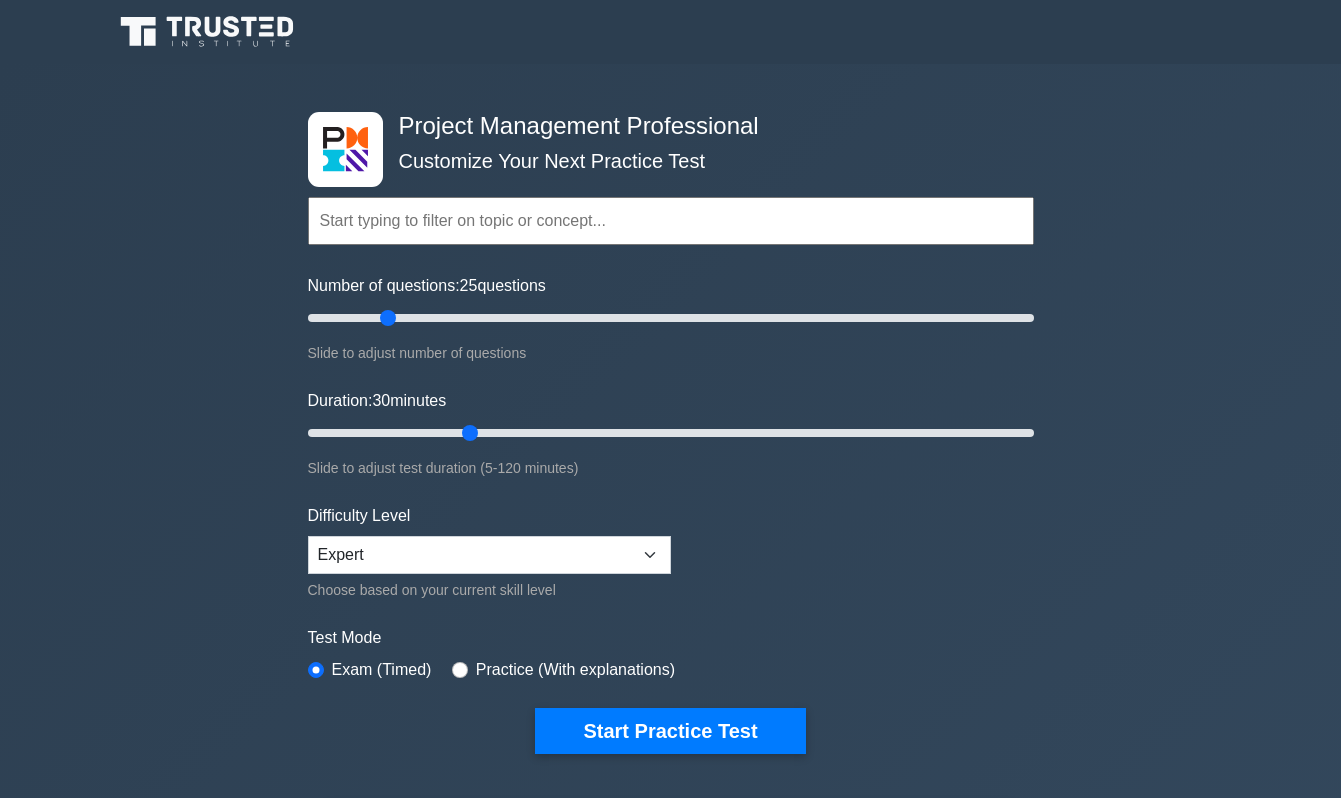 scroll, scrollTop: 0, scrollLeft: 0, axis: both 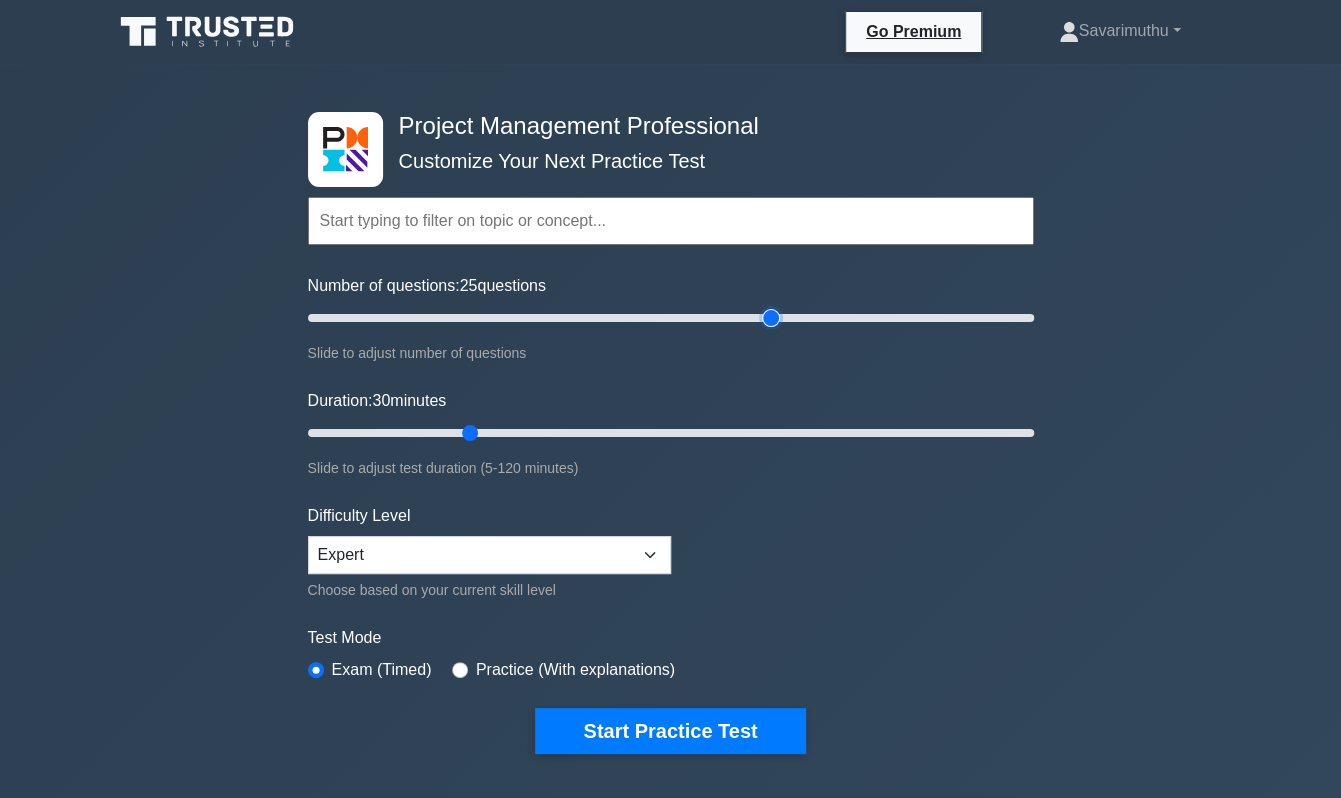 click on "Number of questions:  25  questions" at bounding box center (671, 318) 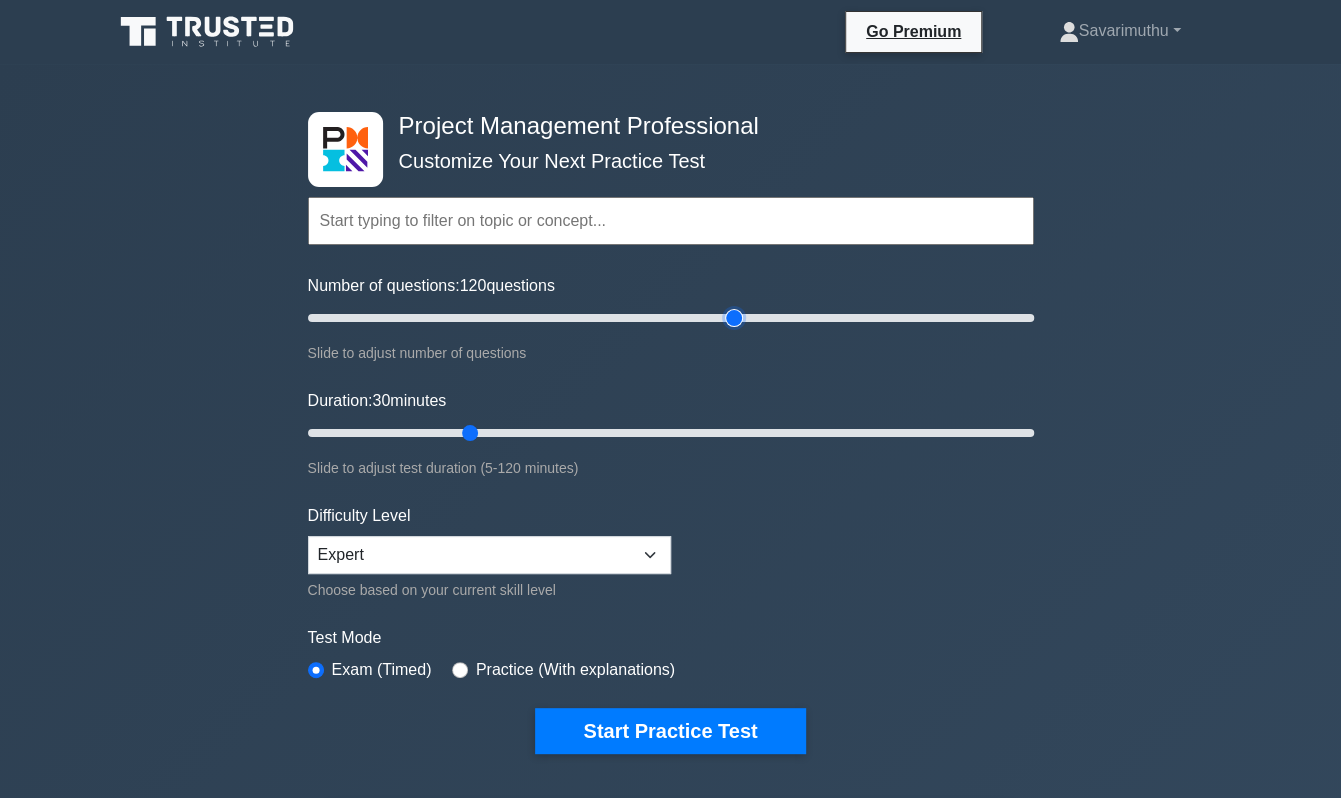 click on "Number of questions:  120  questions" at bounding box center [671, 318] 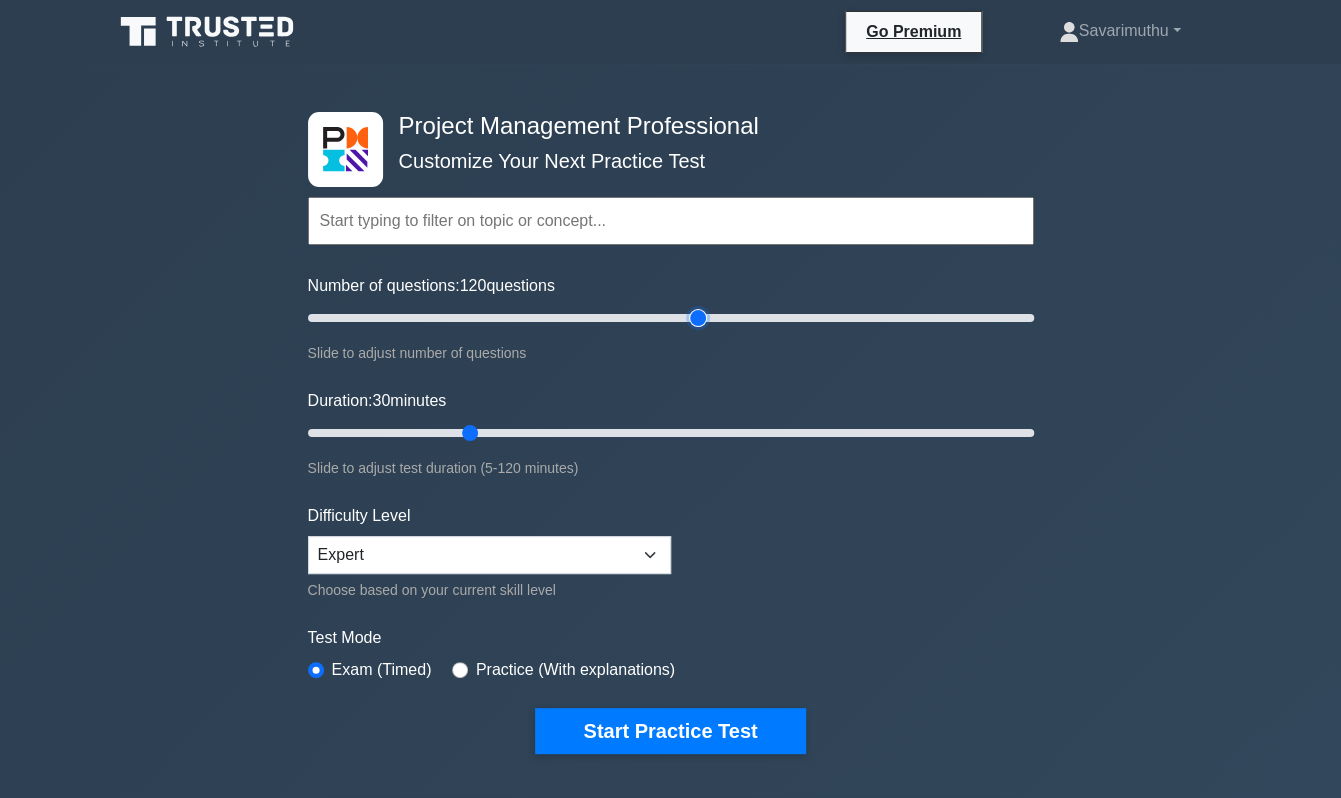 type on "110" 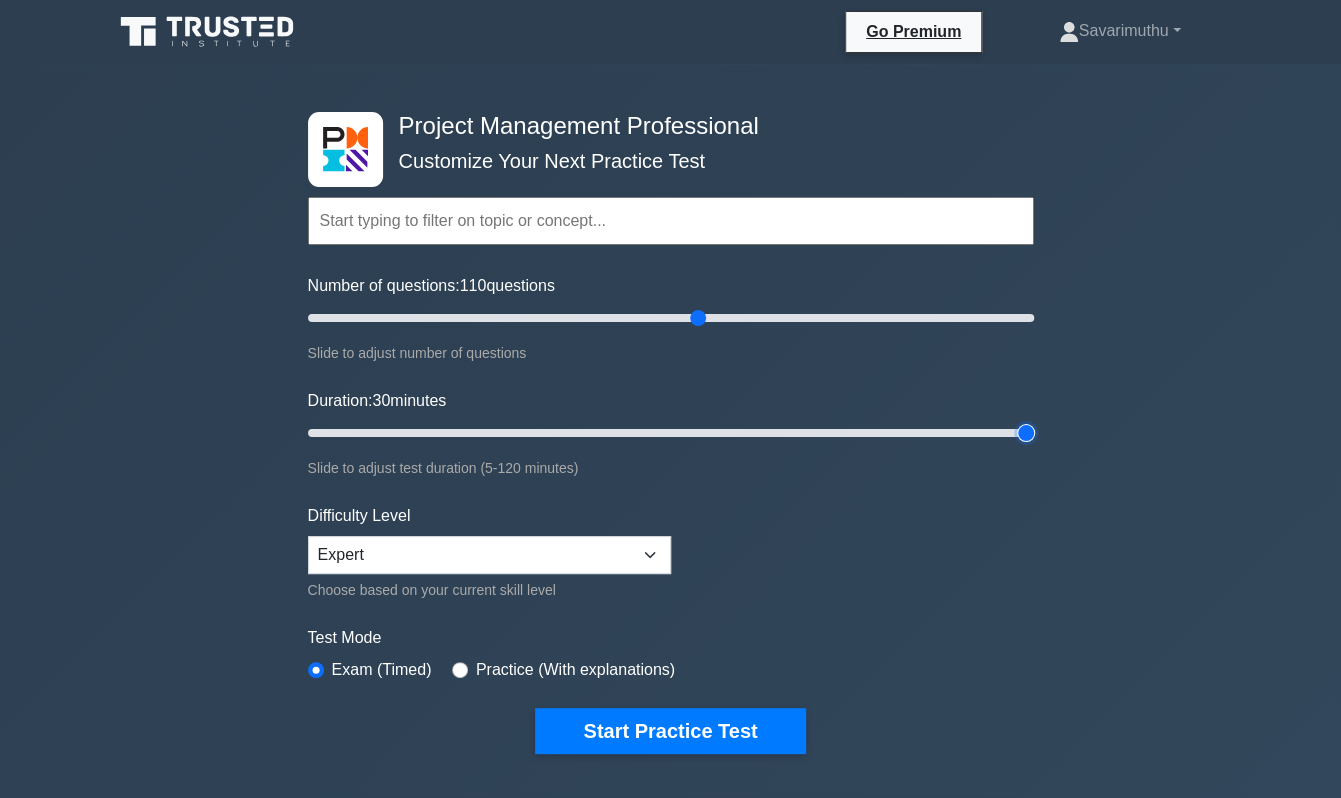type on "120" 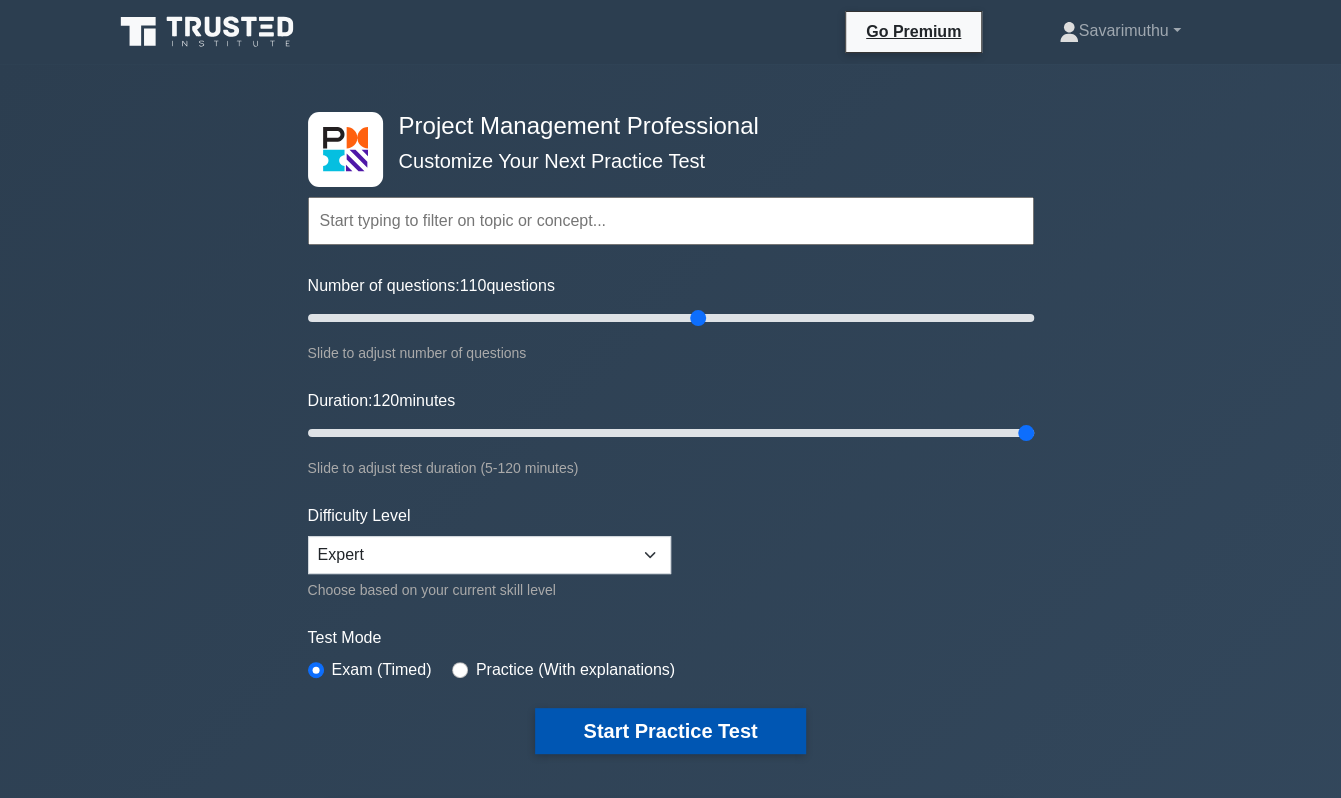 click on "Start Practice Test" at bounding box center (670, 731) 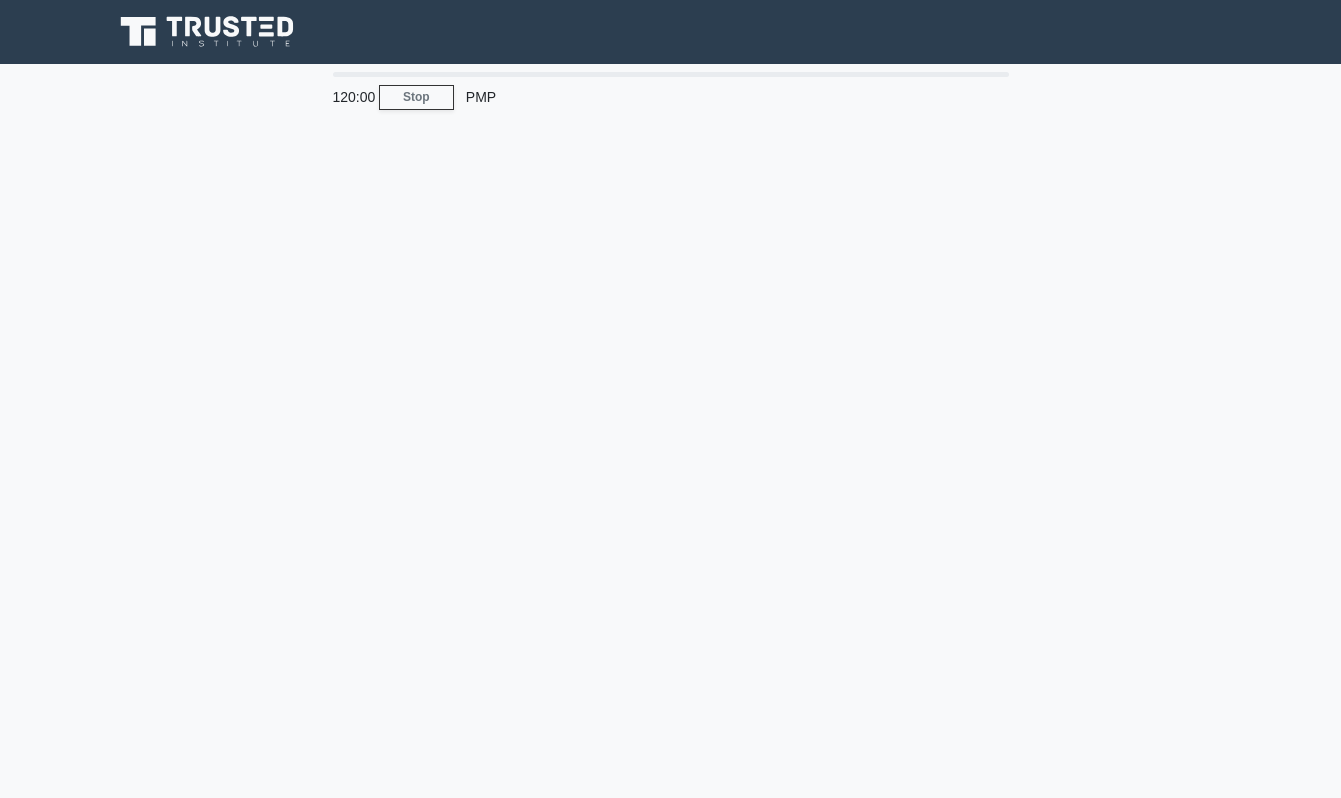 scroll, scrollTop: 0, scrollLeft: 0, axis: both 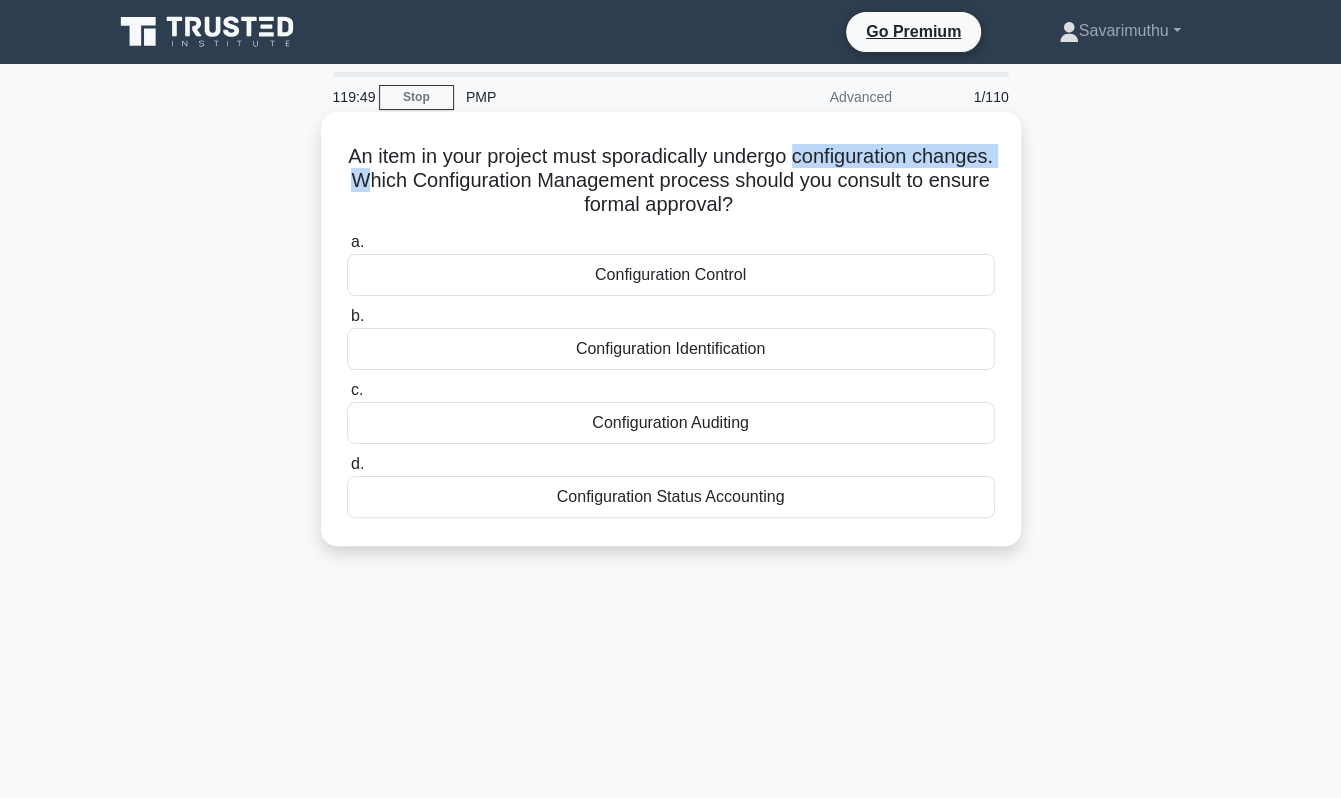 drag, startPoint x: 840, startPoint y: 160, endPoint x: 454, endPoint y: 176, distance: 386.33145 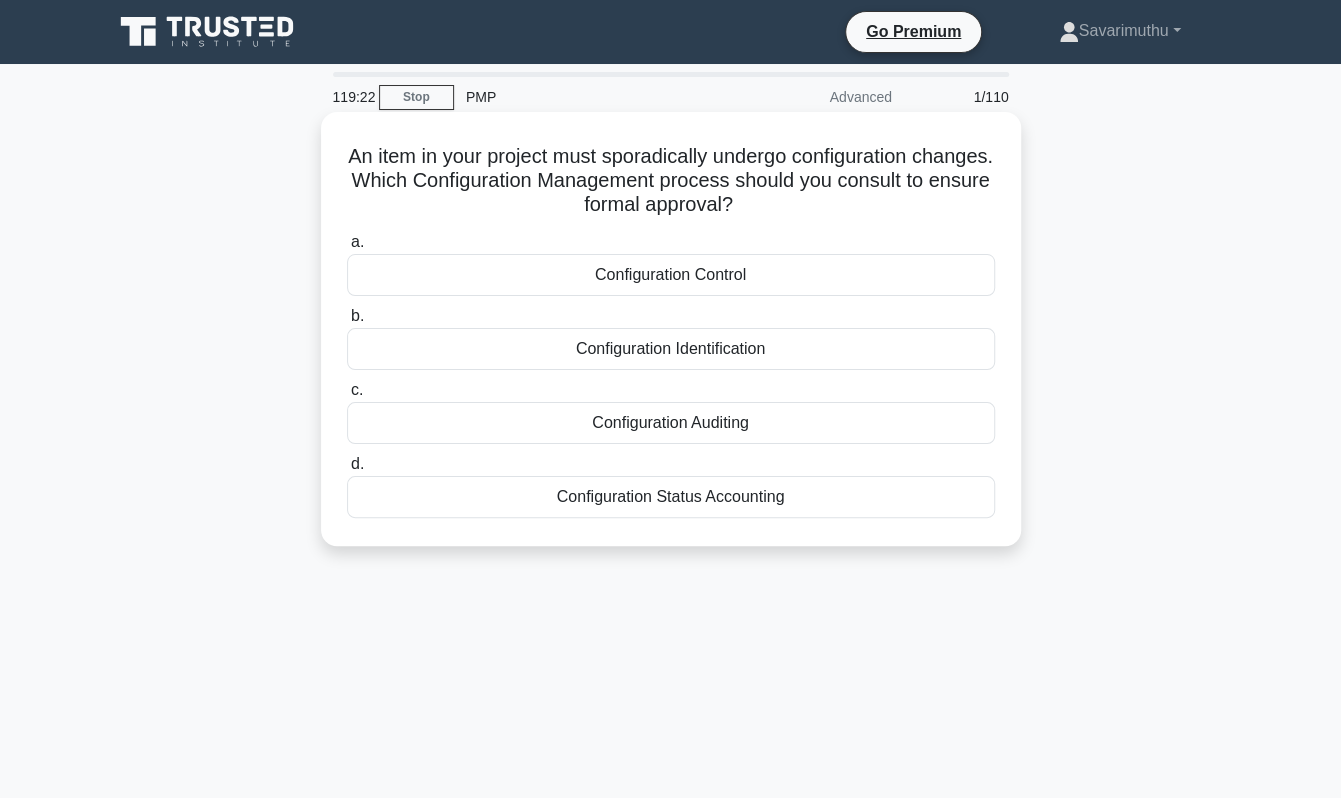 click on "Configuration Control" at bounding box center (671, 275) 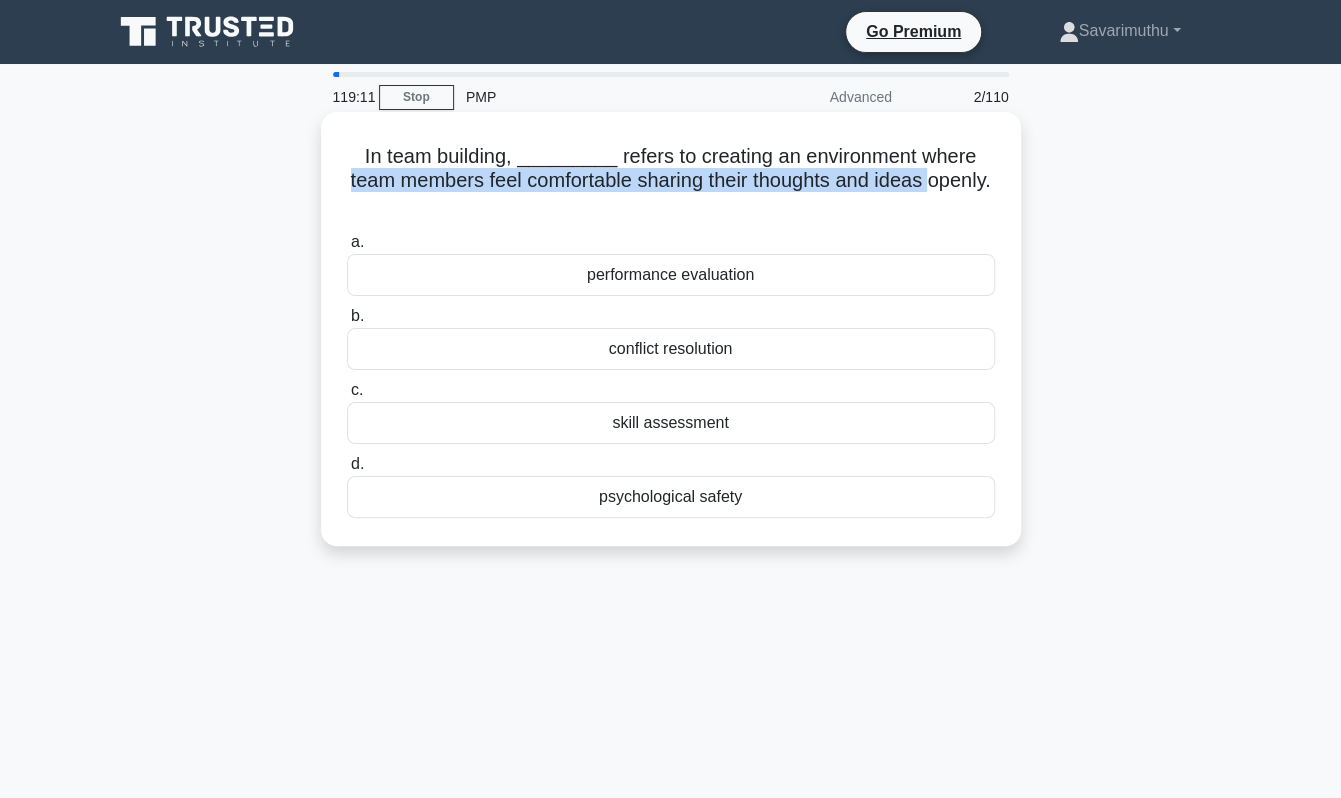 drag, startPoint x: 371, startPoint y: 179, endPoint x: 386, endPoint y: 197, distance: 23.43075 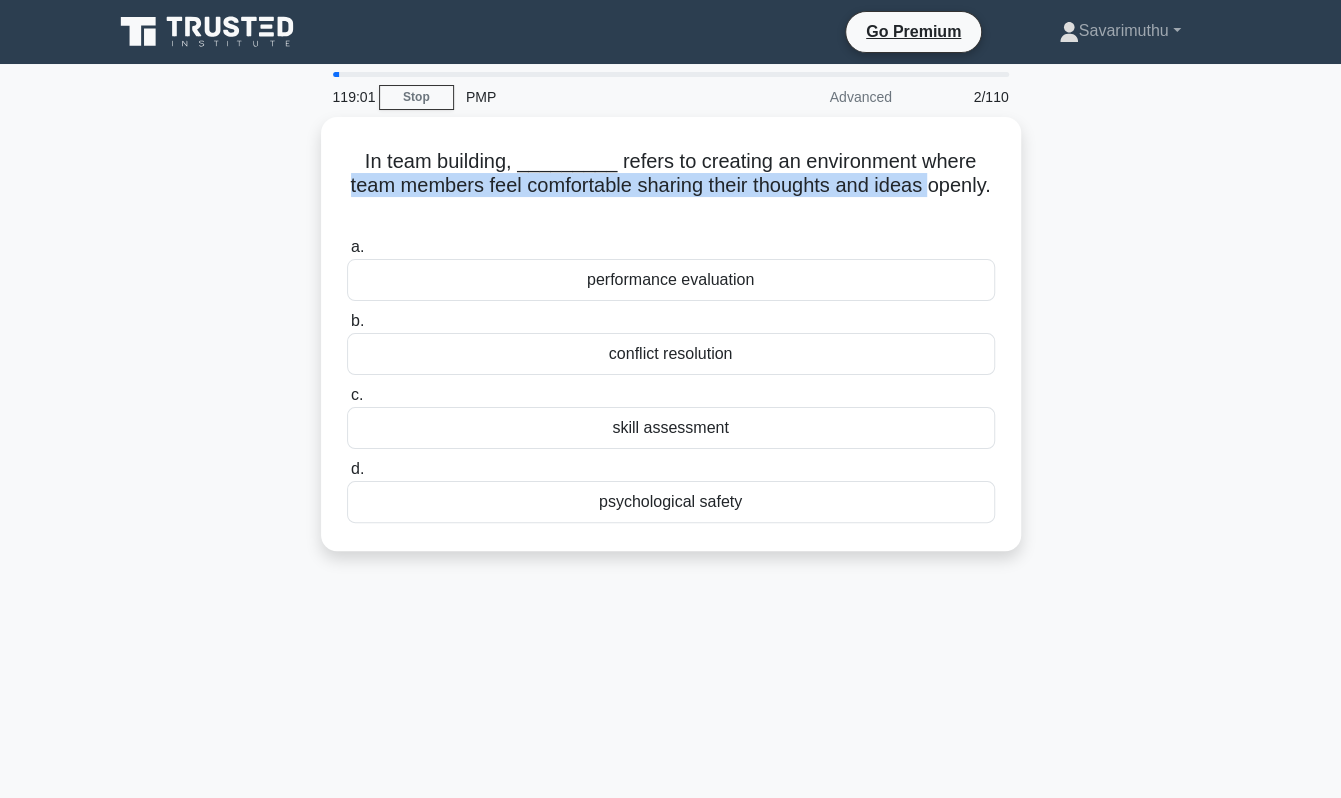 drag, startPoint x: 609, startPoint y: 281, endPoint x: 246, endPoint y: 237, distance: 365.65695 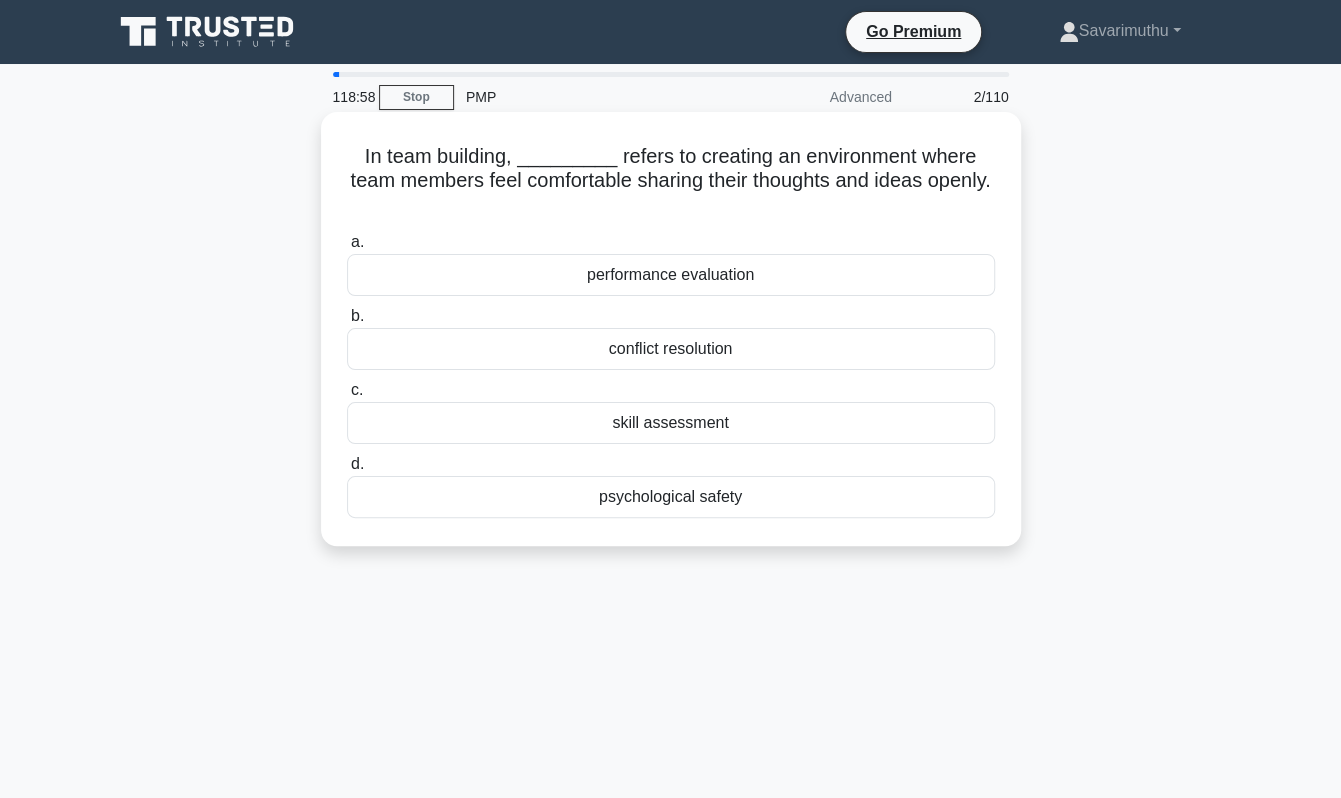 click on "conflict resolution" at bounding box center [671, 349] 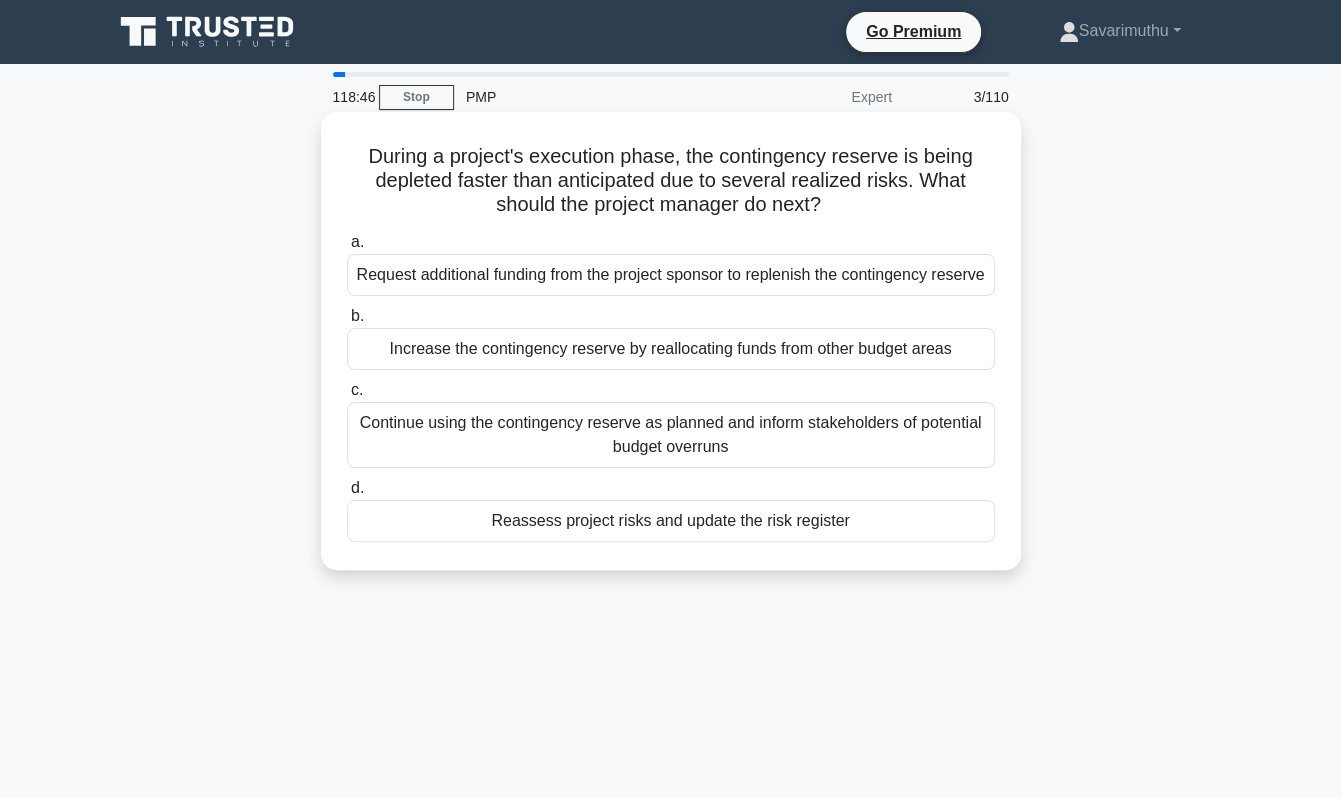 click on "During a project's execution phase, the contingency reserve is being depleted faster than anticipated due to several realized risks. What should the project manager do next?
.spinner_0XTQ{transform-origin:center;animation:spinner_y6GP .75s linear infinite}@keyframes spinner_y6GP{100%{transform:rotate(360deg)}}" at bounding box center (671, 181) 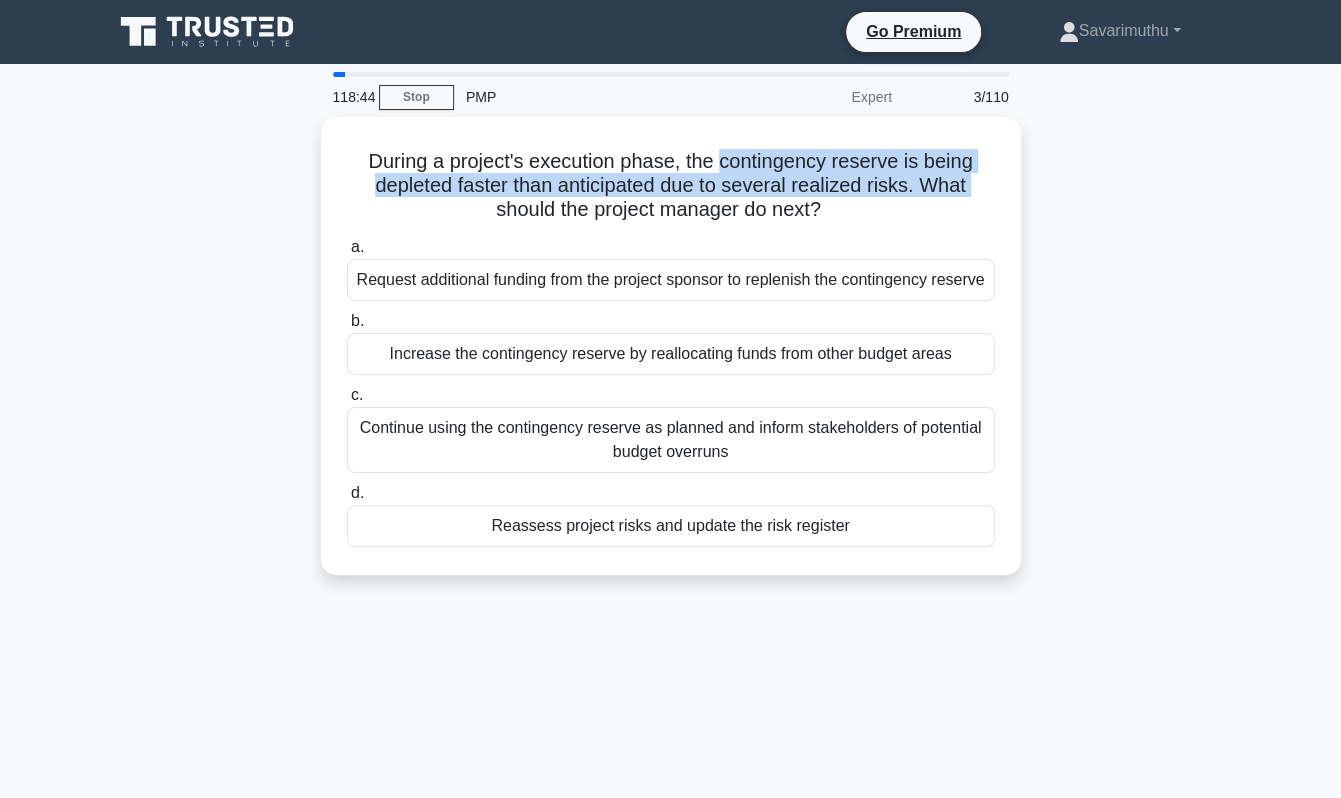 drag, startPoint x: 718, startPoint y: 155, endPoint x: 176, endPoint y: 206, distance: 544.39417 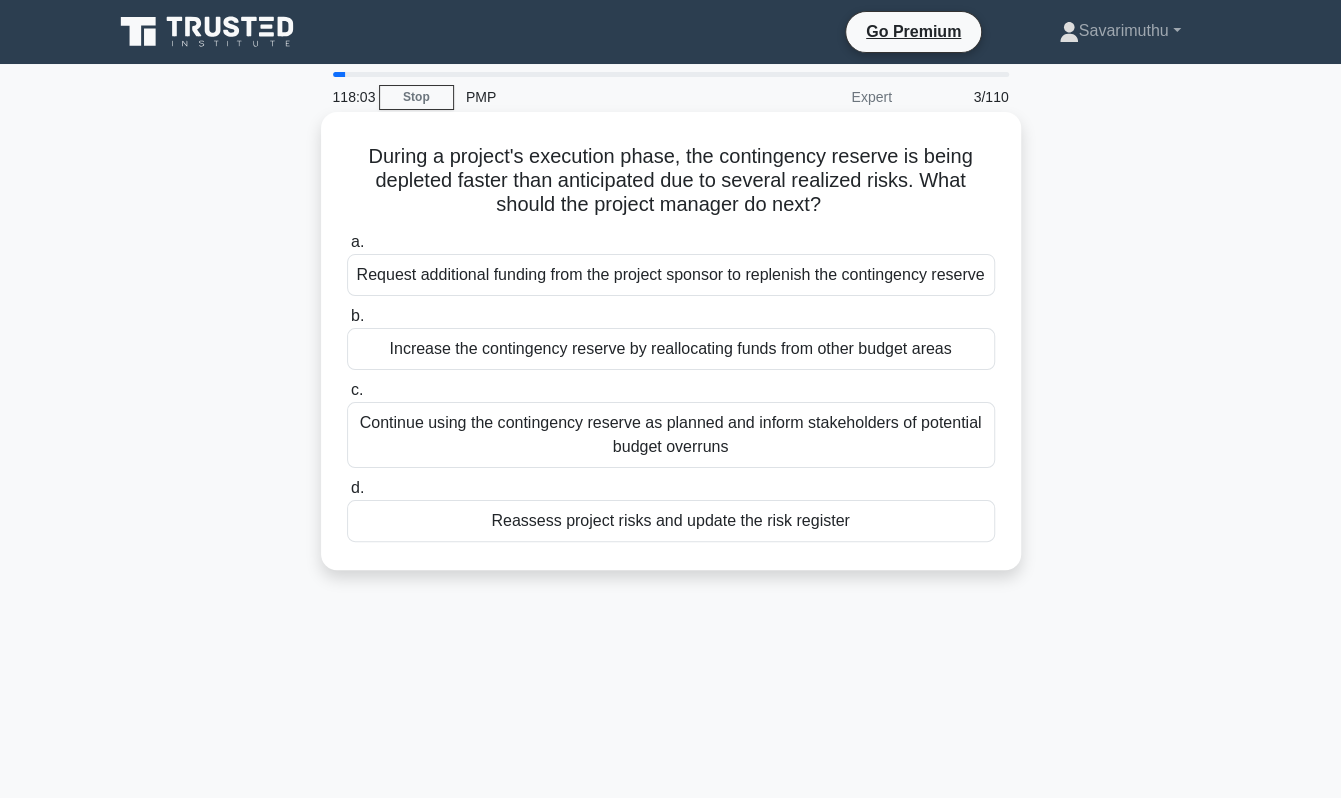 click on "Reassess project risks and update the risk register" at bounding box center (671, 521) 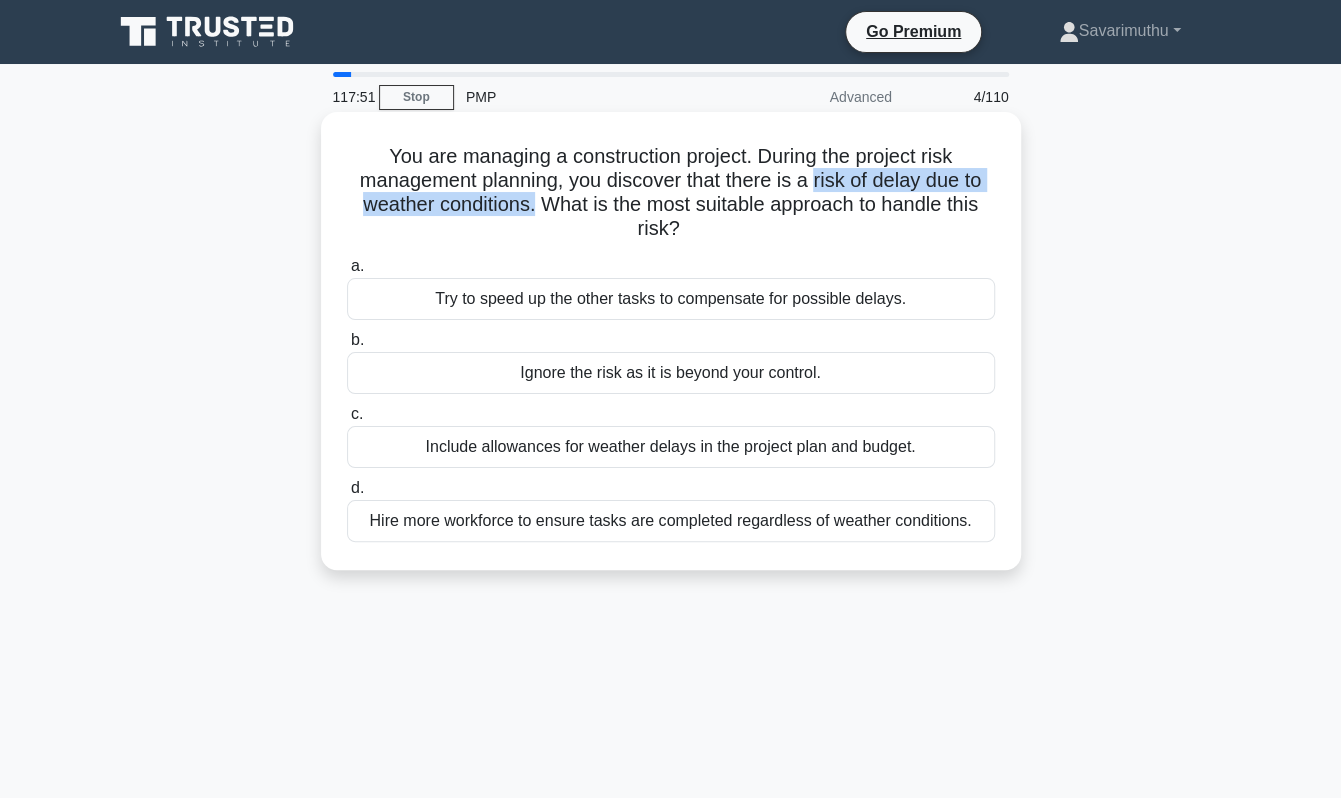 drag, startPoint x: 814, startPoint y: 181, endPoint x: 531, endPoint y: 202, distance: 283.77808 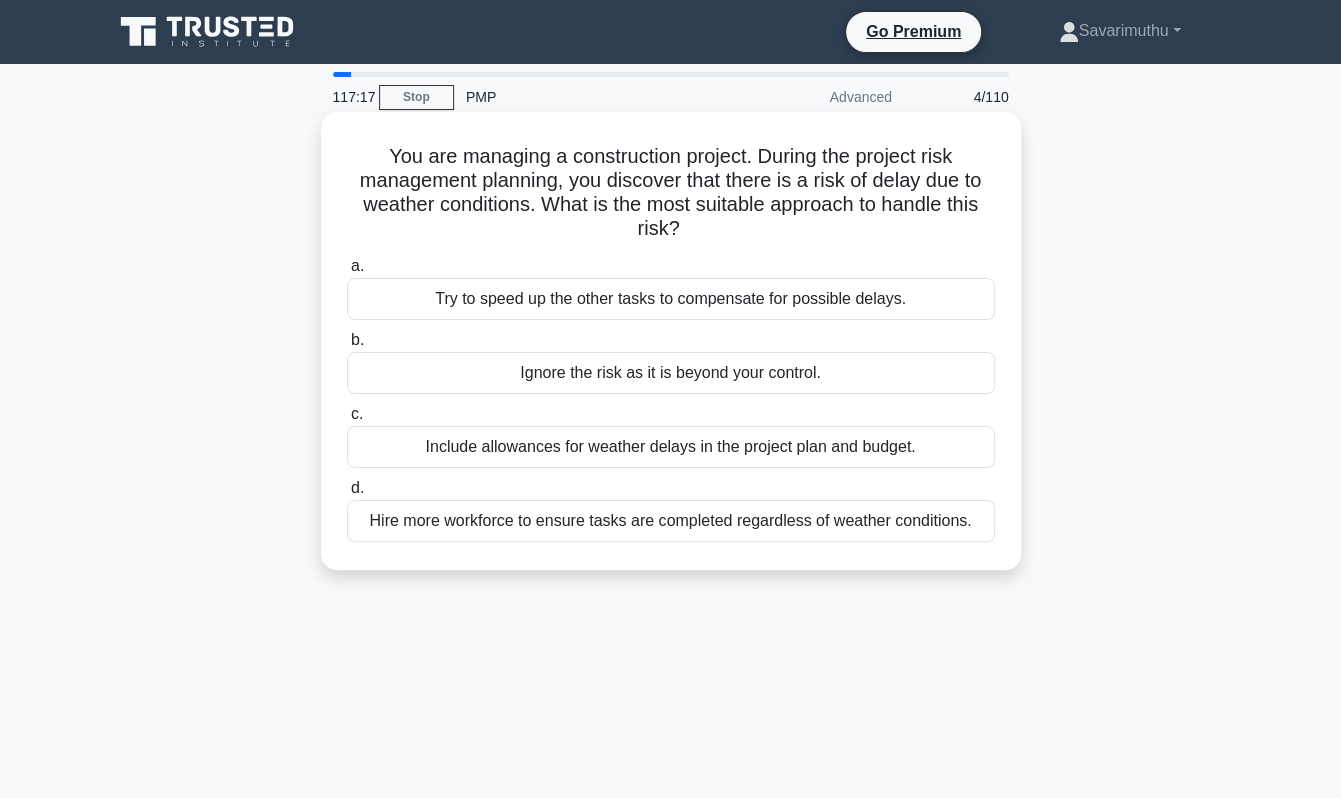 click on "Try to speed up the other tasks to compensate for possible delays." at bounding box center (671, 299) 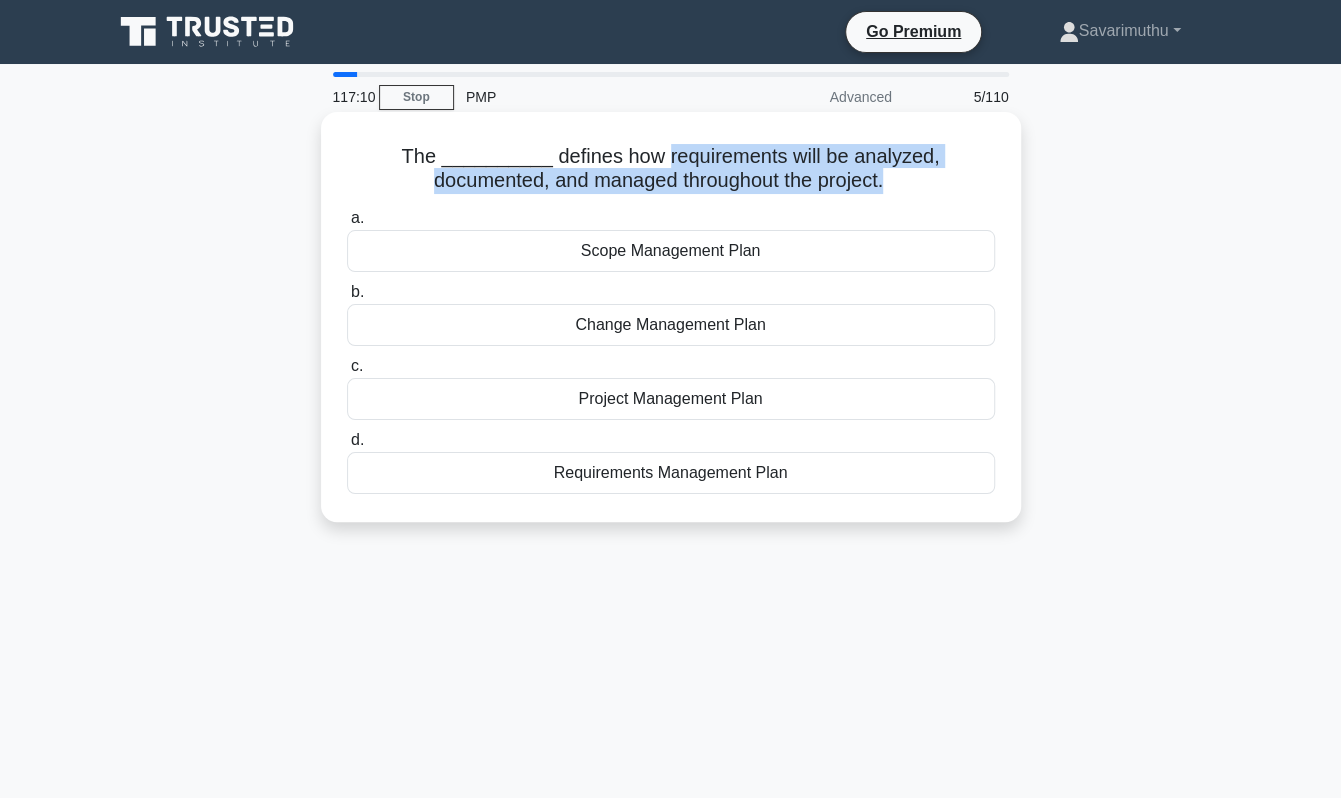 drag, startPoint x: 594, startPoint y: 157, endPoint x: 341, endPoint y: 201, distance: 256.79758 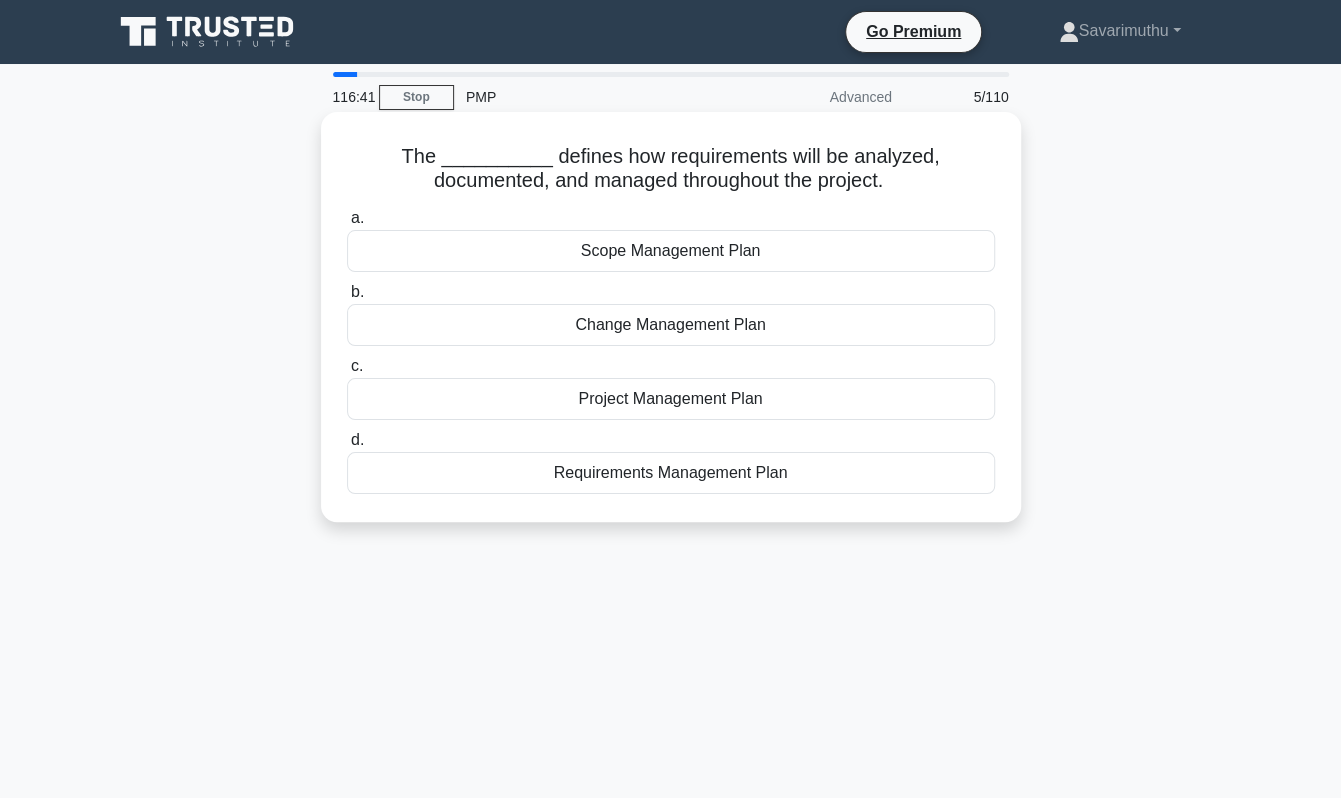 click on "Requirements Management Plan" at bounding box center [671, 473] 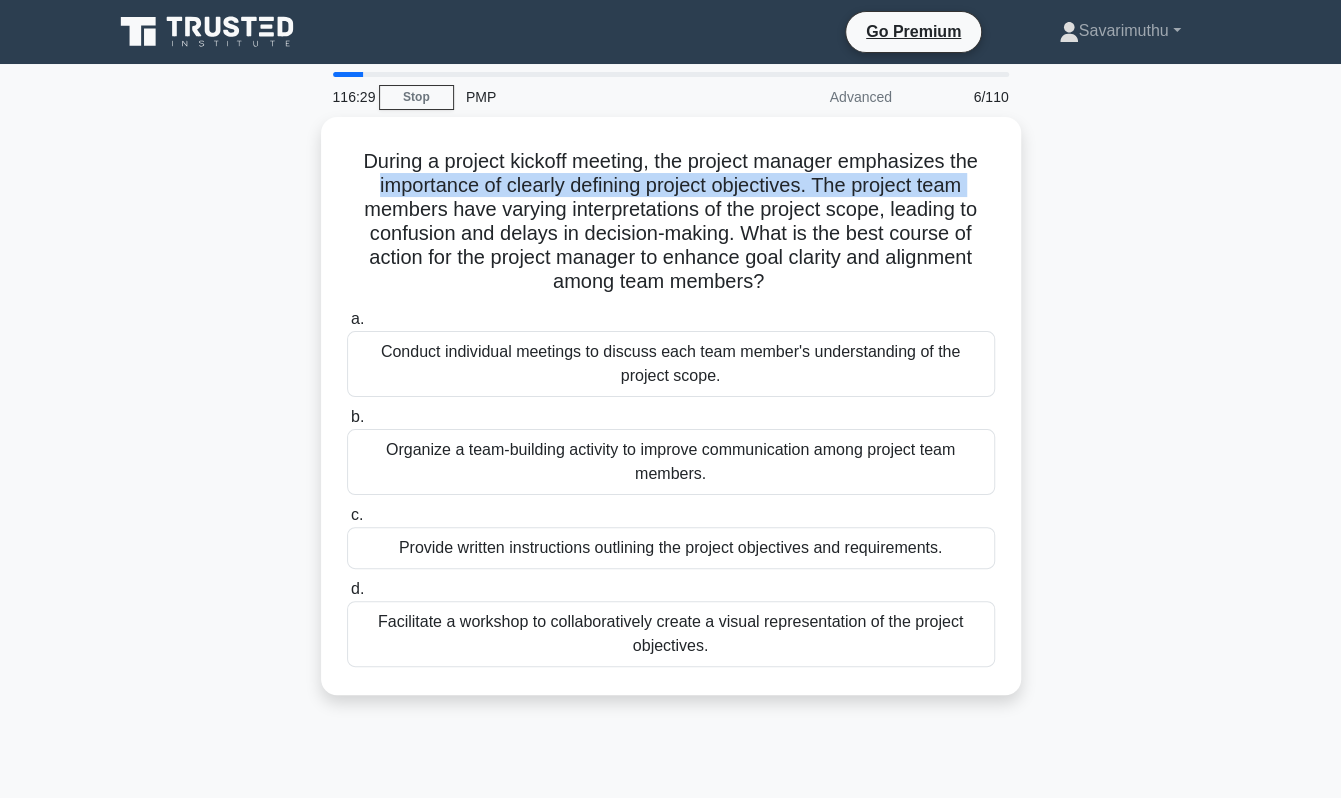 drag, startPoint x: 366, startPoint y: 179, endPoint x: 230, endPoint y: 211, distance: 139.71399 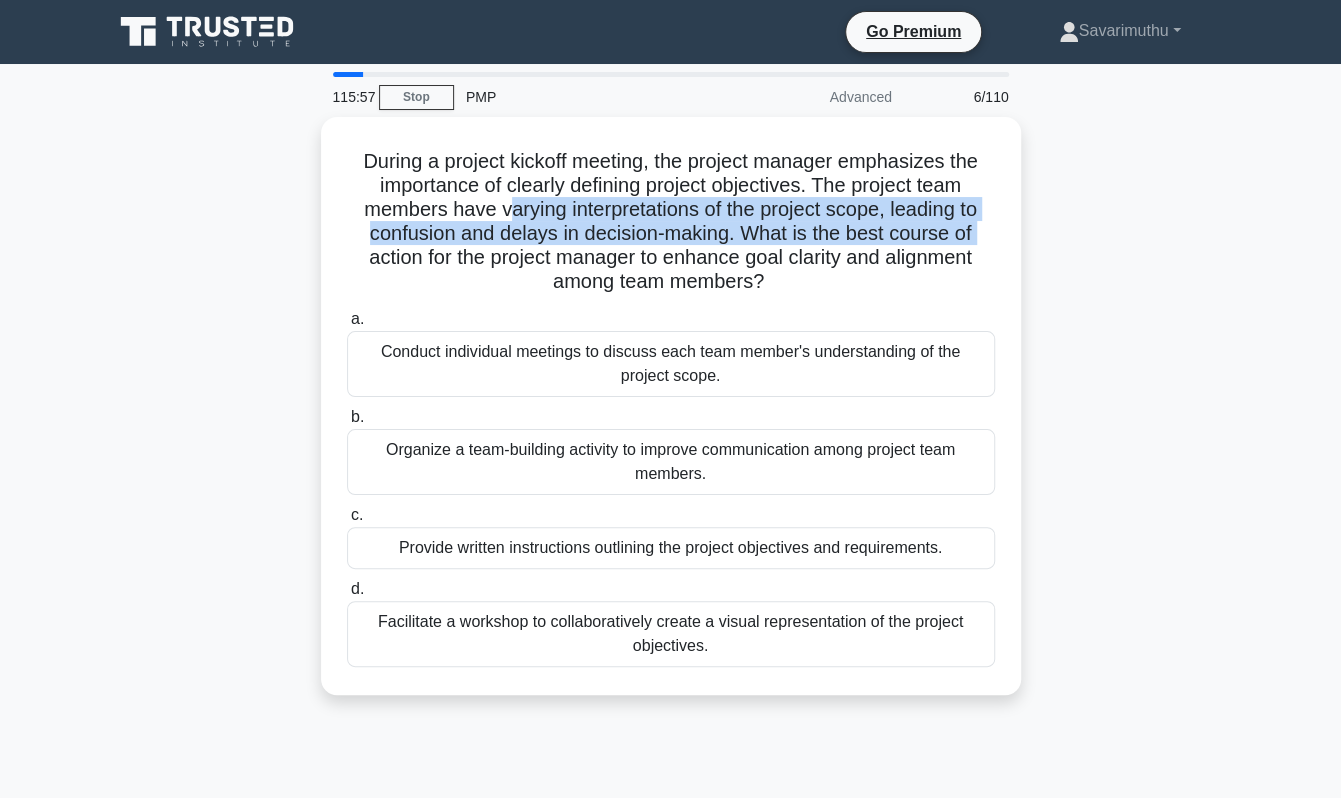 drag, startPoint x: 498, startPoint y: 203, endPoint x: 280, endPoint y: 259, distance: 225.07776 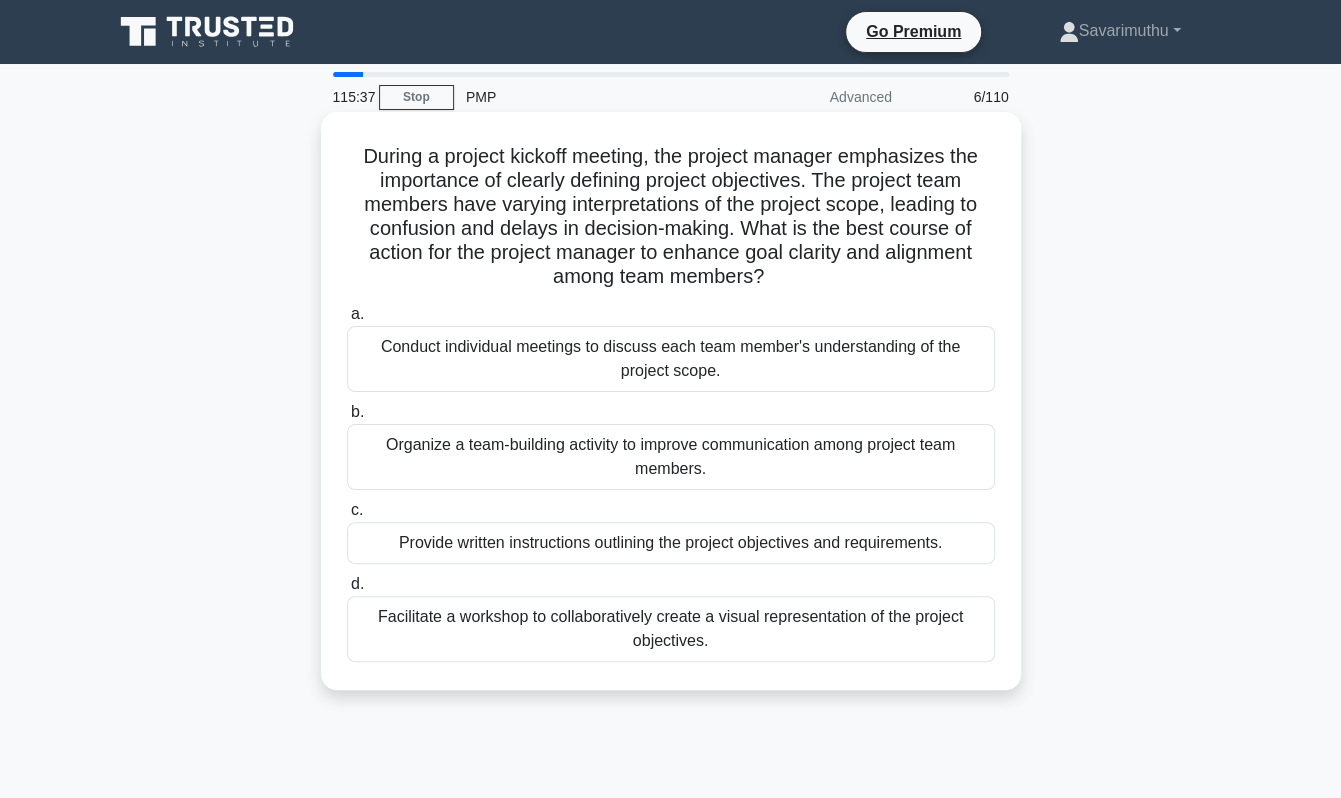 click on "Facilitate a workshop to collaboratively create a visual representation of the project objectives." at bounding box center (671, 629) 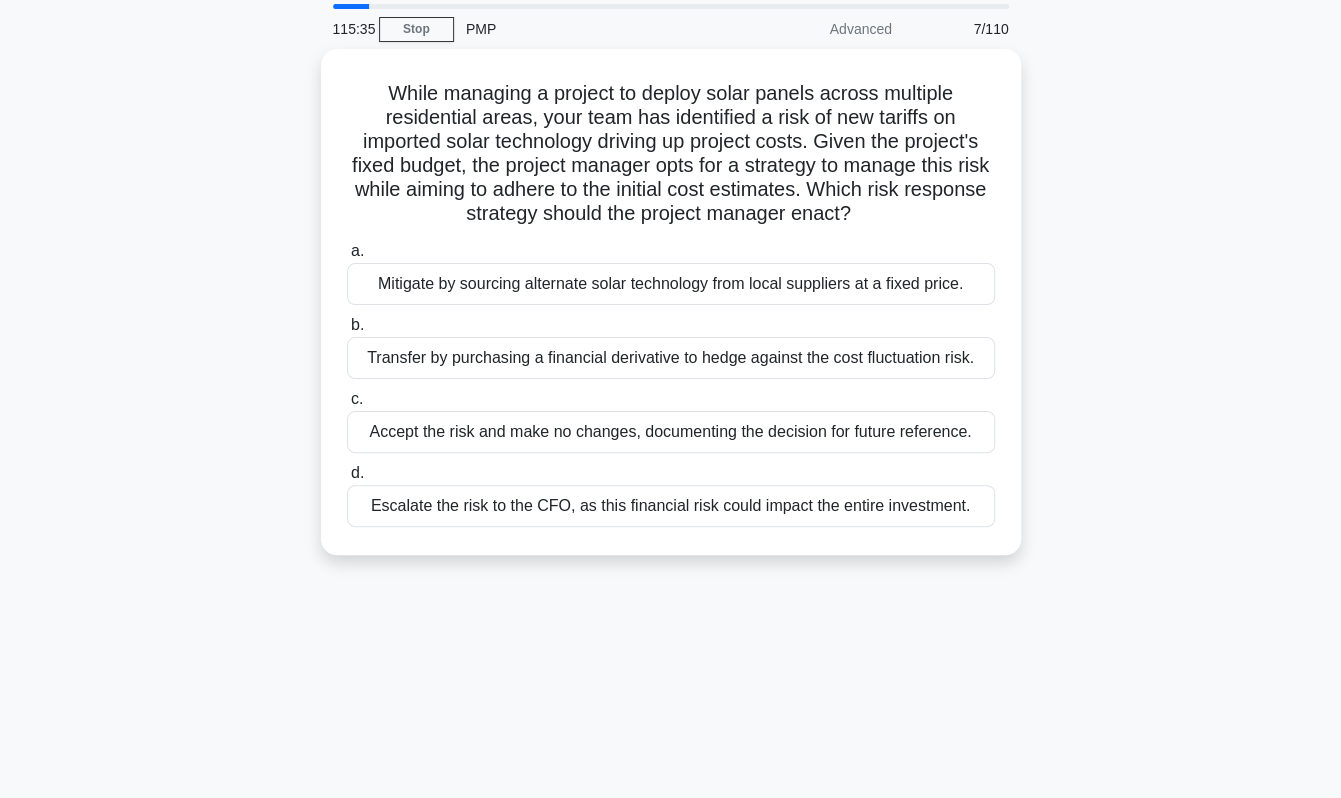 scroll, scrollTop: 100, scrollLeft: 0, axis: vertical 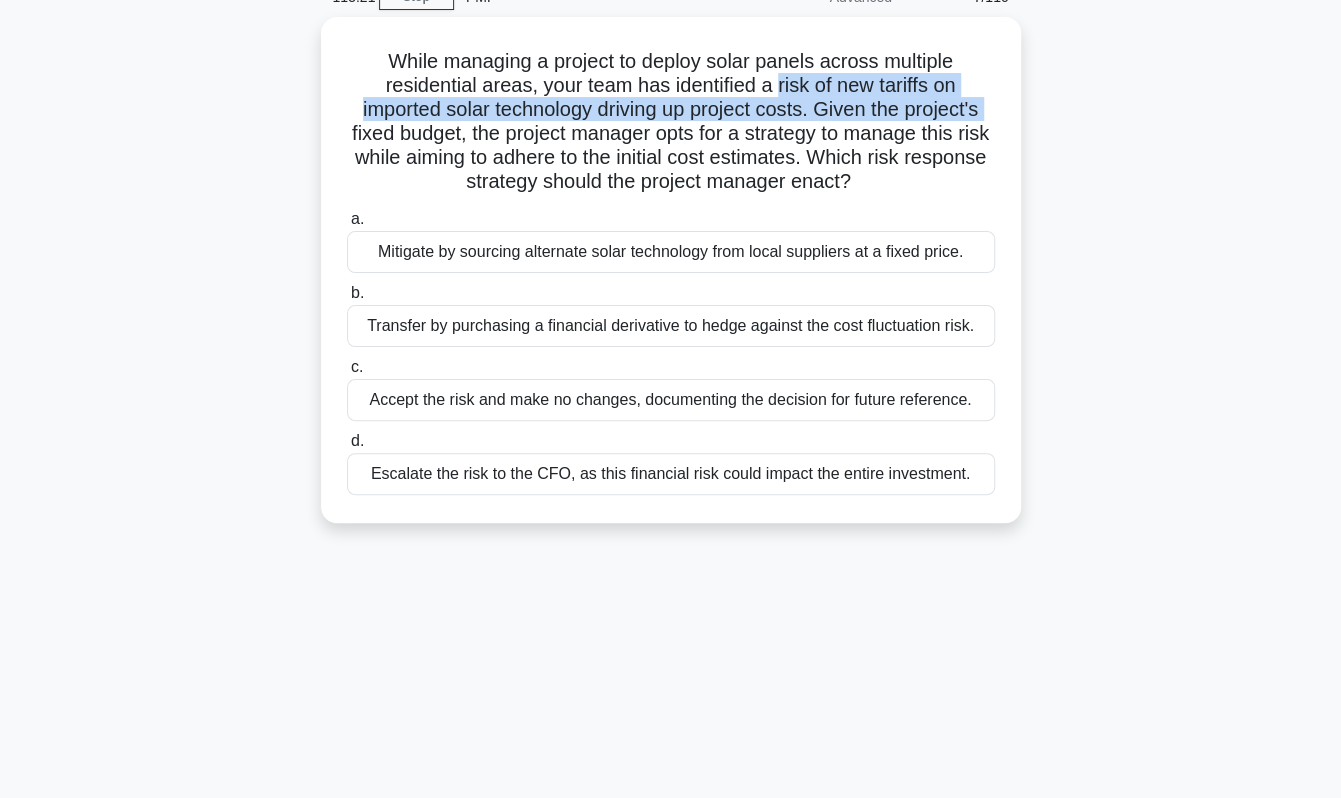 drag, startPoint x: 777, startPoint y: 84, endPoint x: 286, endPoint y: 135, distance: 493.64157 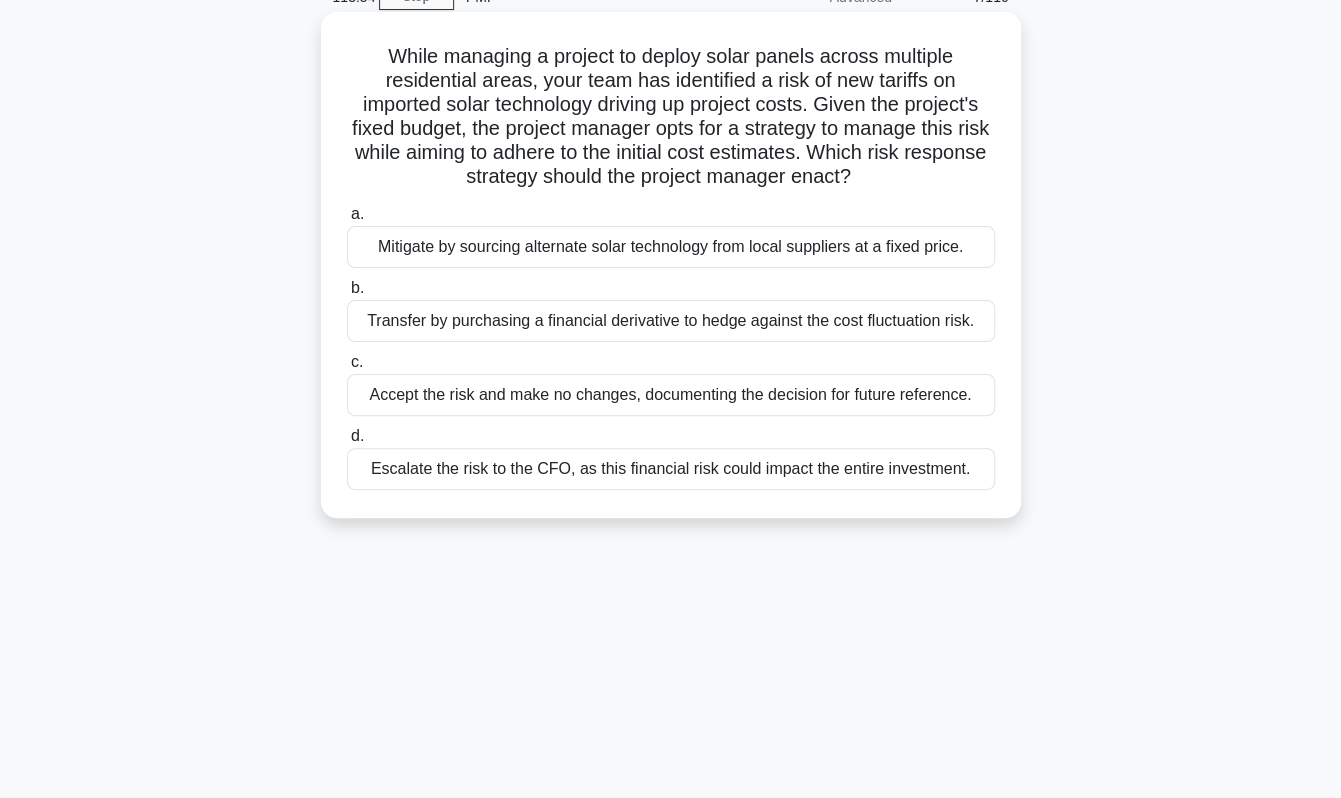 click on "Mitigate by sourcing alternate solar technology from local suppliers at a fixed price." at bounding box center (671, 247) 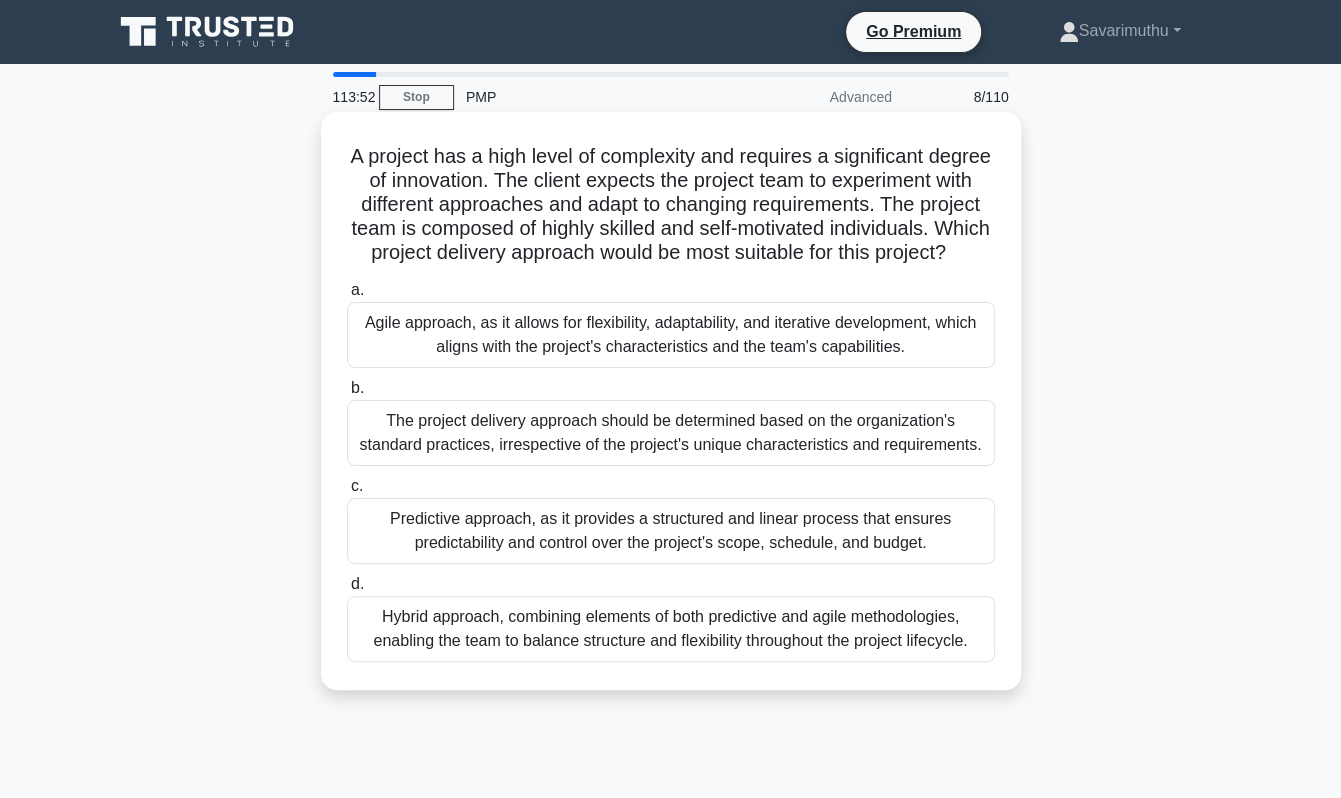scroll, scrollTop: 100, scrollLeft: 0, axis: vertical 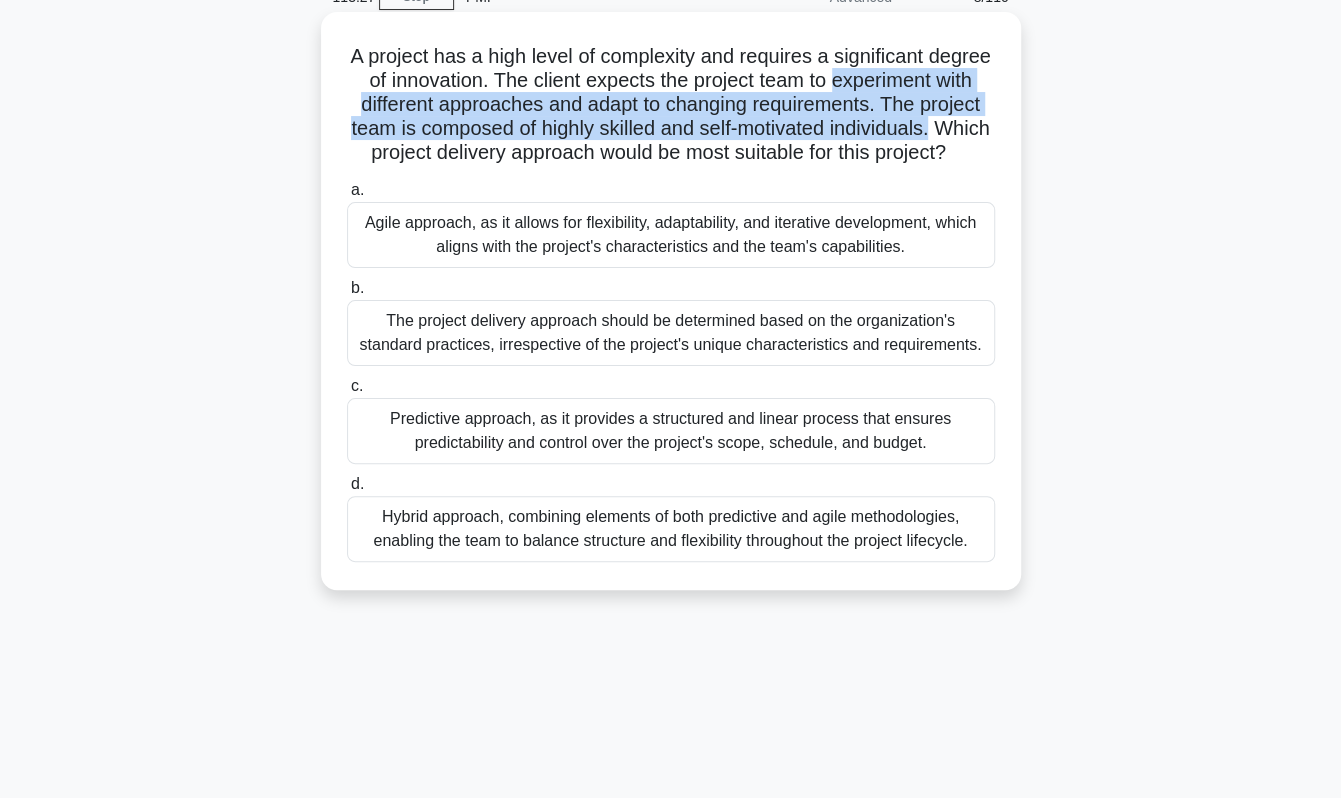 drag, startPoint x: 891, startPoint y: 84, endPoint x: 445, endPoint y: 146, distance: 450.2888 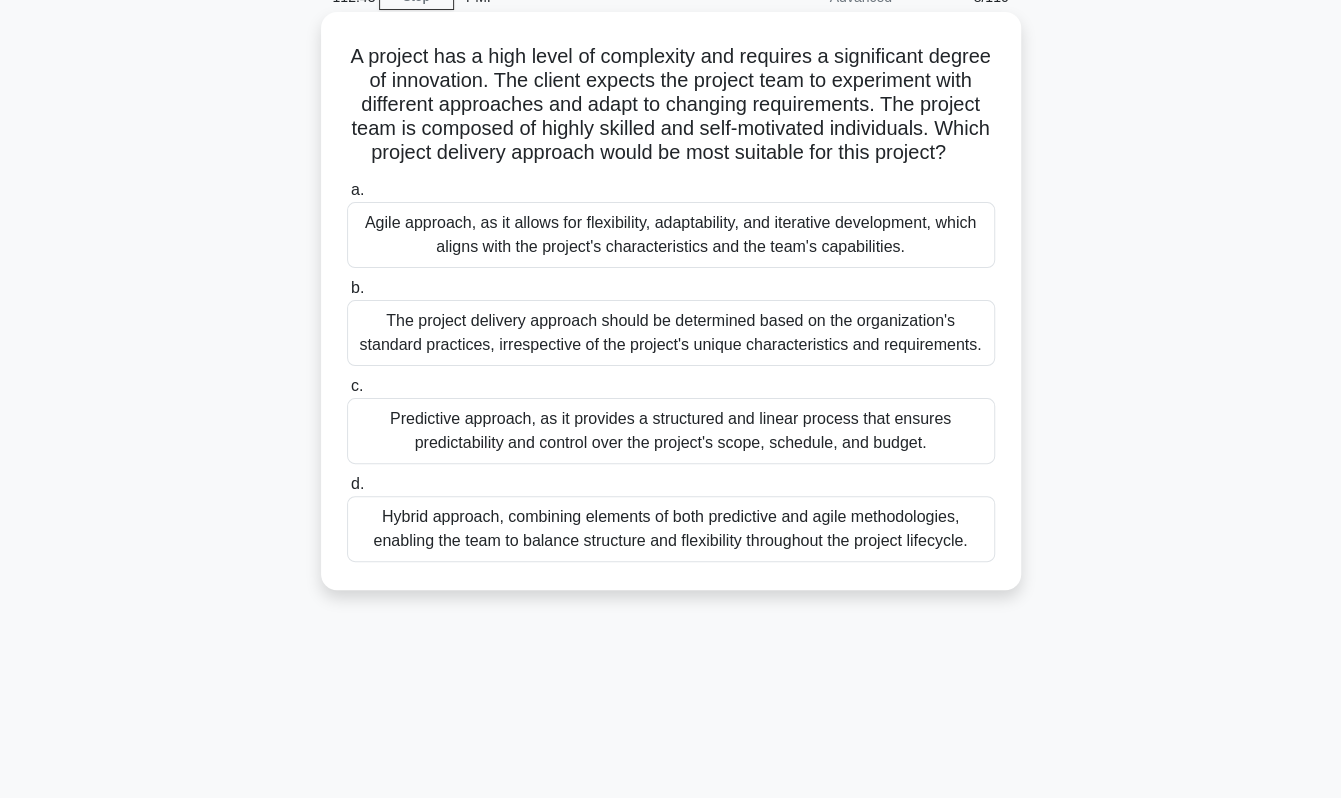 click on "Agile approach, as it allows for flexibility, adaptability, and iterative development, which aligns with the project's characteristics and the team's capabilities." at bounding box center [671, 235] 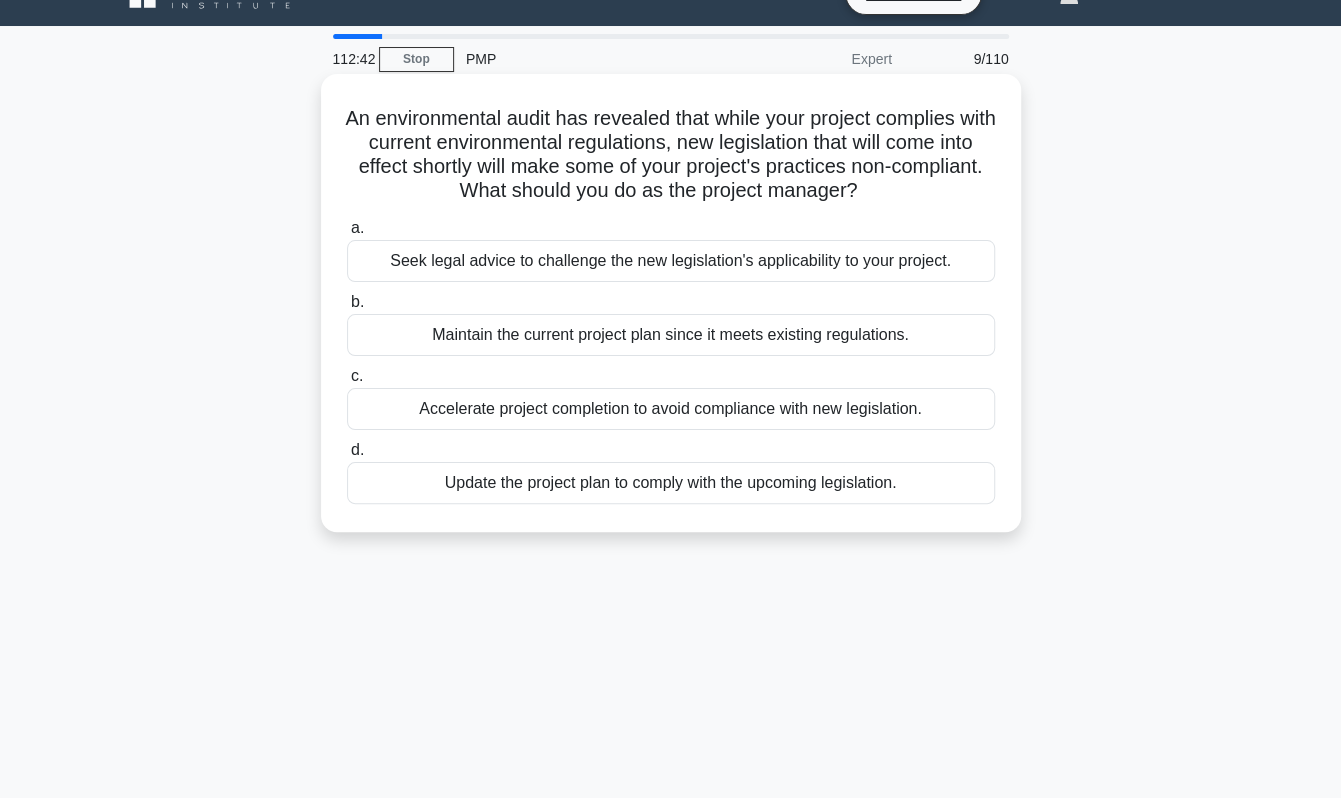 scroll, scrollTop: 0, scrollLeft: 0, axis: both 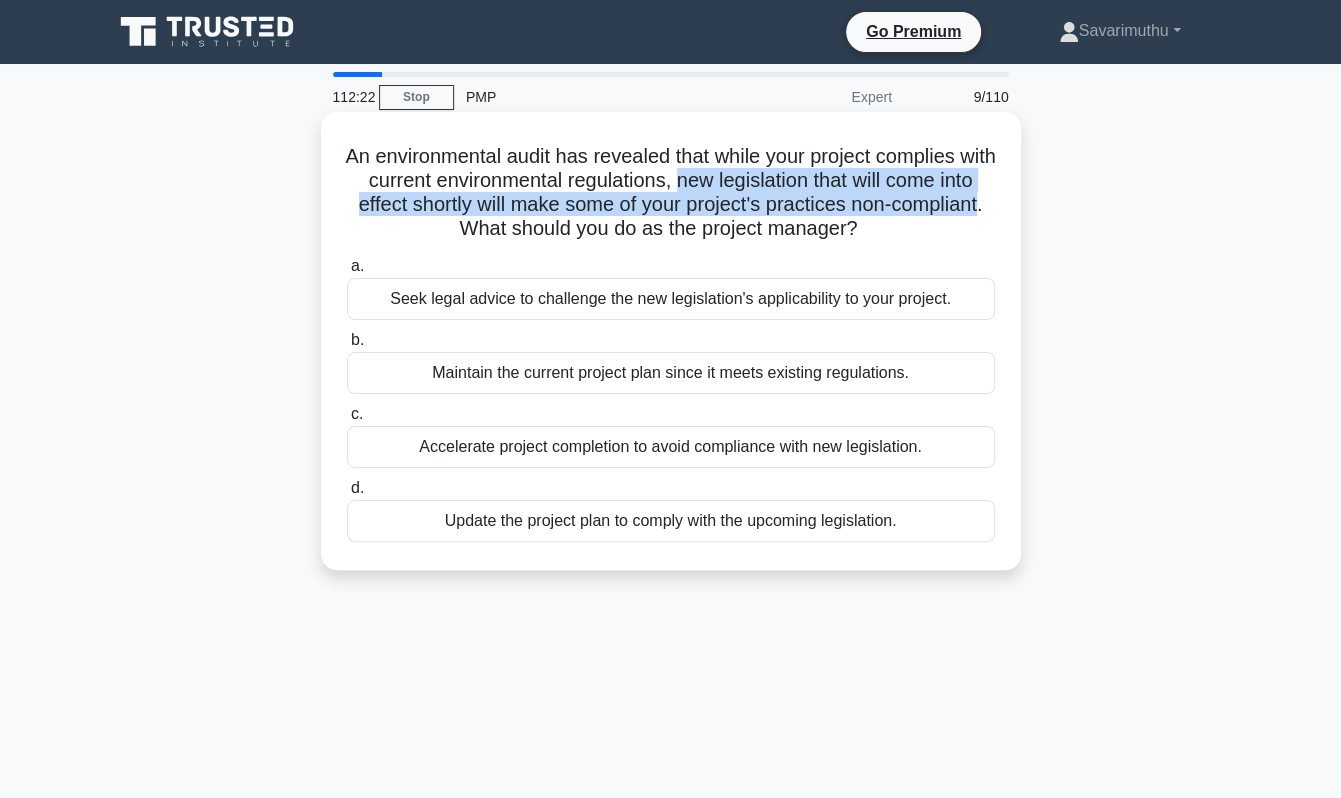 drag, startPoint x: 716, startPoint y: 185, endPoint x: 490, endPoint y: 227, distance: 229.86952 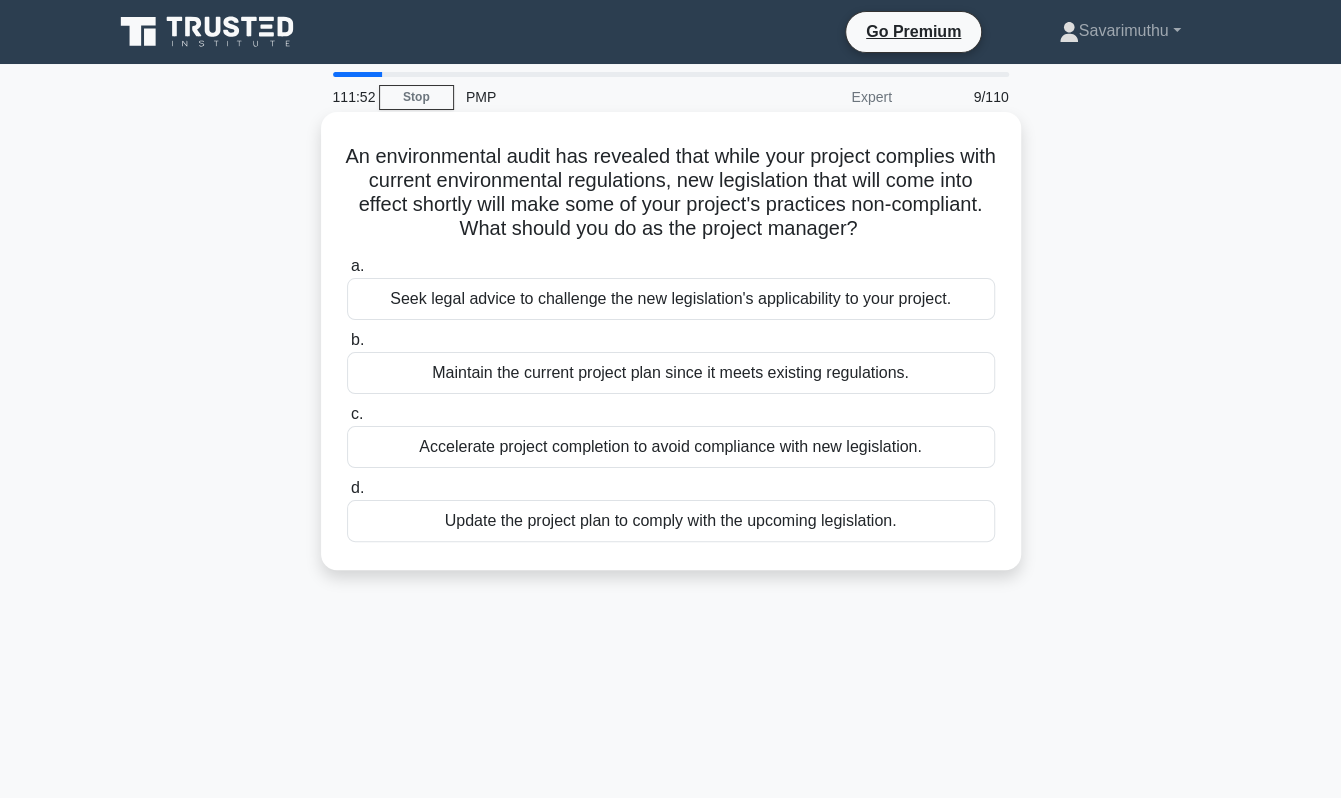 click on "Update the project plan to comply with the upcoming legislation." at bounding box center (671, 521) 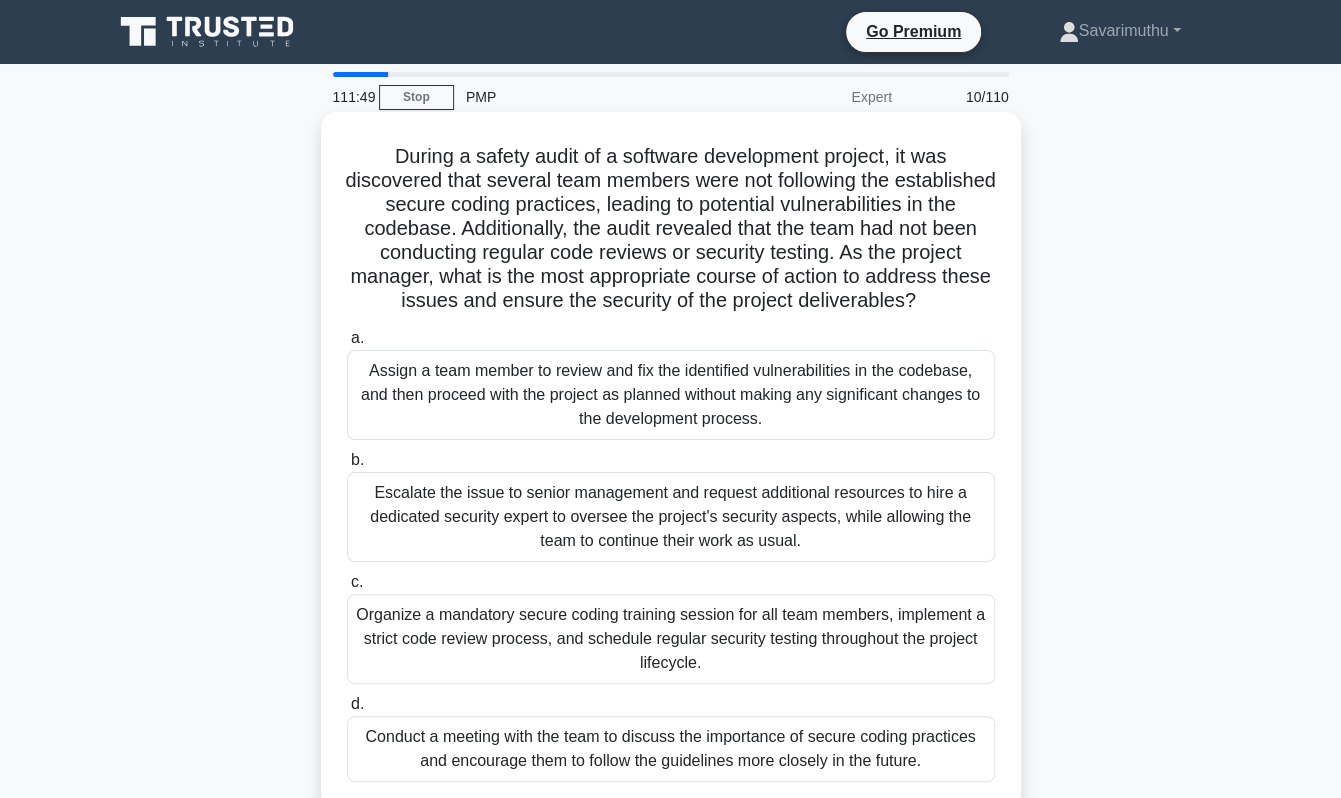 scroll, scrollTop: 100, scrollLeft: 0, axis: vertical 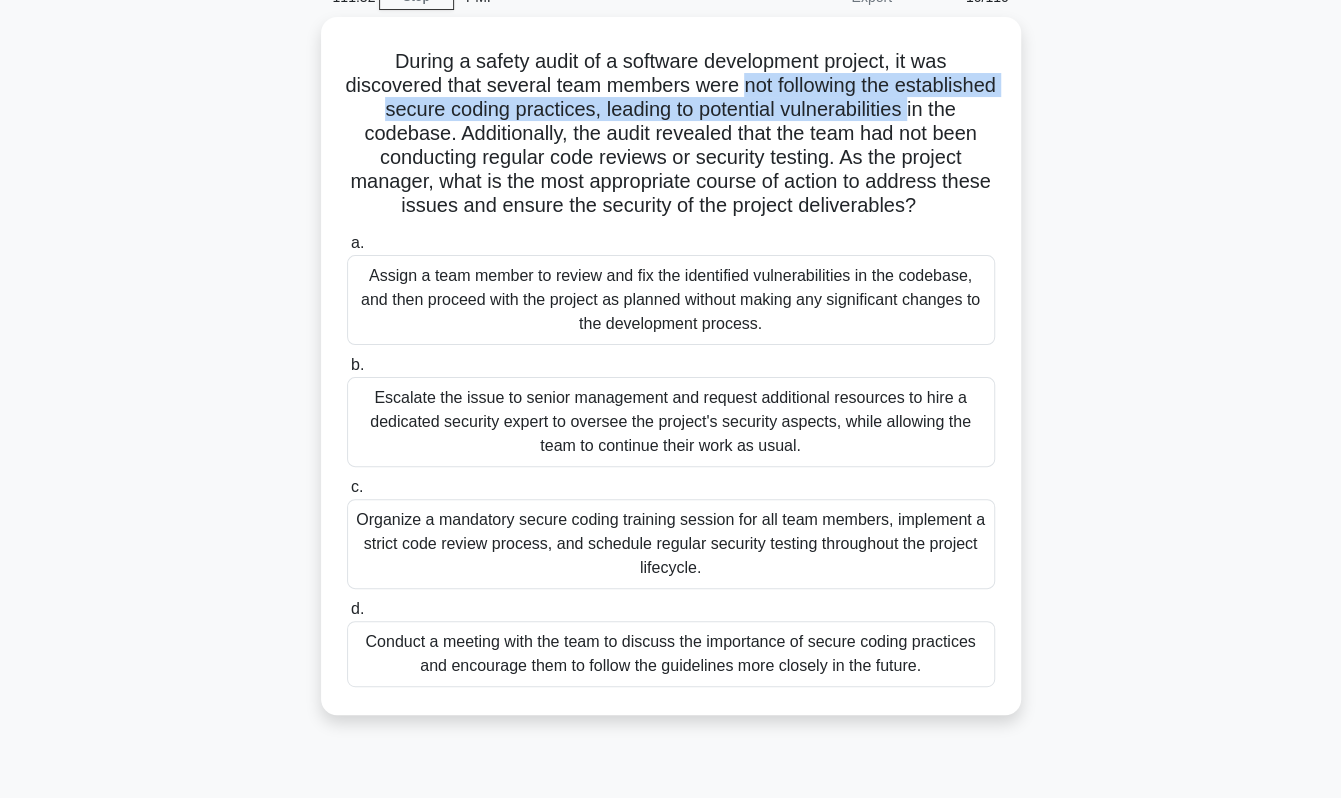 drag, startPoint x: 797, startPoint y: 81, endPoint x: 260, endPoint y: 128, distance: 539.05286 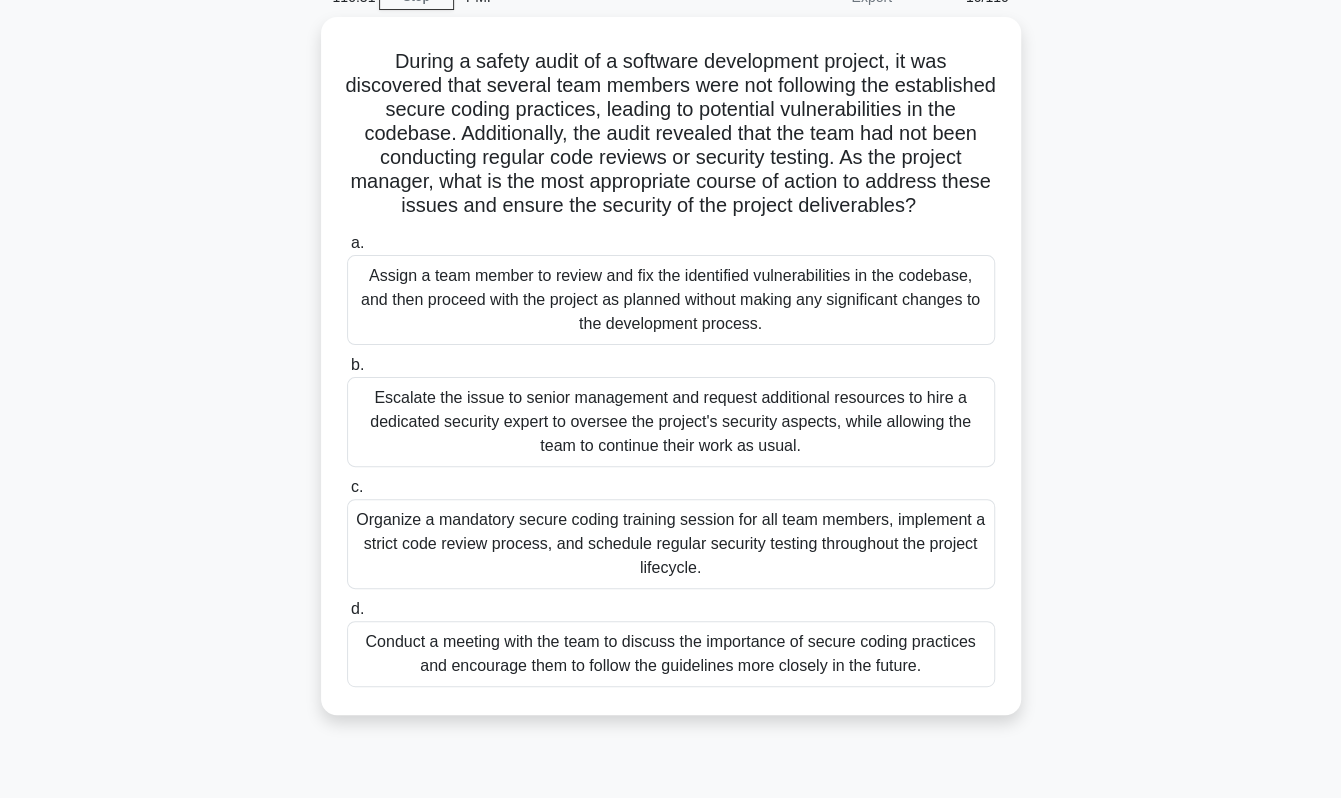 click on "Organize a mandatory secure coding training session for all team members, implement a strict code review process, and schedule regular security testing throughout the project lifecycle." at bounding box center [671, 544] 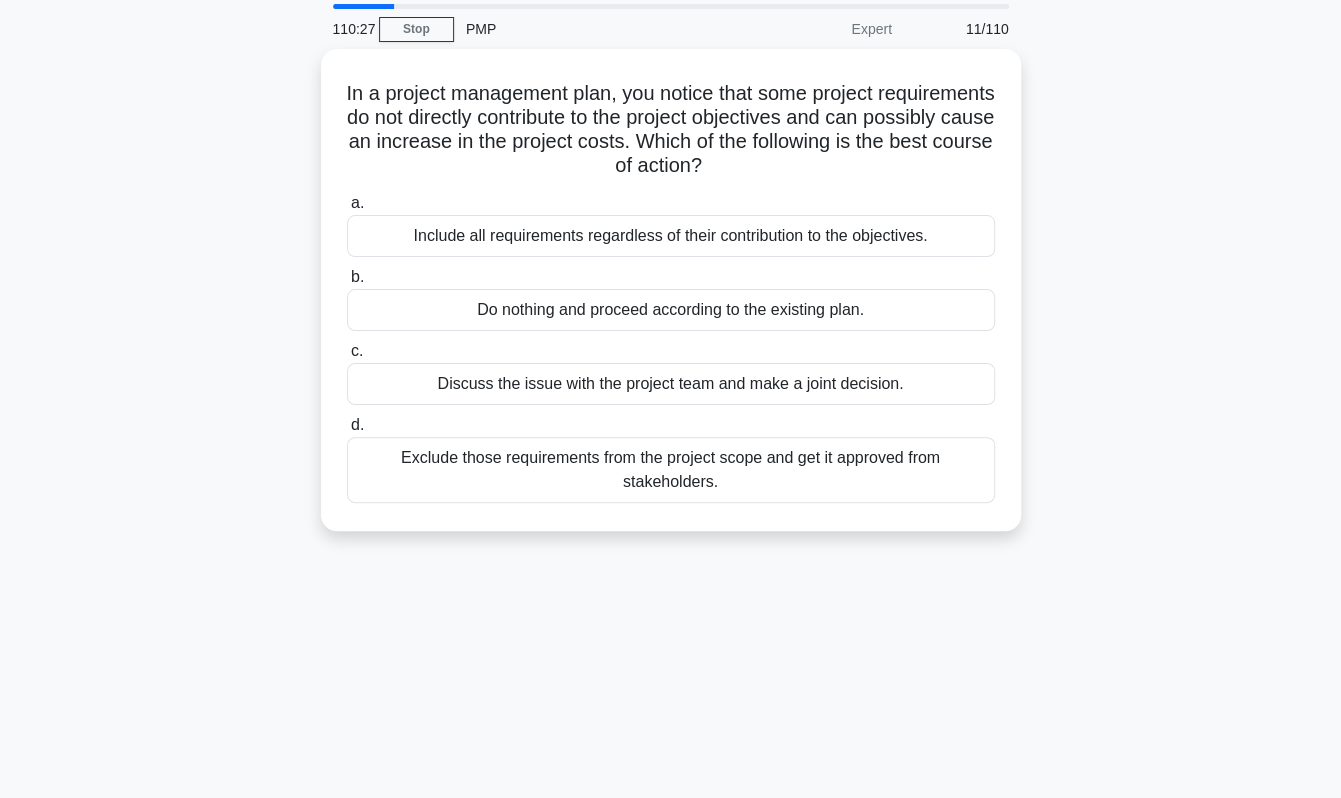 scroll, scrollTop: 100, scrollLeft: 0, axis: vertical 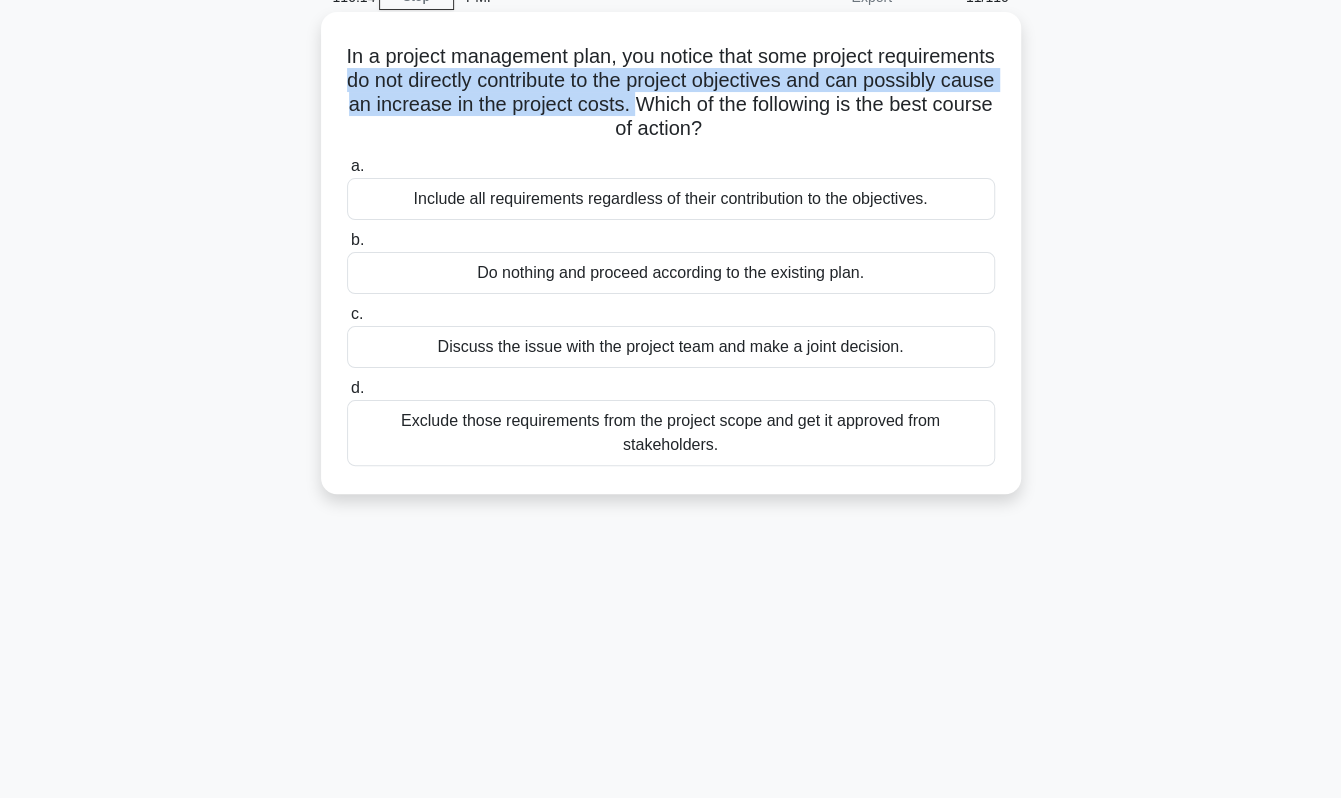 drag, startPoint x: 480, startPoint y: 79, endPoint x: 842, endPoint y: 111, distance: 363.41162 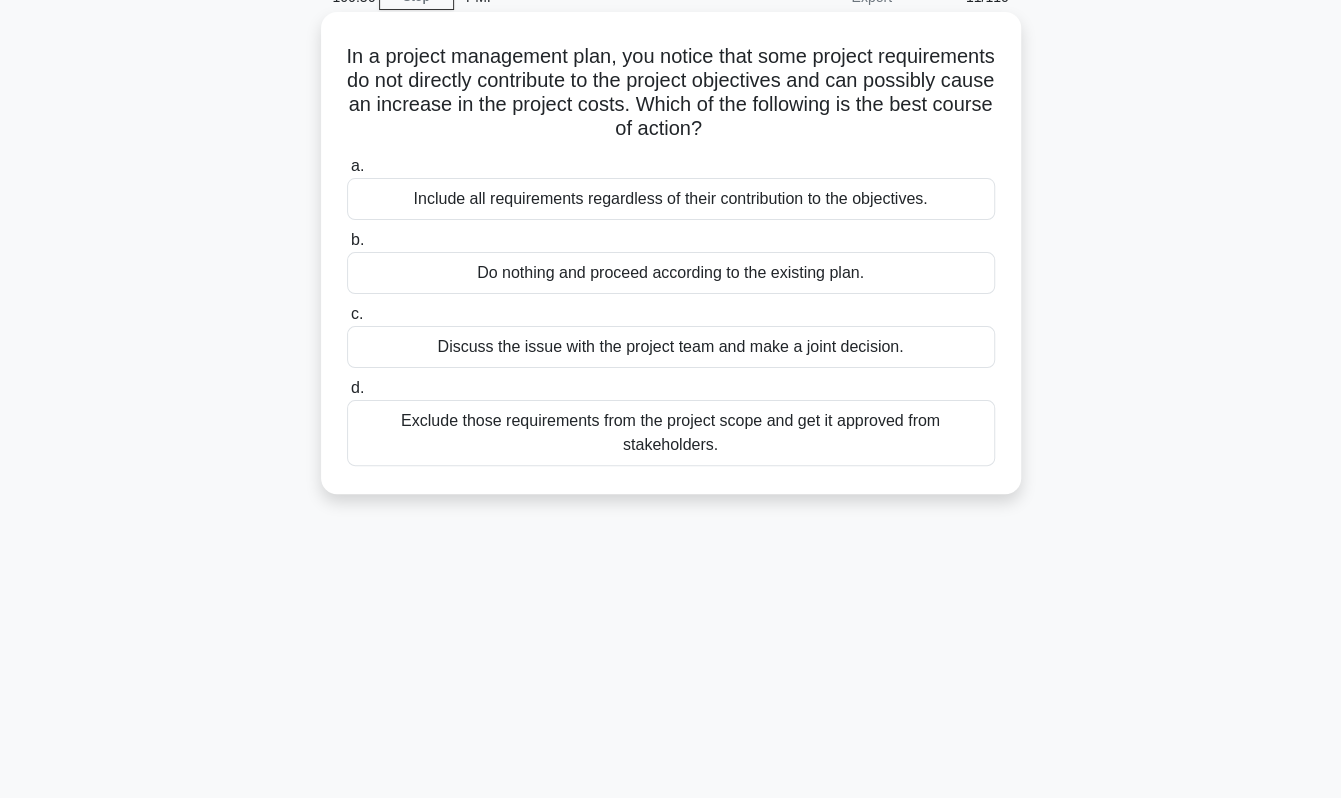 click on "Discuss the issue with the project team and make a joint decision." at bounding box center (671, 347) 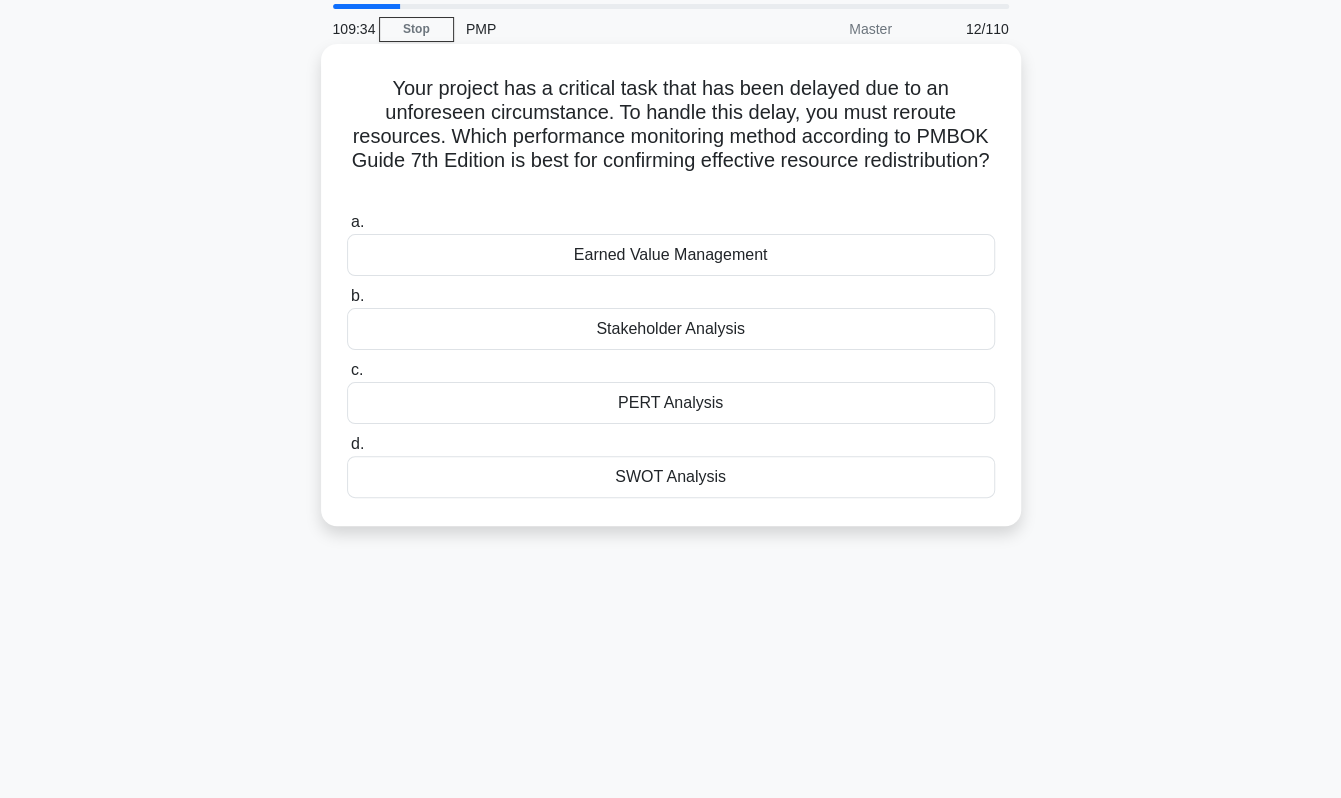 scroll, scrollTop: 100, scrollLeft: 0, axis: vertical 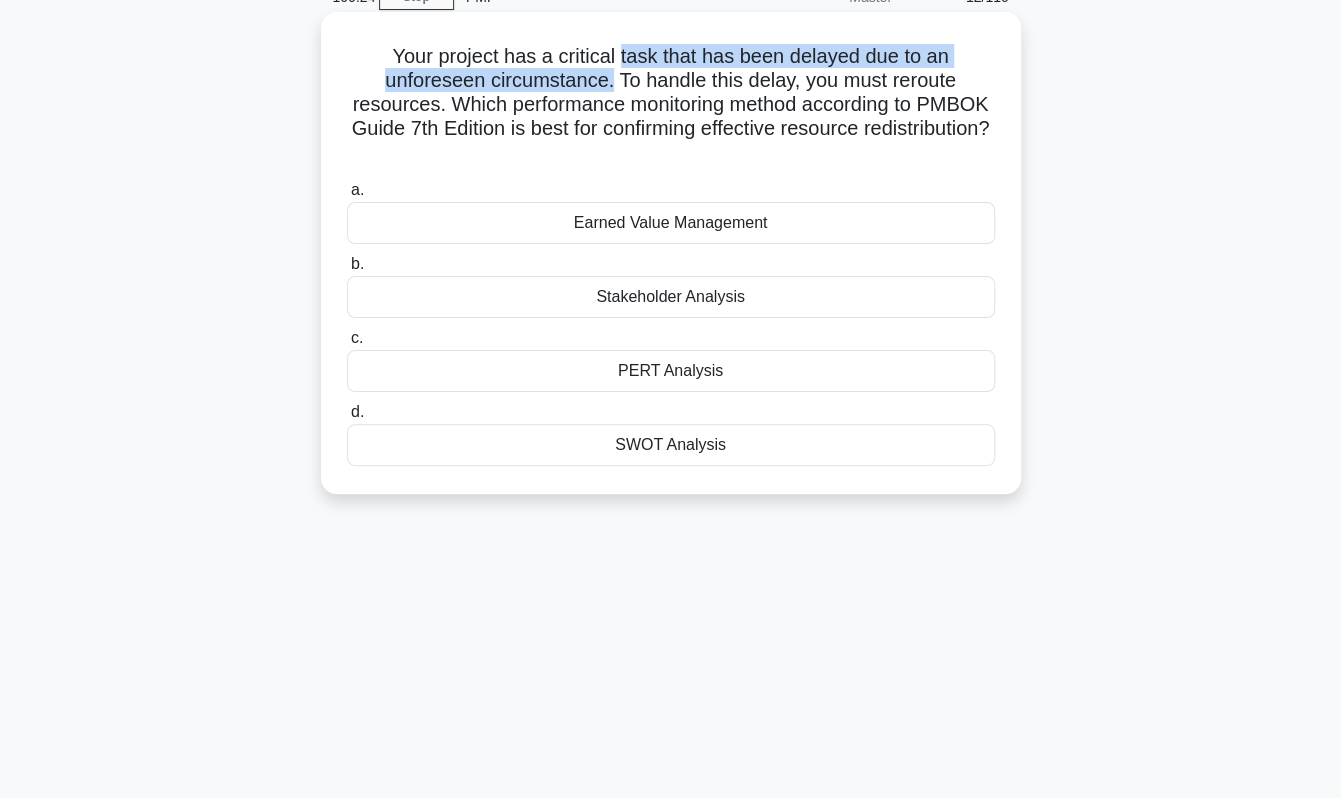 drag, startPoint x: 622, startPoint y: 54, endPoint x: 610, endPoint y: 81, distance: 29.546574 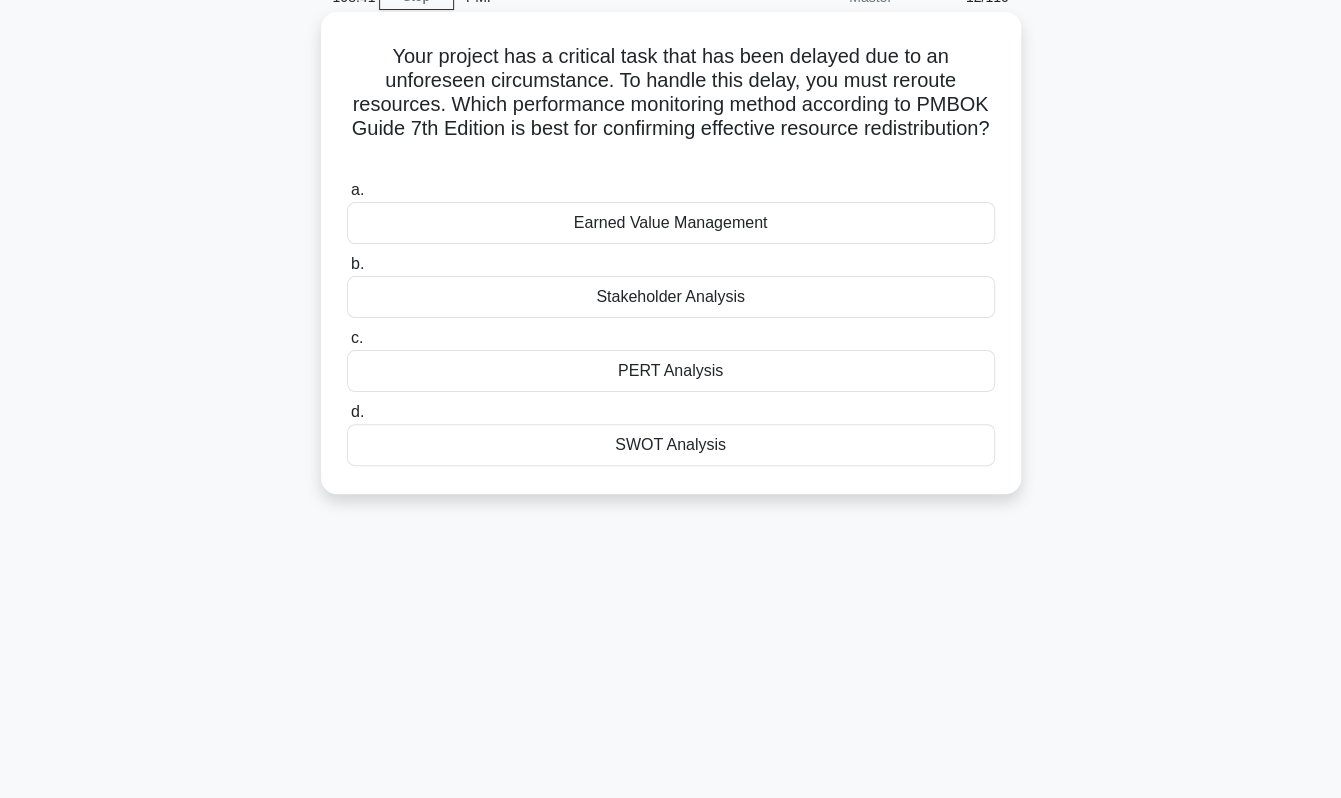 click on "Earned Value Management" at bounding box center [671, 223] 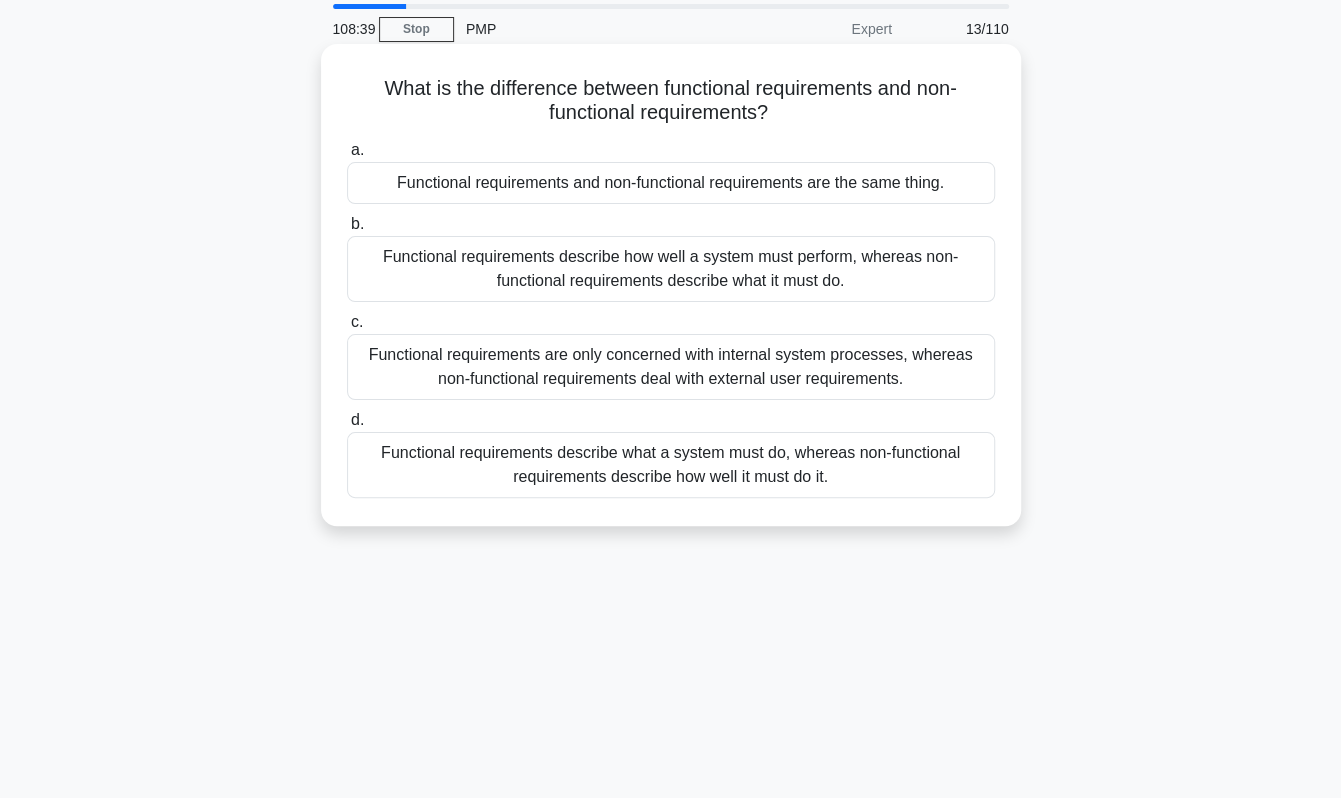 scroll, scrollTop: 100, scrollLeft: 0, axis: vertical 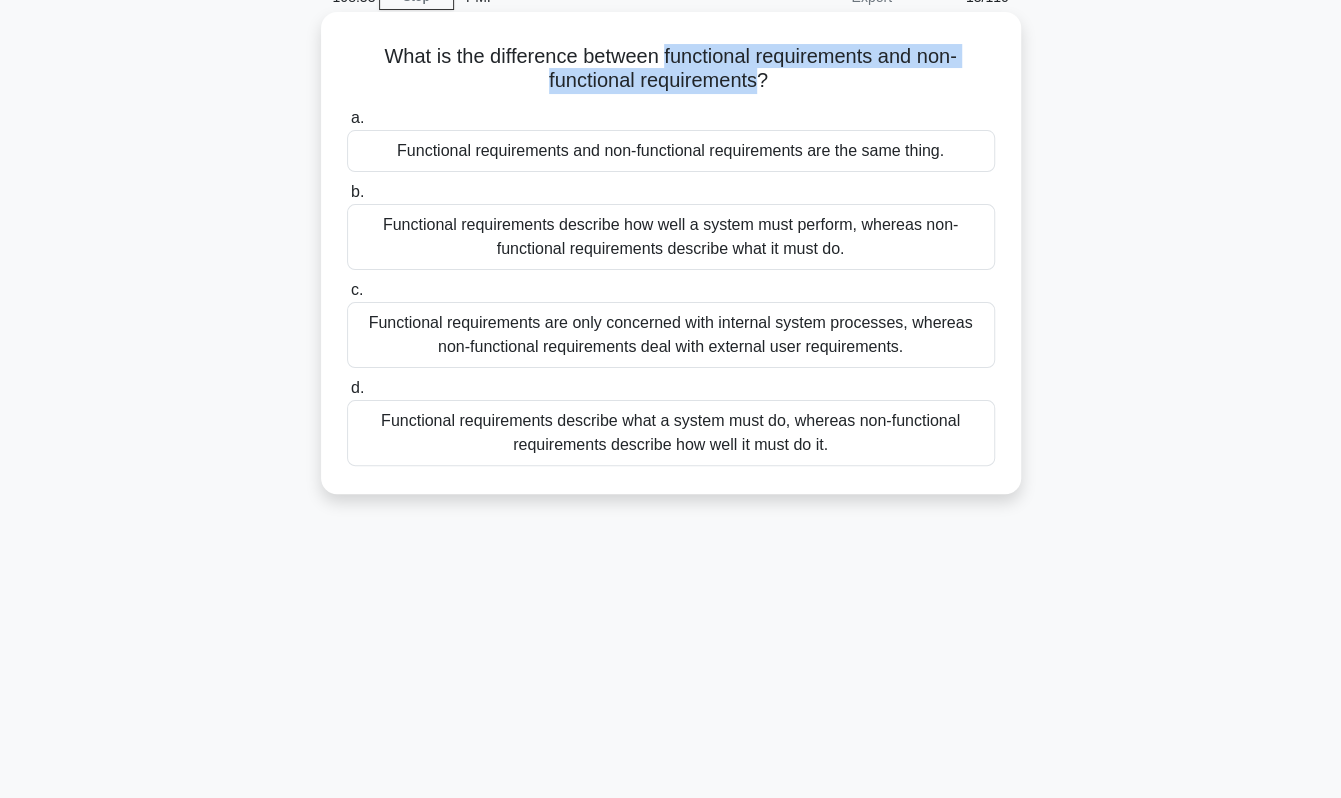drag, startPoint x: 662, startPoint y: 57, endPoint x: 759, endPoint y: 87, distance: 101.53325 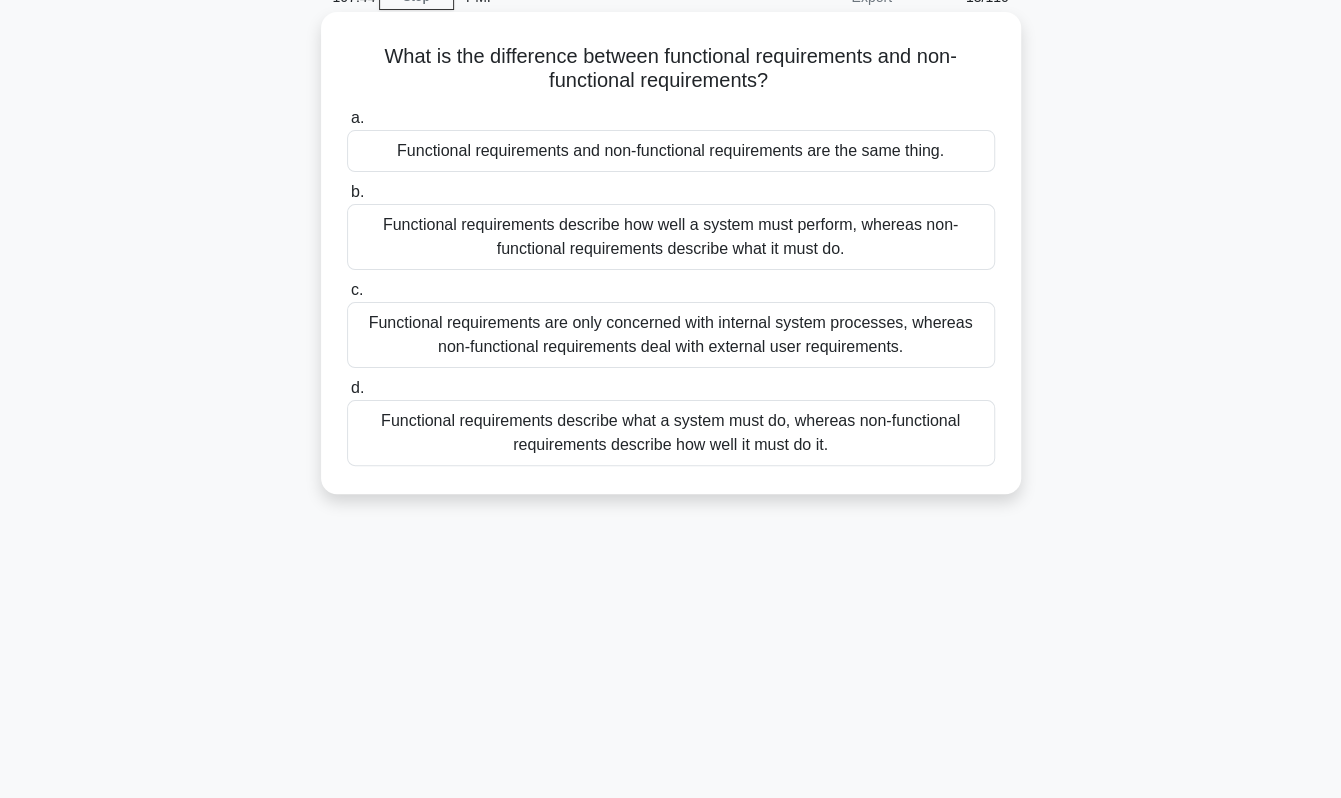 click on "Functional requirements describe what a system must do, whereas non-functional requirements describe how well it must do it." at bounding box center (671, 433) 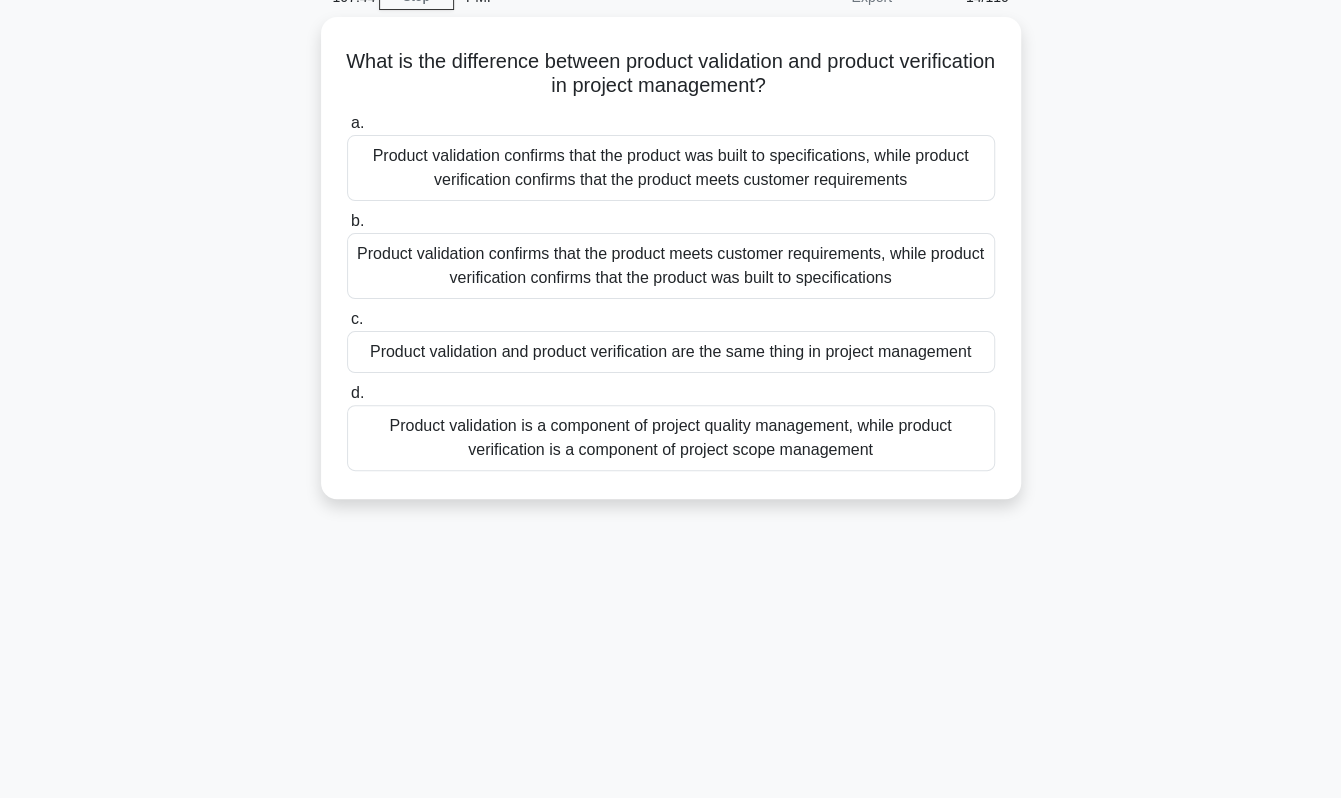 scroll, scrollTop: 0, scrollLeft: 0, axis: both 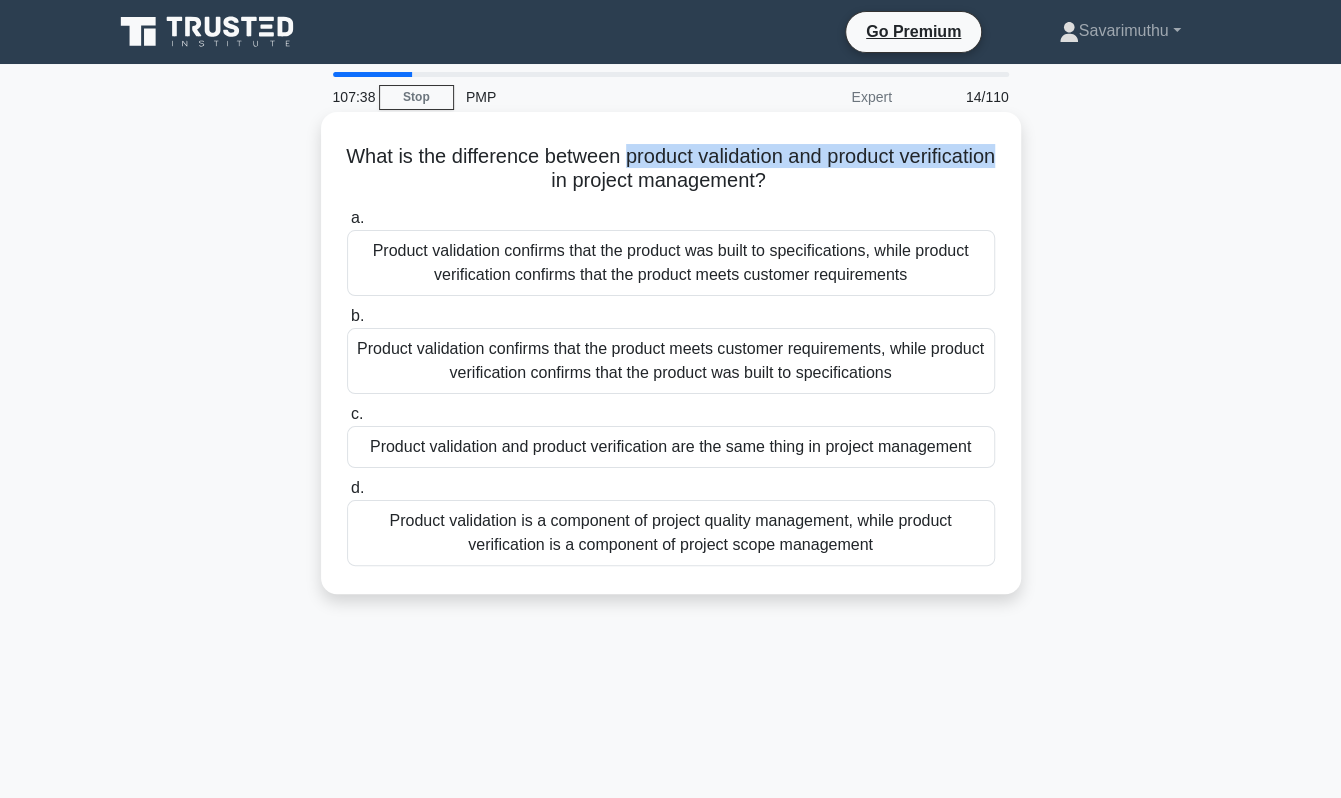 drag, startPoint x: 670, startPoint y: 159, endPoint x: 590, endPoint y: 187, distance: 84.758484 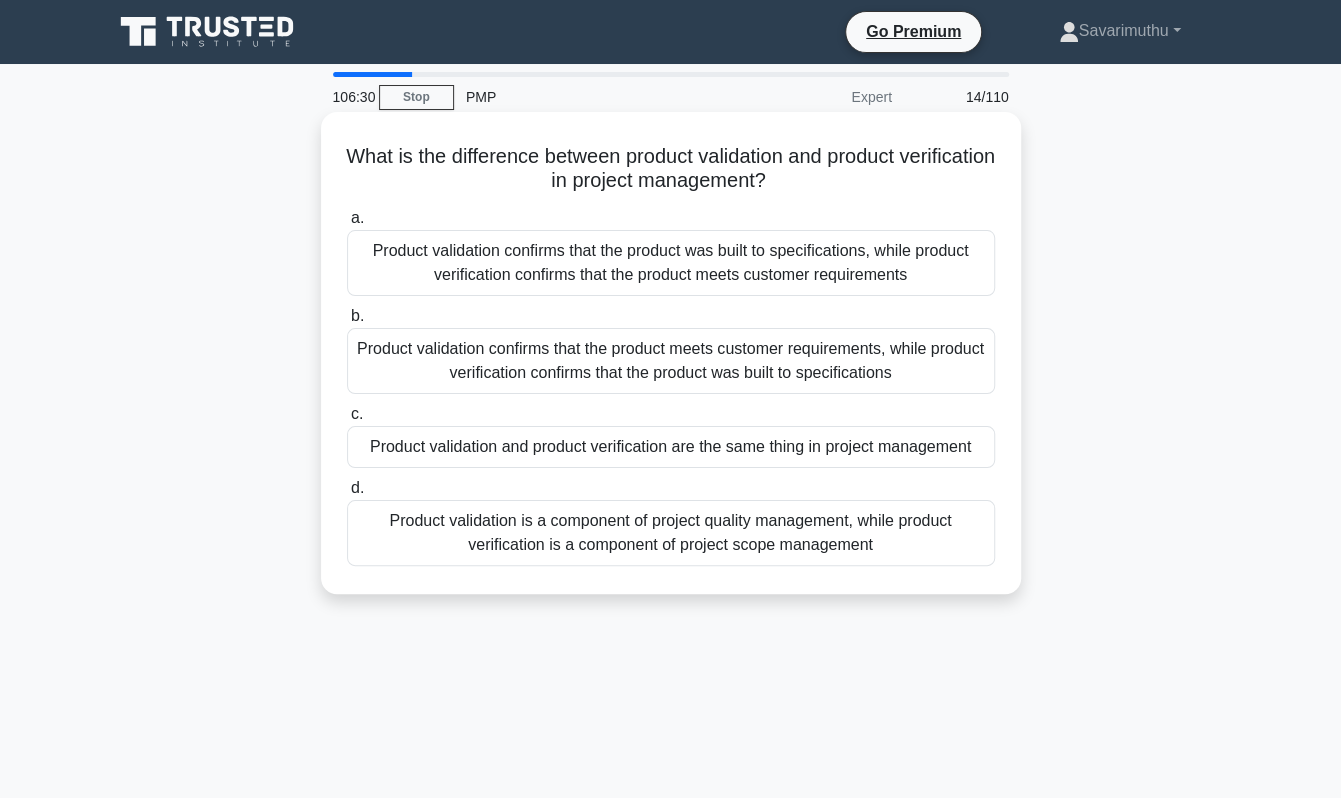 click on "Product validation confirms that the product meets customer requirements, while product verification confirms that the product was built to specifications" at bounding box center [671, 361] 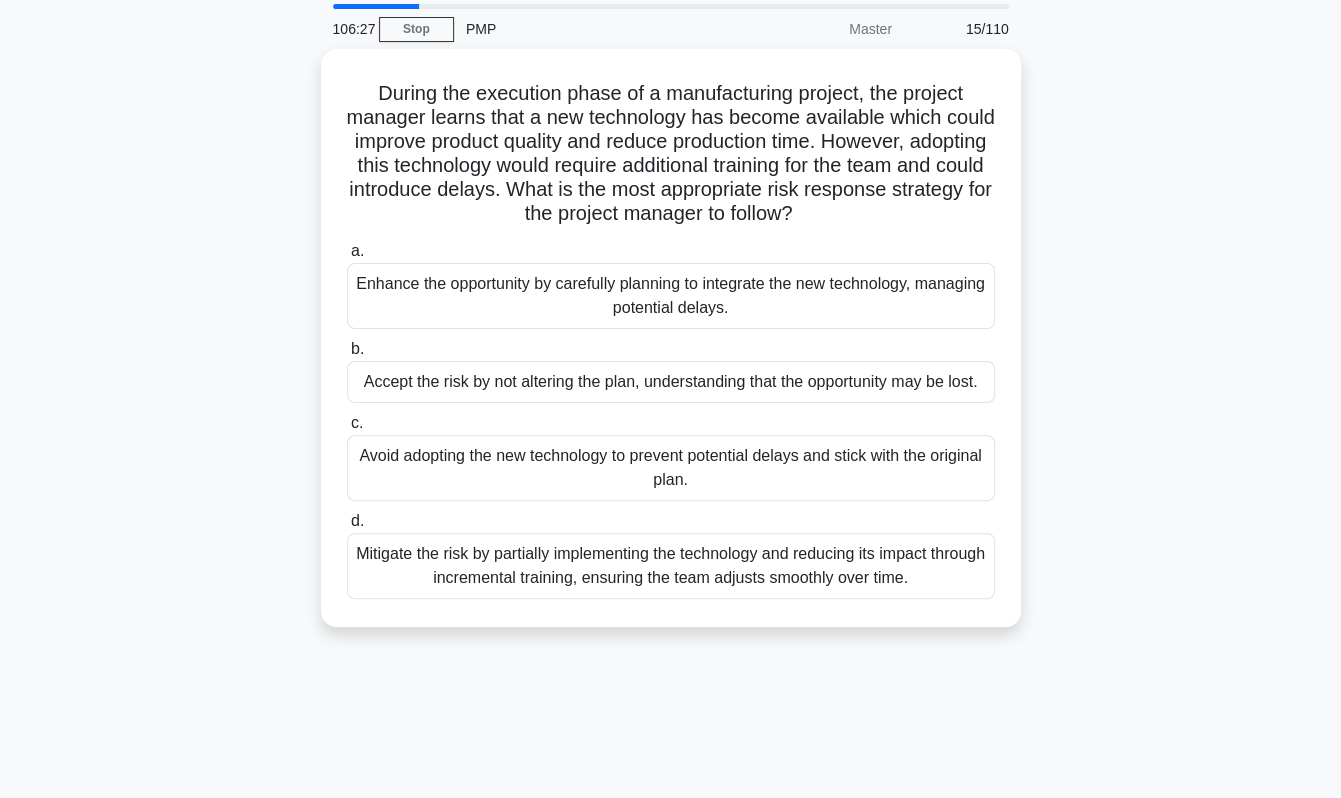 scroll, scrollTop: 100, scrollLeft: 0, axis: vertical 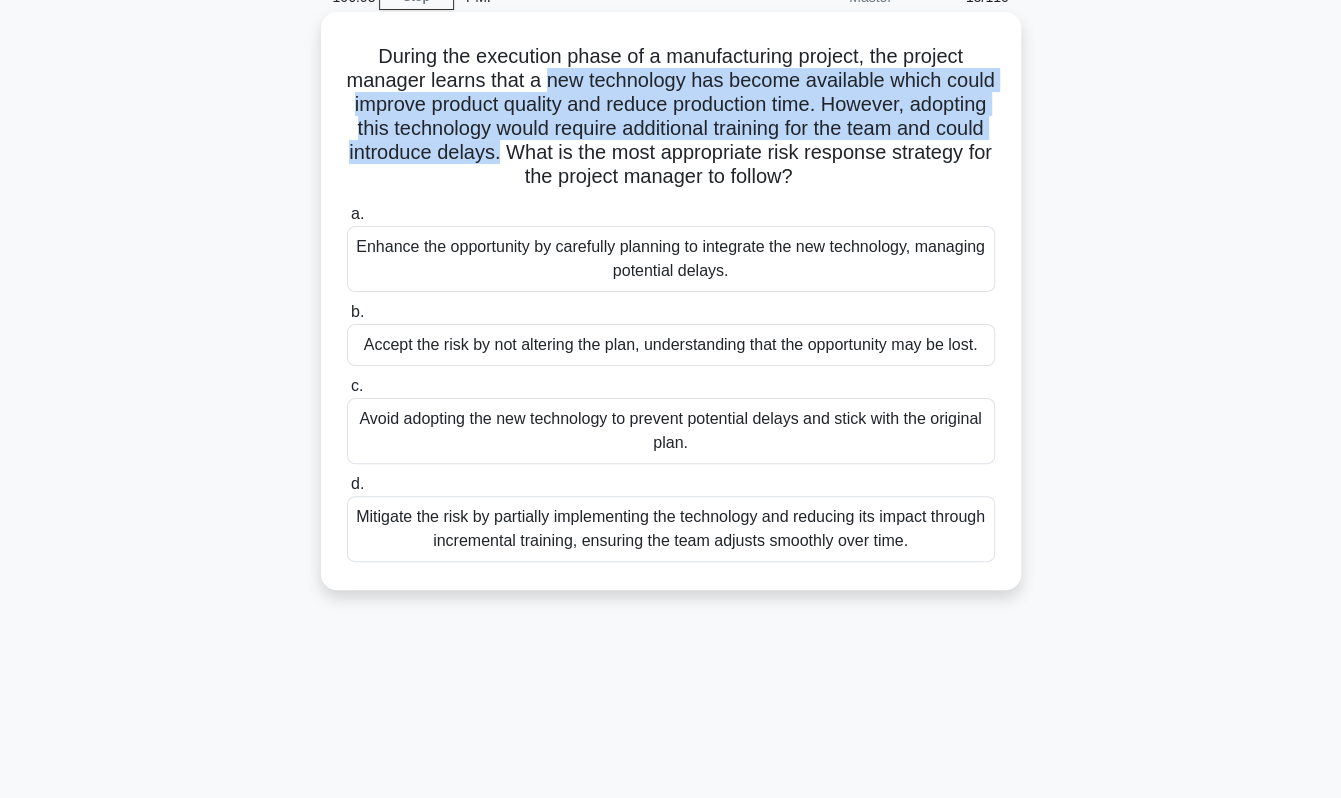drag, startPoint x: 571, startPoint y: 81, endPoint x: 598, endPoint y: 157, distance: 80.65358 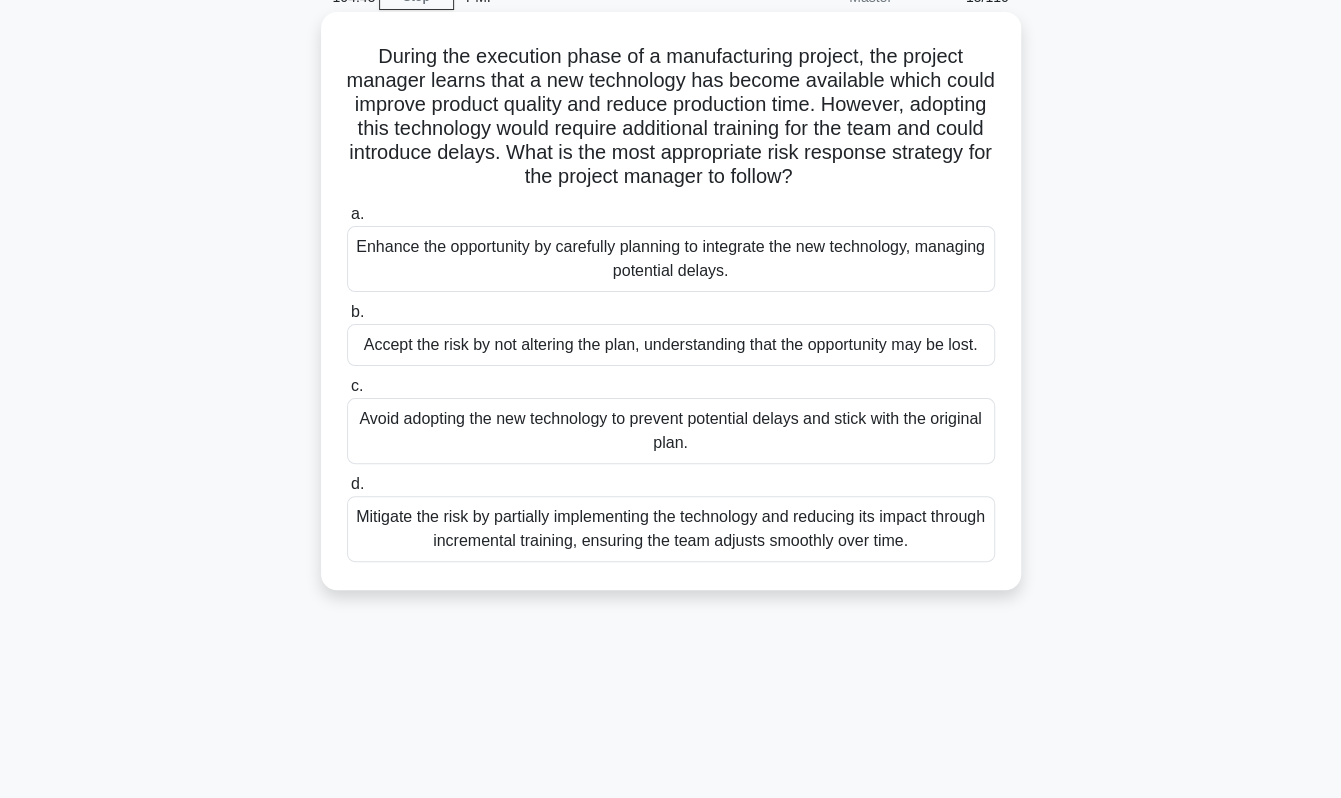 click on "Enhance the opportunity by carefully planning to integrate the new technology, managing potential delays." at bounding box center (671, 259) 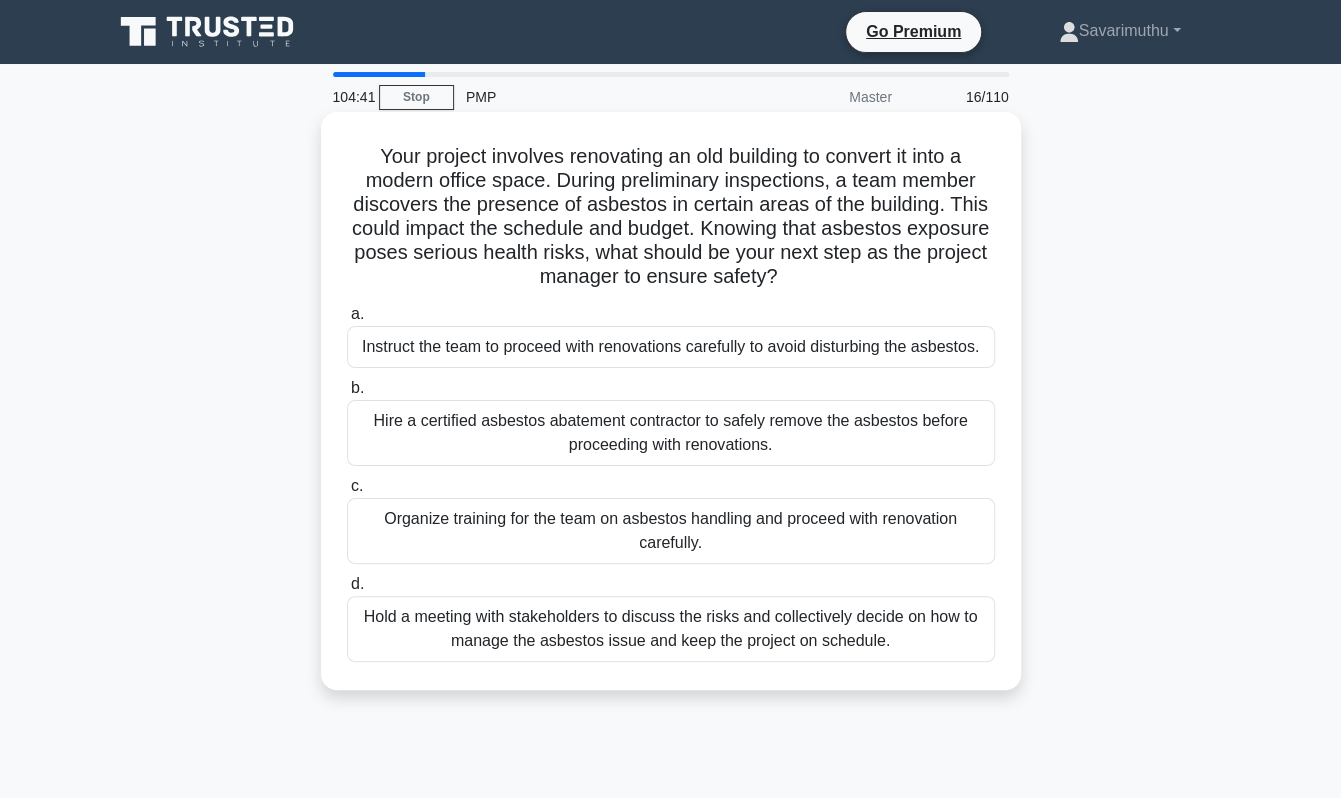 scroll, scrollTop: 100, scrollLeft: 0, axis: vertical 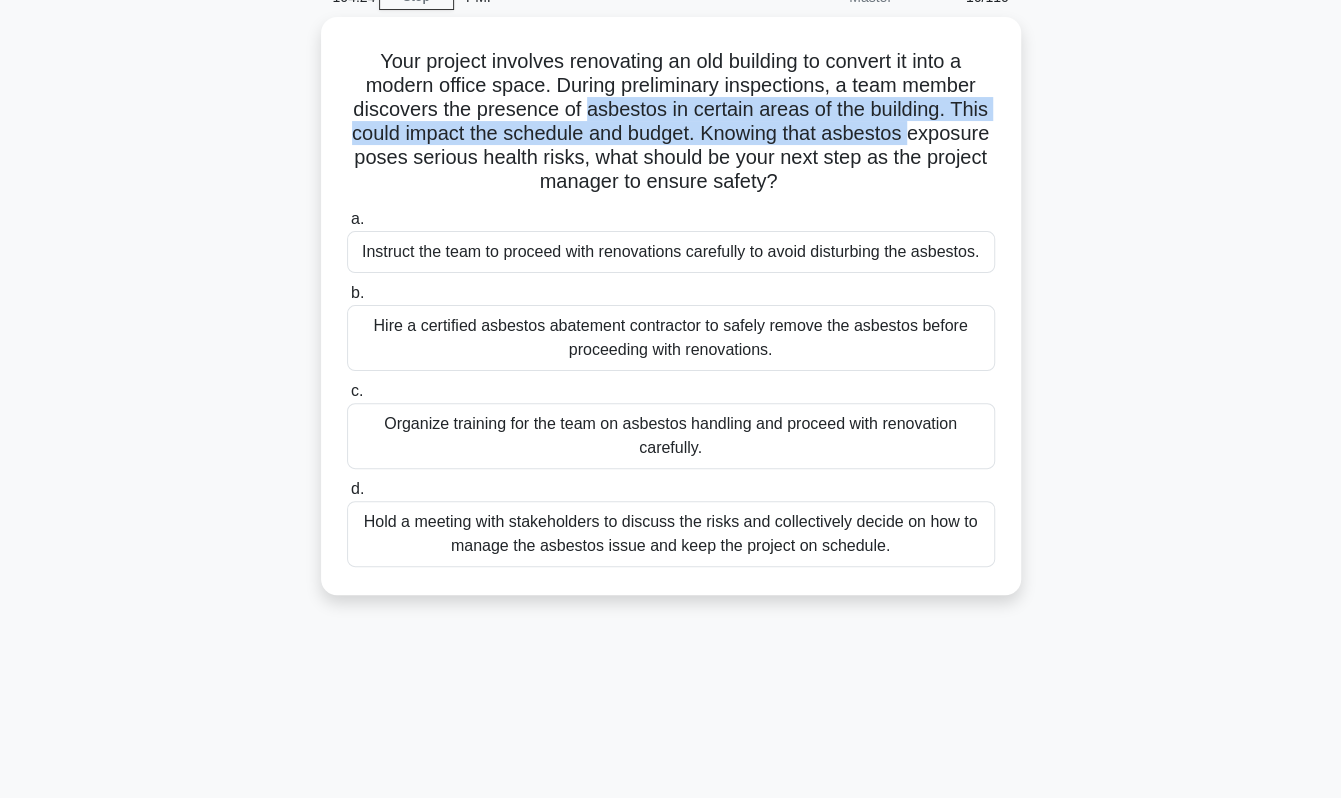 drag, startPoint x: 586, startPoint y: 101, endPoint x: 190, endPoint y: 150, distance: 399.02005 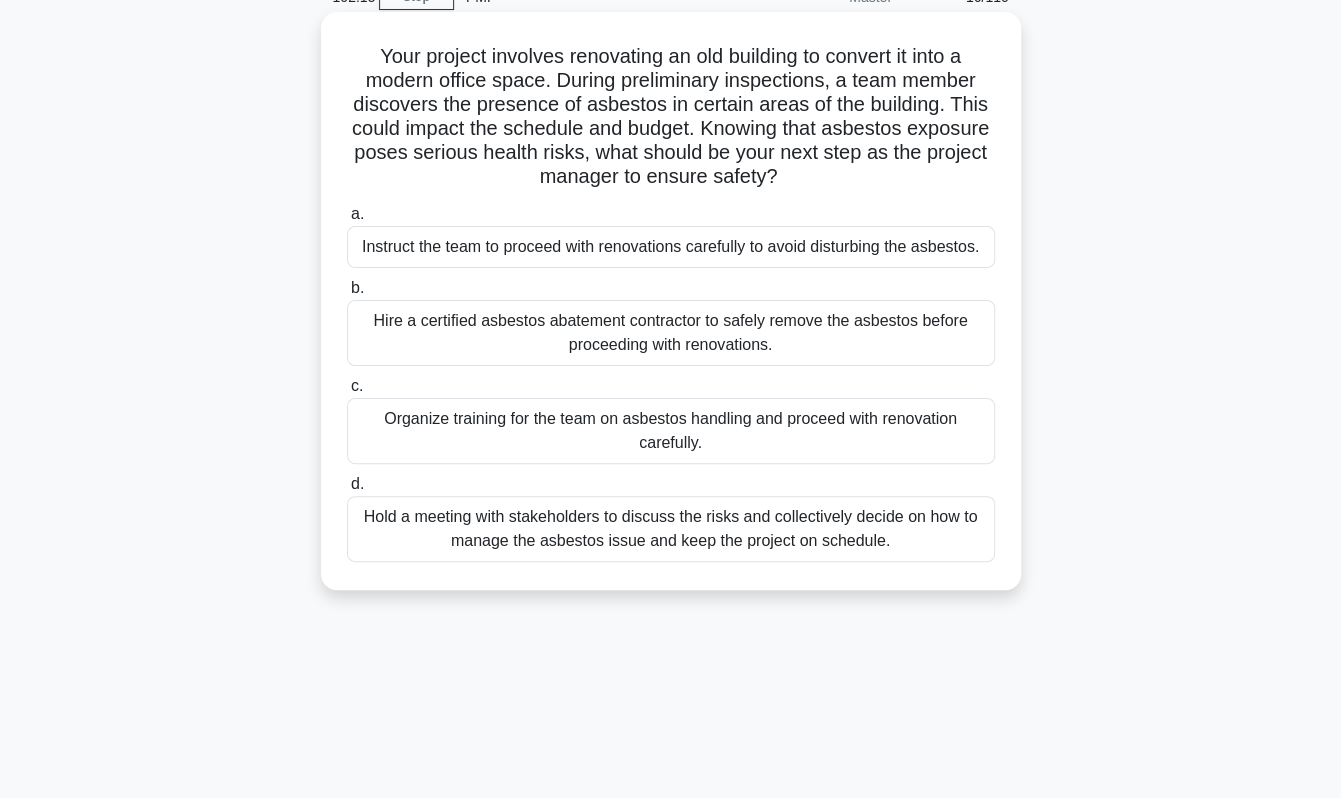 click on "Hold a meeting with stakeholders to discuss the risks and collectively decide on how to manage the asbestos issue and keep the project on schedule." at bounding box center (671, 529) 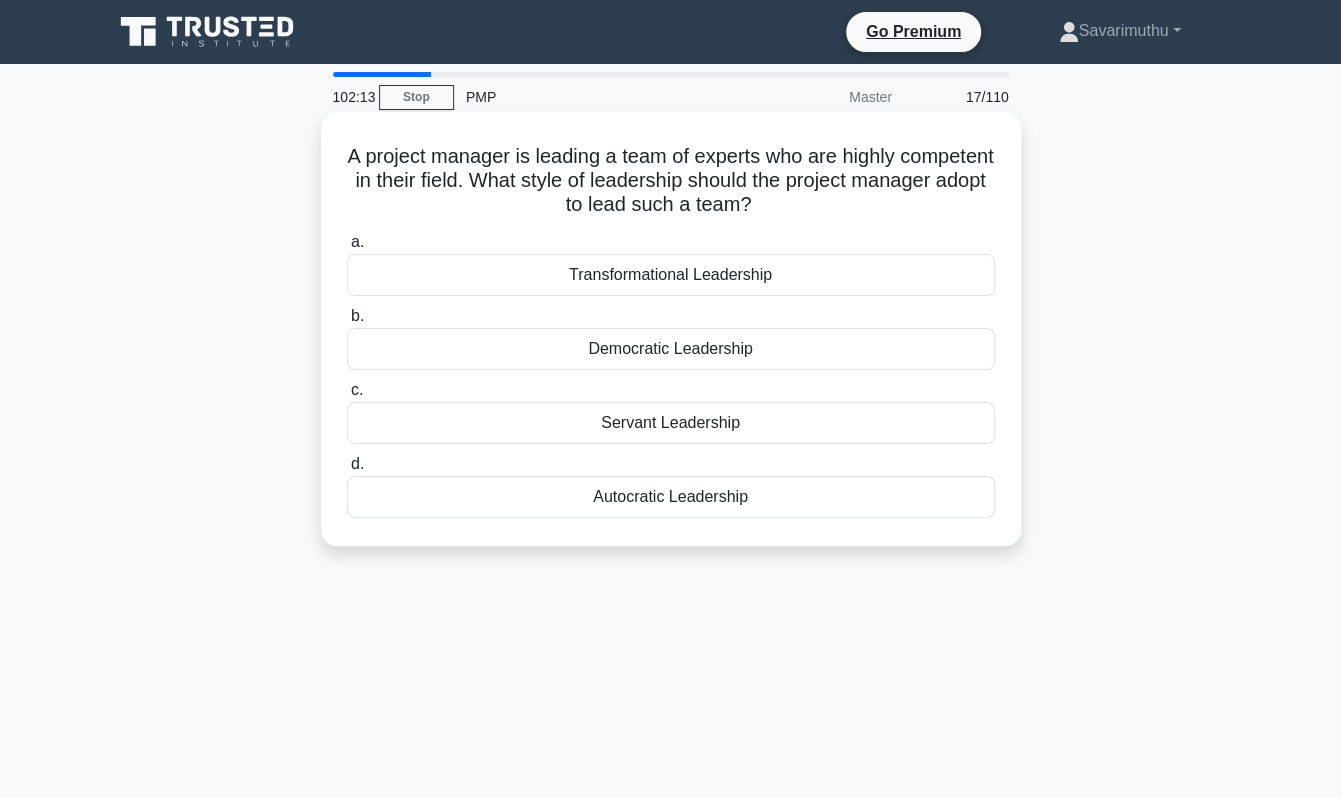 scroll, scrollTop: 100, scrollLeft: 0, axis: vertical 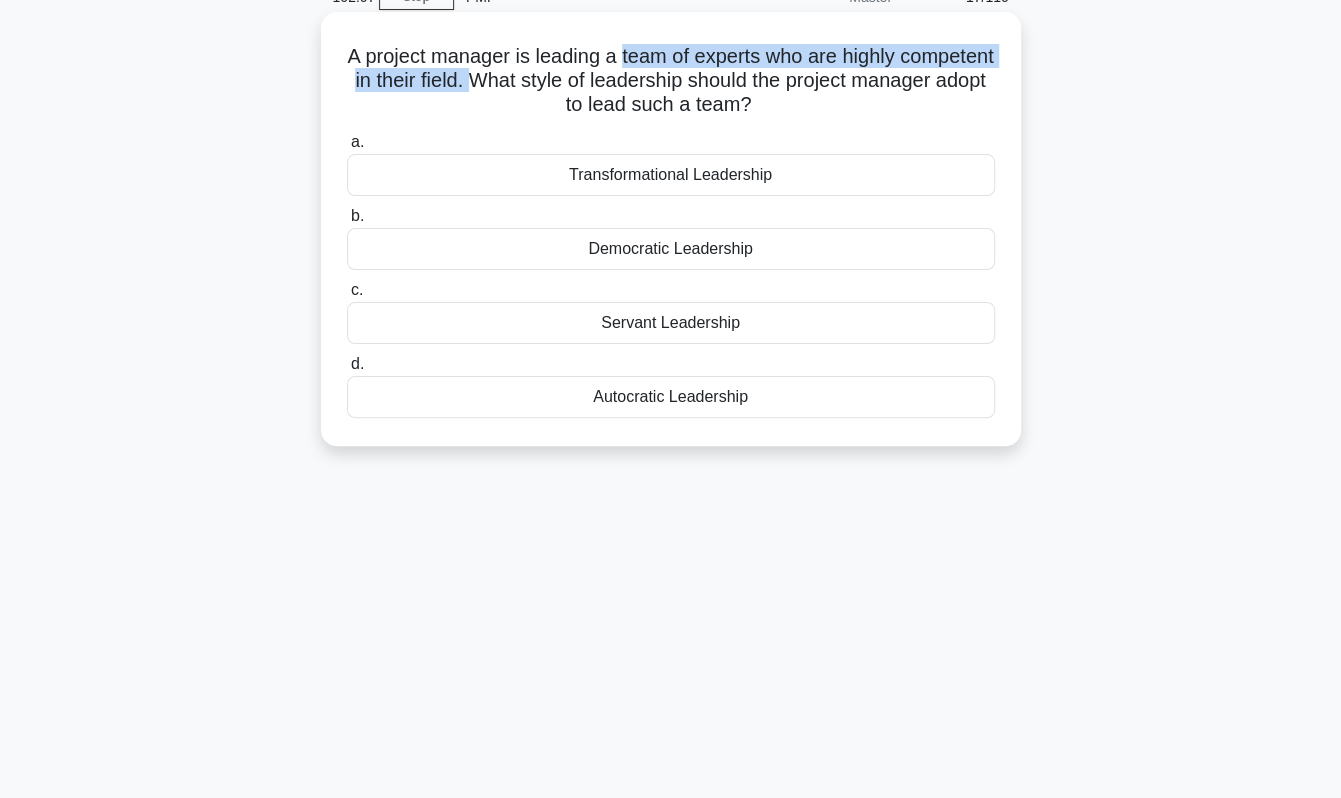 drag, startPoint x: 668, startPoint y: 53, endPoint x: 584, endPoint y: 72, distance: 86.12201 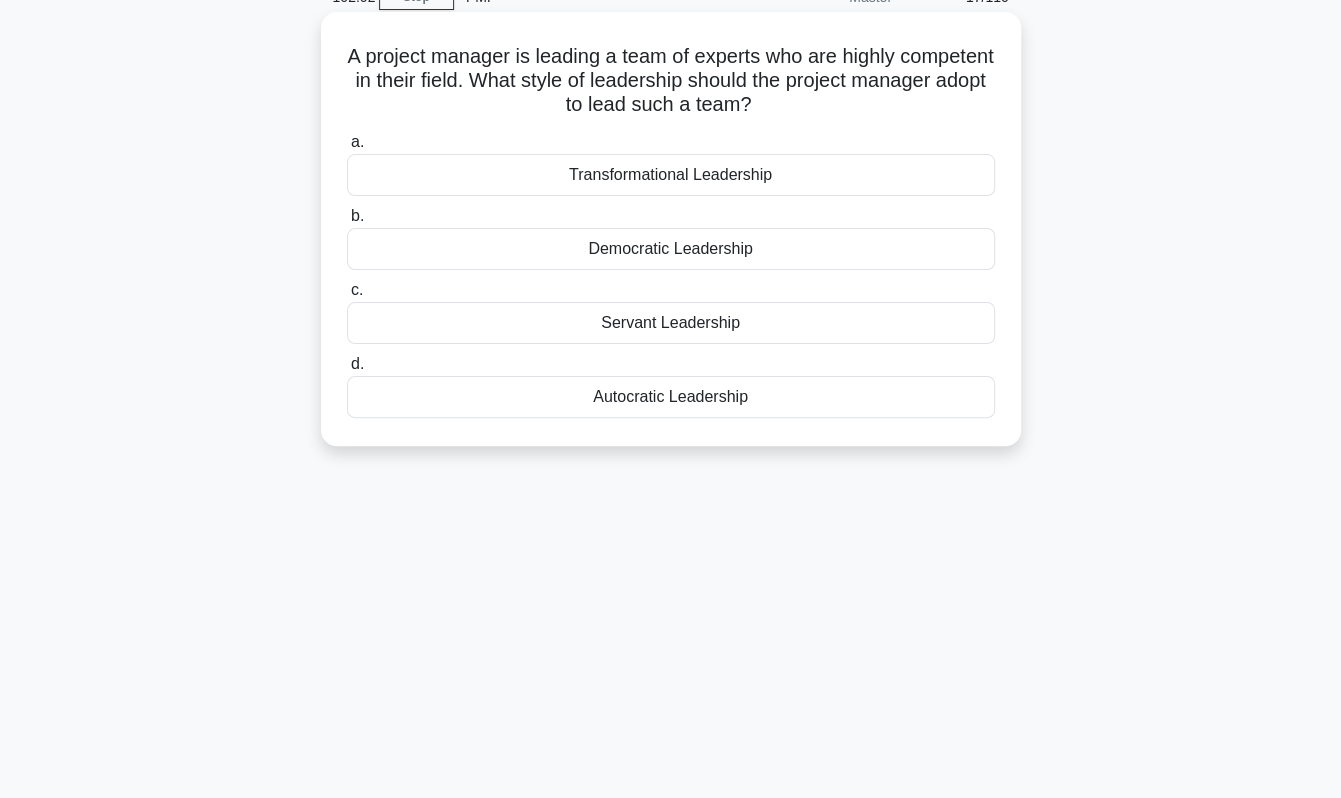click on "Servant Leadership" at bounding box center [671, 323] 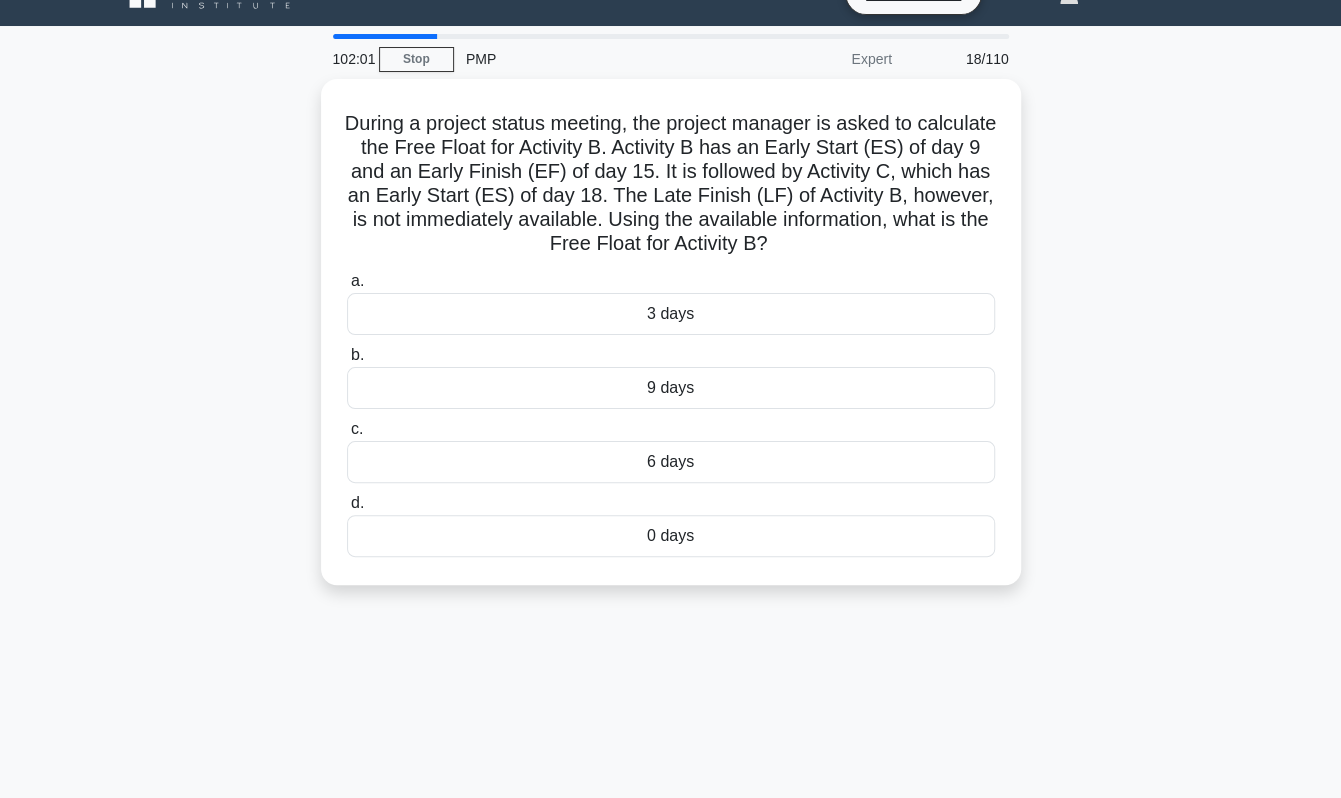 scroll, scrollTop: 0, scrollLeft: 0, axis: both 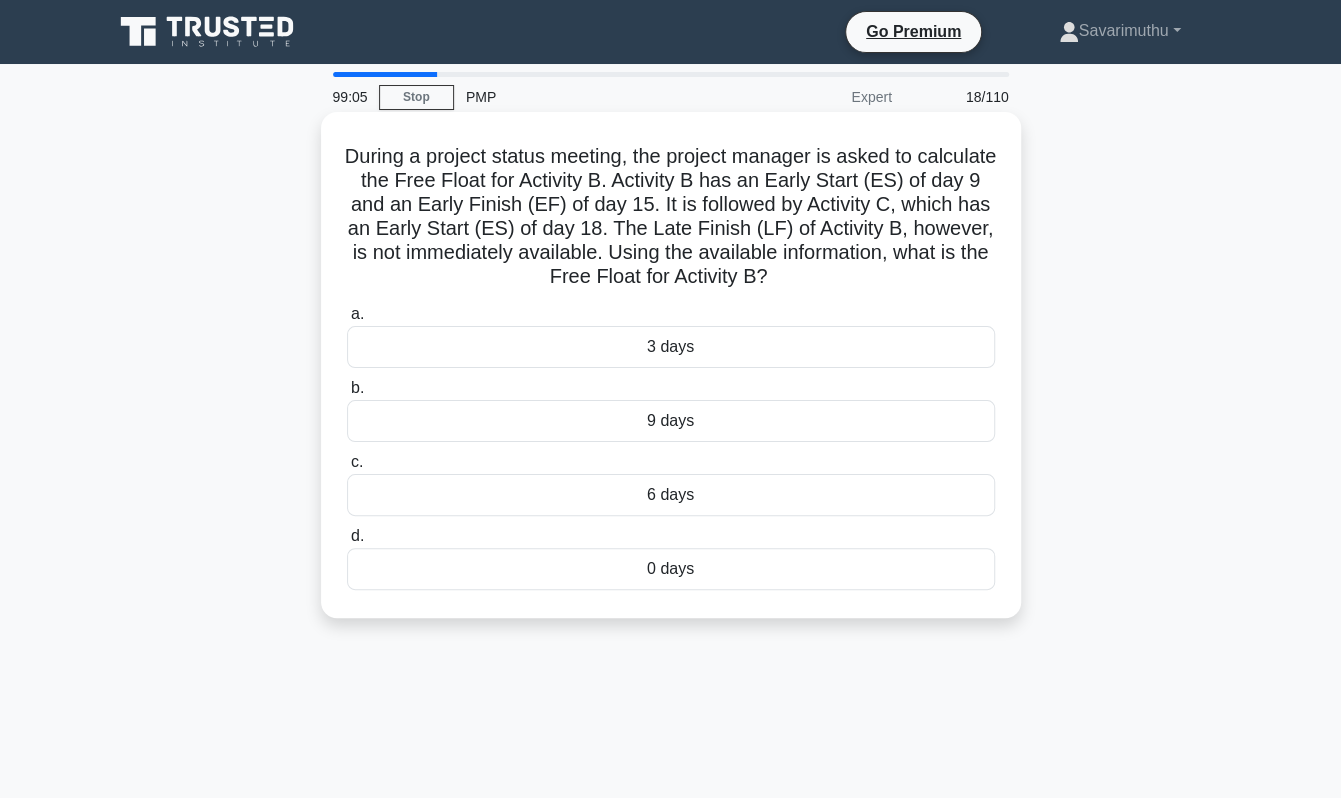 click on "3 days" at bounding box center (671, 347) 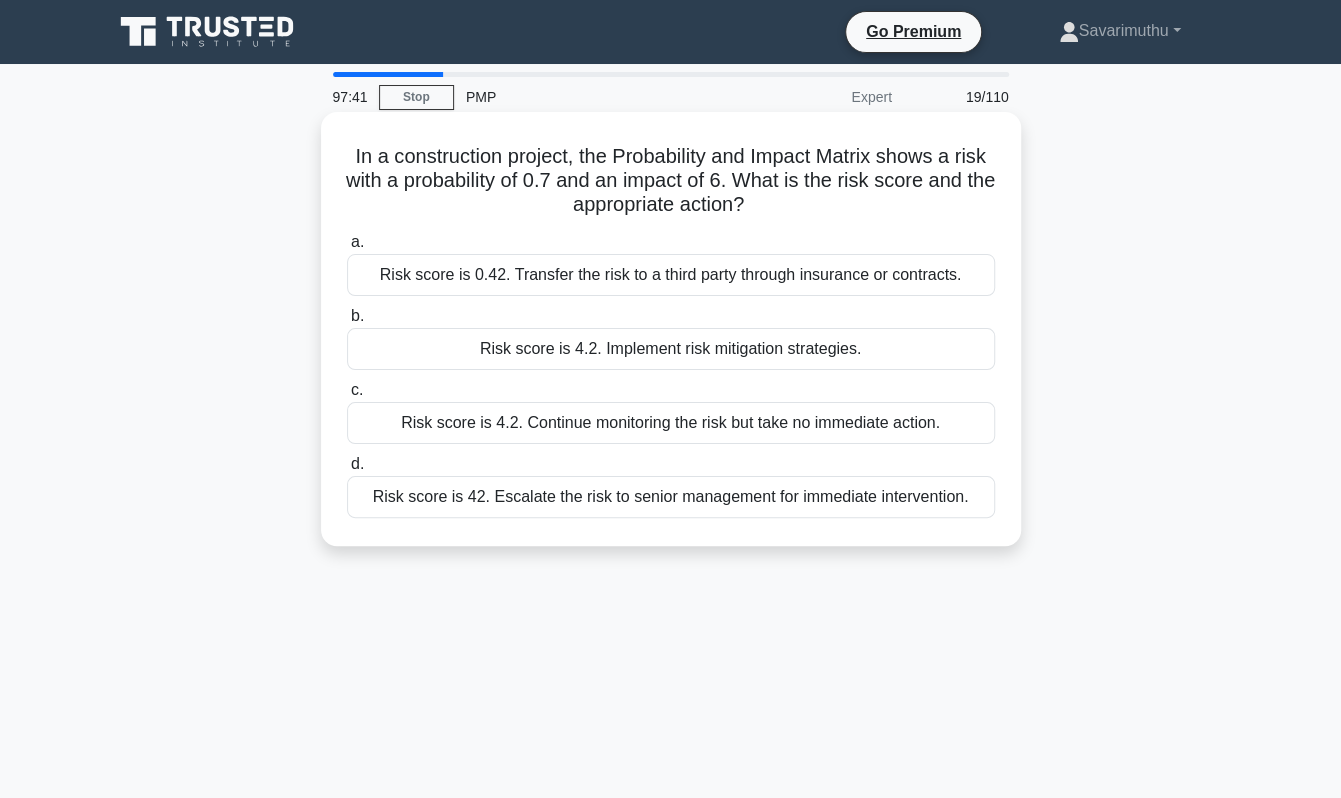 click on "Risk score is 4.2. Implement risk mitigation strategies." at bounding box center [671, 349] 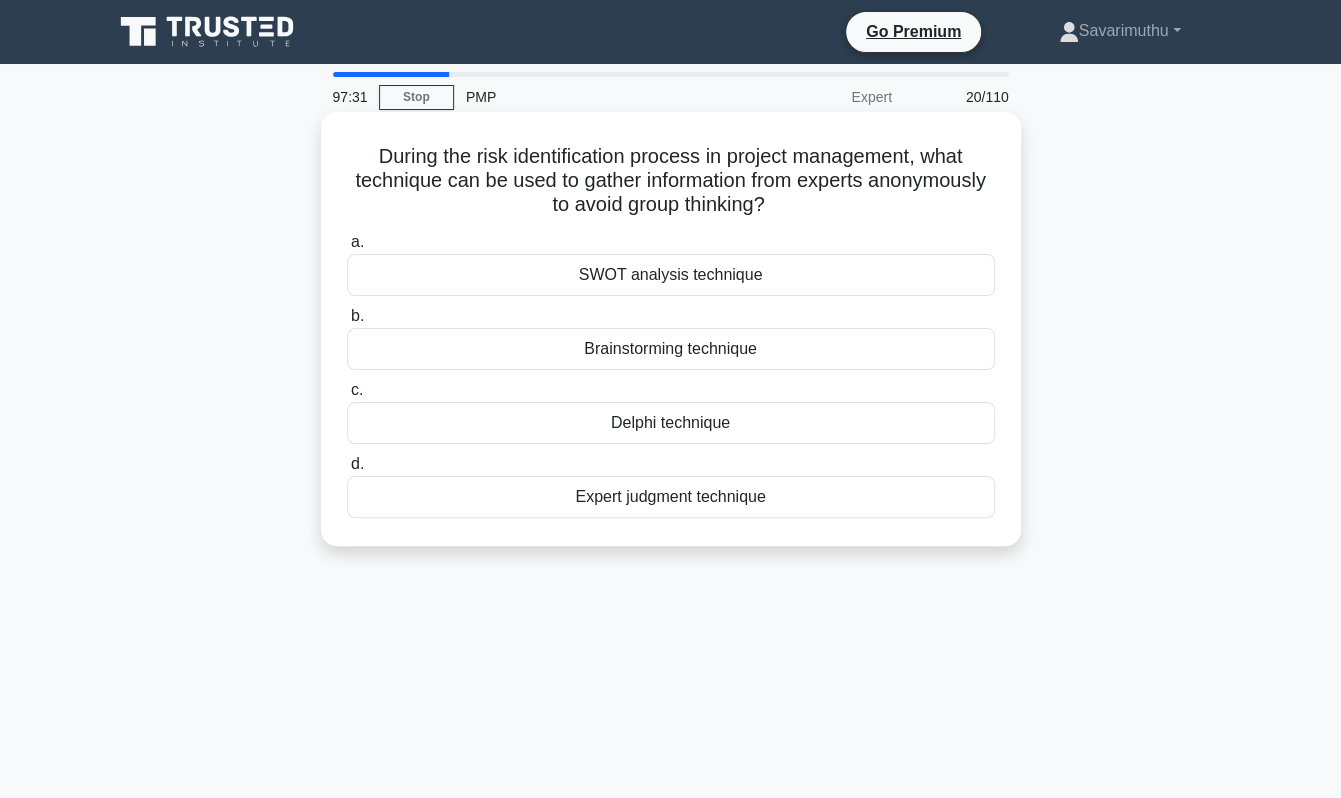 drag, startPoint x: 856, startPoint y: 182, endPoint x: 864, endPoint y: 221, distance: 39.812057 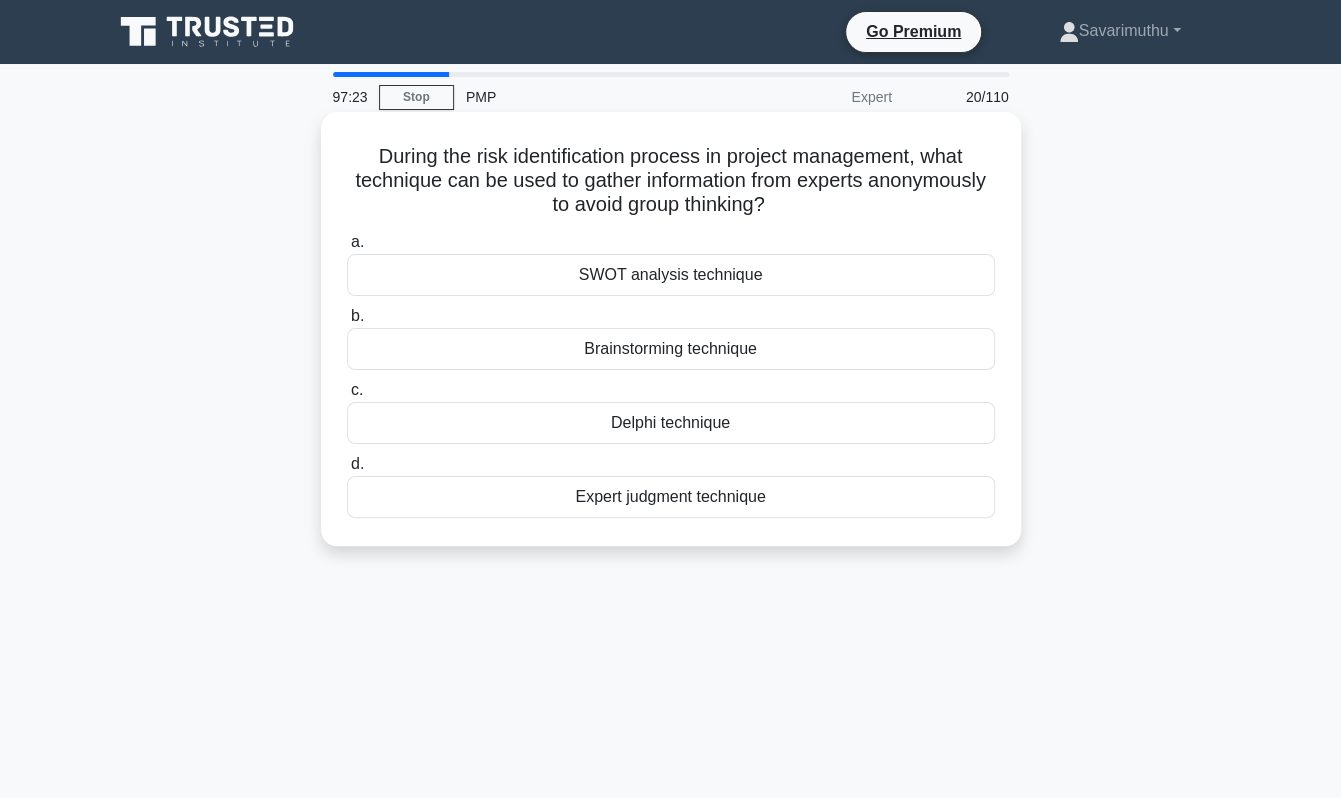 click on "Delphi technique" at bounding box center [671, 423] 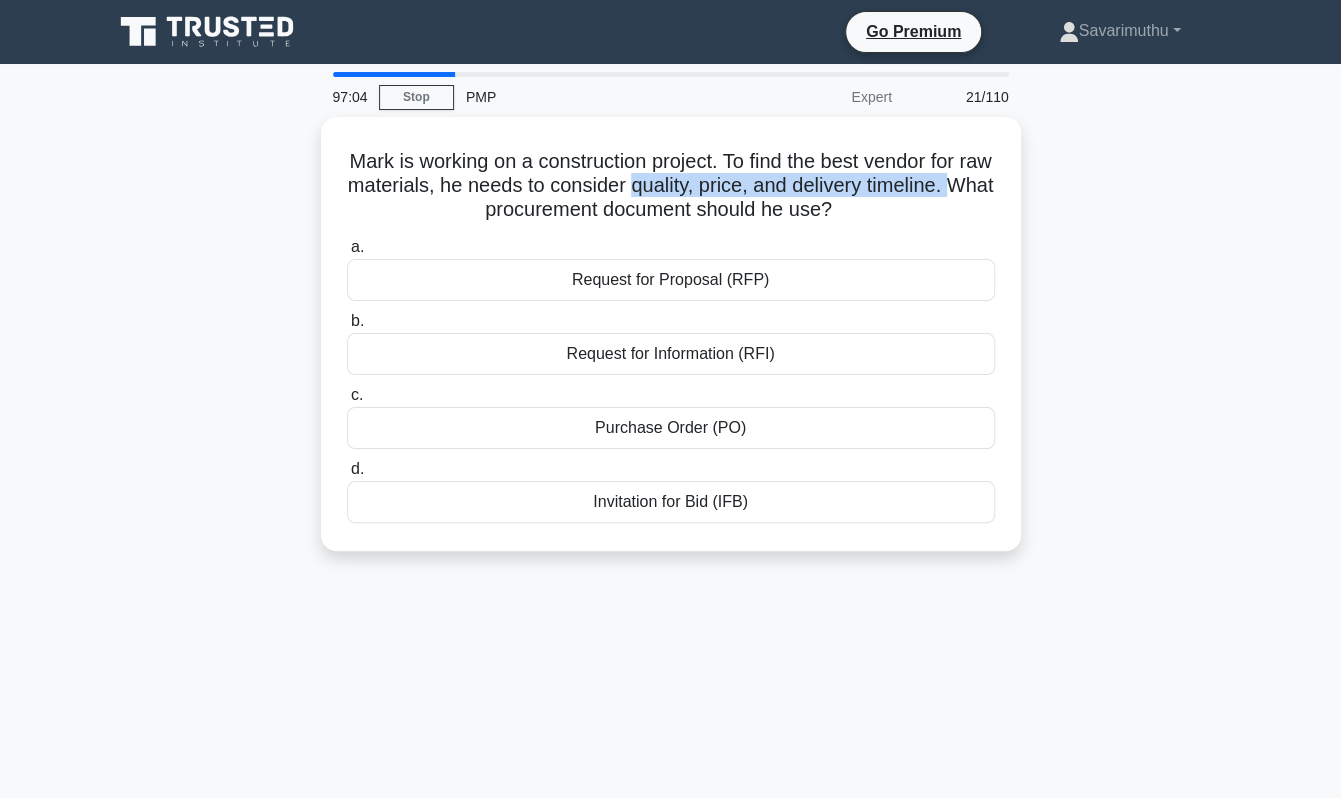 drag, startPoint x: 673, startPoint y: 183, endPoint x: 208, endPoint y: 215, distance: 466.09976 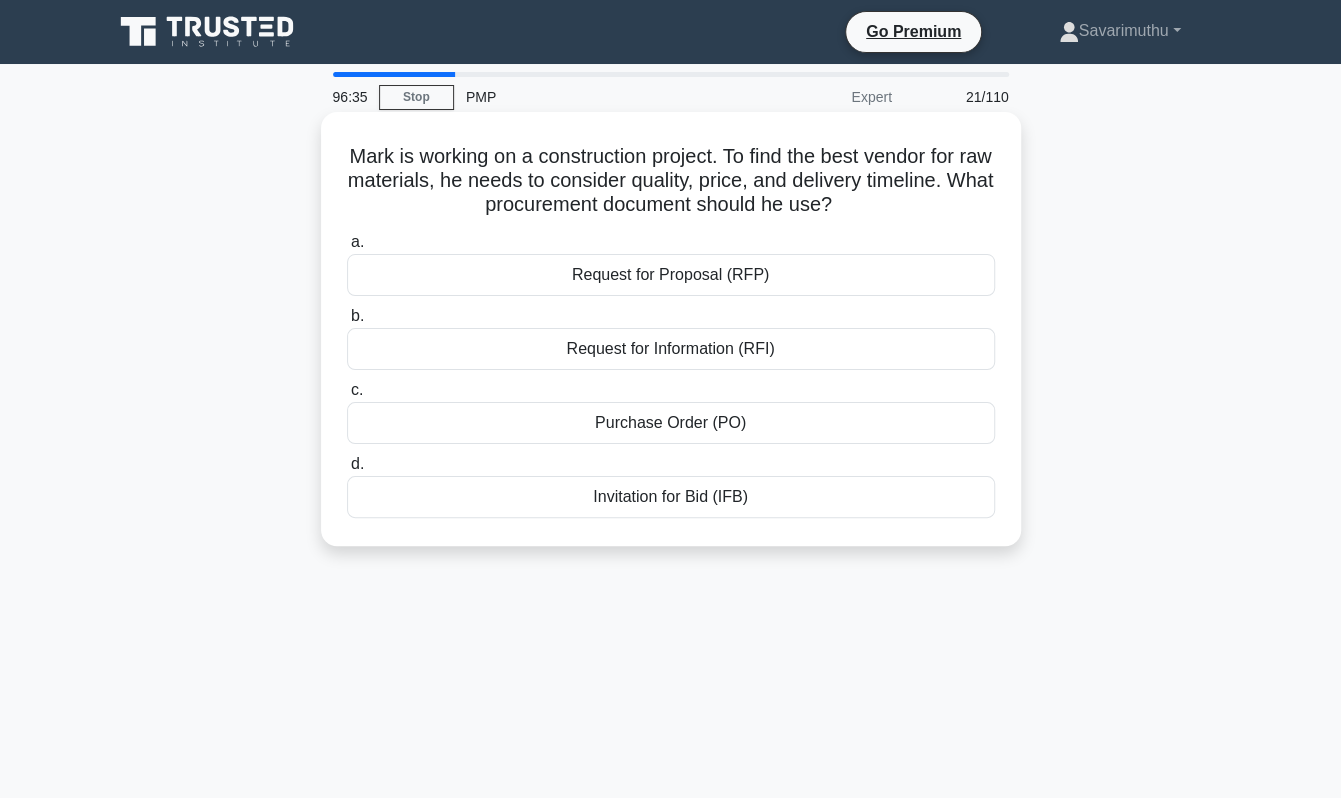 click on "Request for Proposal (RFP)" at bounding box center [671, 275] 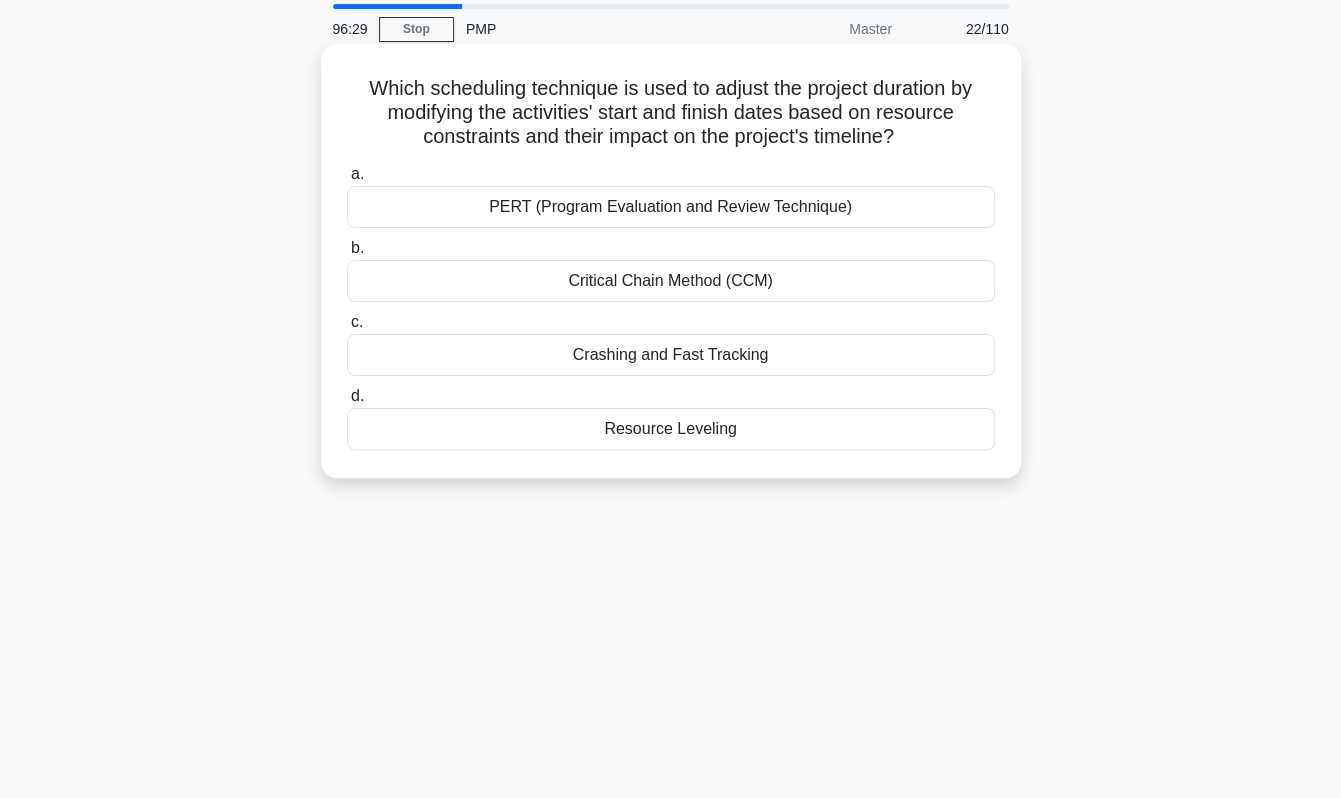 scroll, scrollTop: 100, scrollLeft: 0, axis: vertical 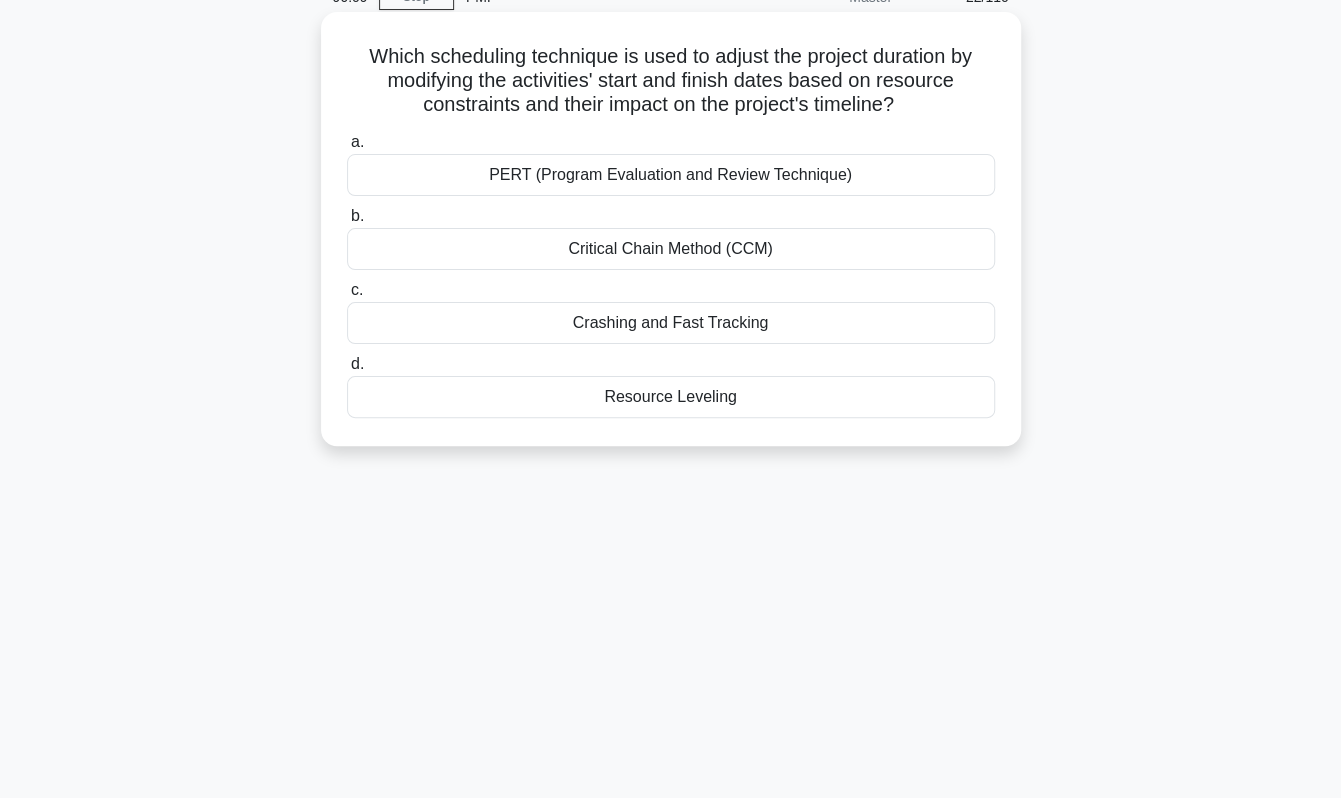 click on "Resource Leveling" at bounding box center (671, 397) 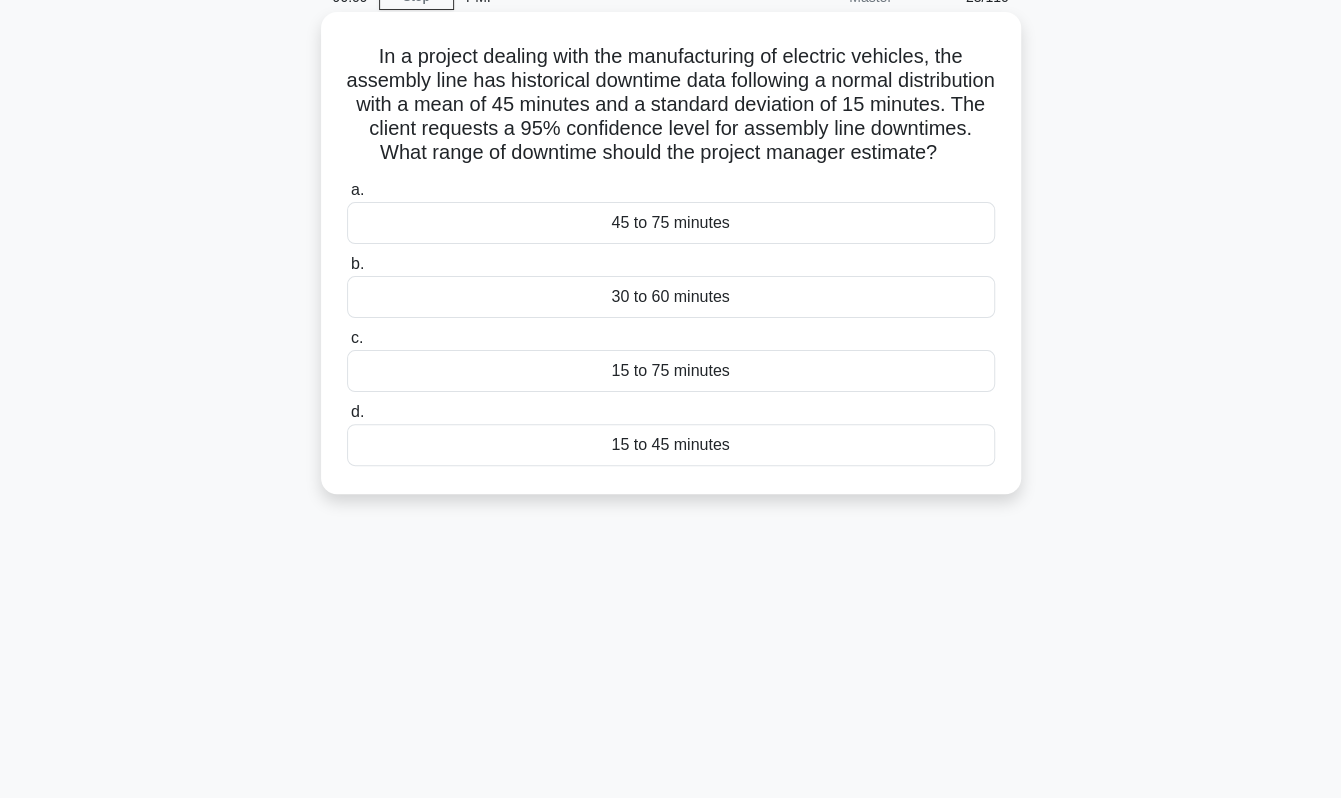 scroll, scrollTop: 0, scrollLeft: 0, axis: both 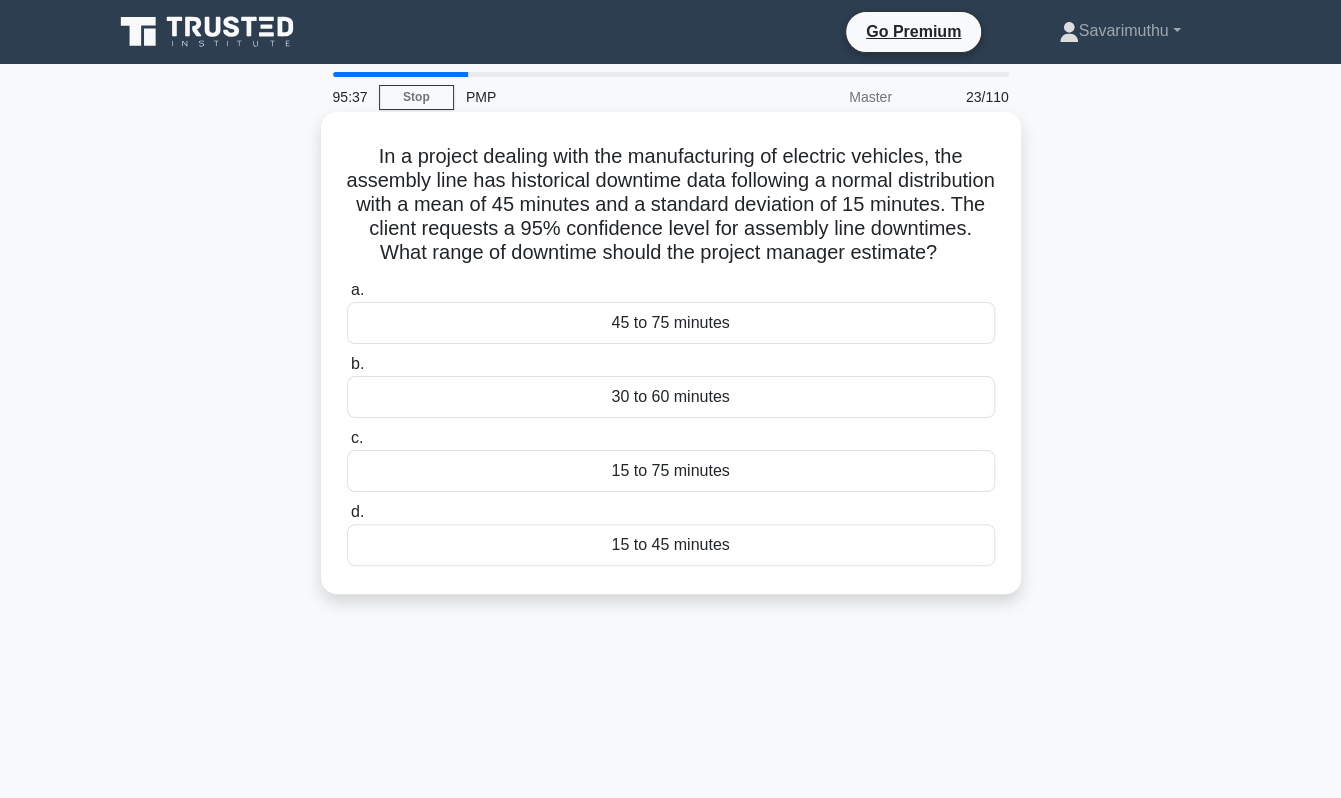 click on "15 to 75 minutes" at bounding box center (671, 471) 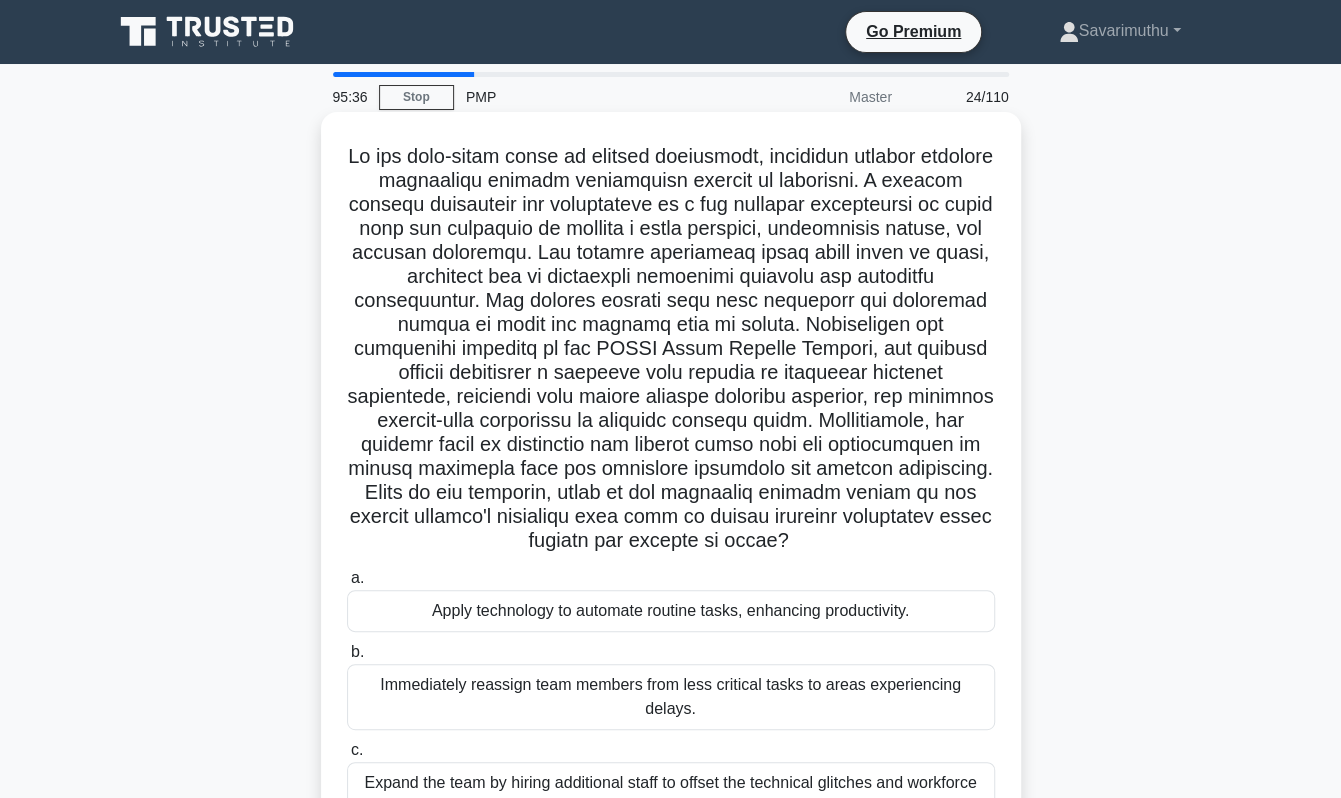 scroll, scrollTop: 100, scrollLeft: 0, axis: vertical 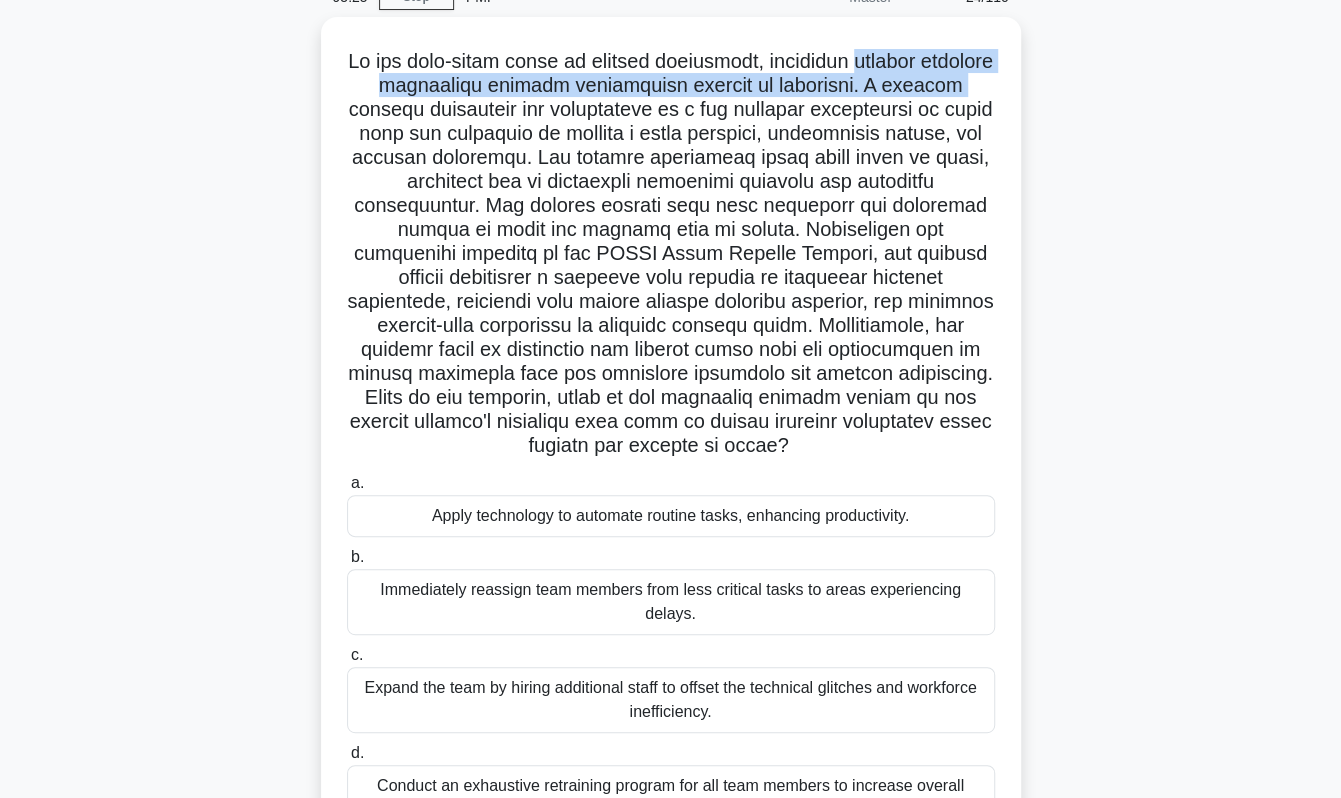 drag, startPoint x: 903, startPoint y: 57, endPoint x: 304, endPoint y: 103, distance: 600.7637 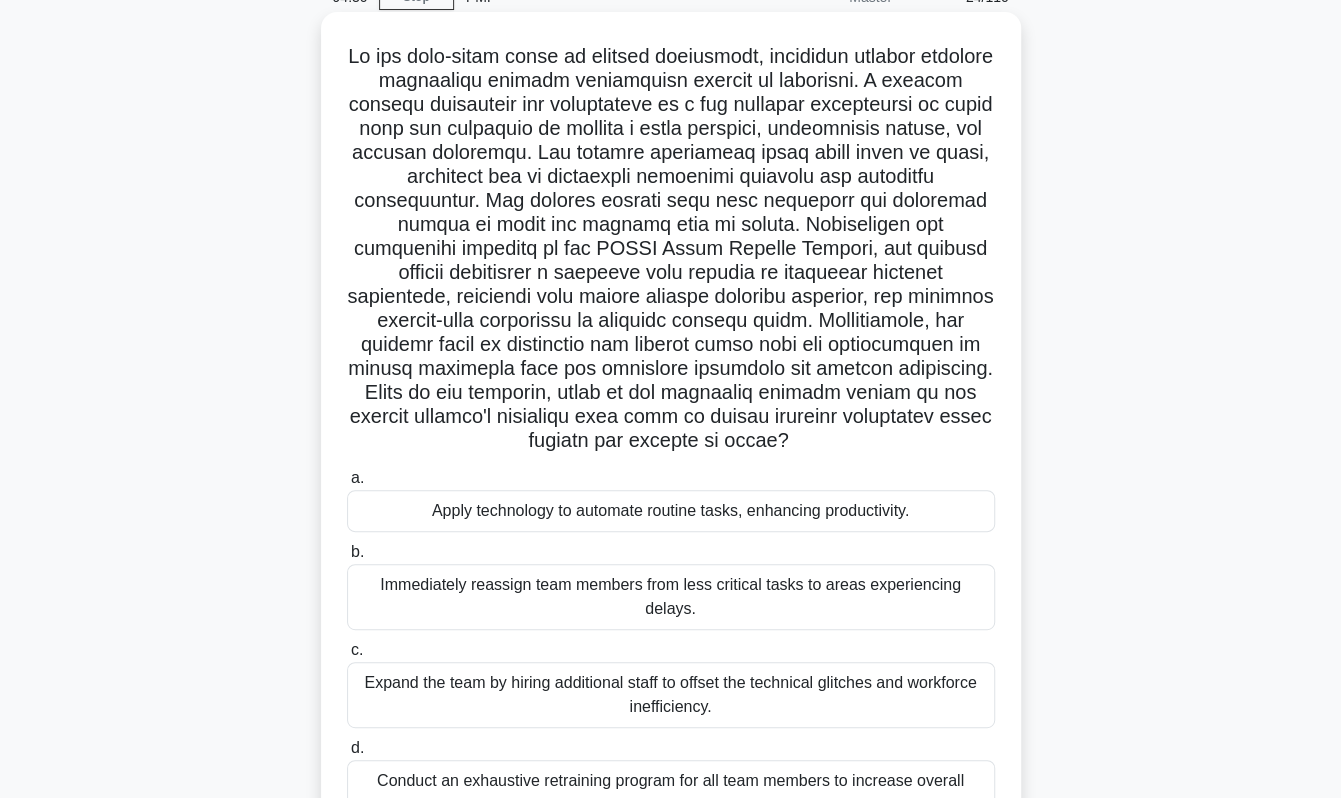click on ".spinner_0XTQ{transform-origin:center;animation:spinner_y6GP .75s linear infinite}@keyframes spinner_y6GP{100%{transform:rotate(360deg)}}" at bounding box center (671, 249) 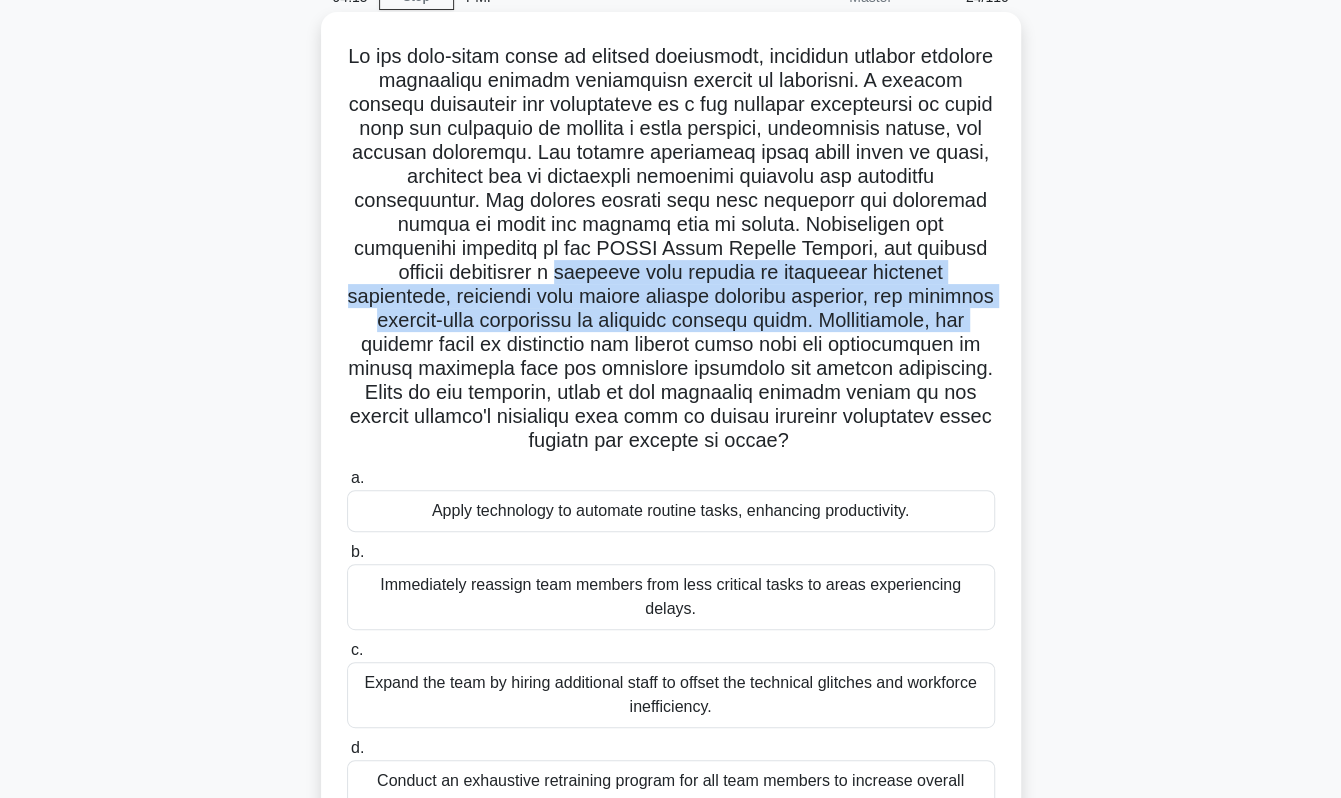 drag, startPoint x: 476, startPoint y: 273, endPoint x: 354, endPoint y: 336, distance: 137.30623 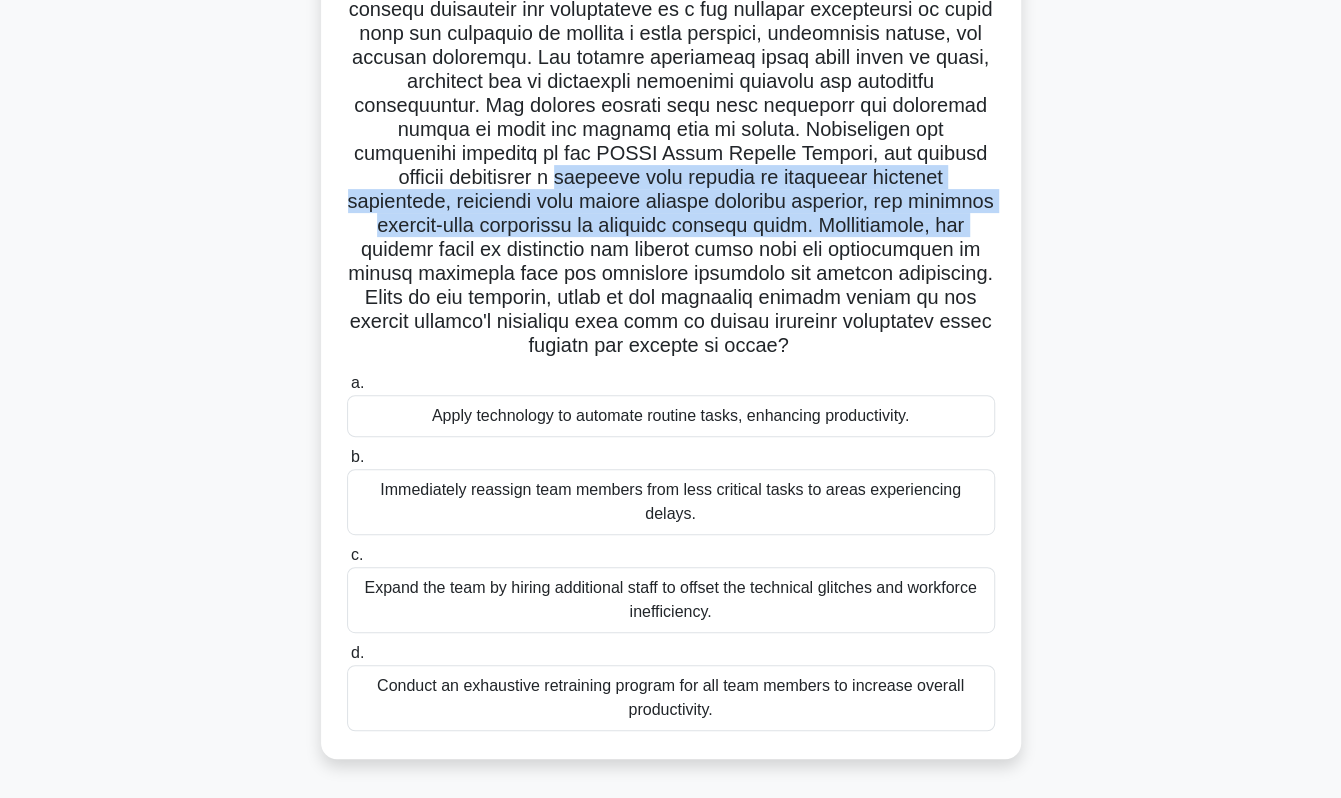 scroll, scrollTop: 100, scrollLeft: 0, axis: vertical 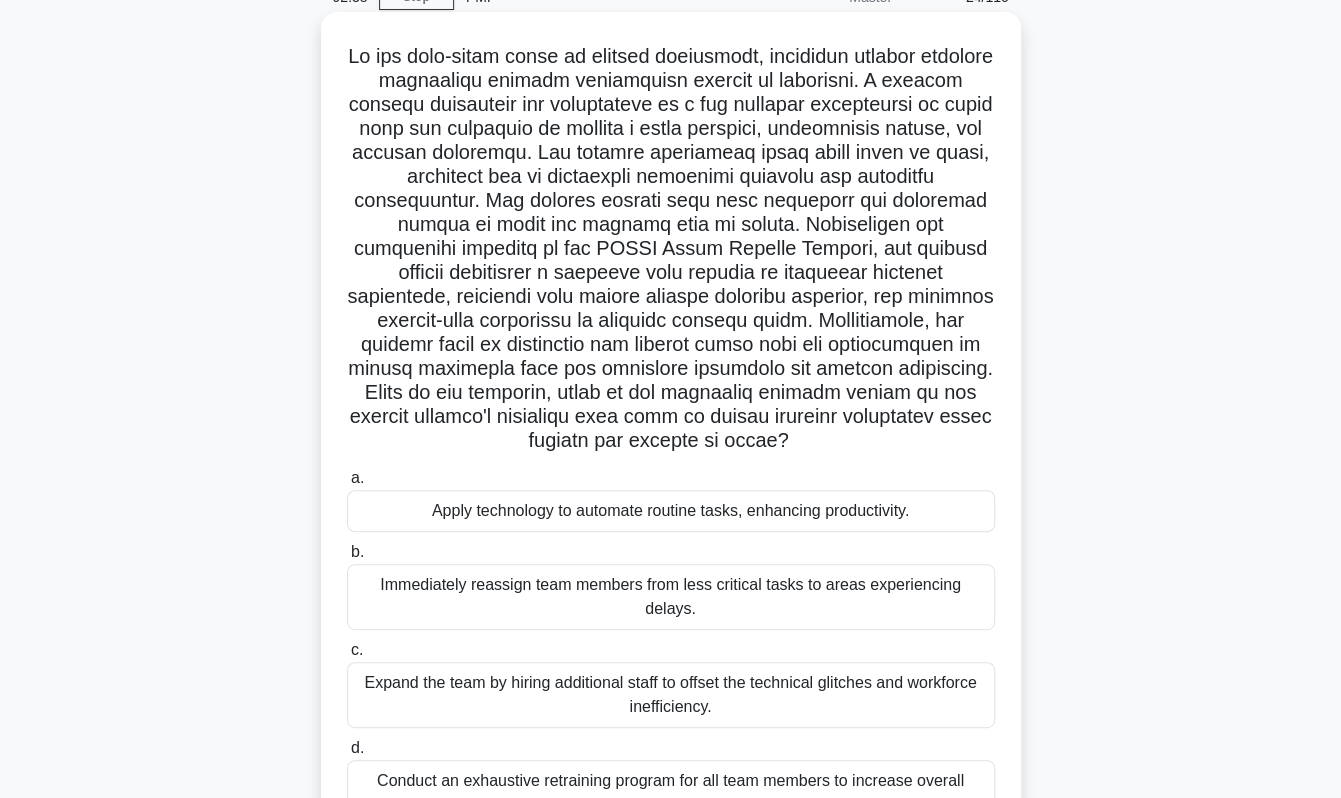 click on "Apply technology to automate routine tasks, enhancing productivity." at bounding box center [671, 511] 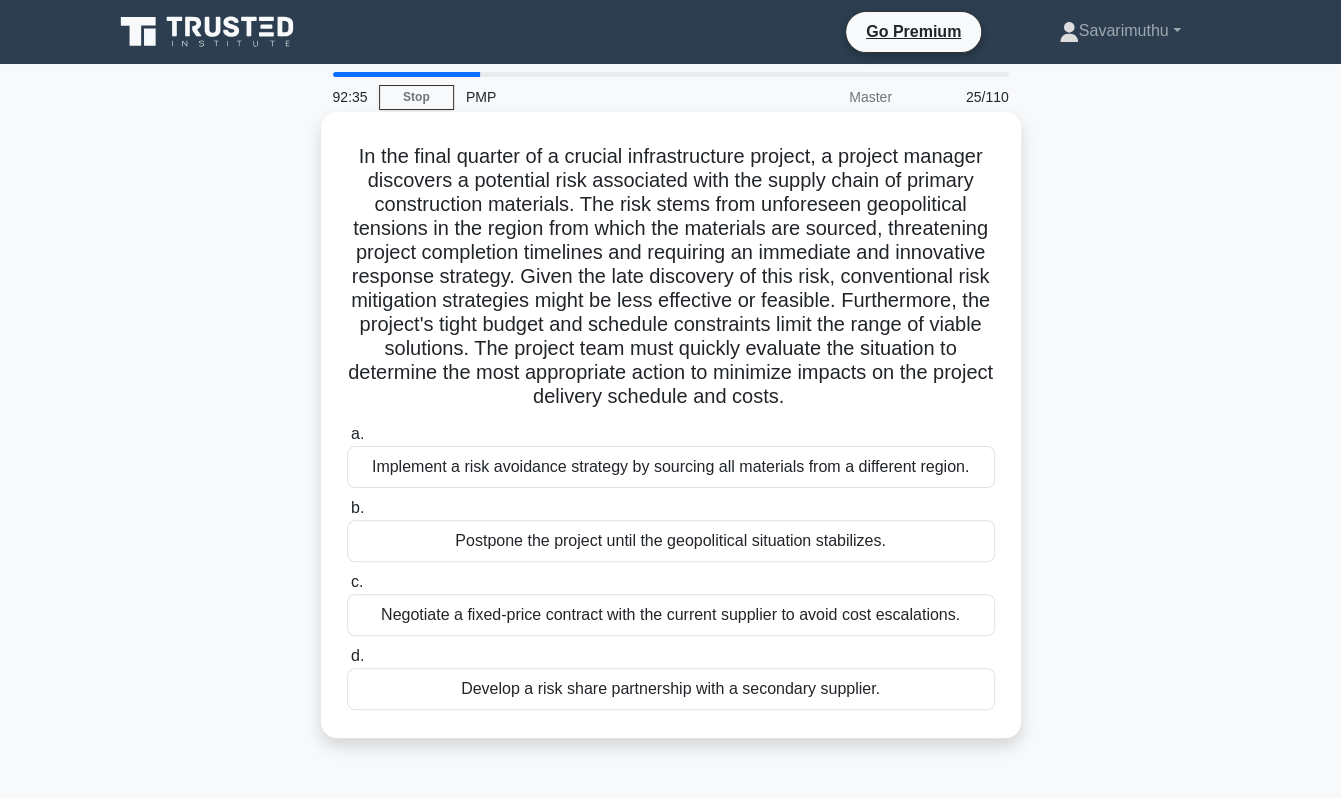 scroll, scrollTop: 100, scrollLeft: 0, axis: vertical 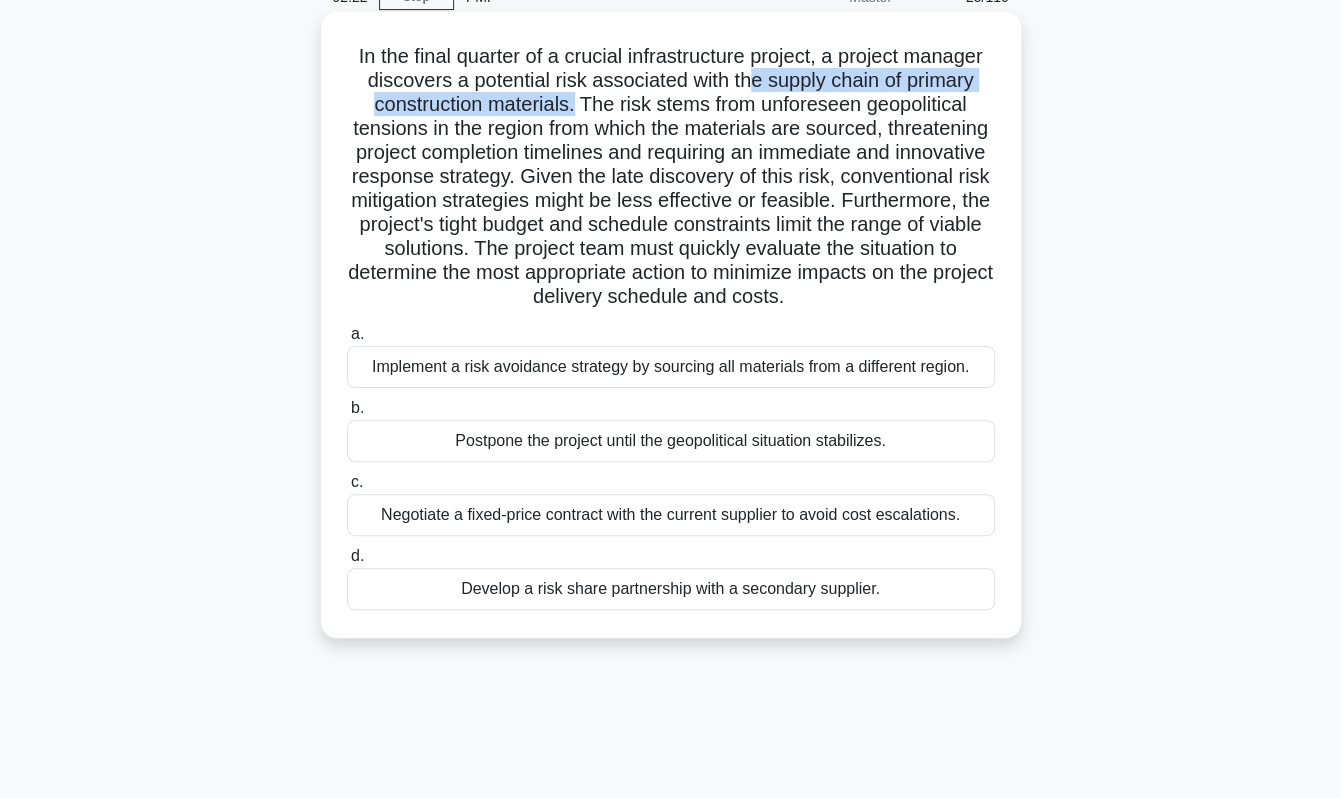 drag, startPoint x: 748, startPoint y: 89, endPoint x: 572, endPoint y: 101, distance: 176.40862 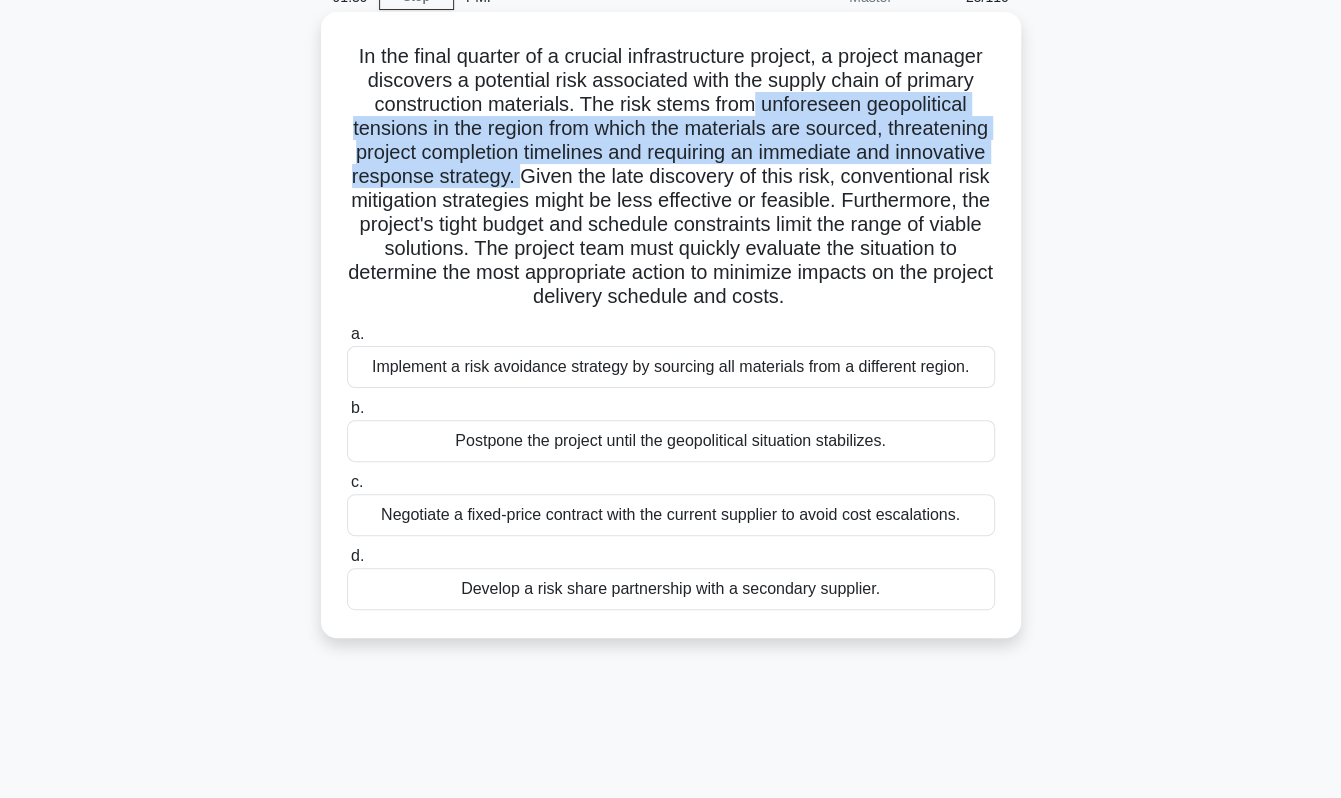 drag, startPoint x: 756, startPoint y: 106, endPoint x: 664, endPoint y: 173, distance: 113.81125 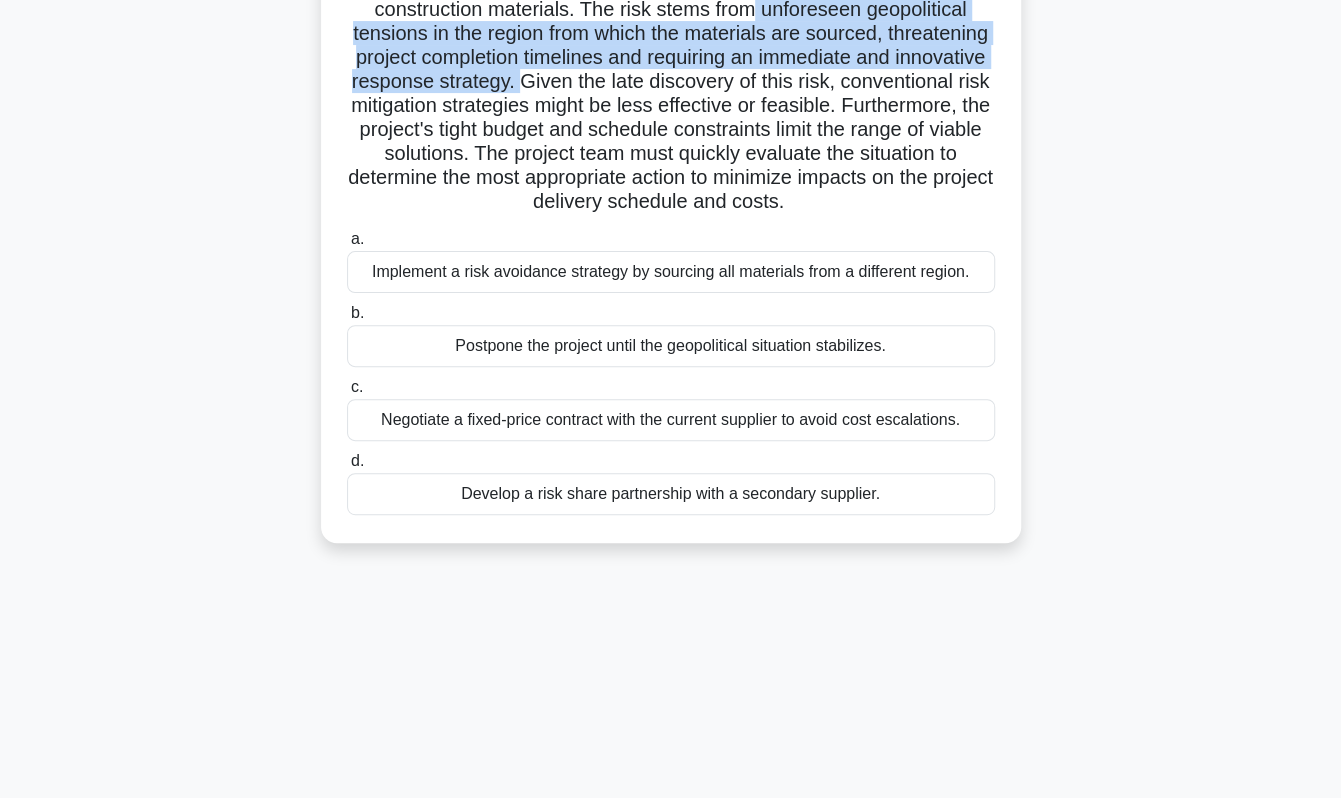 scroll, scrollTop: 100, scrollLeft: 0, axis: vertical 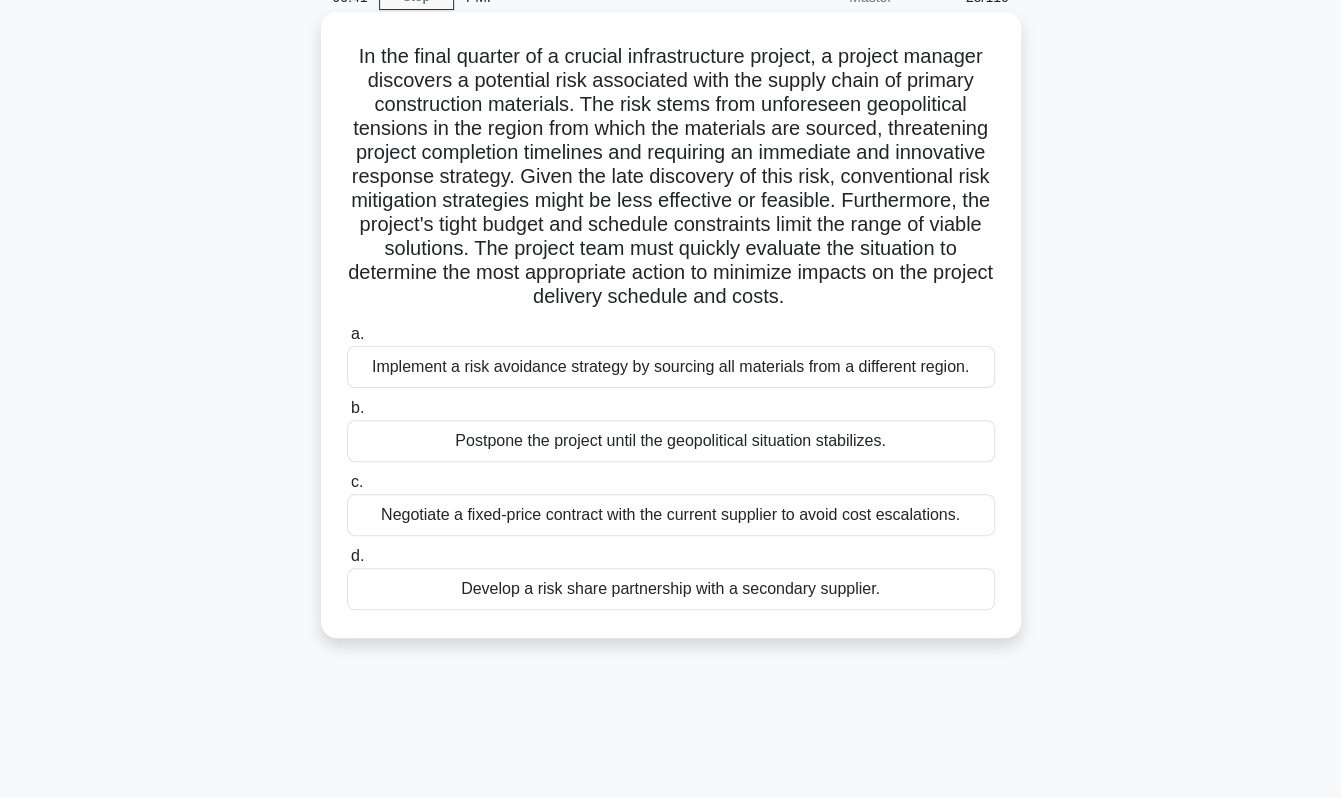 click on "Develop a risk share partnership with a secondary supplier." at bounding box center [671, 589] 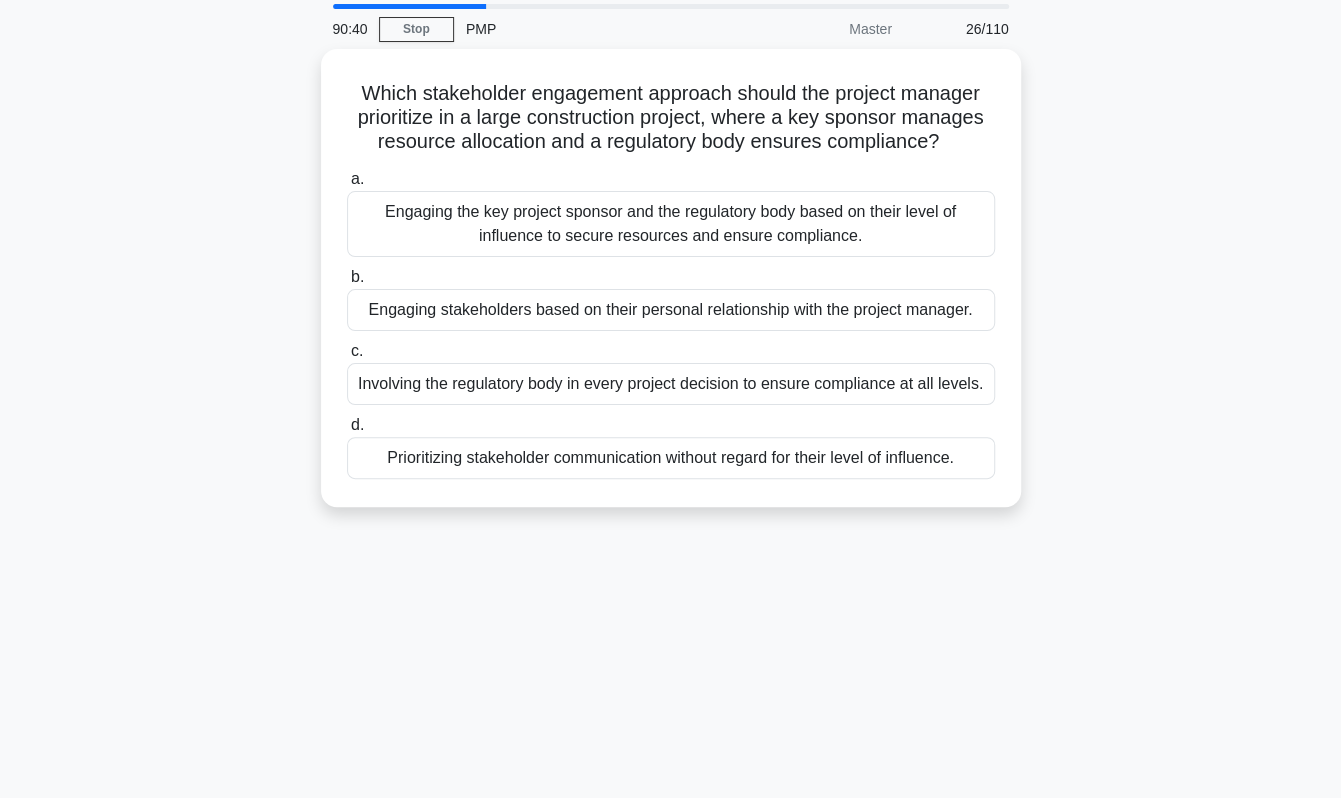 scroll, scrollTop: 100, scrollLeft: 0, axis: vertical 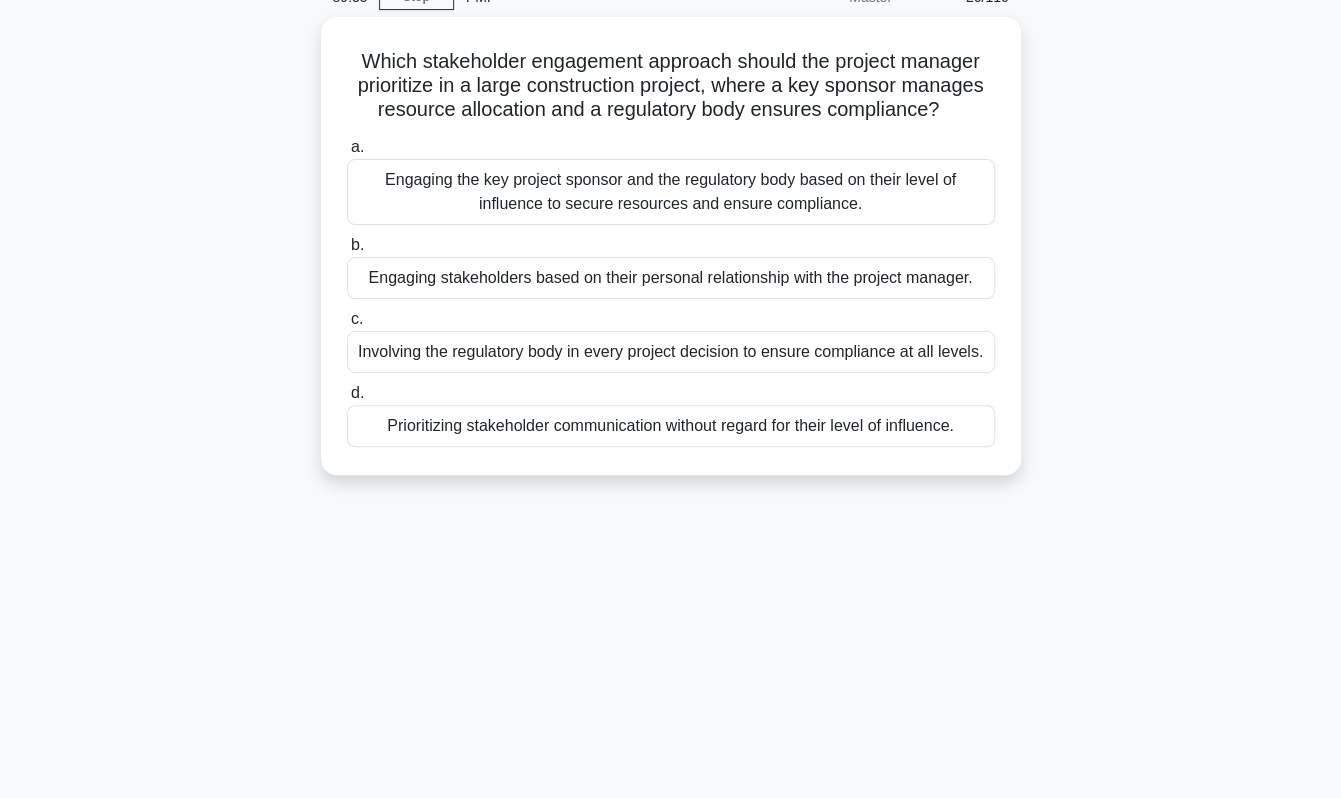 click on "89:35
Stop
PMP
Master
26/110
Which stakeholder engagement approach should the project manager prioritize in a large construction project, where a key sponsor manages resource allocation and a regulatory body ensures compliance?
.spinner_0XTQ{transform-origin:center;animation:spinner_y6GP .75s linear infinite}@keyframes spinner_y6GP{100%{transform:rotate(360deg)}}
a.
b." at bounding box center (671, 472) 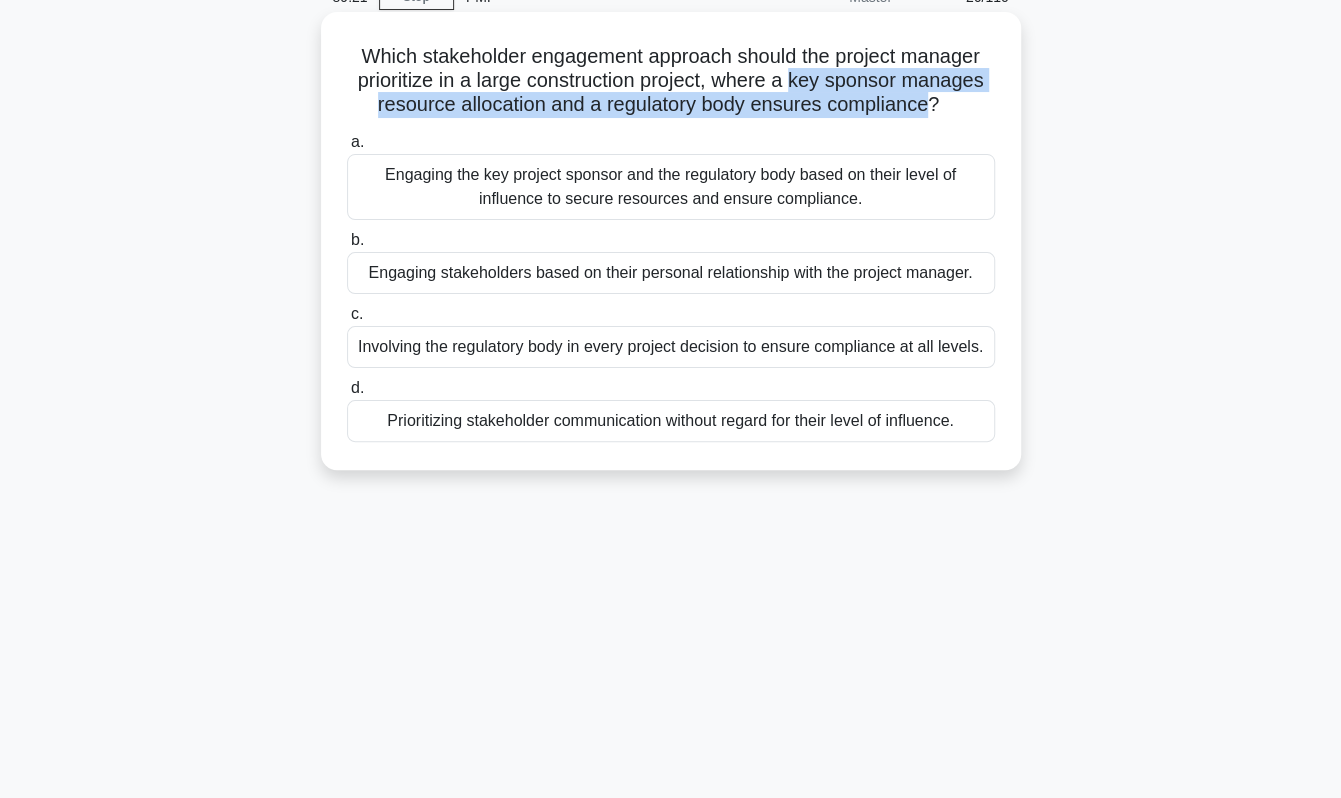 drag, startPoint x: 793, startPoint y: 78, endPoint x: 934, endPoint y: 108, distance: 144.15616 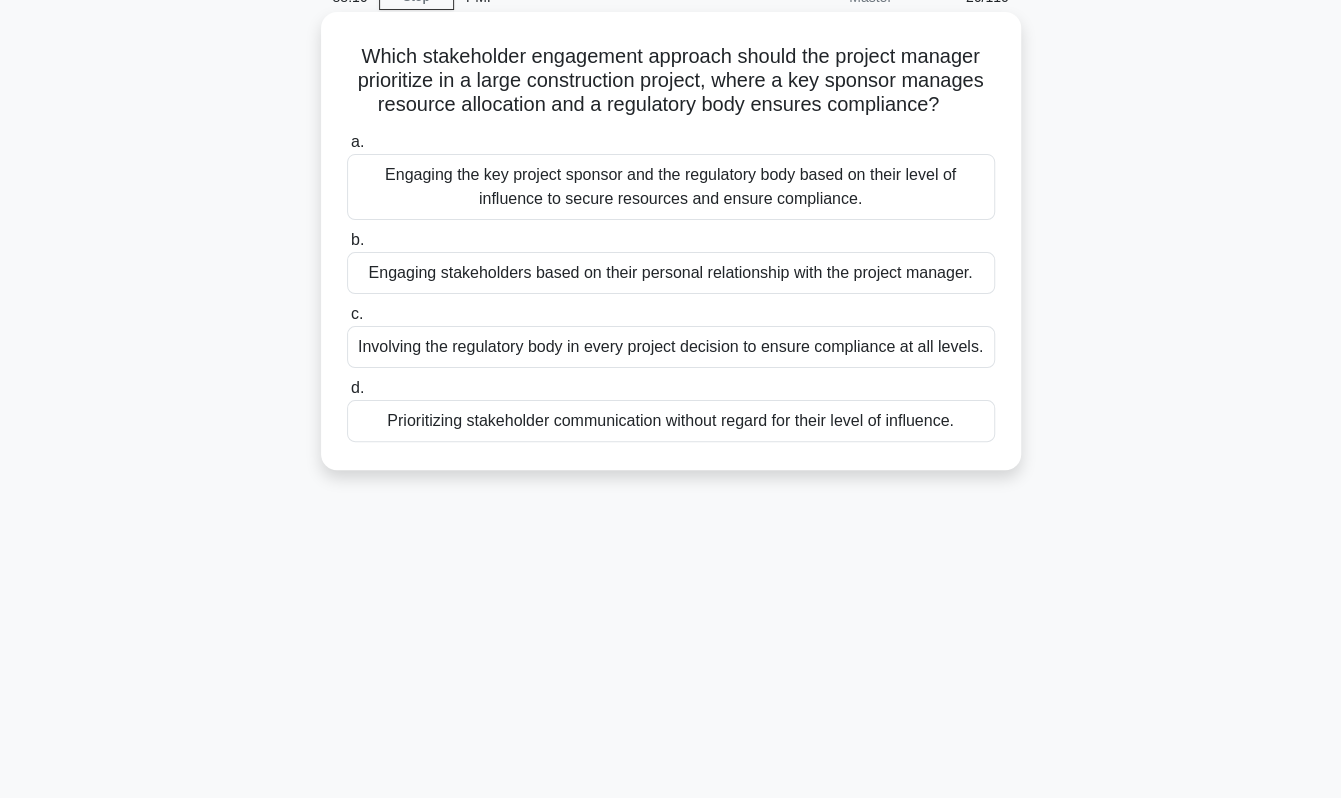 click on "Engaging the key project sponsor and the regulatory body based on their level of influence to secure resources and ensure compliance." at bounding box center (671, 187) 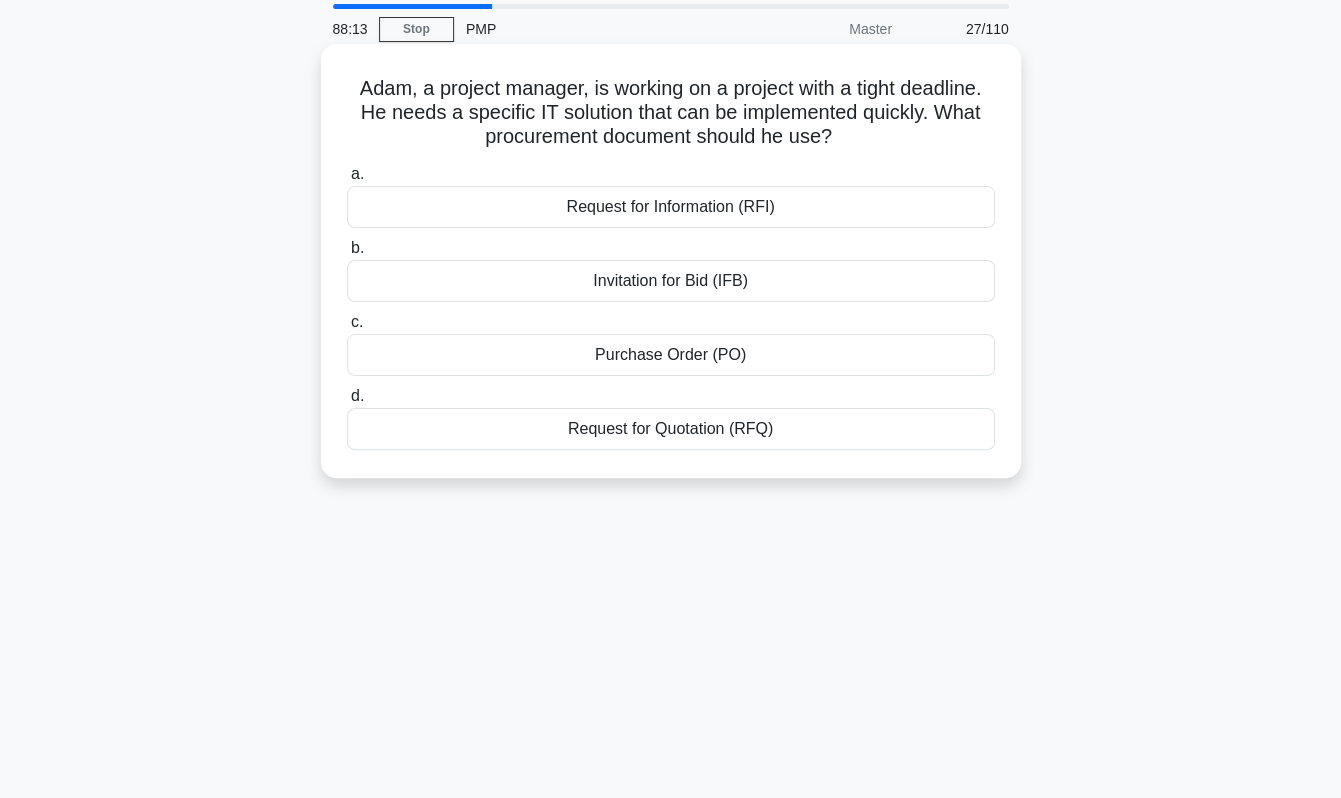 scroll, scrollTop: 100, scrollLeft: 0, axis: vertical 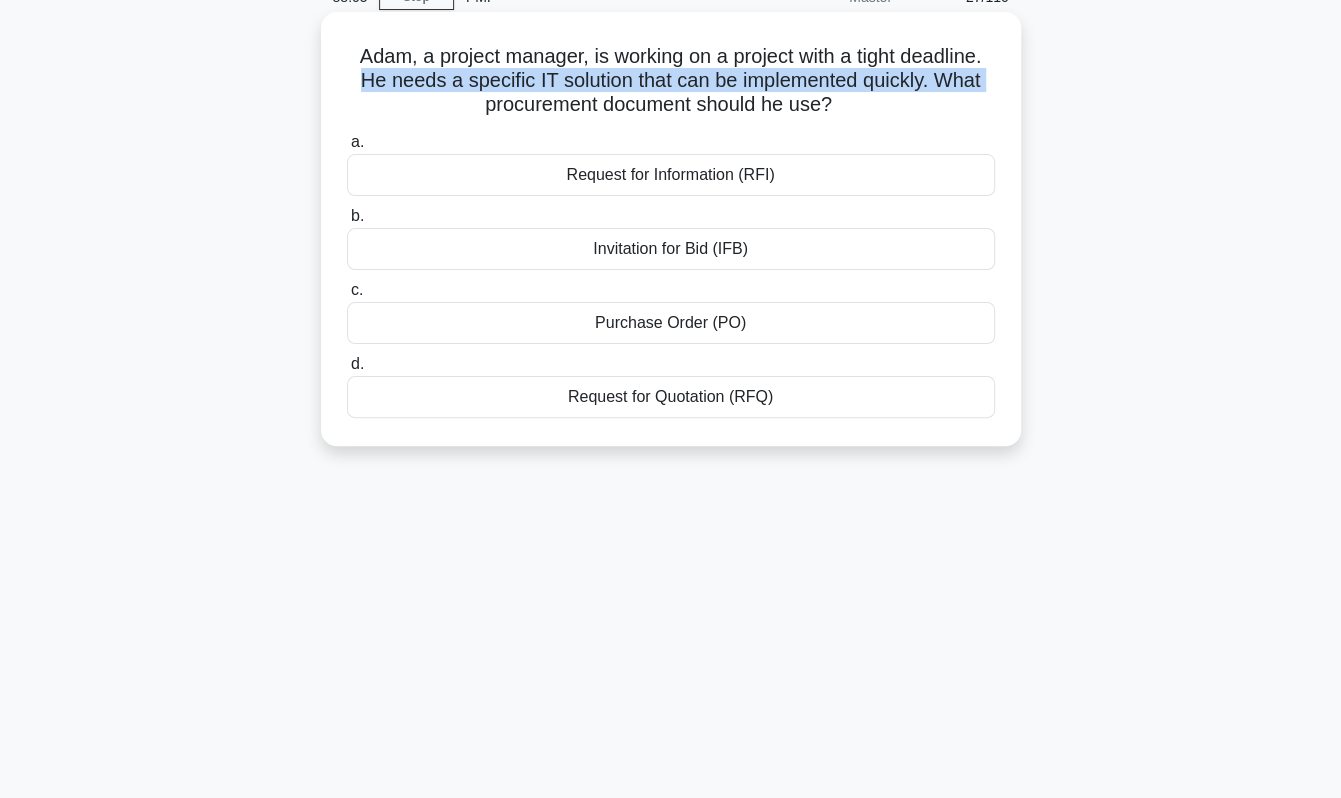 drag, startPoint x: 352, startPoint y: 79, endPoint x: 348, endPoint y: 95, distance: 16.492422 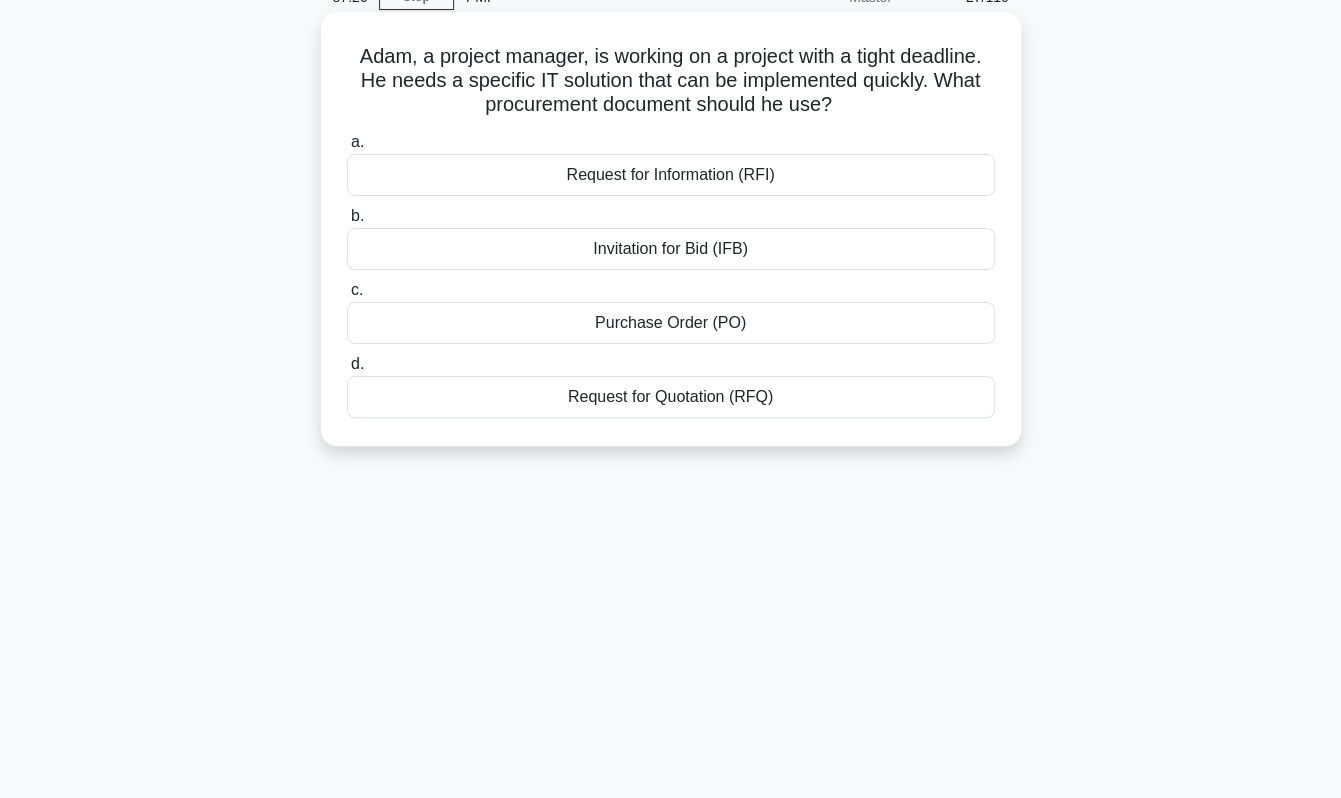 click on "Purchase Order (PO)" at bounding box center [671, 323] 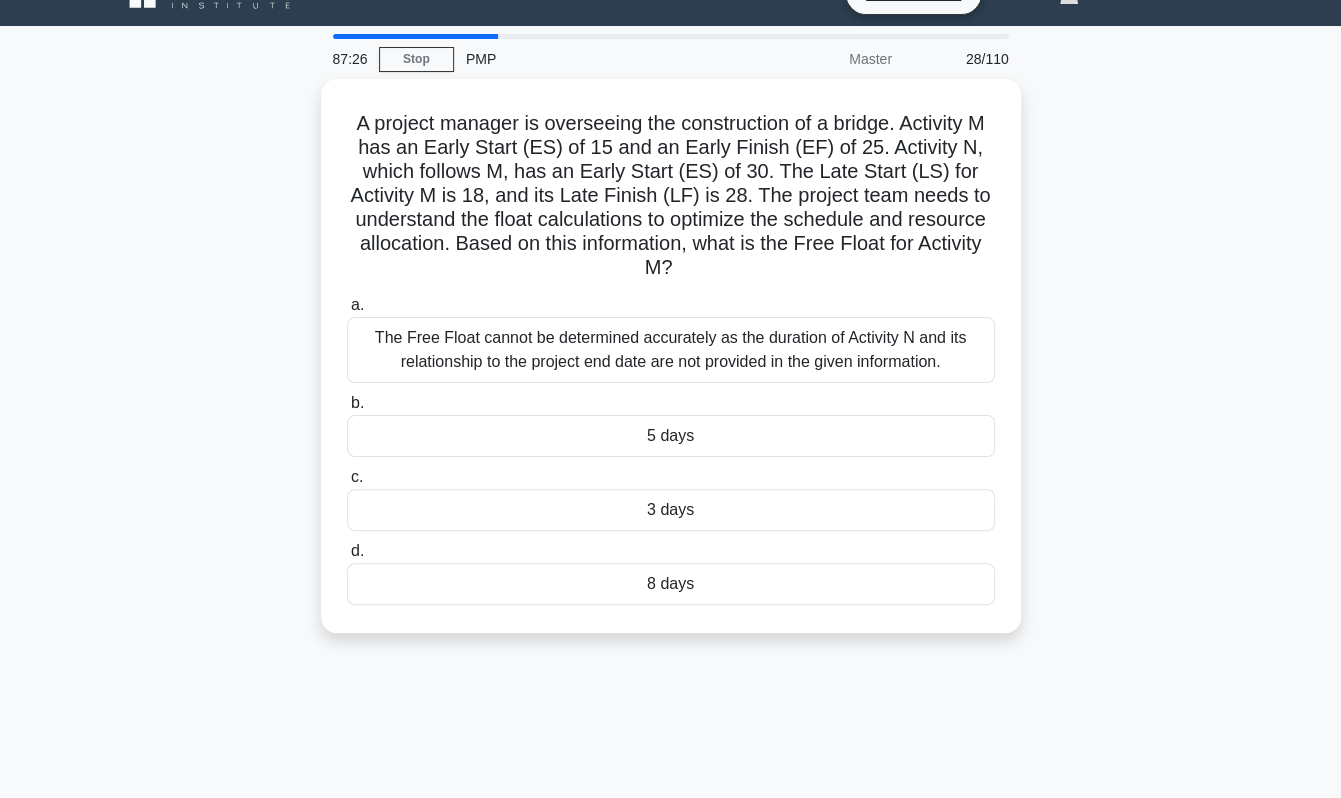 scroll, scrollTop: 0, scrollLeft: 0, axis: both 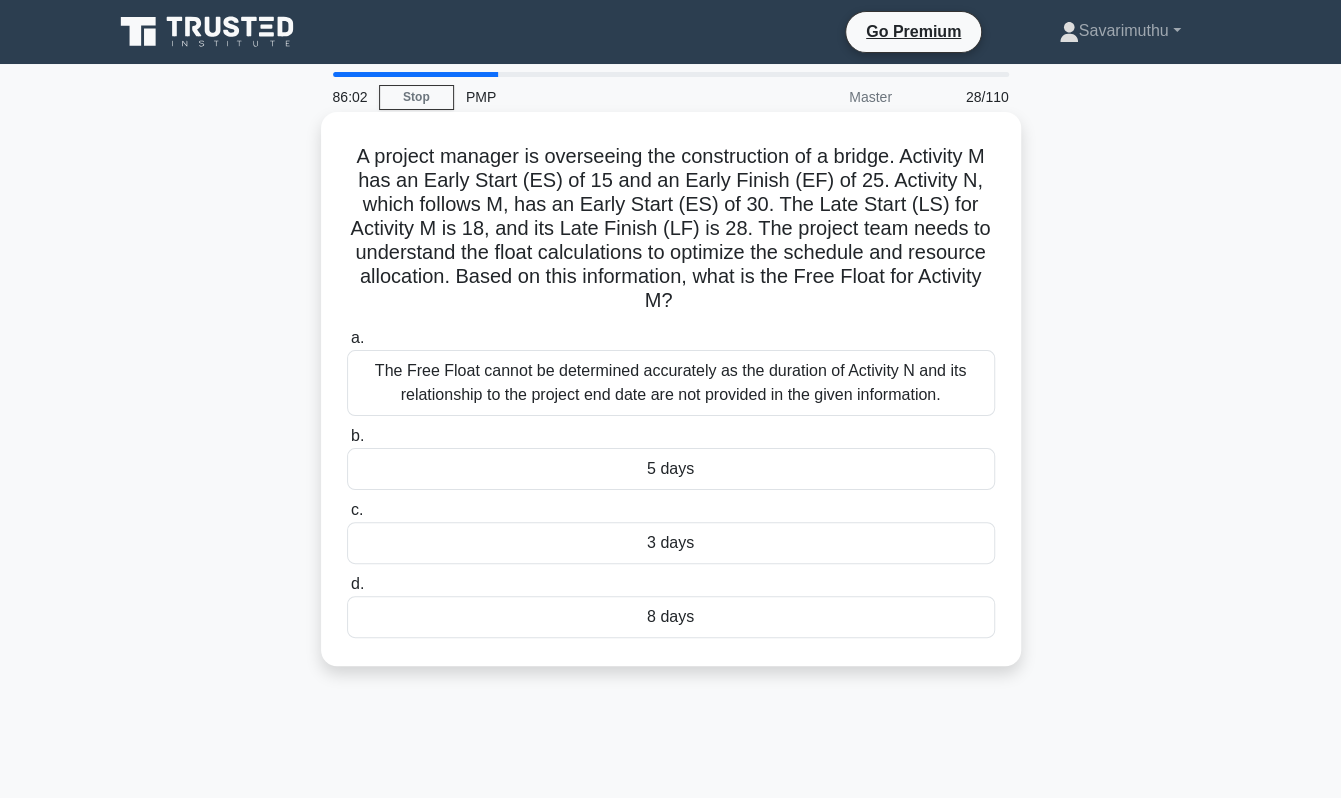 click on "3 days" at bounding box center (671, 543) 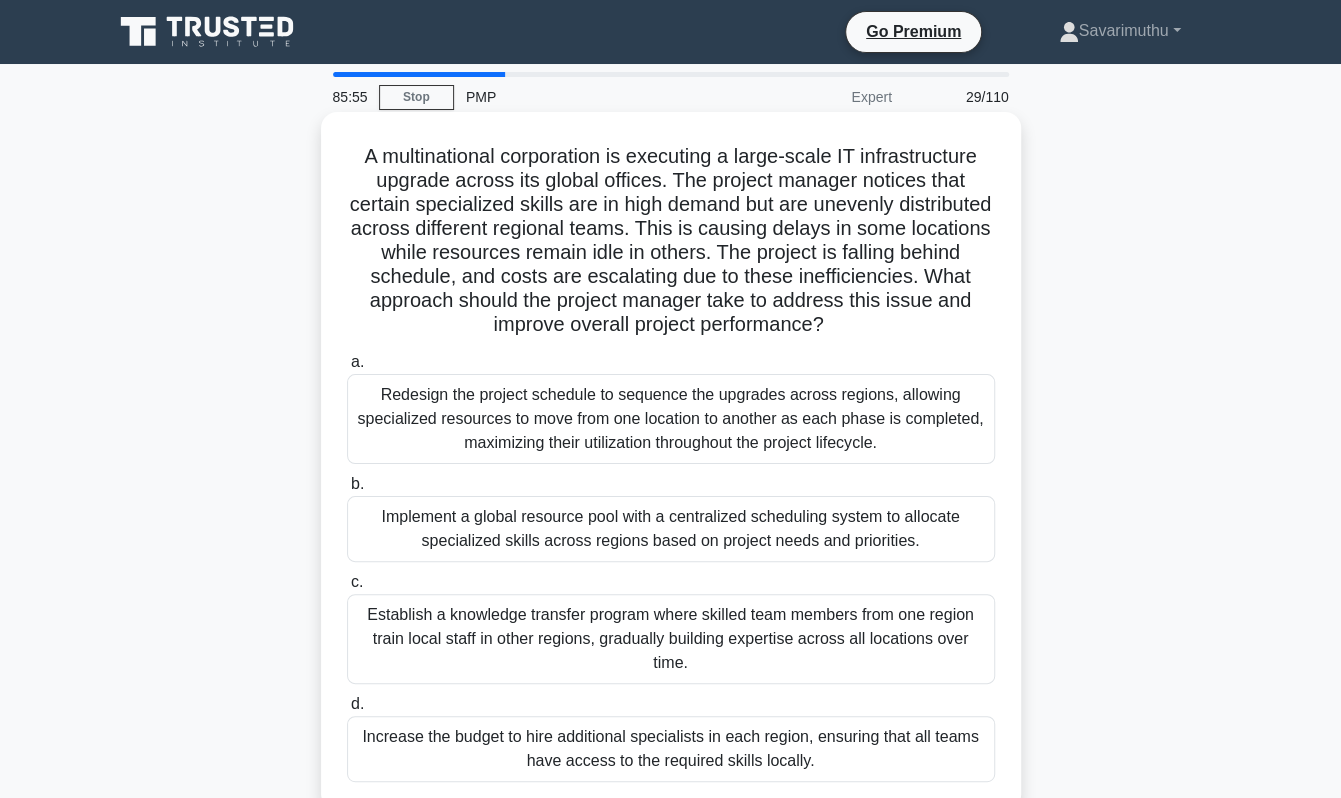 scroll, scrollTop: 100, scrollLeft: 0, axis: vertical 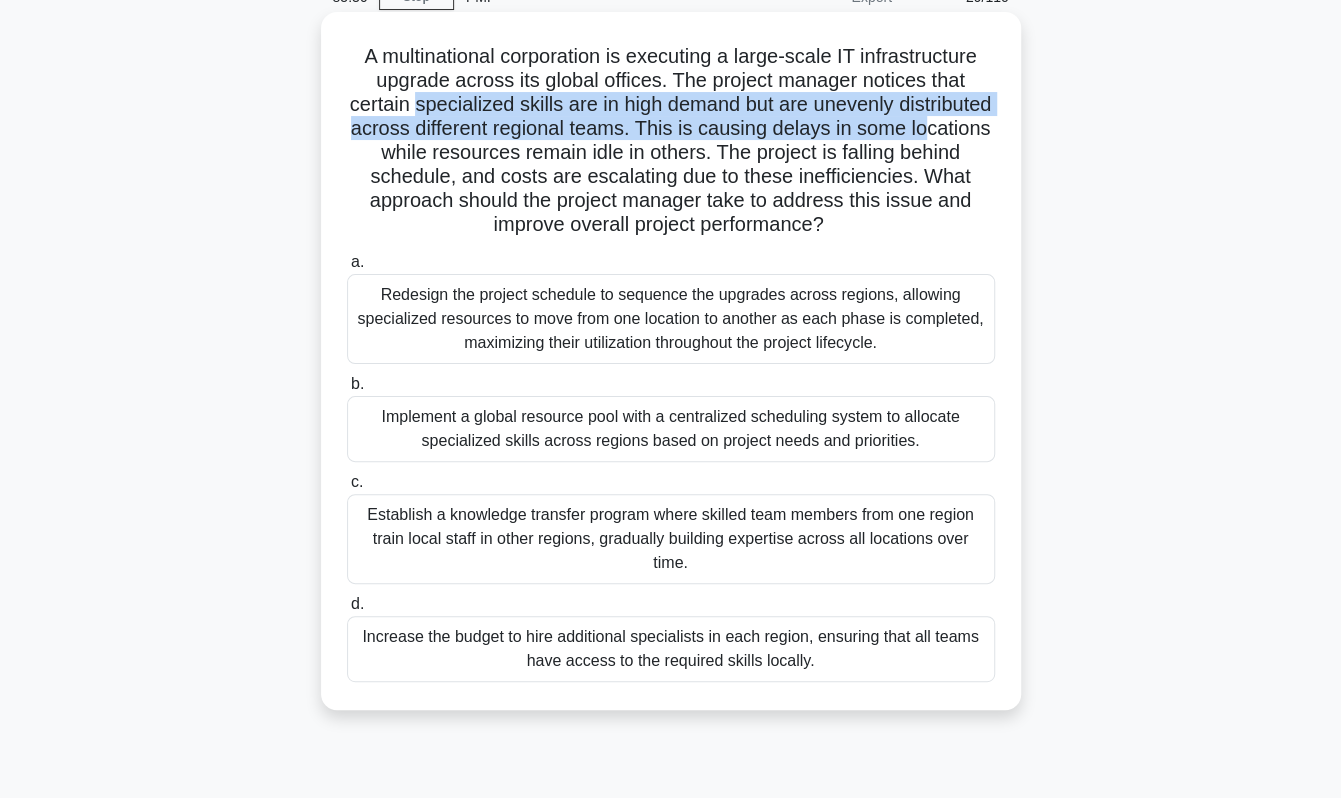 drag, startPoint x: 463, startPoint y: 108, endPoint x: 440, endPoint y: 147, distance: 45.276924 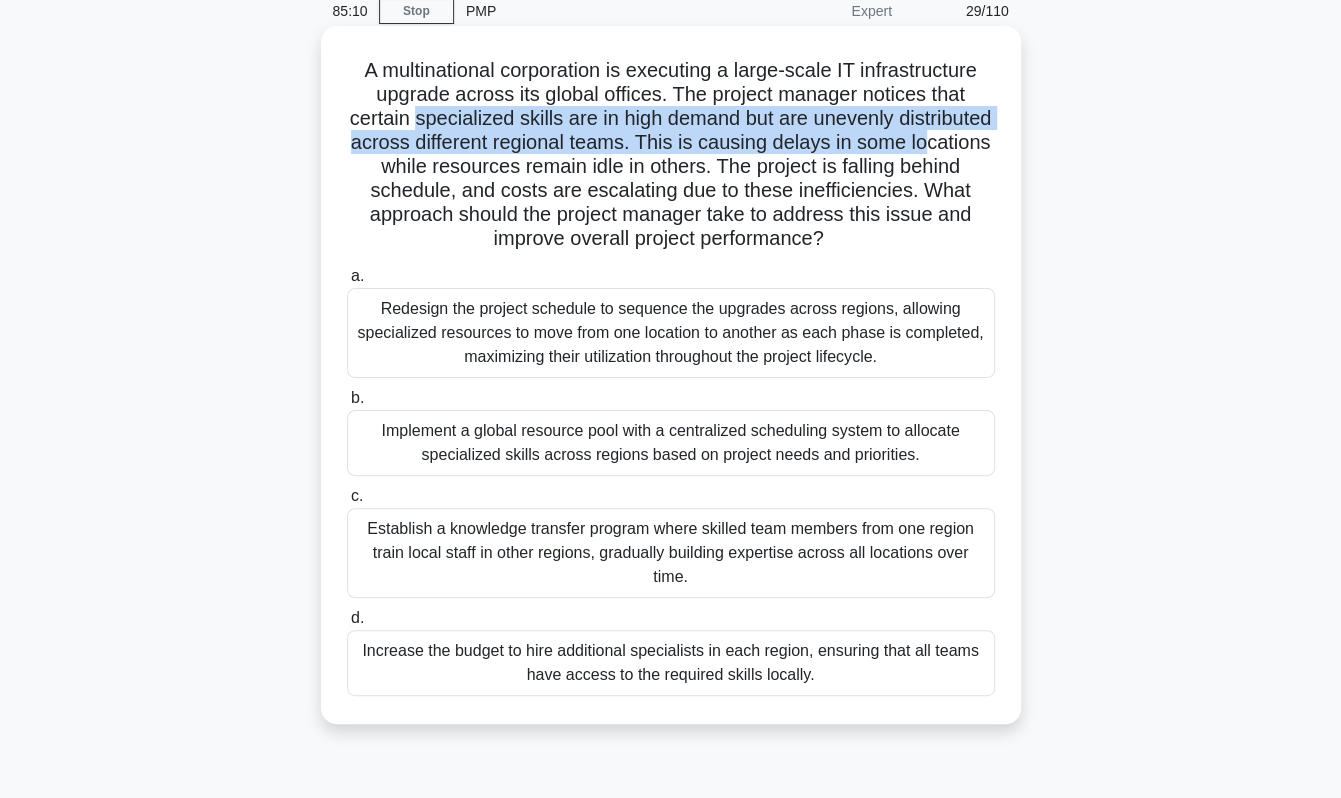 scroll, scrollTop: 82, scrollLeft: 0, axis: vertical 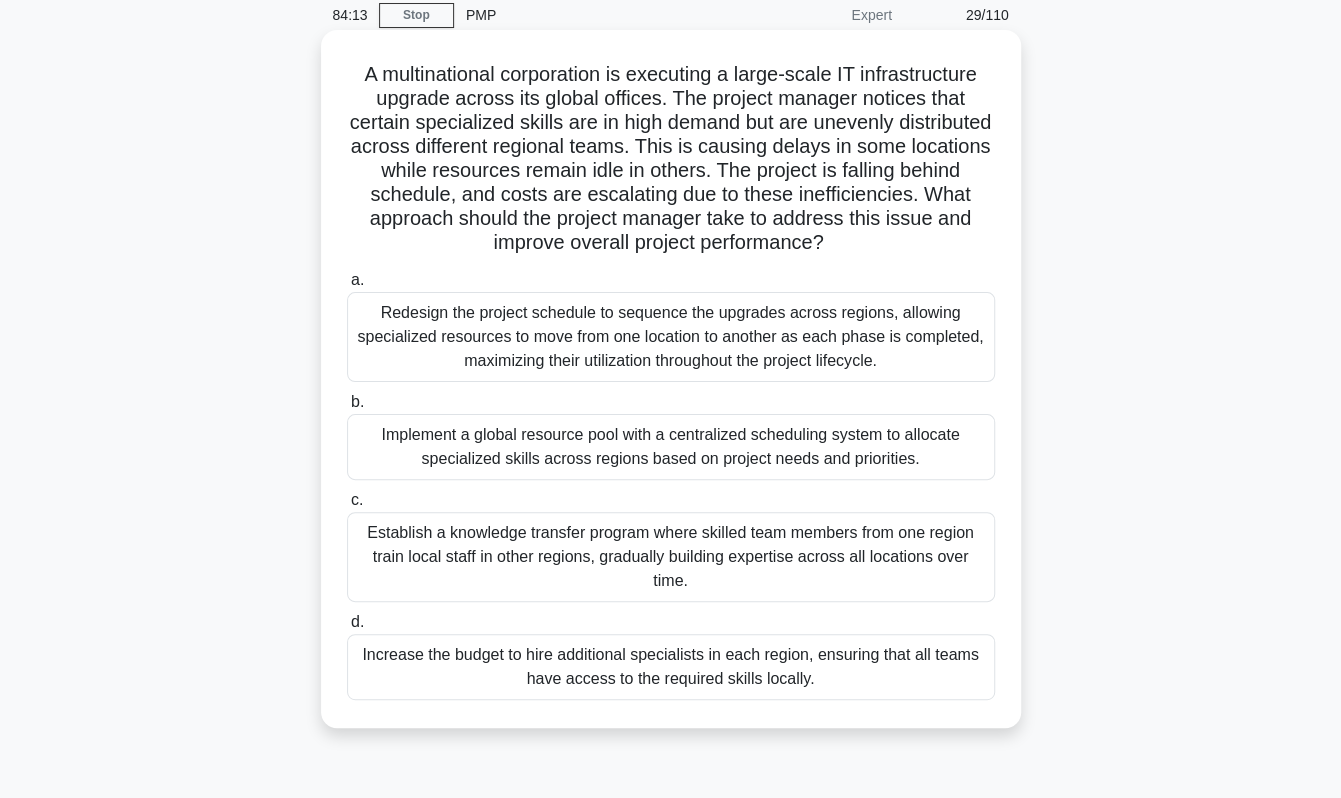 click on "Implement a global resource pool with a centralized scheduling system to allocate specialized skills across regions based on project needs and priorities." at bounding box center [671, 447] 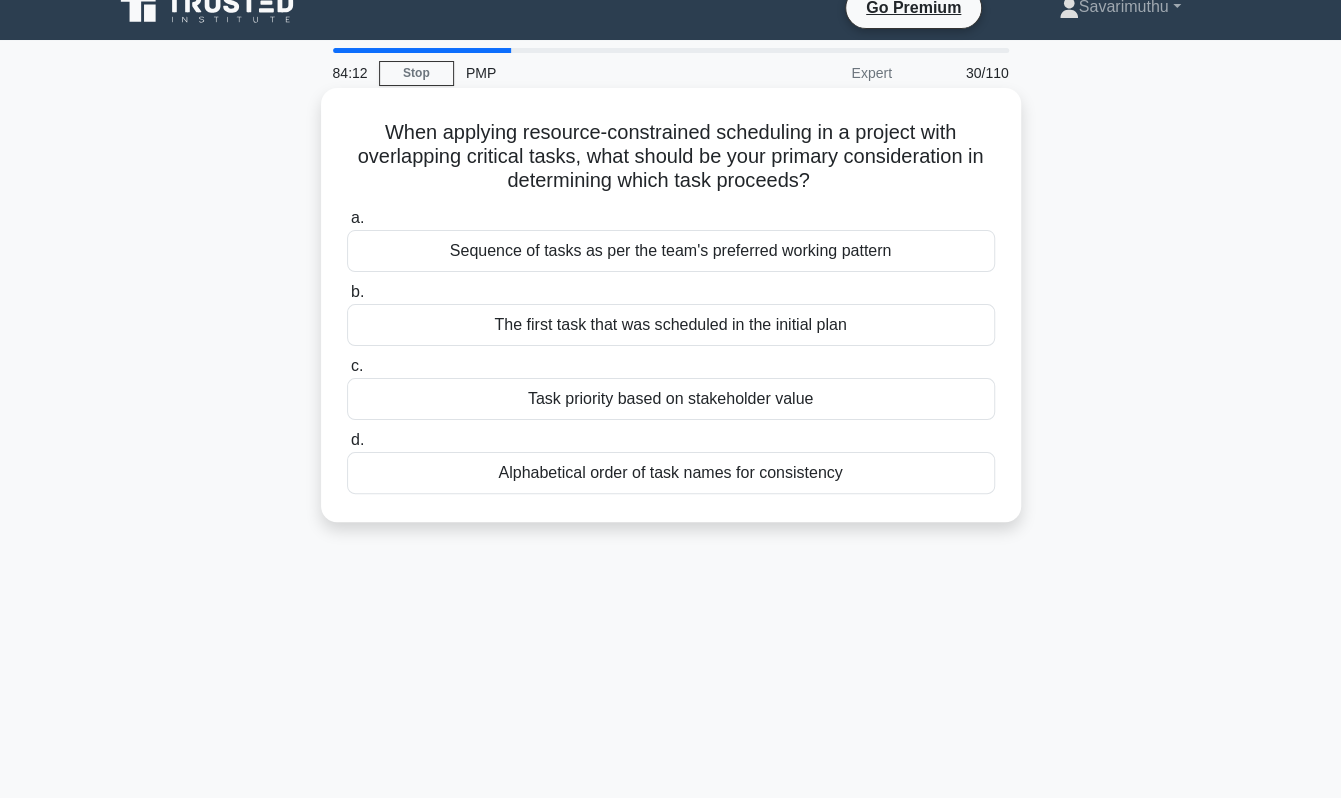 scroll, scrollTop: 0, scrollLeft: 0, axis: both 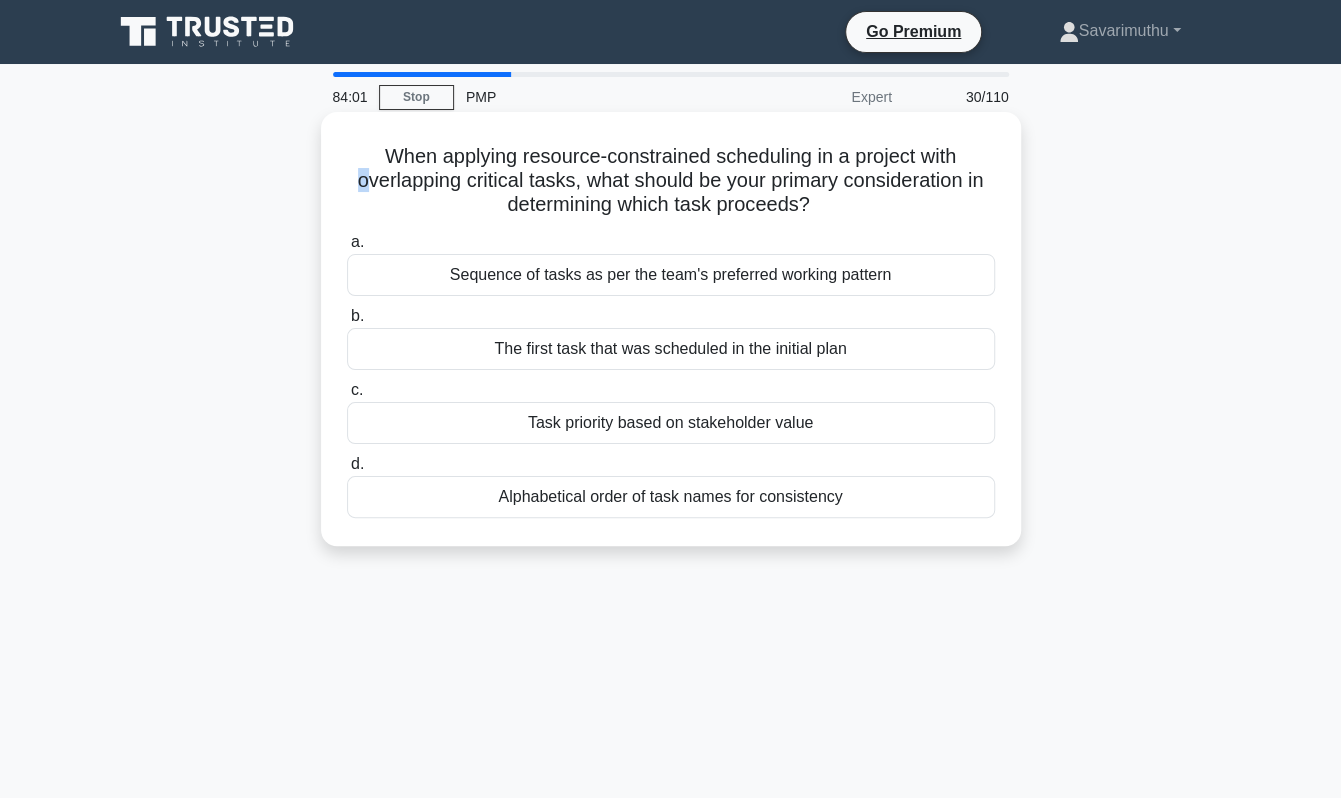 drag, startPoint x: 347, startPoint y: 185, endPoint x: 358, endPoint y: 185, distance: 11 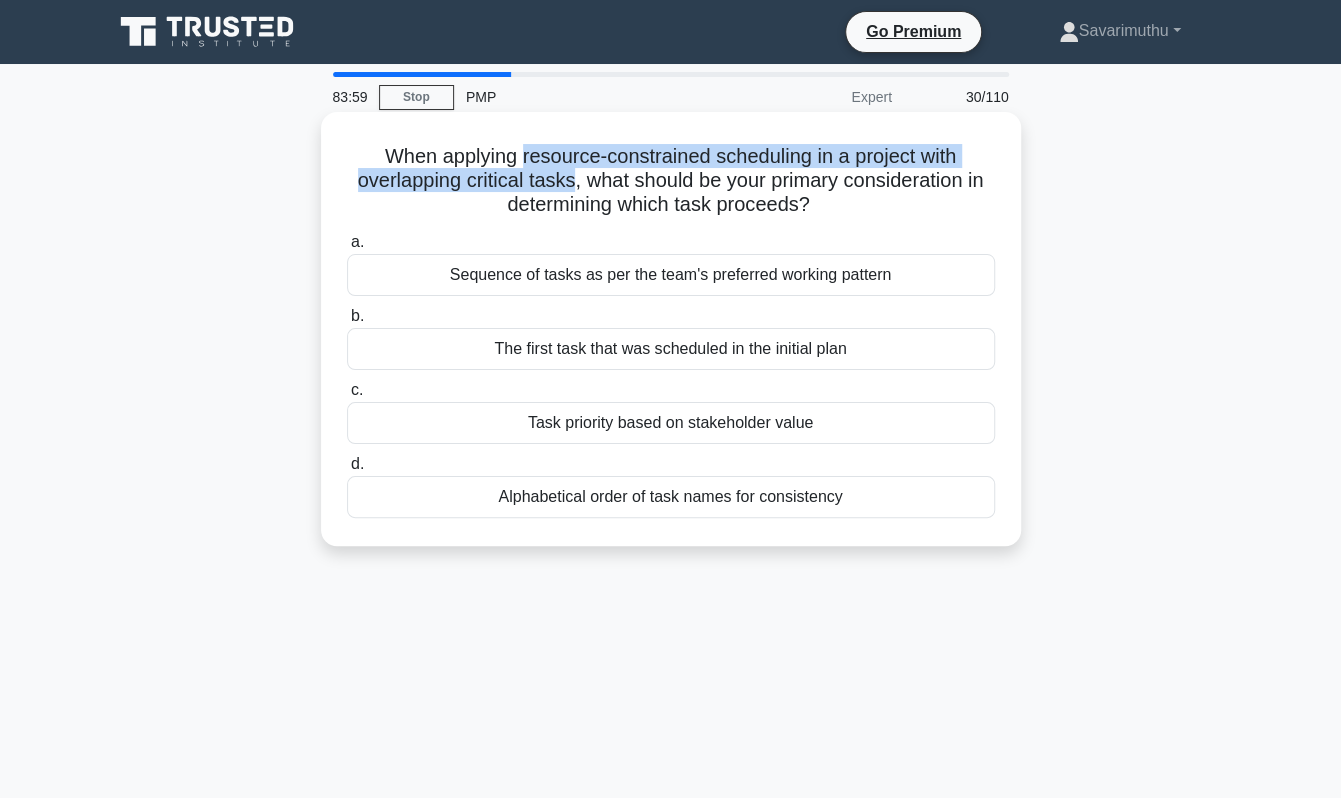 drag, startPoint x: 518, startPoint y: 159, endPoint x: 568, endPoint y: 189, distance: 58.30952 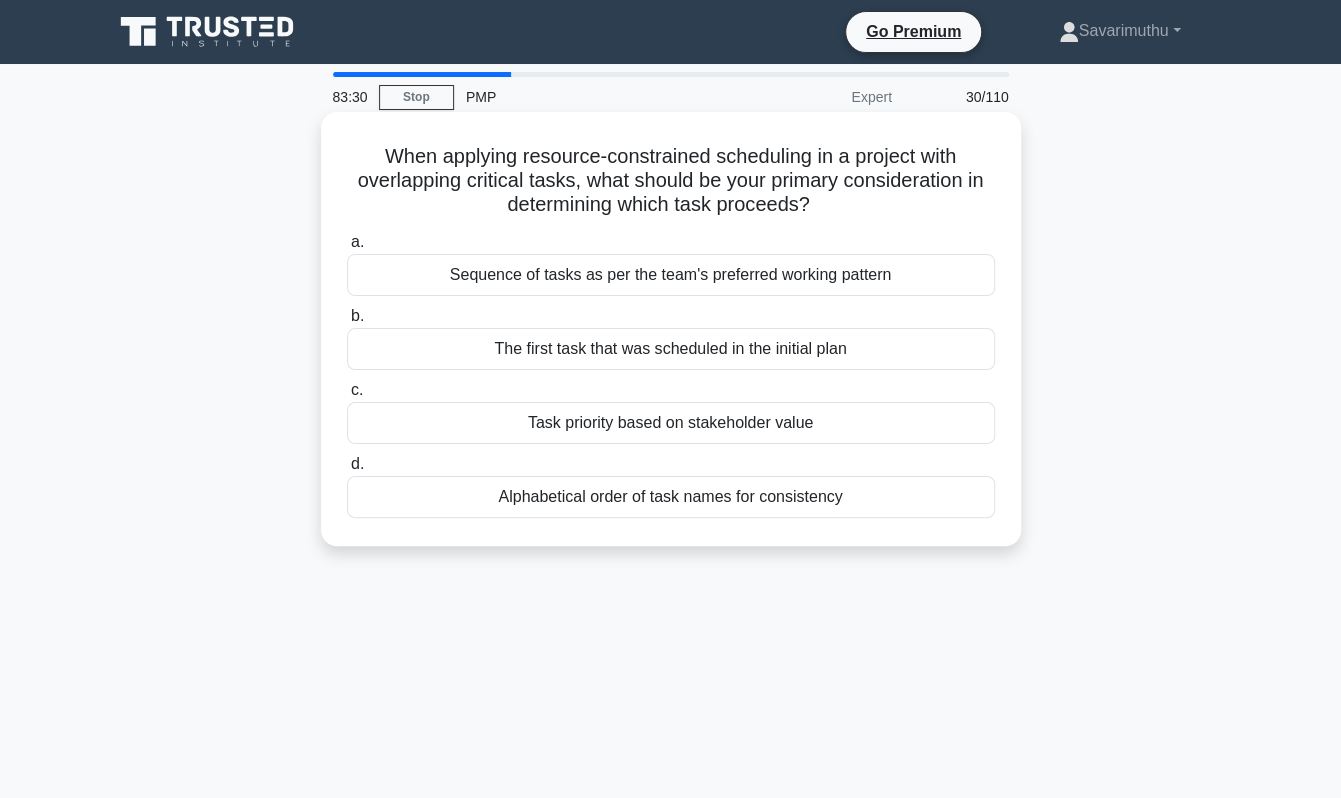 click on "Task priority based on stakeholder value" at bounding box center (671, 423) 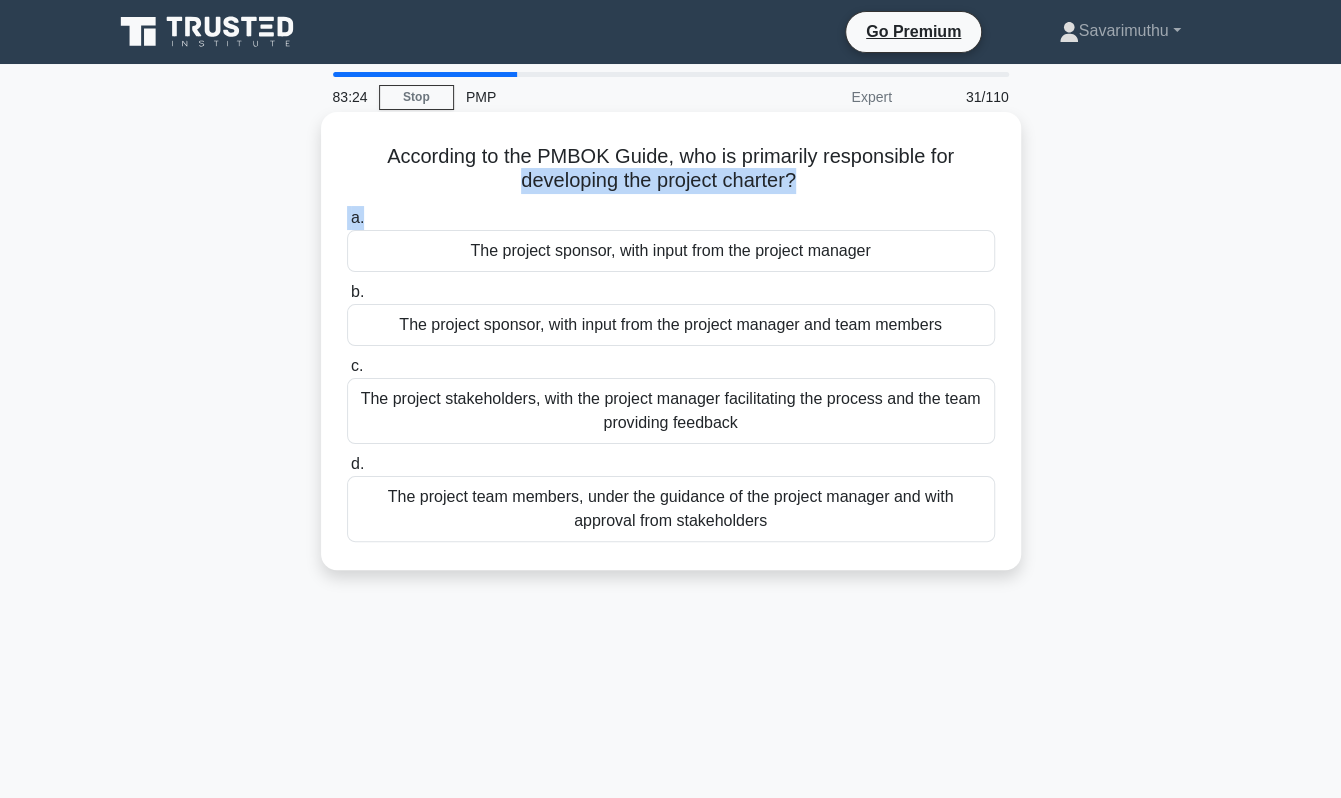 drag, startPoint x: 510, startPoint y: 183, endPoint x: 515, endPoint y: 209, distance: 26.476404 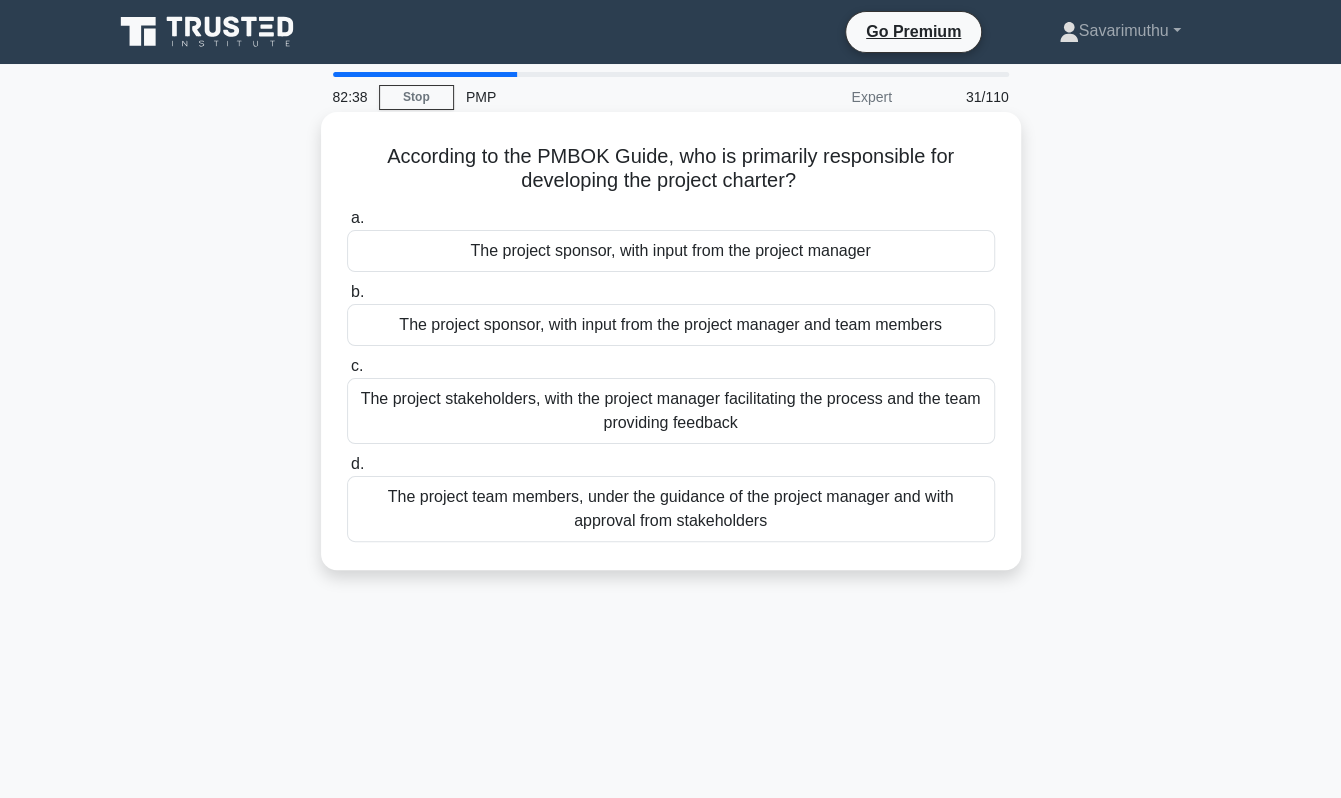 click on "The project sponsor, with input from the project manager" at bounding box center [671, 251] 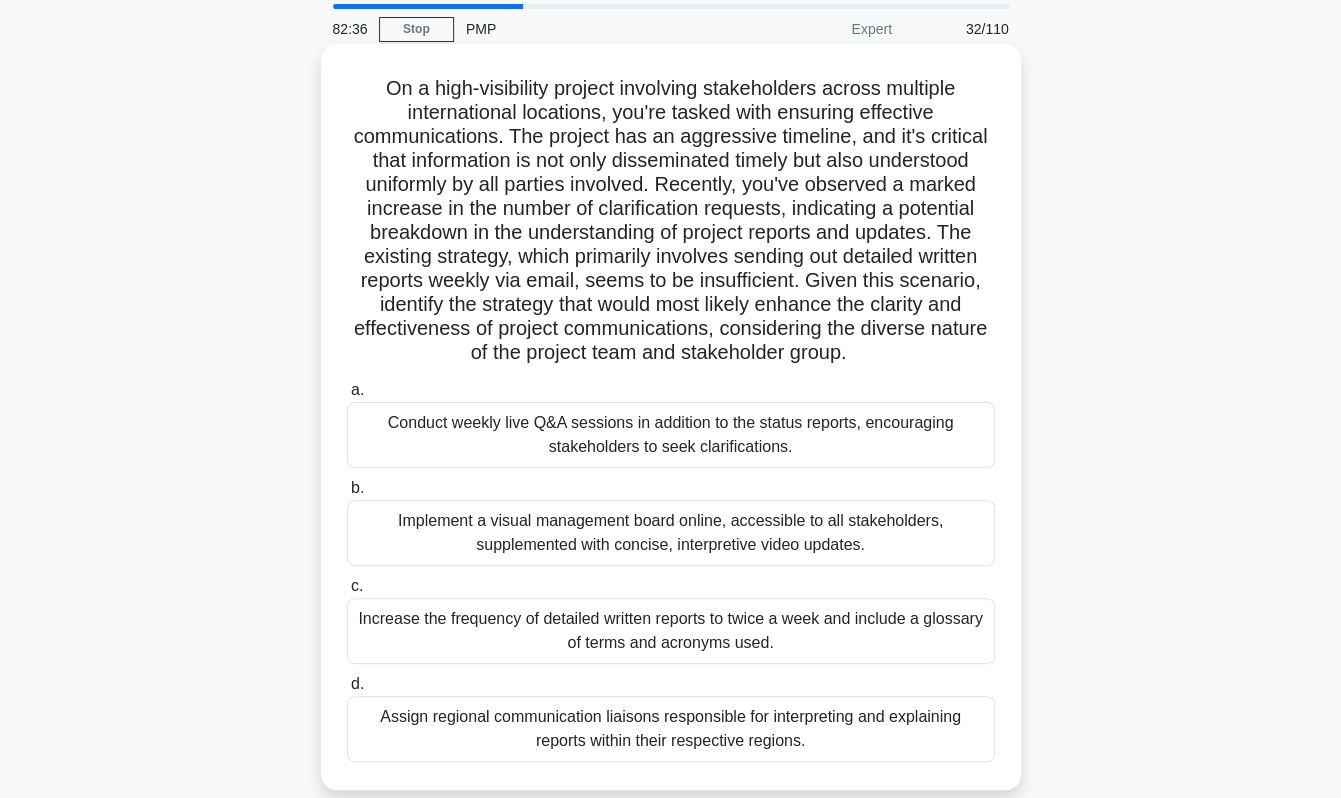 scroll, scrollTop: 100, scrollLeft: 0, axis: vertical 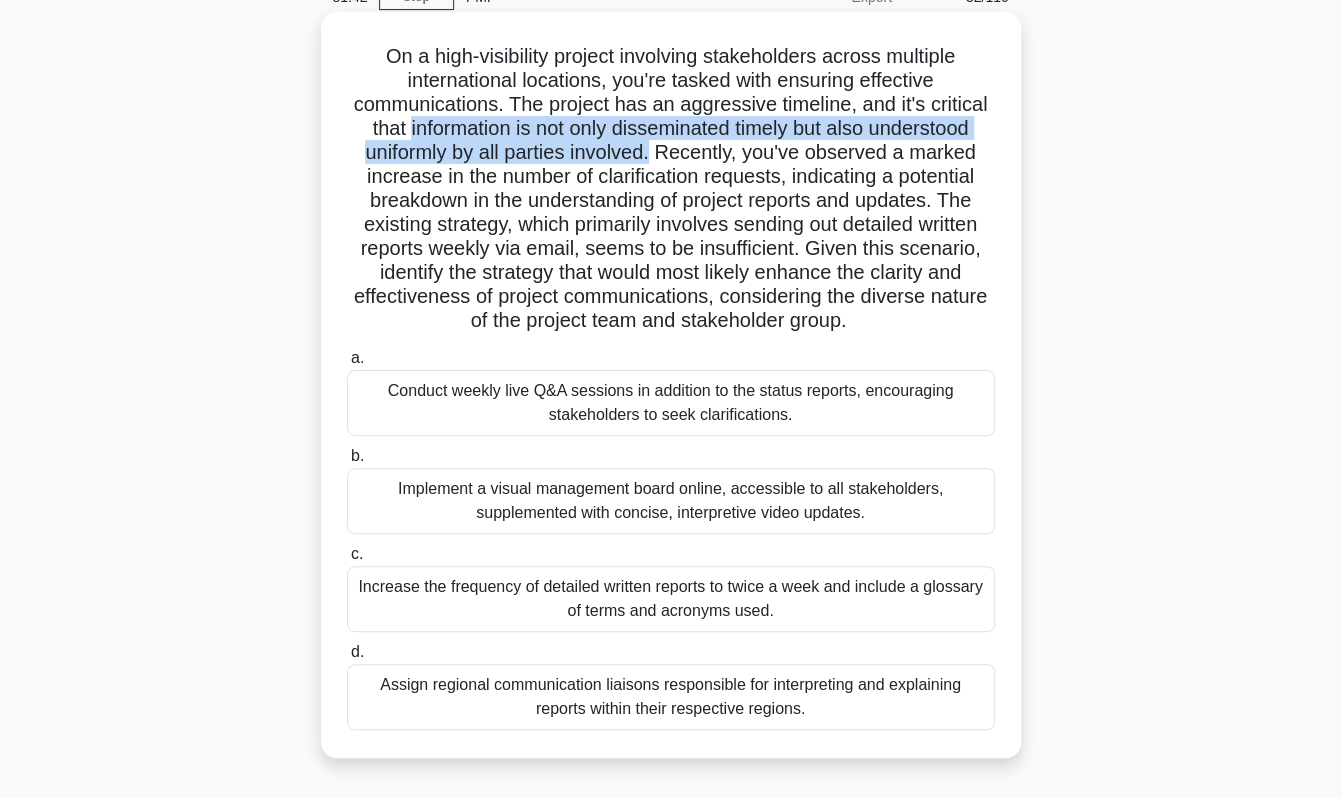 drag, startPoint x: 402, startPoint y: 127, endPoint x: 656, endPoint y: 143, distance: 254.50343 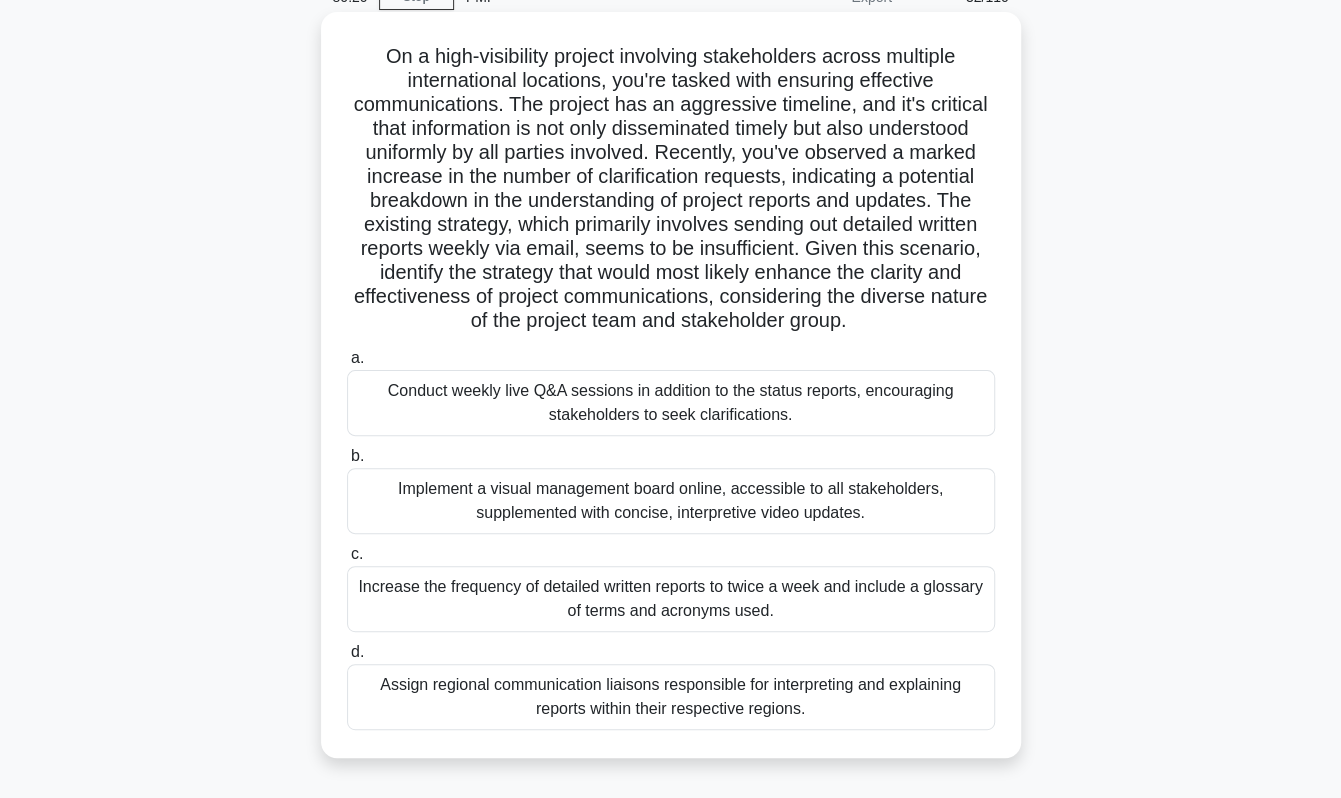 click on "Implement a visual management board online, accessible to all stakeholders, supplemented with concise, interpretive video updates." at bounding box center (671, 501) 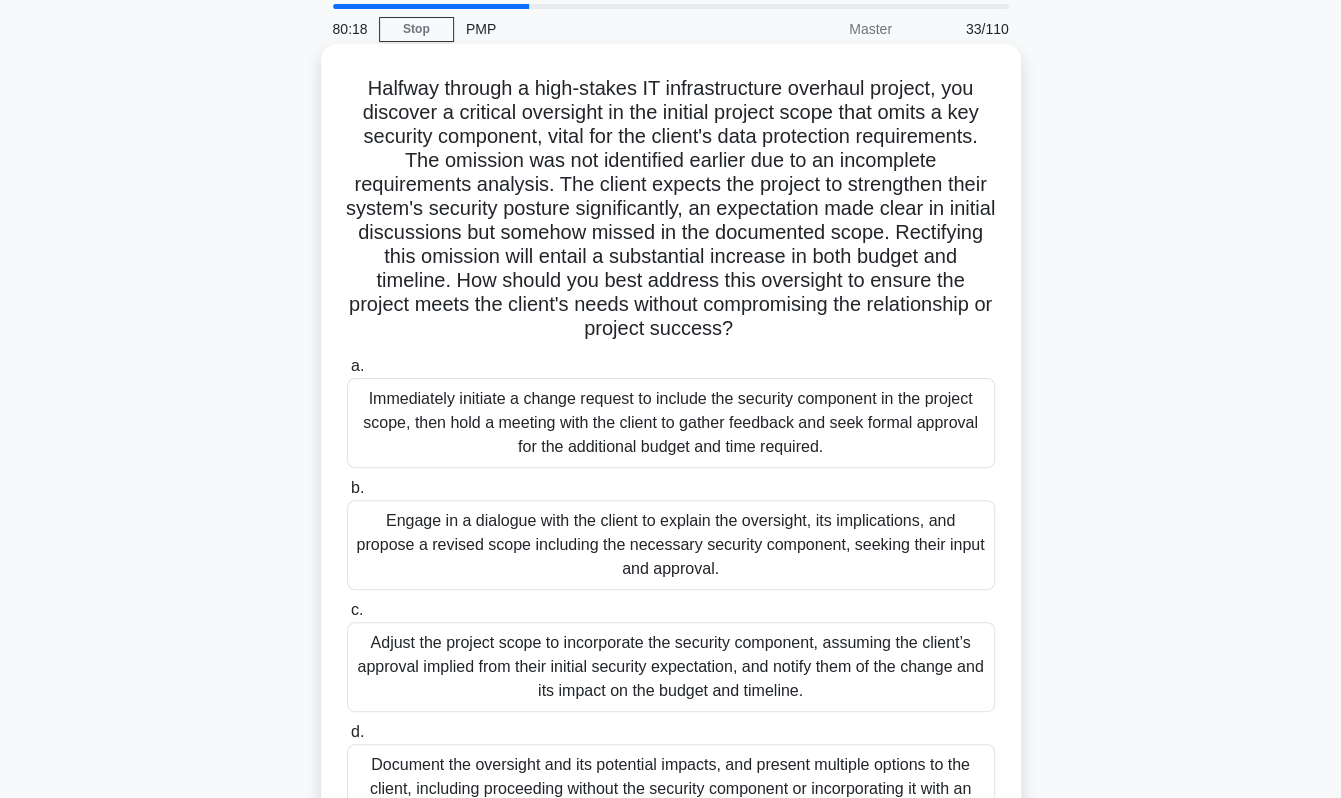 scroll, scrollTop: 100, scrollLeft: 0, axis: vertical 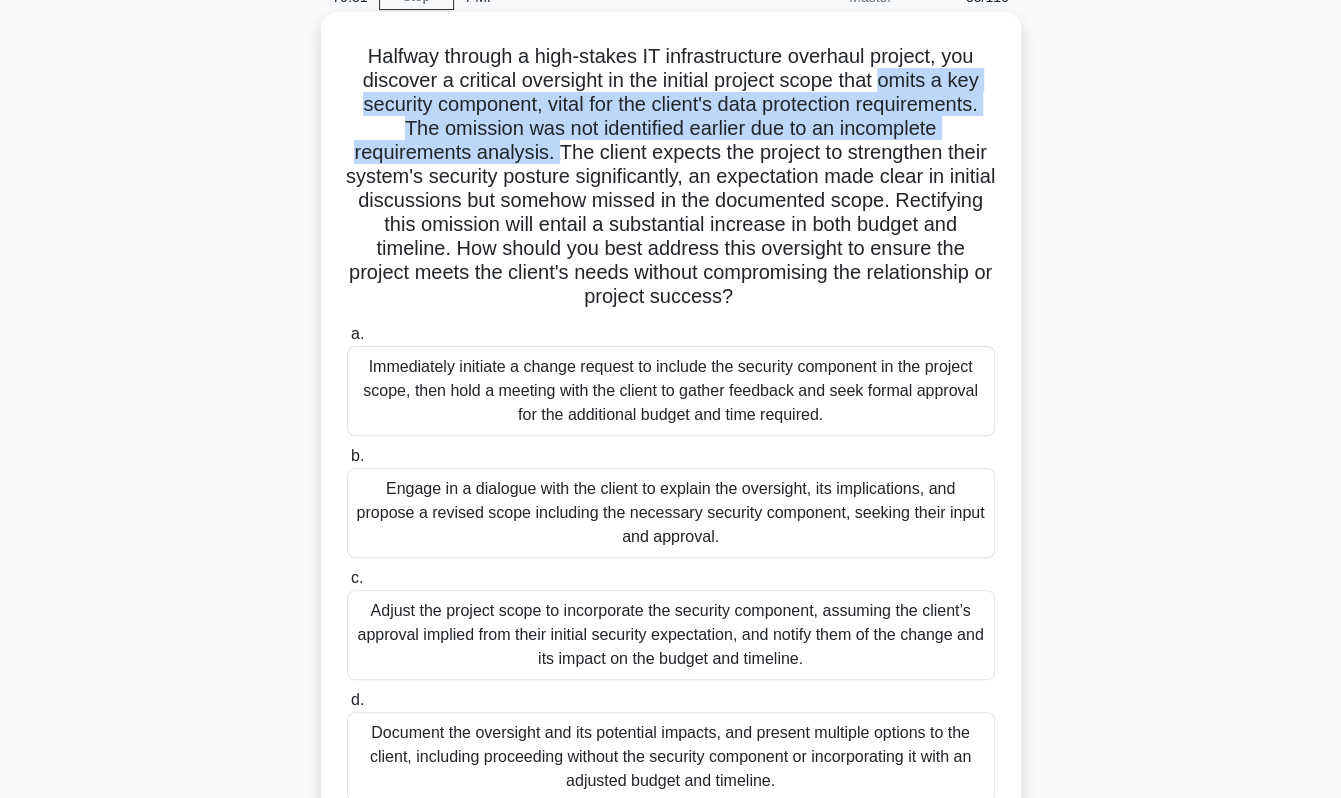drag, startPoint x: 884, startPoint y: 82, endPoint x: 553, endPoint y: 151, distance: 338.11536 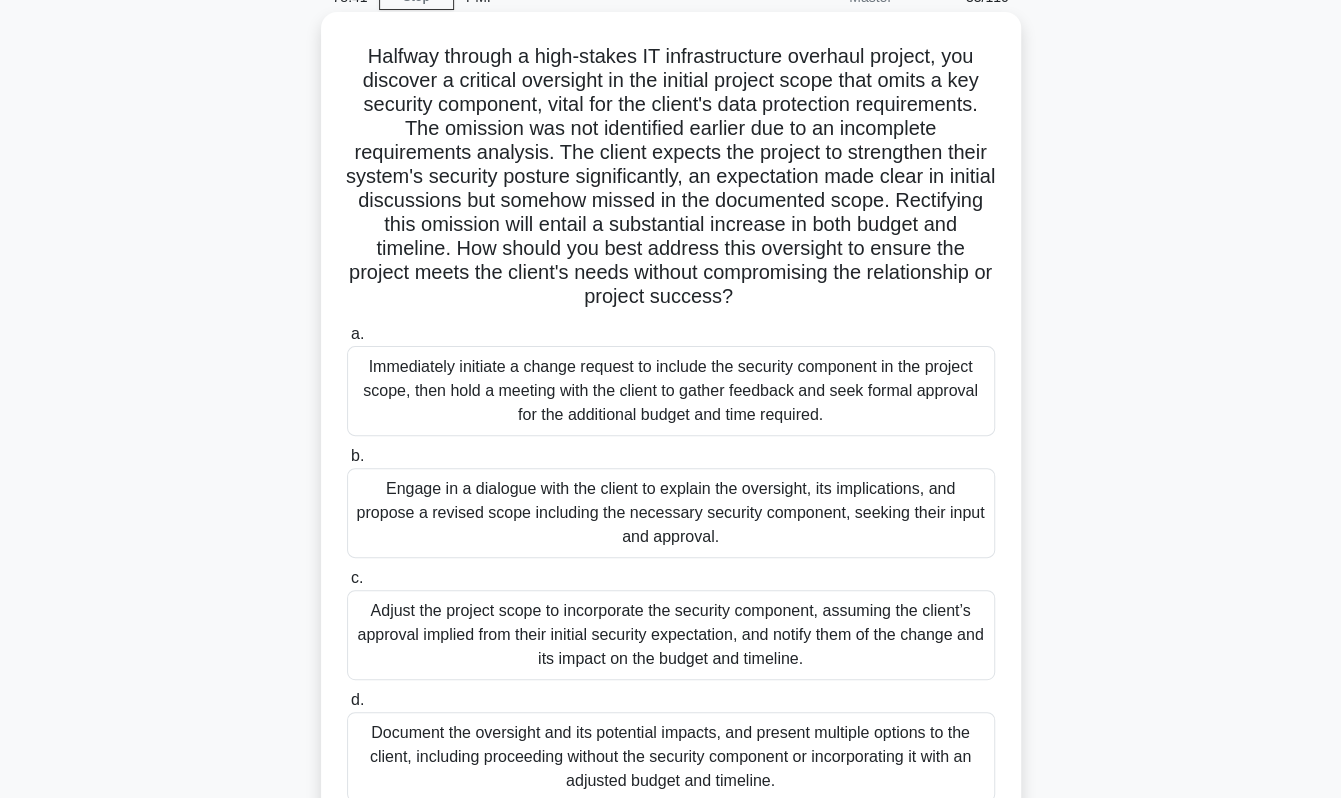 click on "Immediately initiate a change request to include the security component in the project scope, then hold a meeting with the client to gather feedback and seek formal approval for the additional budget and time required." at bounding box center (671, 391) 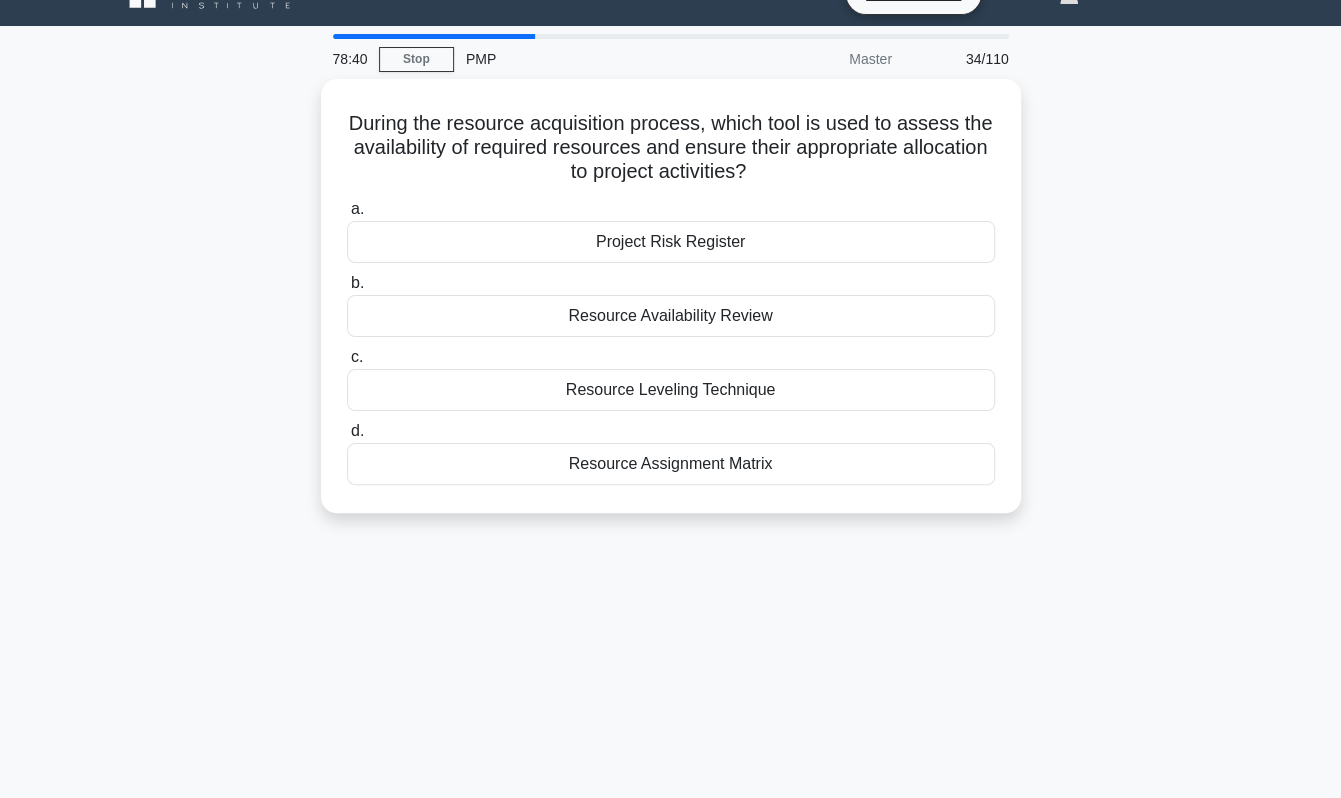 scroll, scrollTop: 0, scrollLeft: 0, axis: both 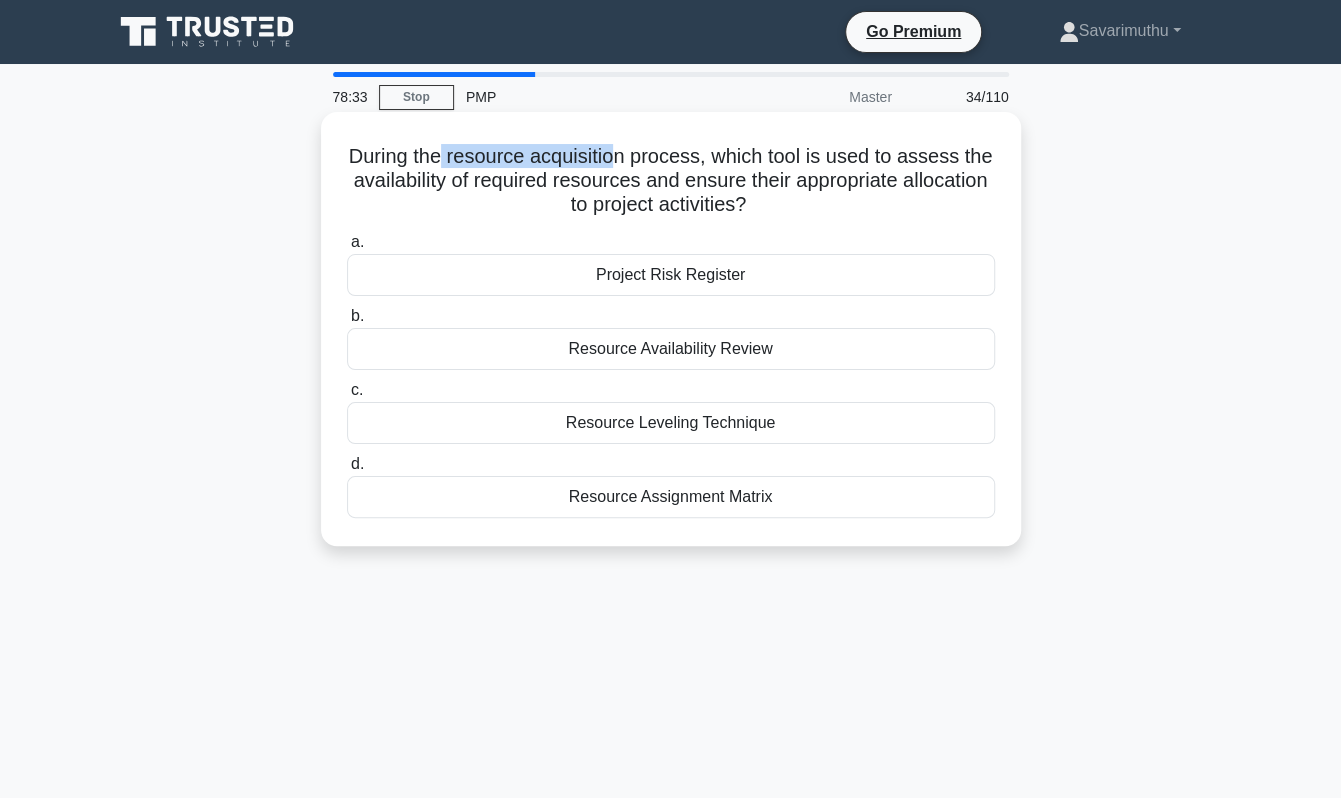 drag, startPoint x: 492, startPoint y: 149, endPoint x: 620, endPoint y: 140, distance: 128.31601 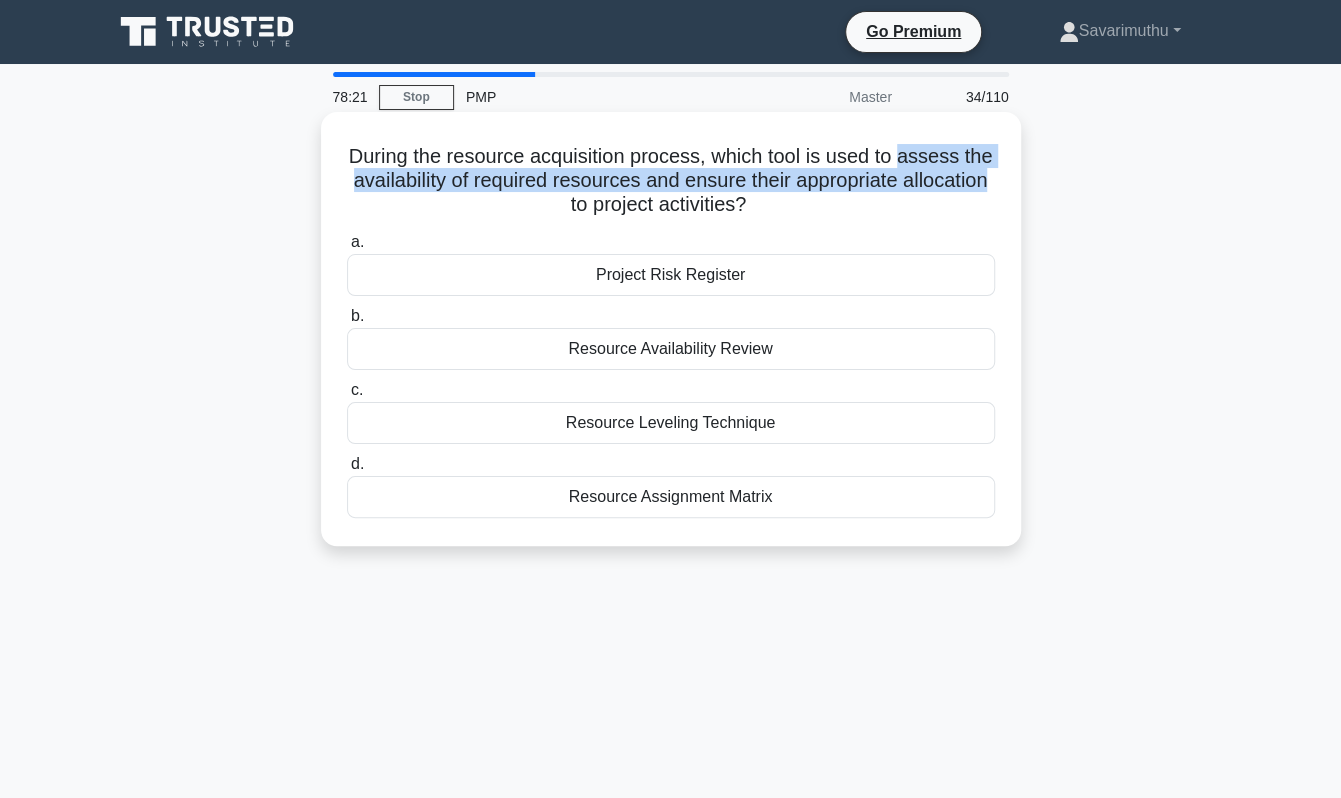 drag, startPoint x: 904, startPoint y: 159, endPoint x: 607, endPoint y: 195, distance: 299.17386 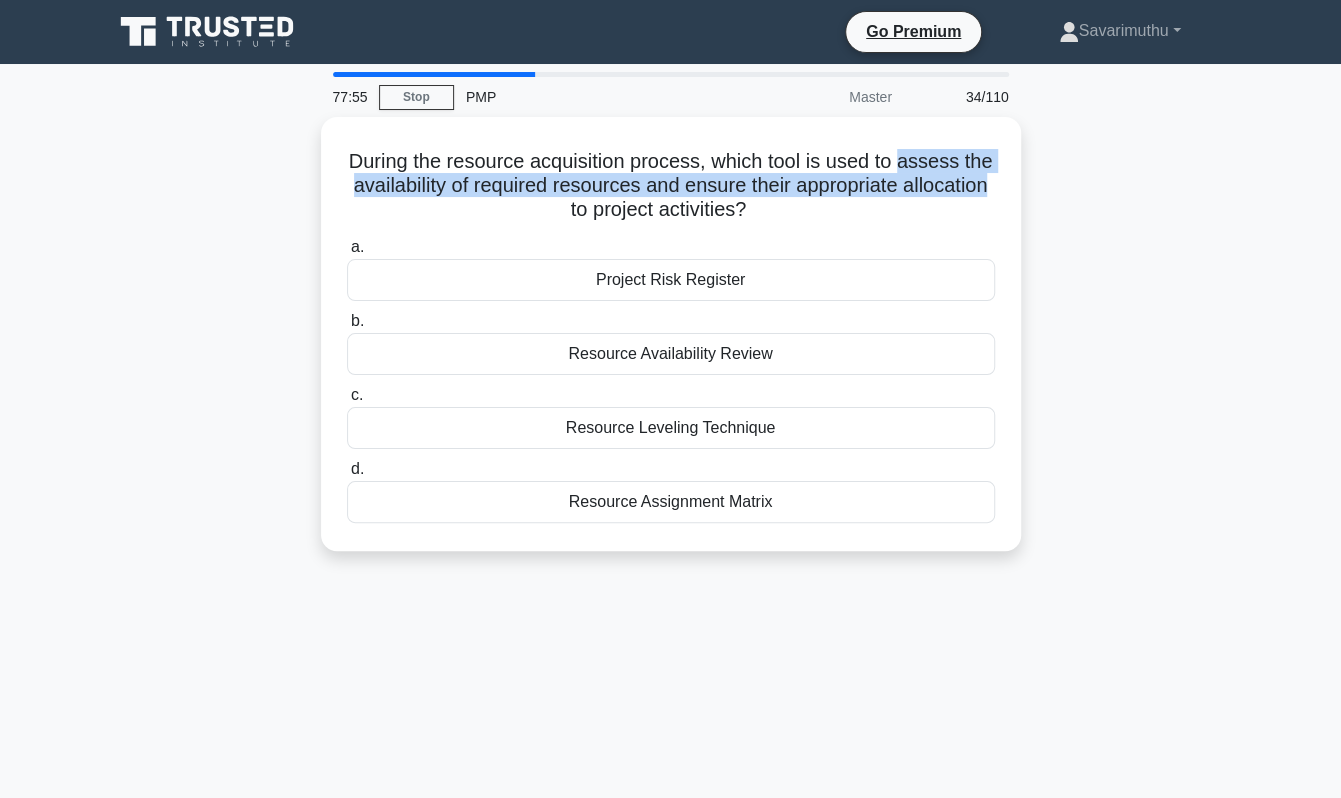 drag, startPoint x: 744, startPoint y: 499, endPoint x: 786, endPoint y: 618, distance: 126.1943 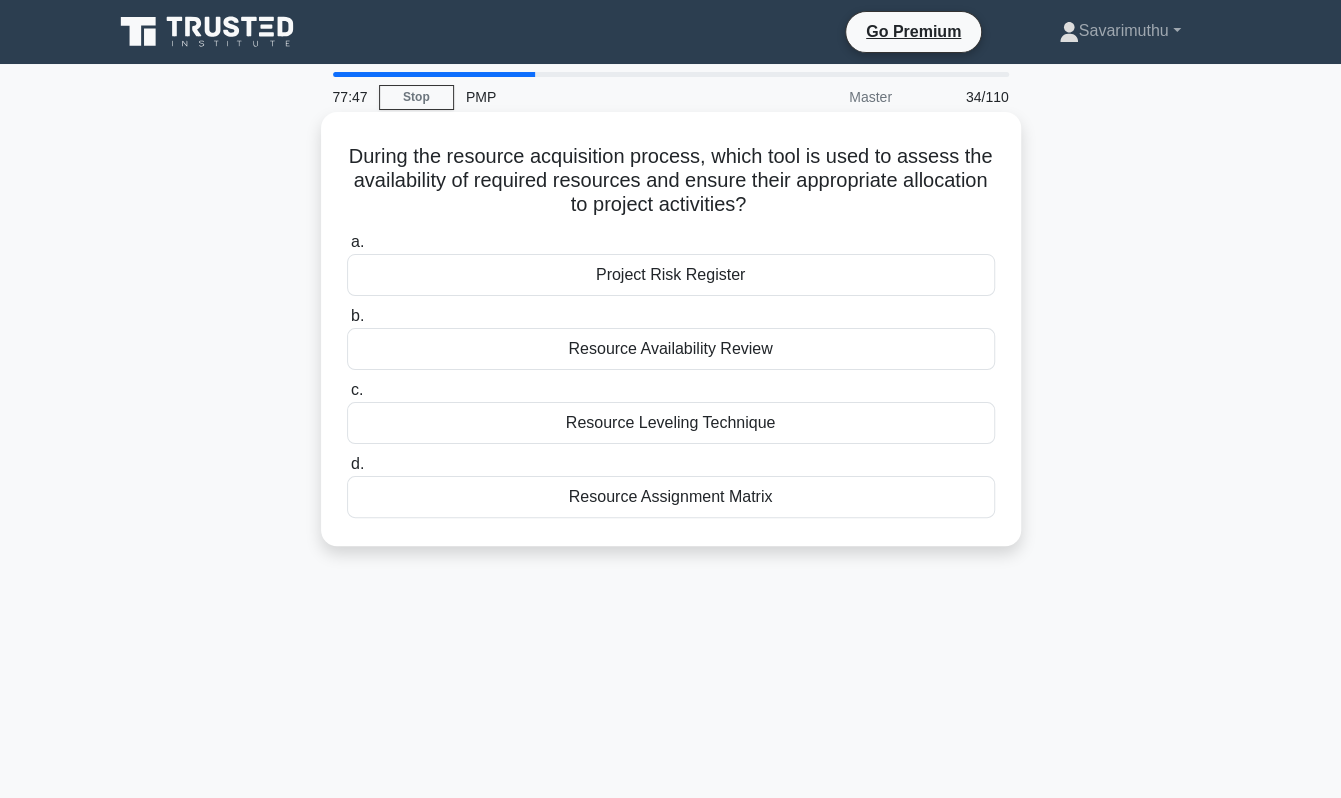 click on "Resource Assignment Matrix" at bounding box center (671, 497) 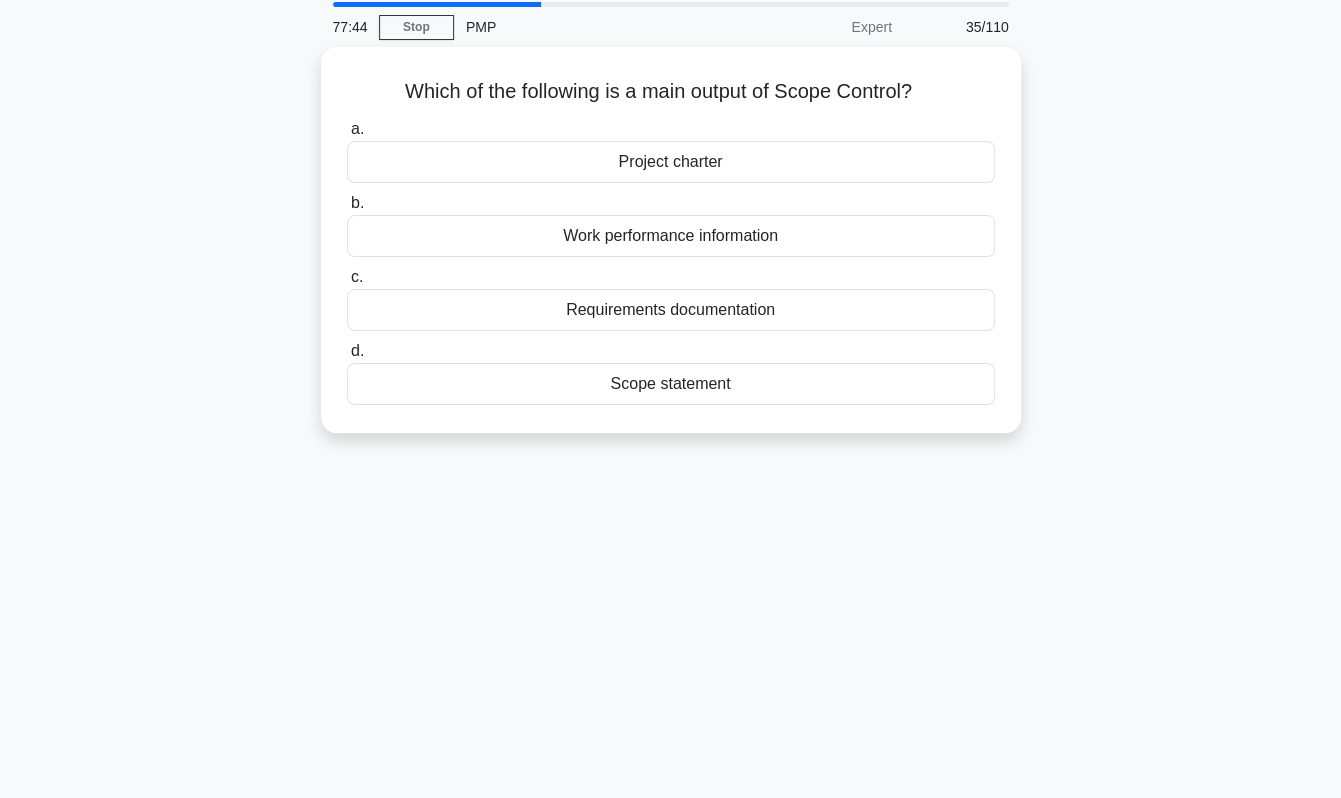 scroll, scrollTop: 100, scrollLeft: 0, axis: vertical 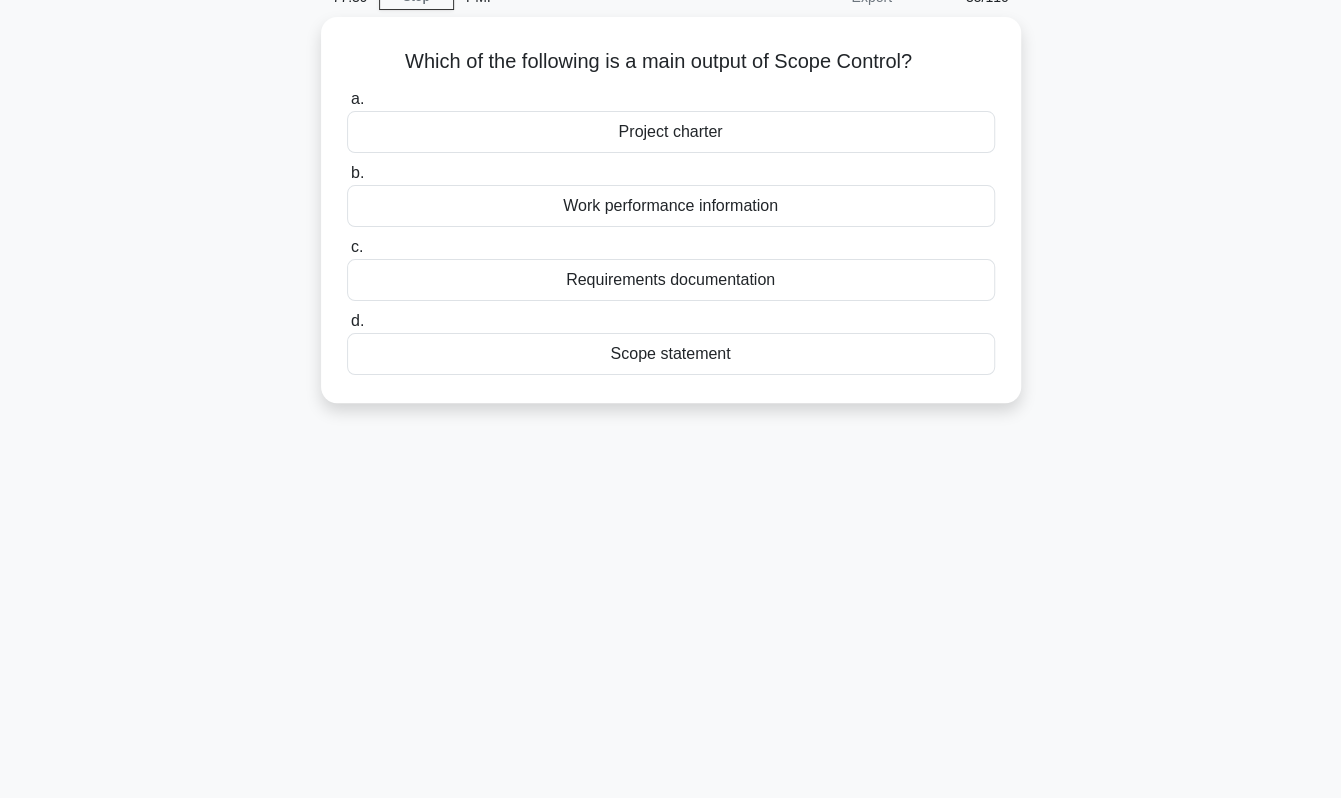 drag, startPoint x: 693, startPoint y: 61, endPoint x: 1020, endPoint y: 58, distance: 327.01376 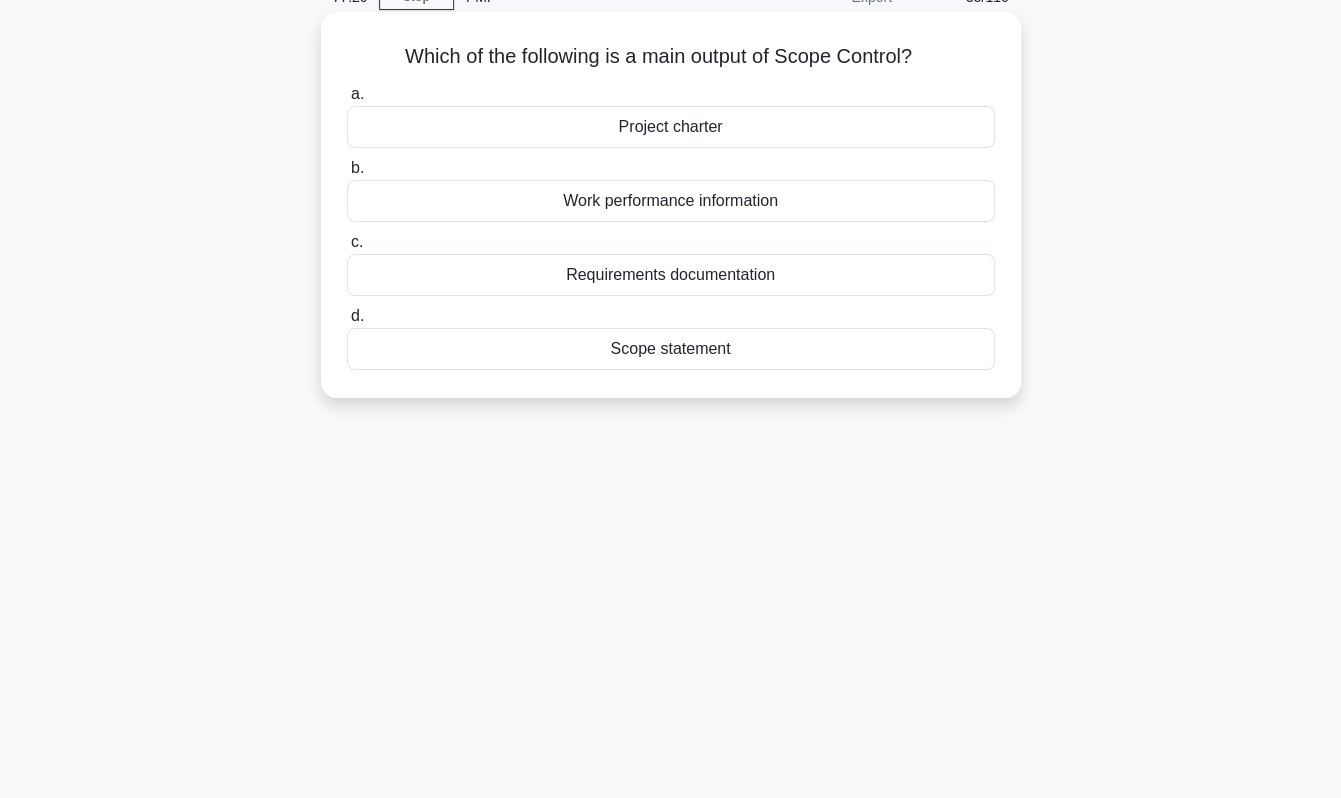 click on "Scope statement" at bounding box center [671, 349] 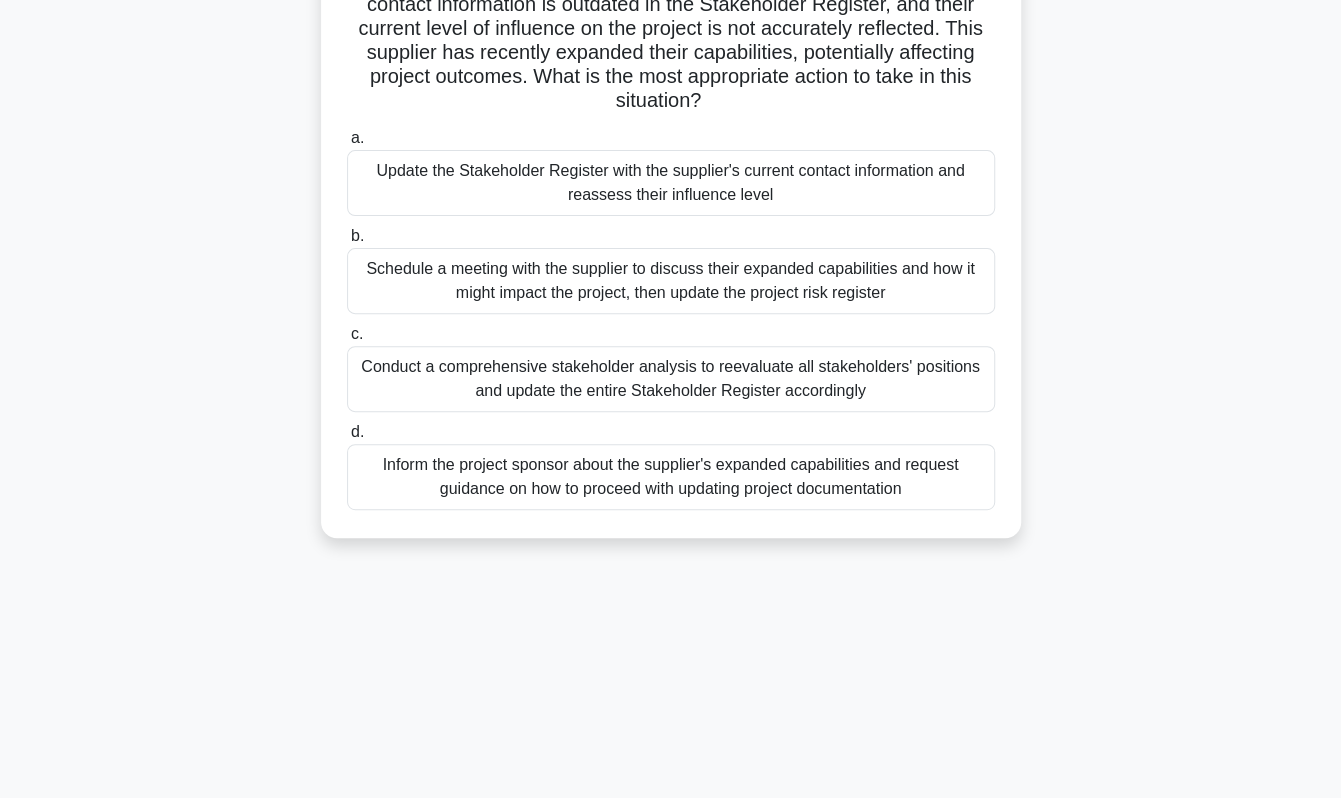 scroll, scrollTop: 100, scrollLeft: 0, axis: vertical 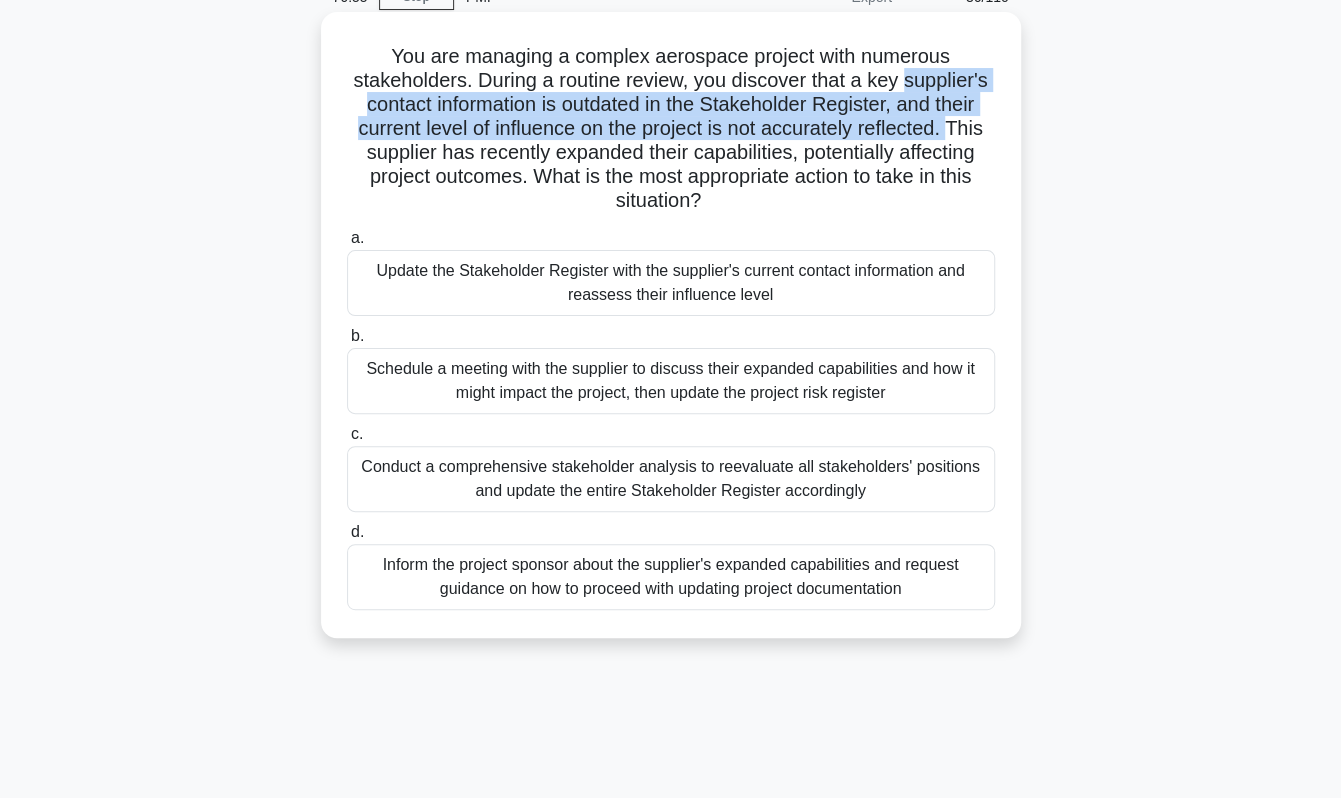 drag, startPoint x: 909, startPoint y: 83, endPoint x: 953, endPoint y: 125, distance: 60.827625 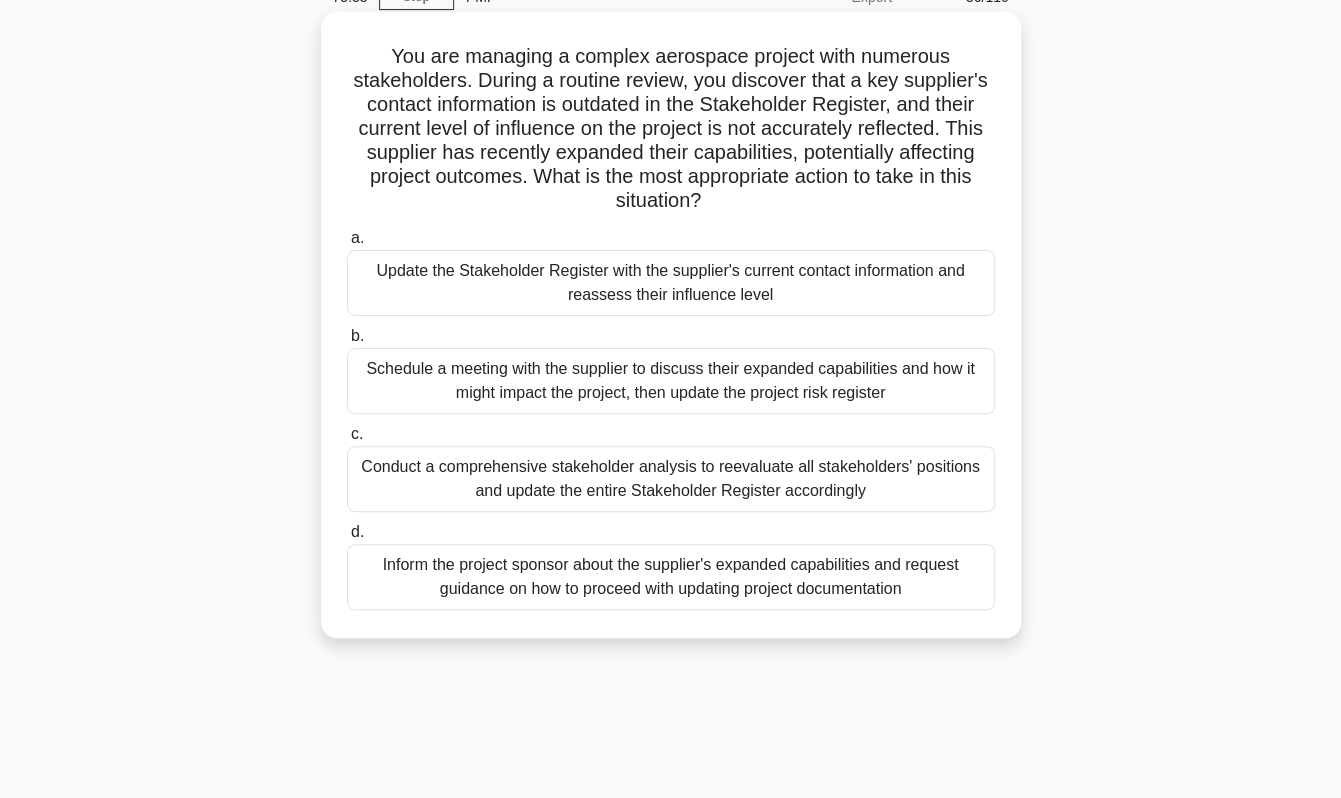click on "Conduct a comprehensive stakeholder analysis to reevaluate all stakeholders' positions and update the entire Stakeholder Register accordingly" at bounding box center (671, 479) 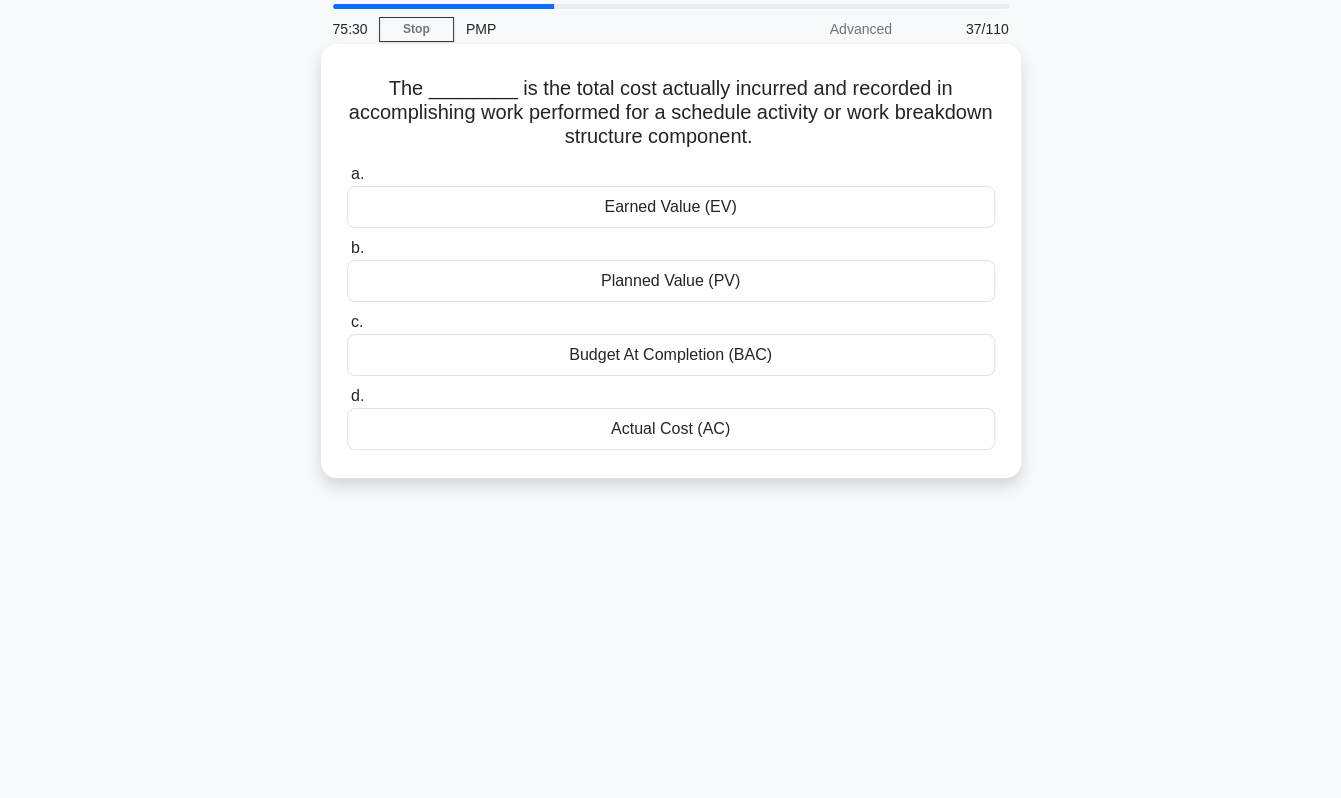 scroll, scrollTop: 100, scrollLeft: 0, axis: vertical 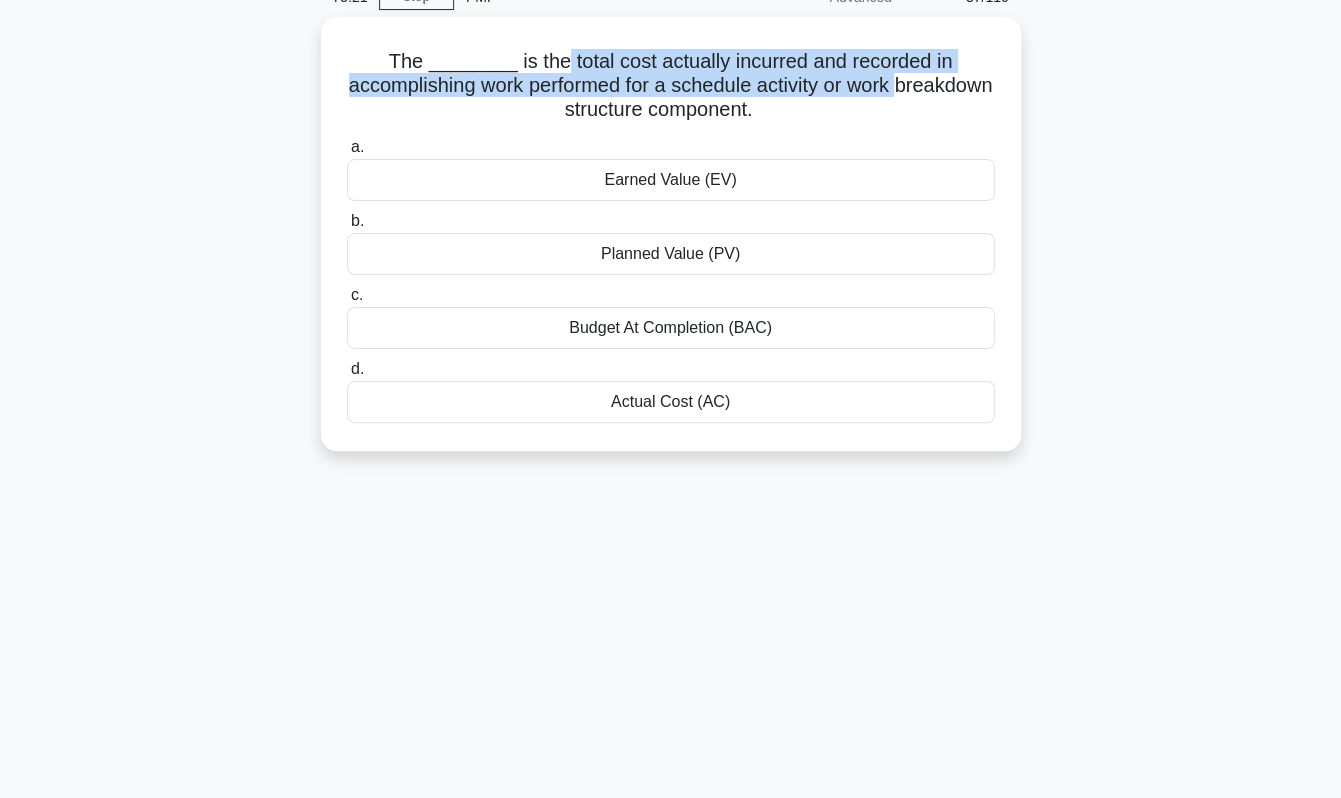 drag, startPoint x: 551, startPoint y: 54, endPoint x: 261, endPoint y: 107, distance: 294.8033 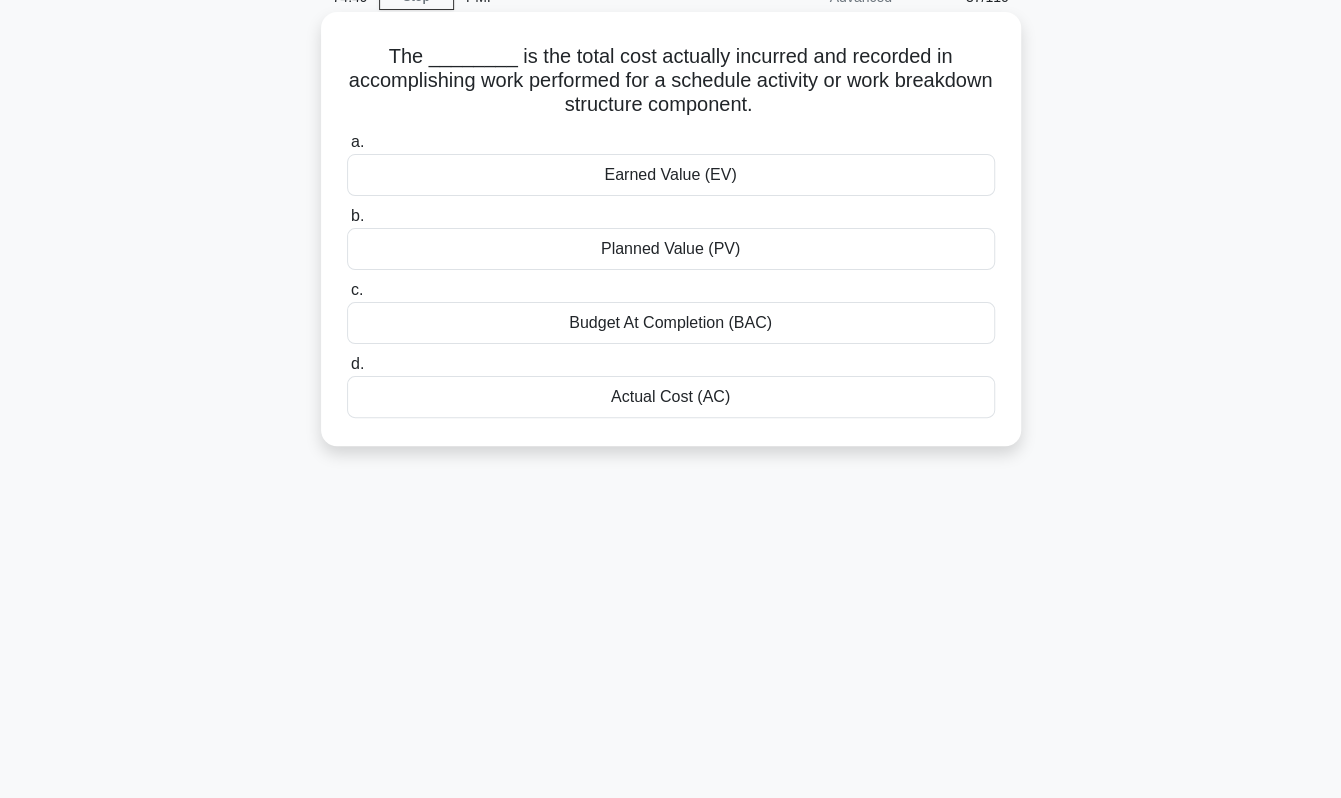 click on "Actual Cost (AC)" at bounding box center [671, 397] 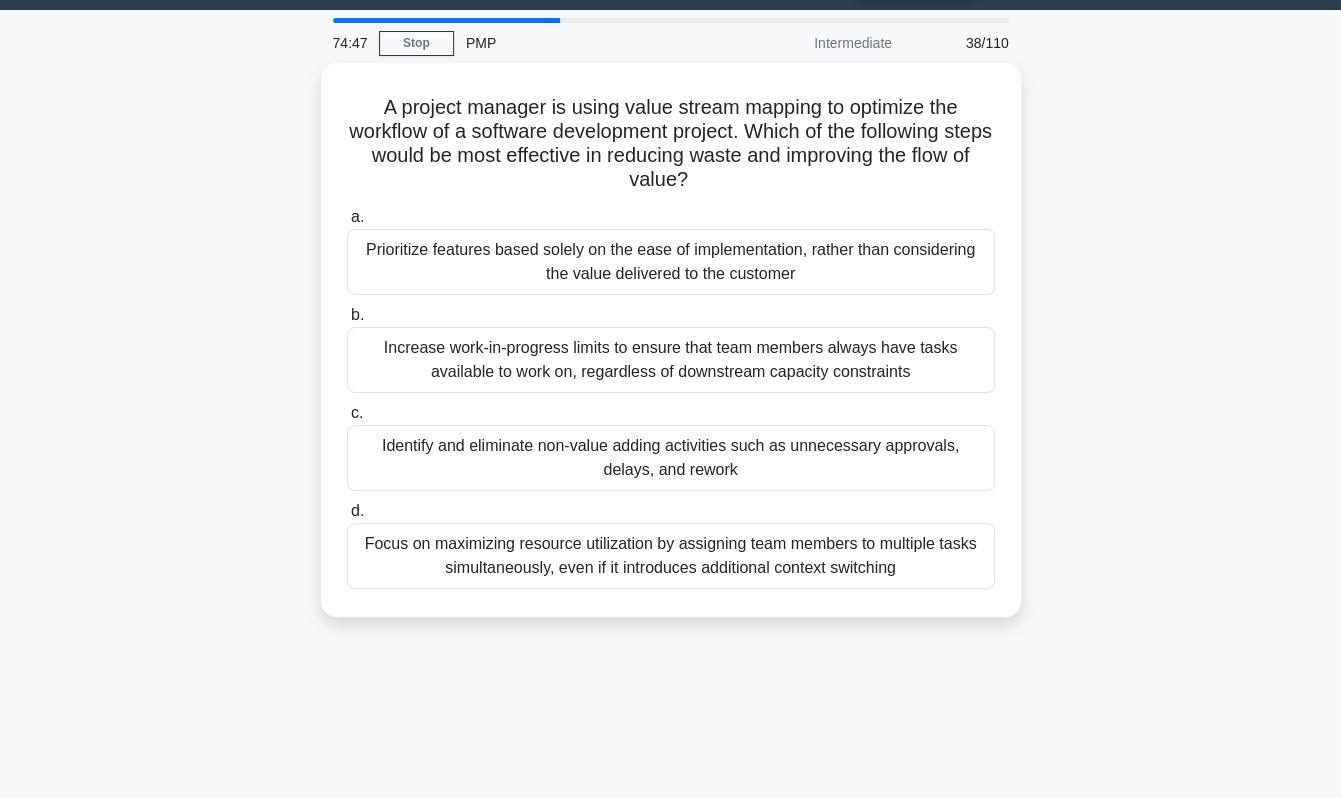 scroll, scrollTop: 100, scrollLeft: 0, axis: vertical 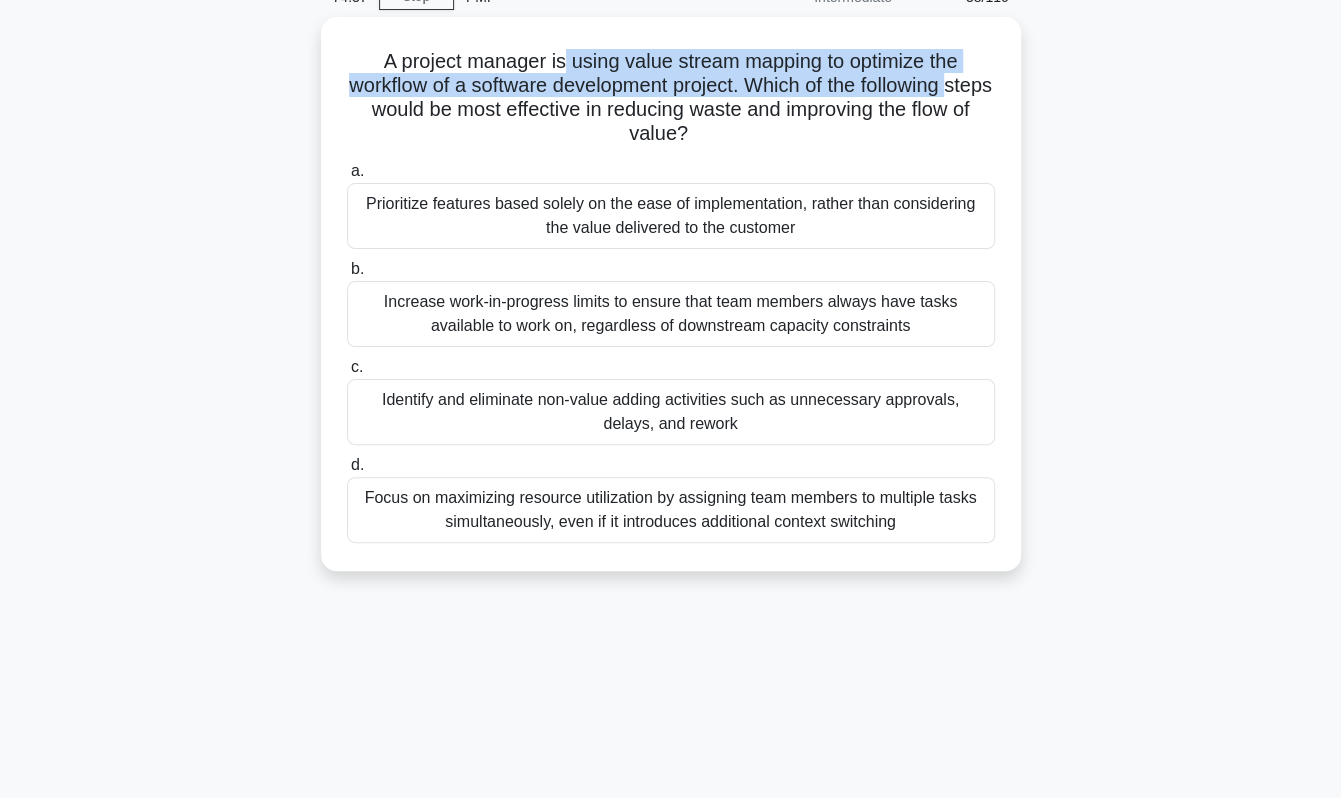 drag, startPoint x: 562, startPoint y: 57, endPoint x: 234, endPoint y: 106, distance: 331.63986 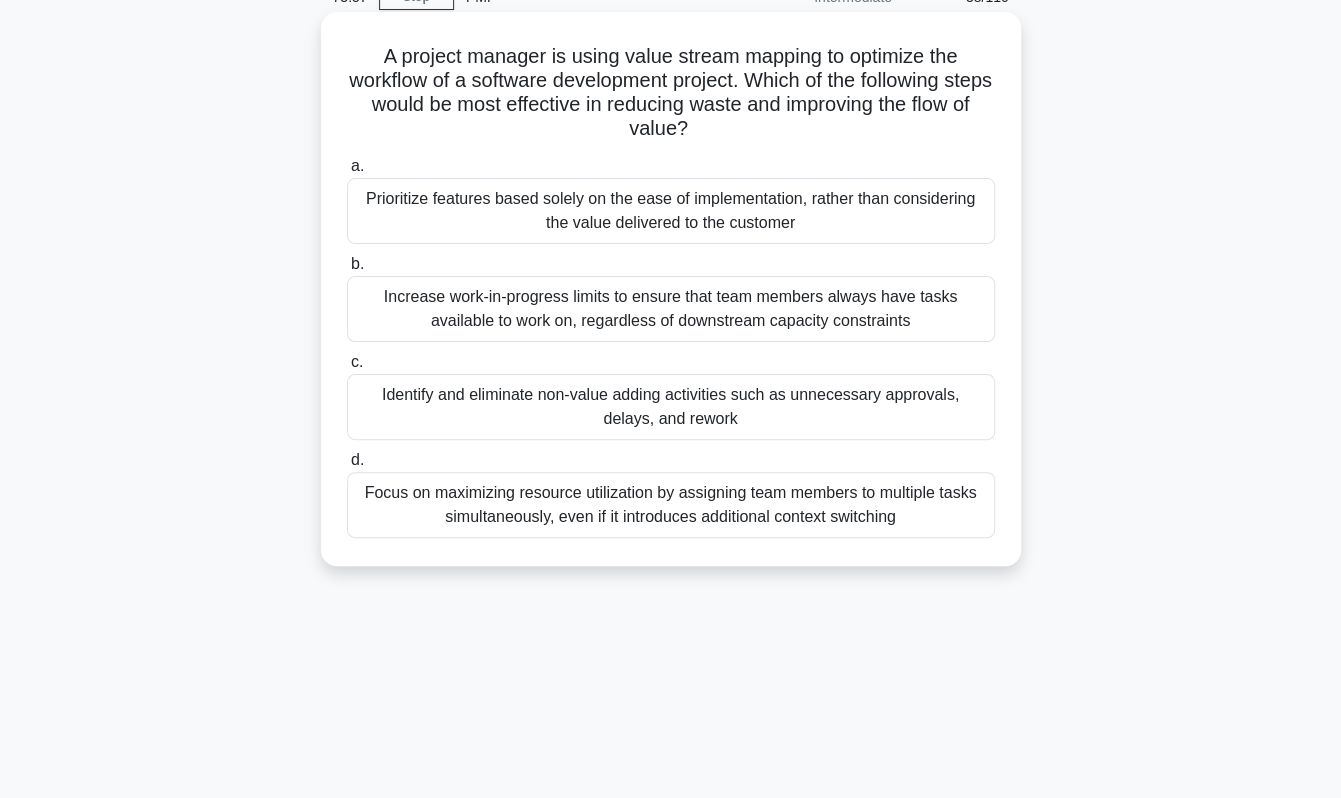 click on "Identify and eliminate non-value adding activities such as unnecessary approvals, delays, and rework" at bounding box center [671, 407] 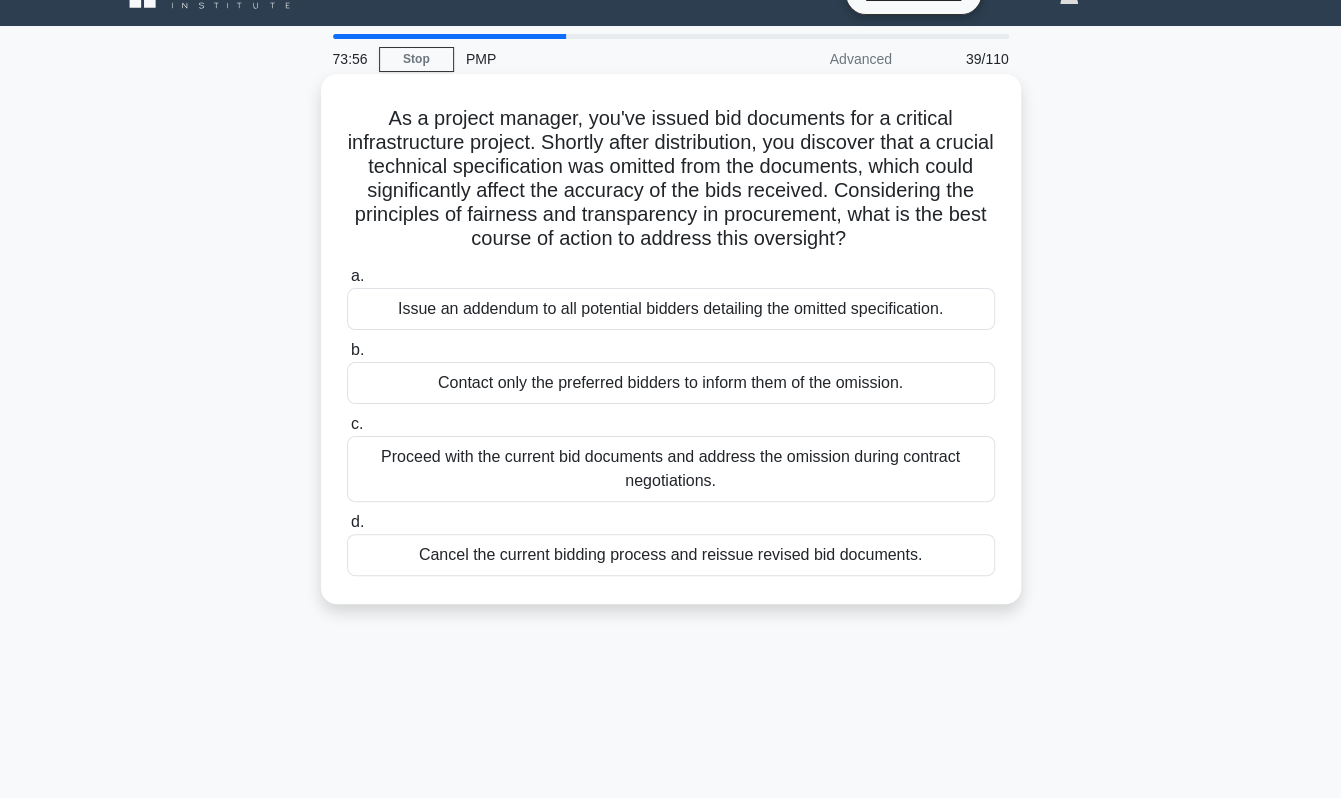 scroll, scrollTop: 0, scrollLeft: 0, axis: both 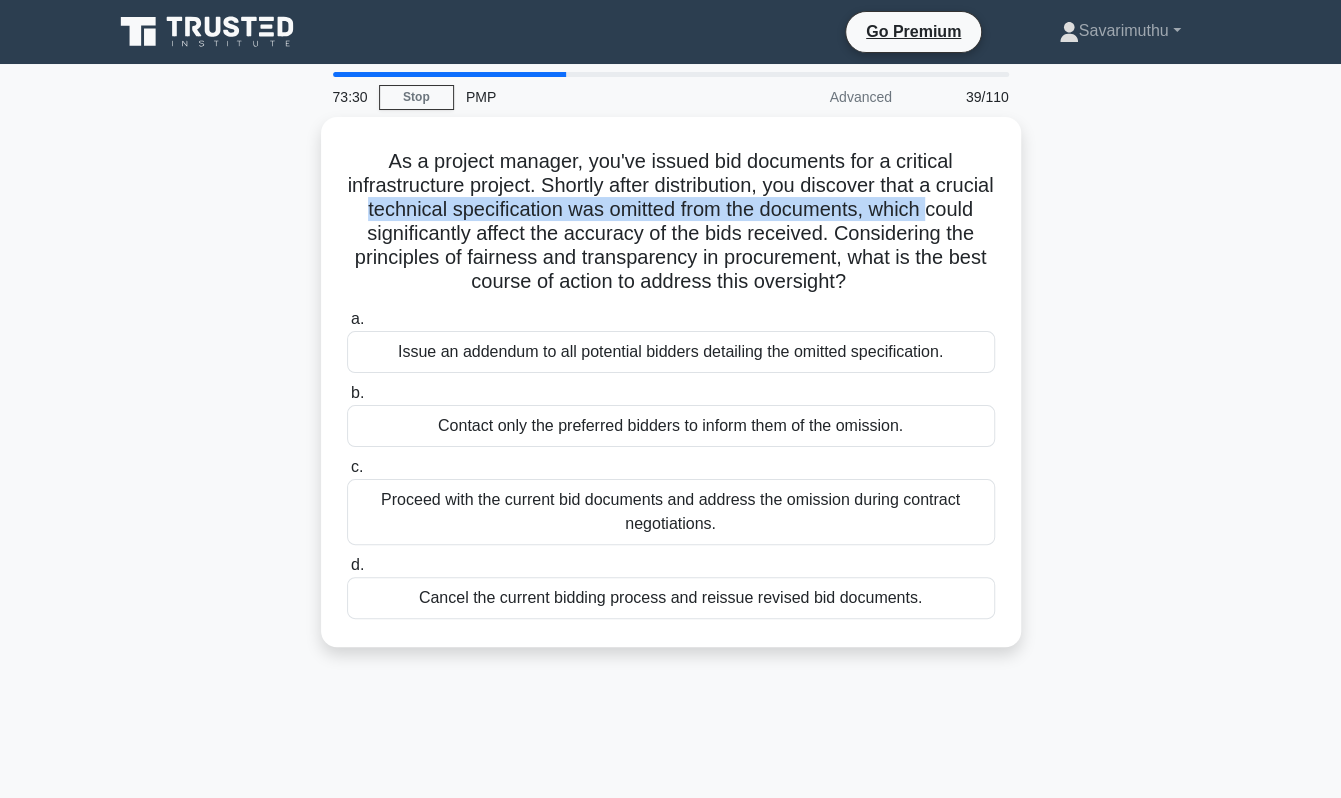 drag, startPoint x: 414, startPoint y: 203, endPoint x: 188, endPoint y: 235, distance: 228.25424 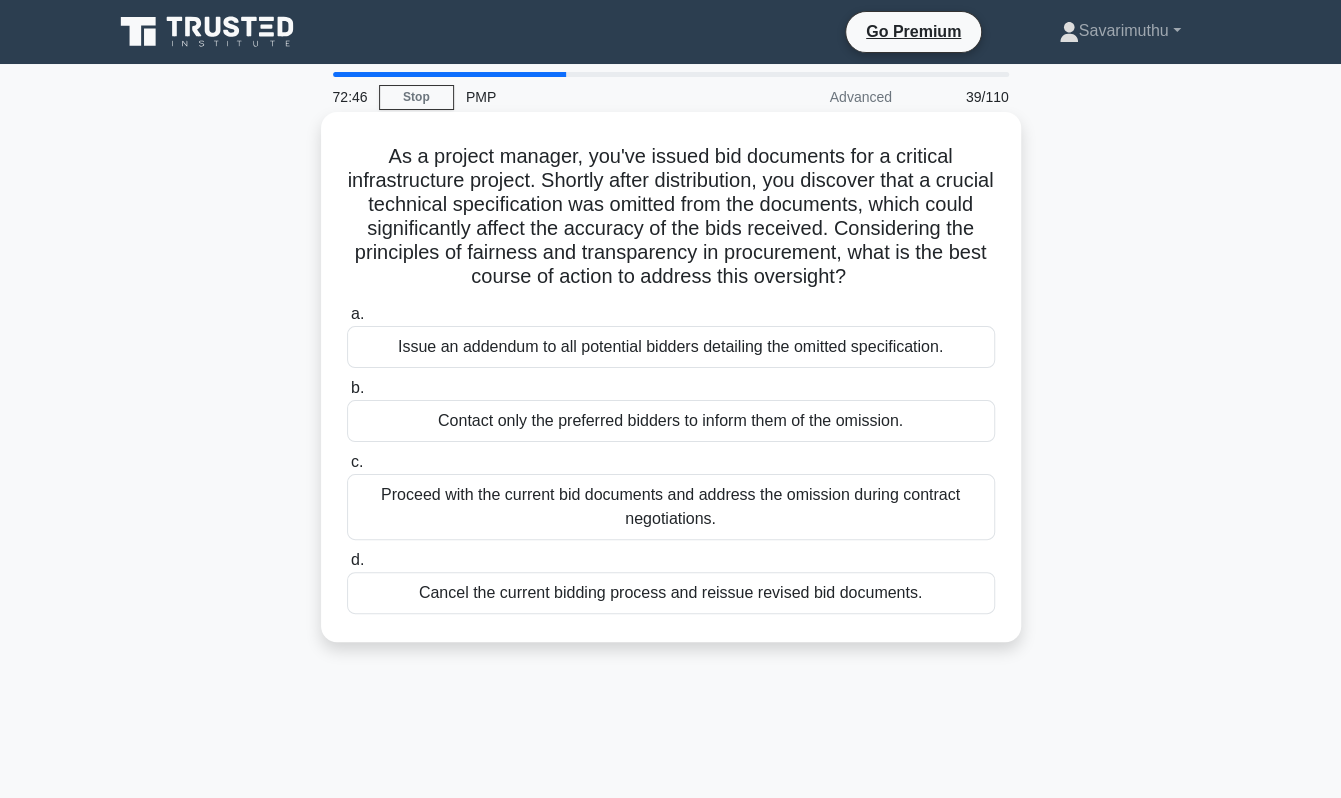 click on "Issue an addendum to all potential bidders detailing the omitted specification." at bounding box center (671, 347) 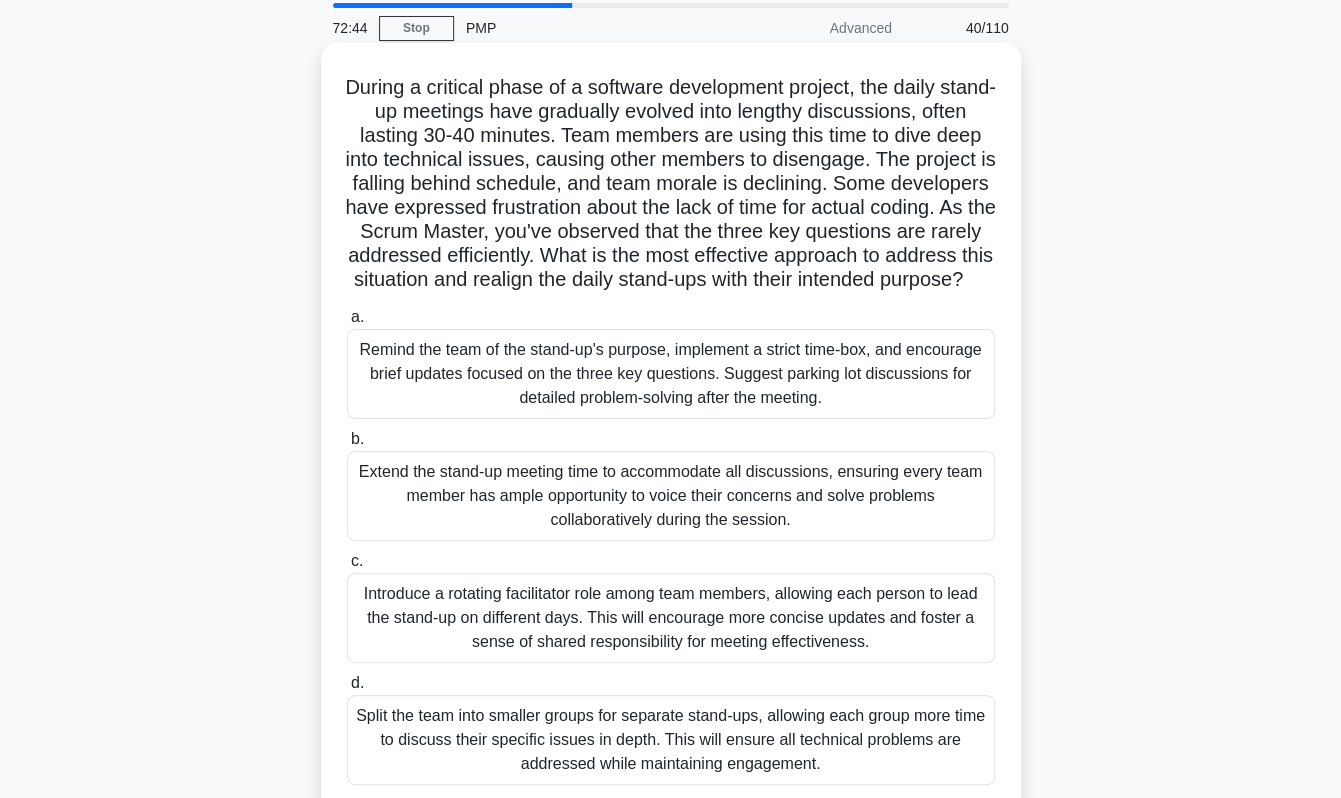 scroll, scrollTop: 100, scrollLeft: 0, axis: vertical 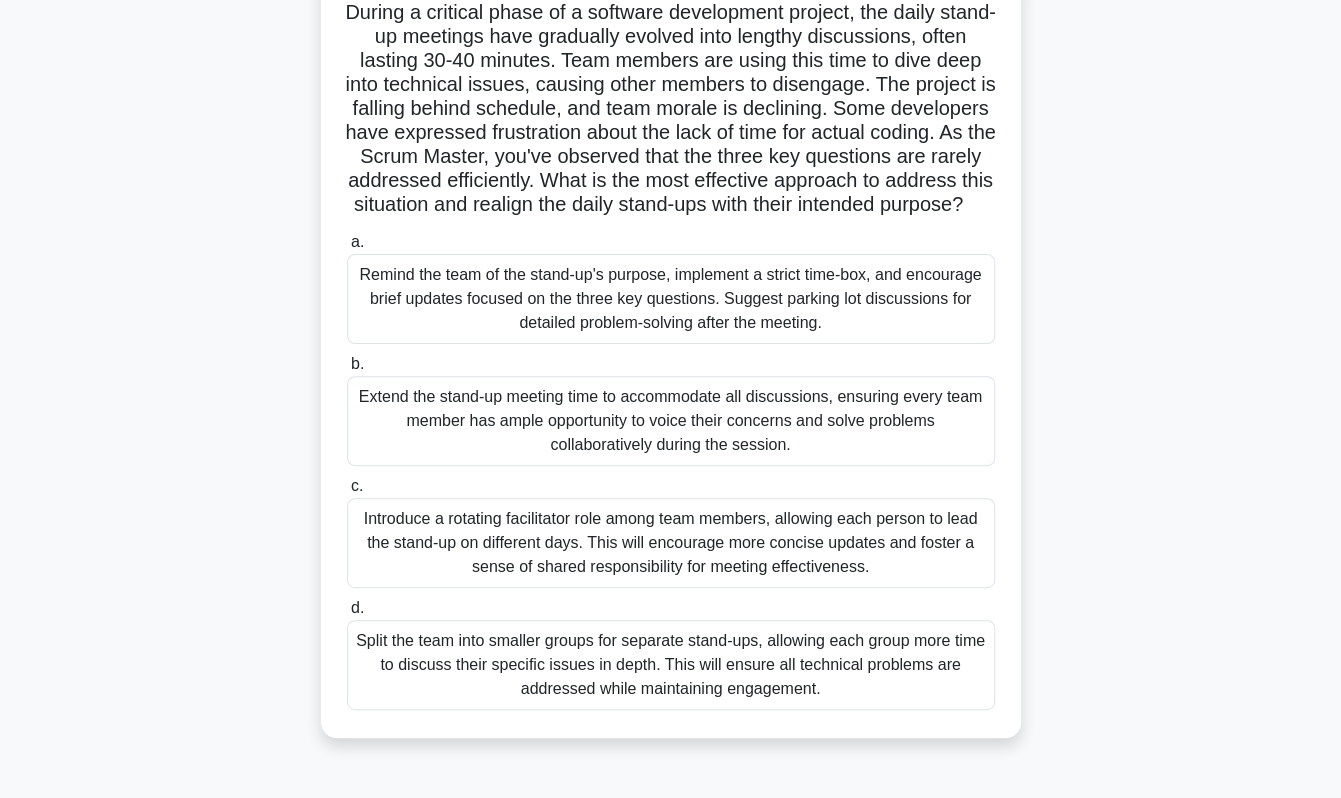 click on "Remind the team of the stand-up's purpose, implement a strict time-box, and encourage brief updates focused on the three key questions. Suggest parking lot discussions for detailed problem-solving after the meeting." at bounding box center [671, 299] 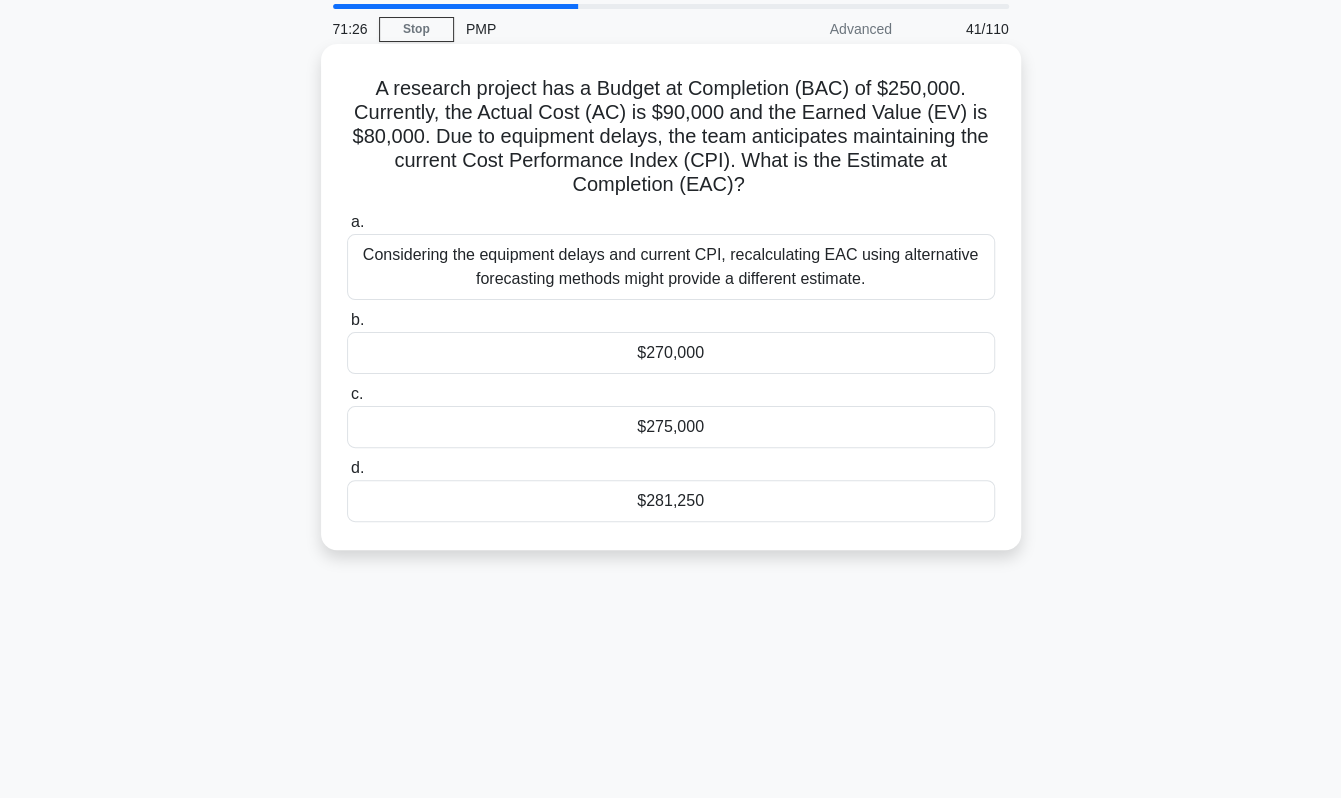 scroll, scrollTop: 100, scrollLeft: 0, axis: vertical 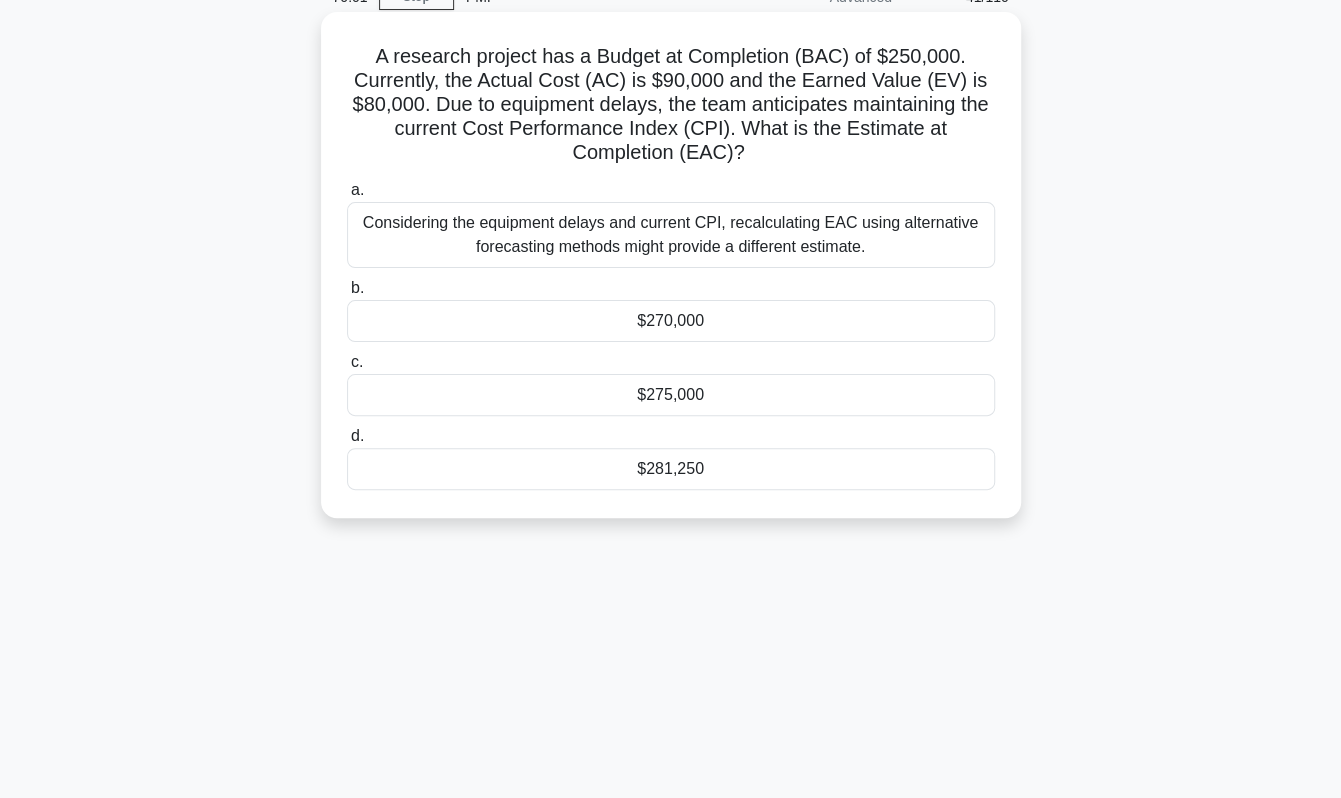 click on "$281,250" at bounding box center [671, 469] 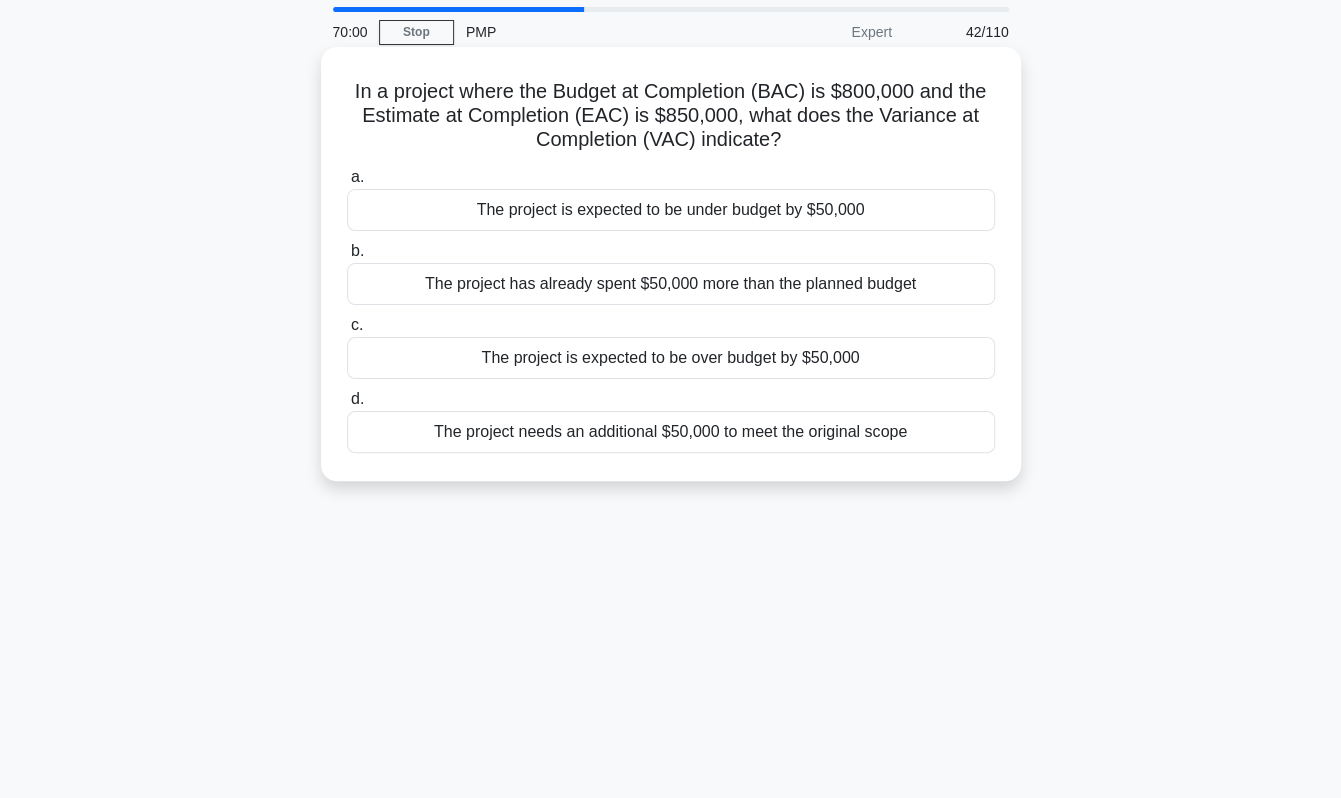 scroll, scrollTop: 0, scrollLeft: 0, axis: both 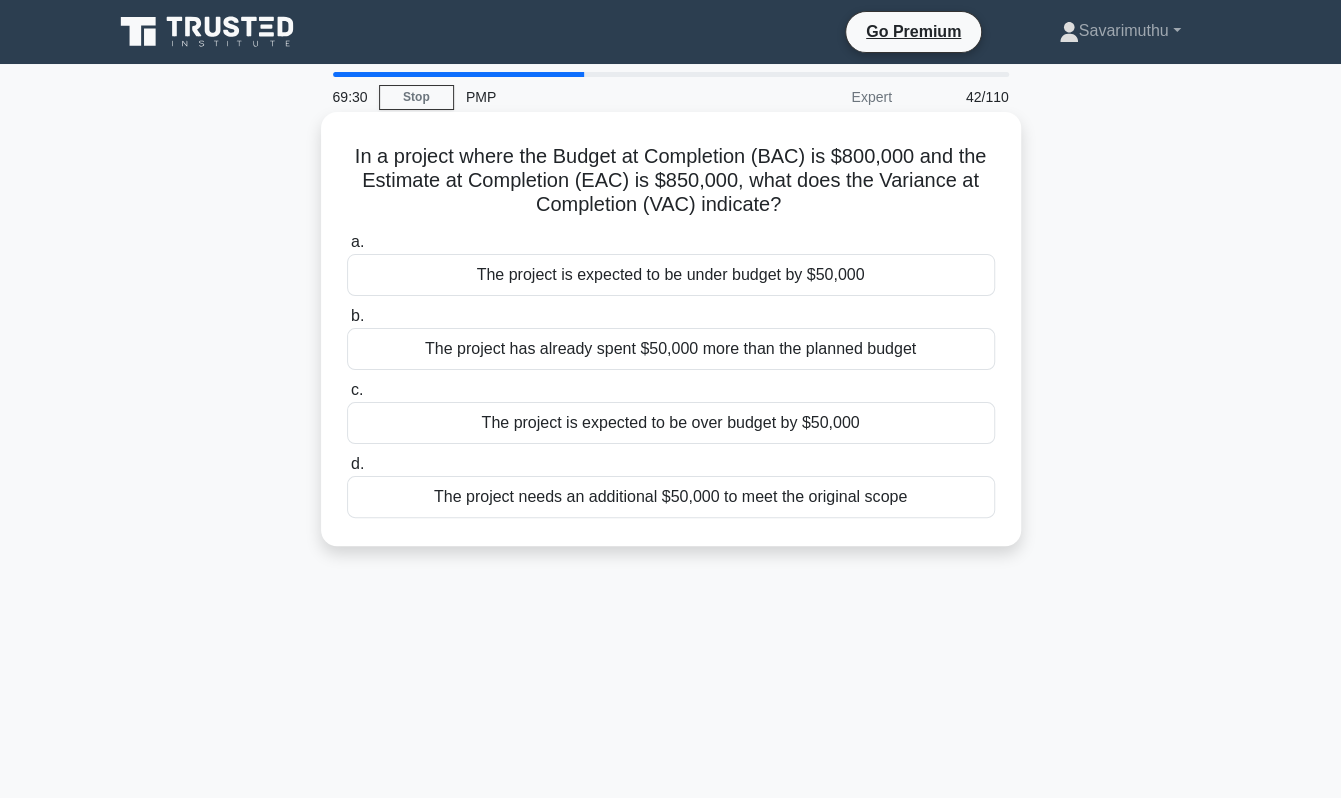 click on "The project is expected to be over budget by $50,000" at bounding box center [671, 423] 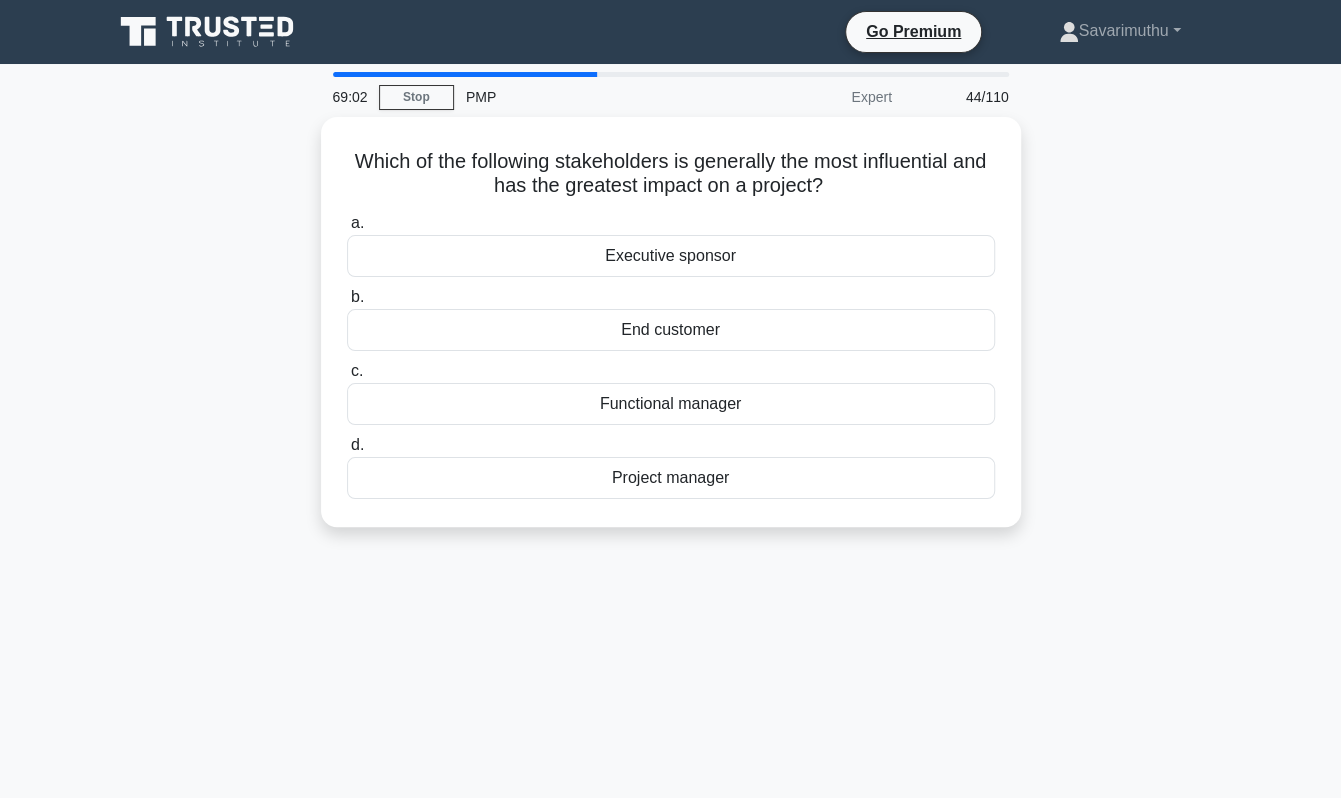 drag, startPoint x: 697, startPoint y: 248, endPoint x: 1443, endPoint y: 217, distance: 746.6438 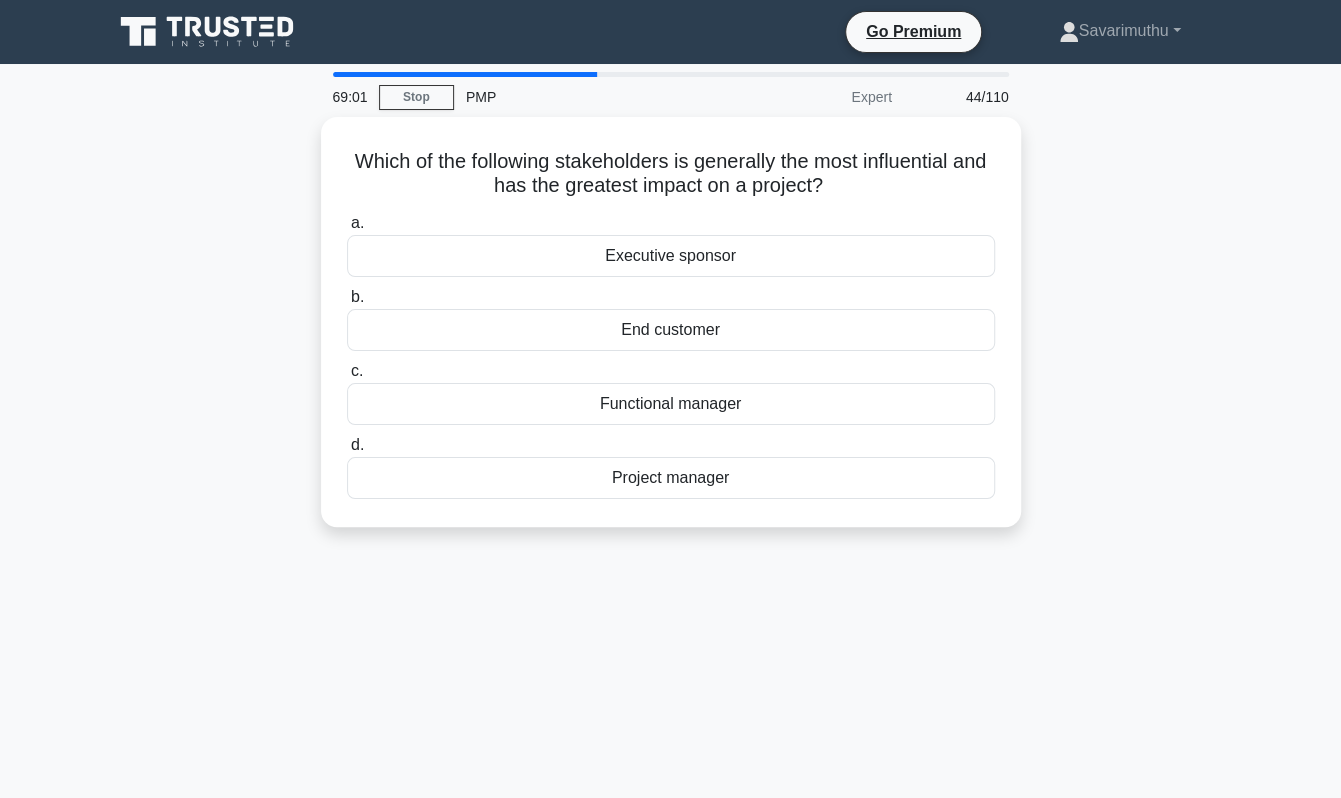 click on "Which of the following stakeholders is generally the most influential and has the greatest impact on a project?
.spinner_0XTQ{transform-origin:center;animation:spinner_y6GP .75s linear infinite}@keyframes spinner_y6GP{100%{transform:rotate(360deg)}}
a.
Executive sponsor
b. c. d." at bounding box center (671, 334) 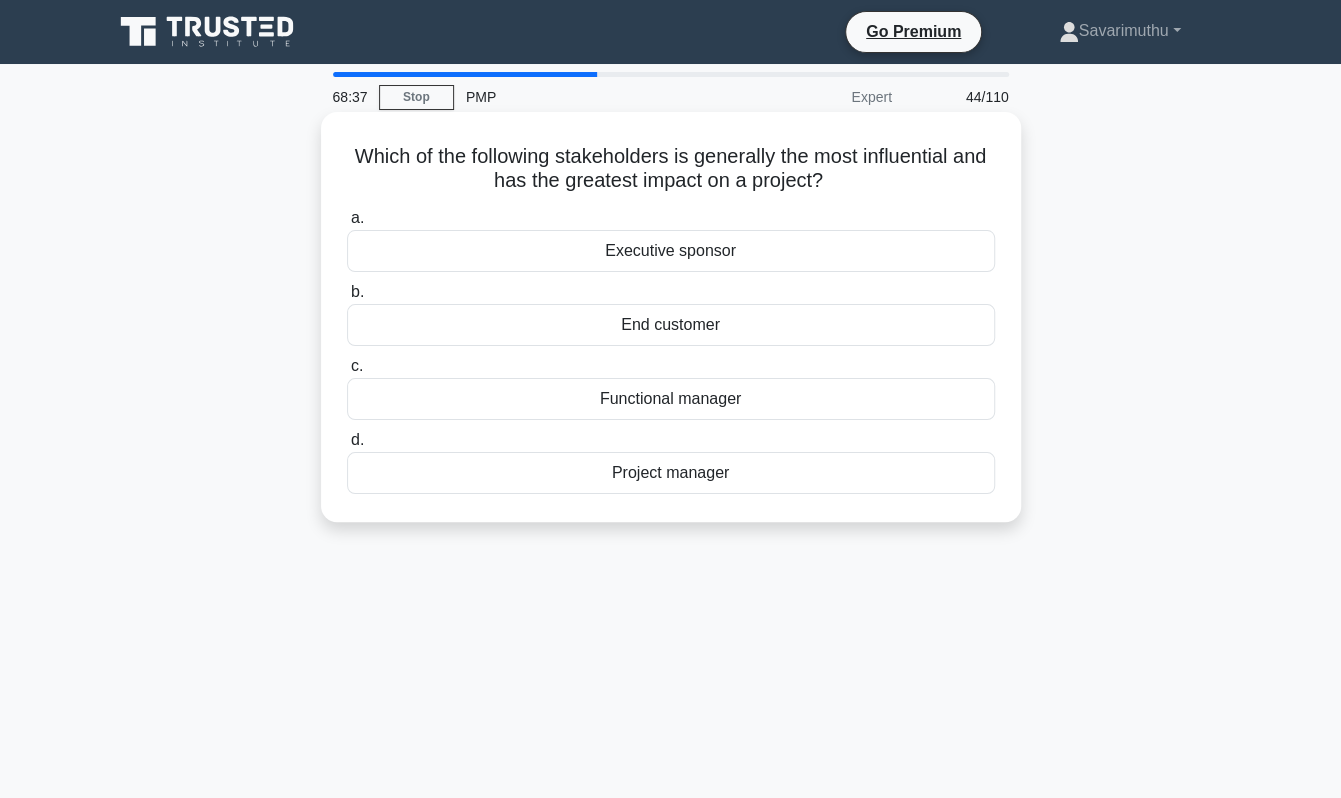 click on "End customer" at bounding box center [671, 325] 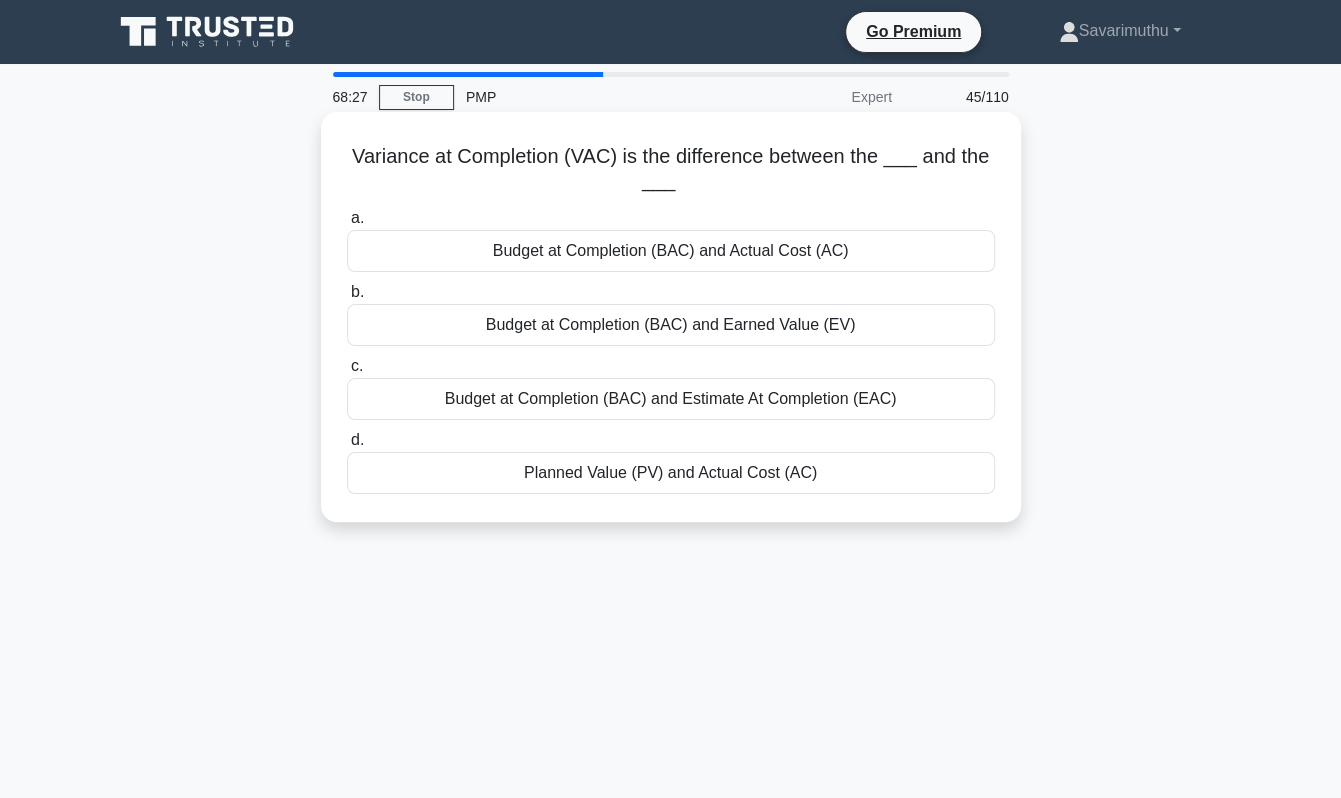 click on "Budget at Completion (BAC) and Estimate At Completion (EAC)" at bounding box center [671, 399] 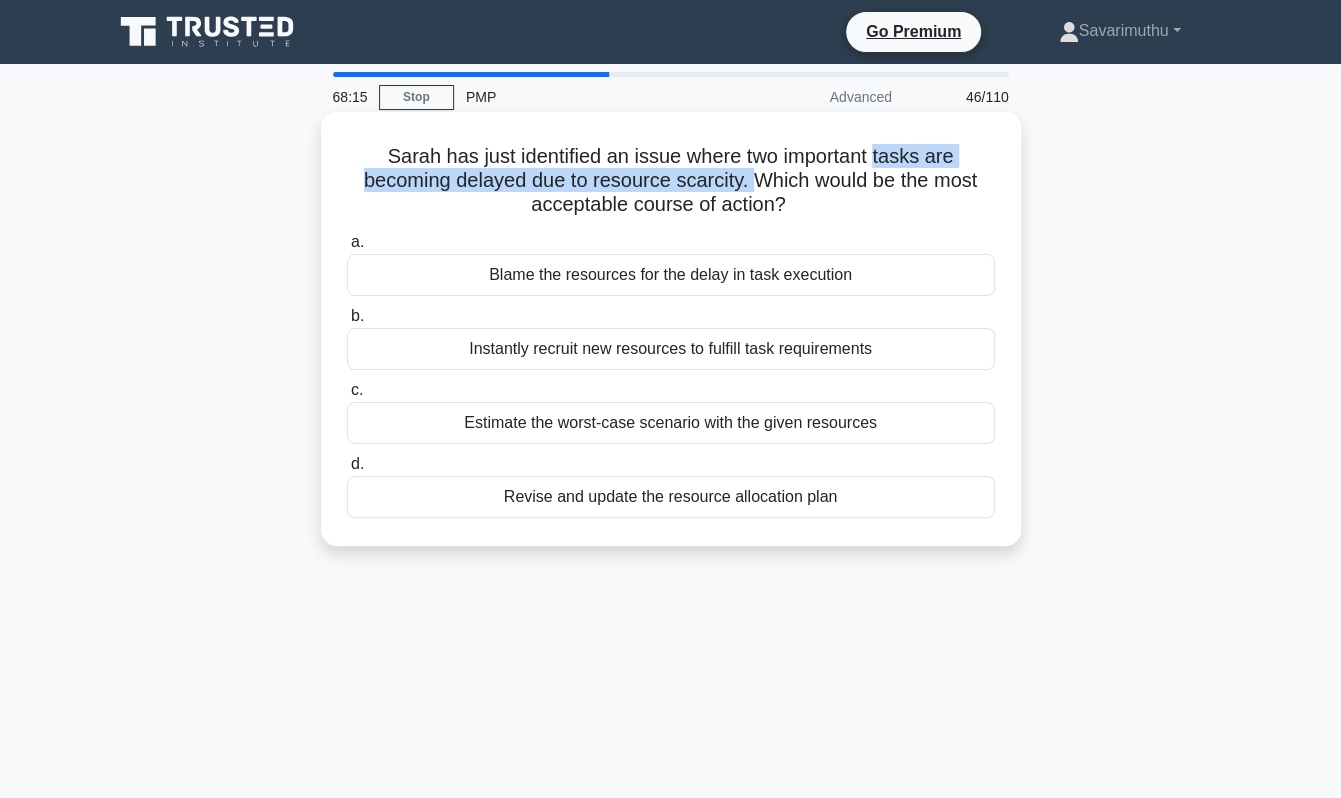 drag, startPoint x: 880, startPoint y: 158, endPoint x: 751, endPoint y: 173, distance: 129.86917 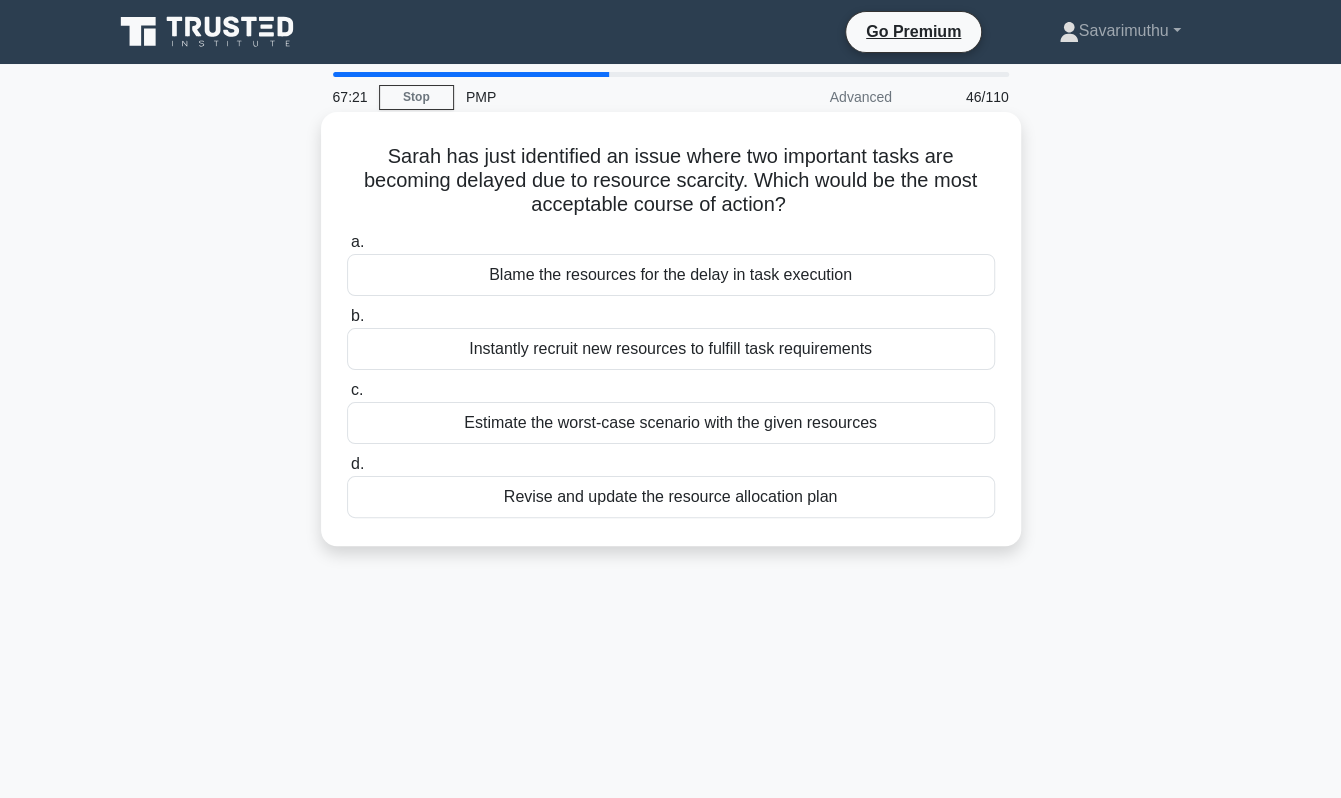 click on "Revise and update the resource allocation plan" at bounding box center (671, 497) 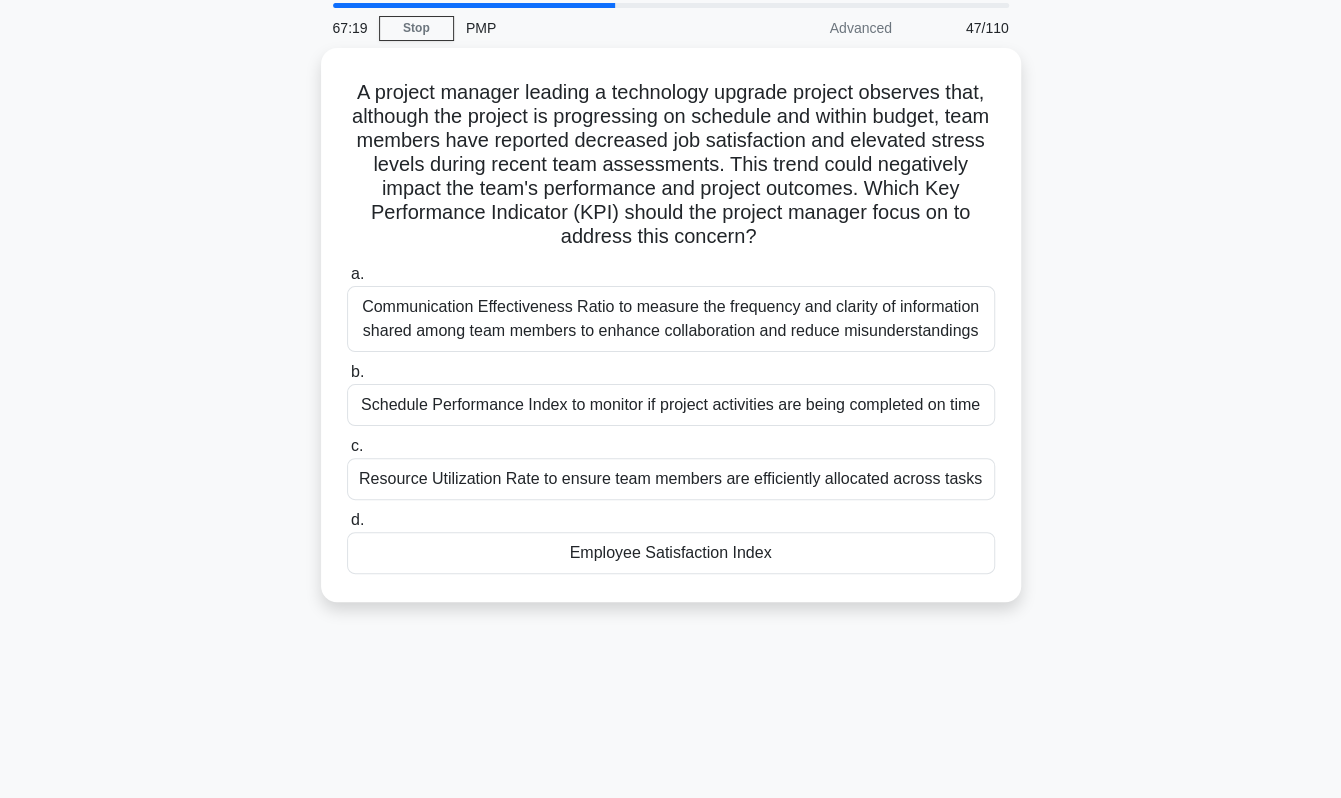 scroll, scrollTop: 100, scrollLeft: 0, axis: vertical 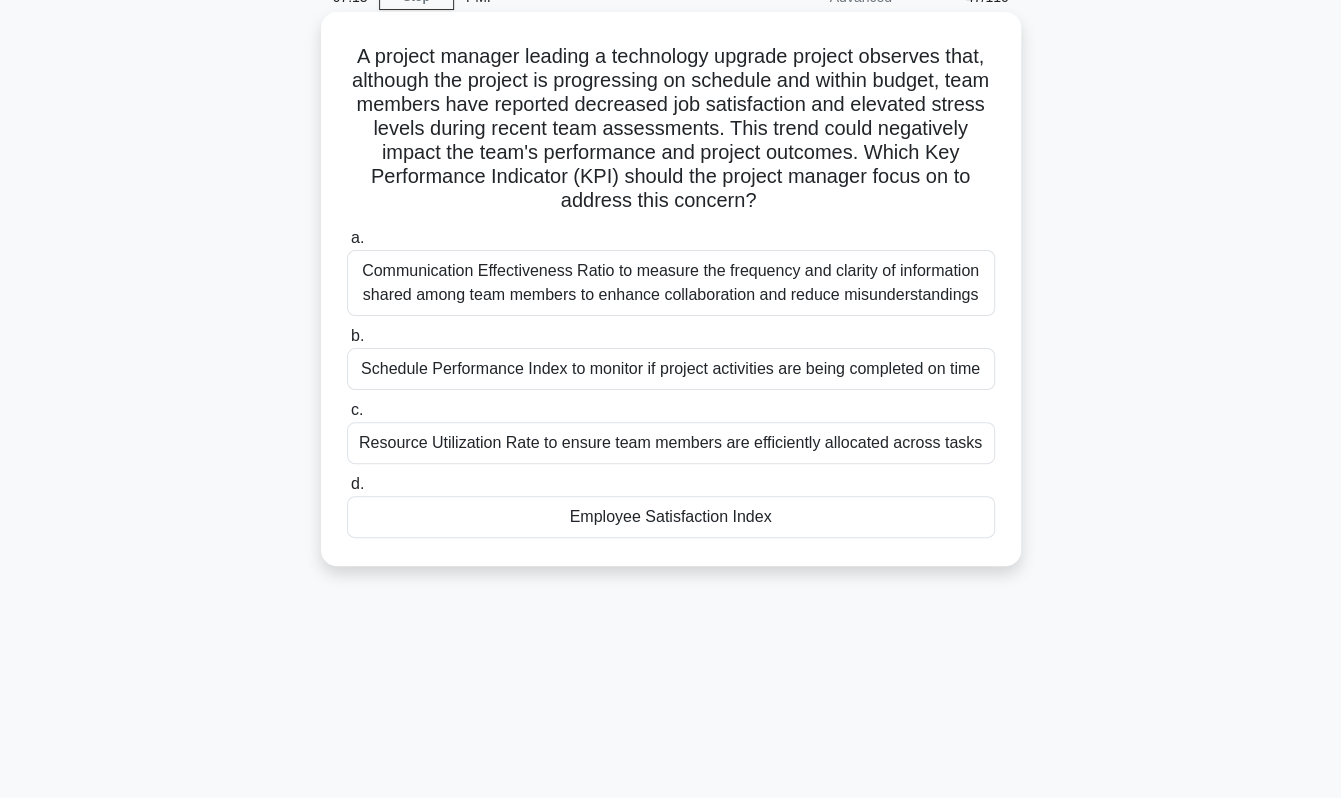 click on "A project manager leading a technology upgrade project observes that, although the project is progressing on schedule and within budget, team members have reported decreased job satisfaction and elevated stress levels during recent team assessments. This trend could negatively impact the team's performance and project outcomes. Which Key Performance Indicator (KPI) should the project manager focus on to address this concern?
.spinner_0XTQ{transform-origin:center;animation:spinner_y6GP .75s linear infinite}@keyframes spinner_y6GP{100%{transform:rotate(360deg)}}" at bounding box center (671, 129) 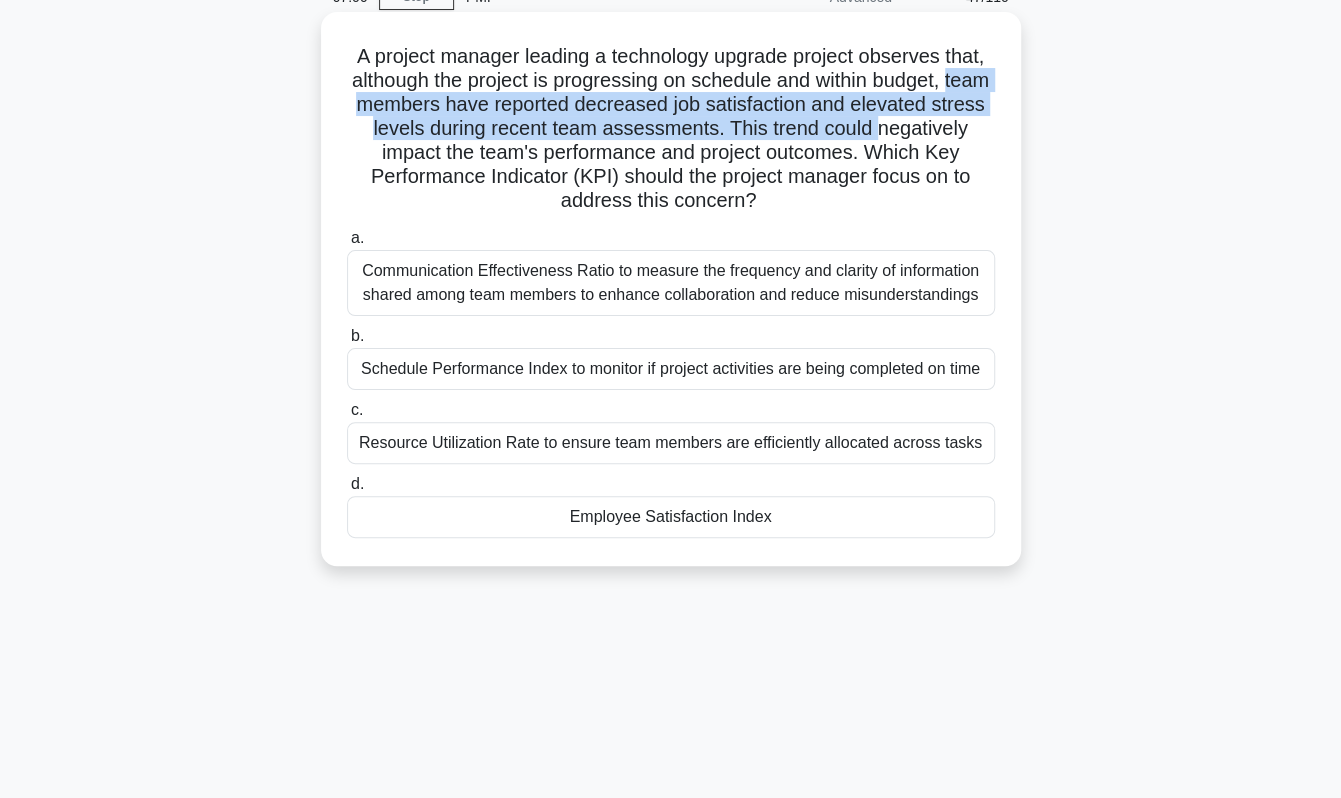 drag, startPoint x: 354, startPoint y: 101, endPoint x: 338, endPoint y: 143, distance: 44.94441 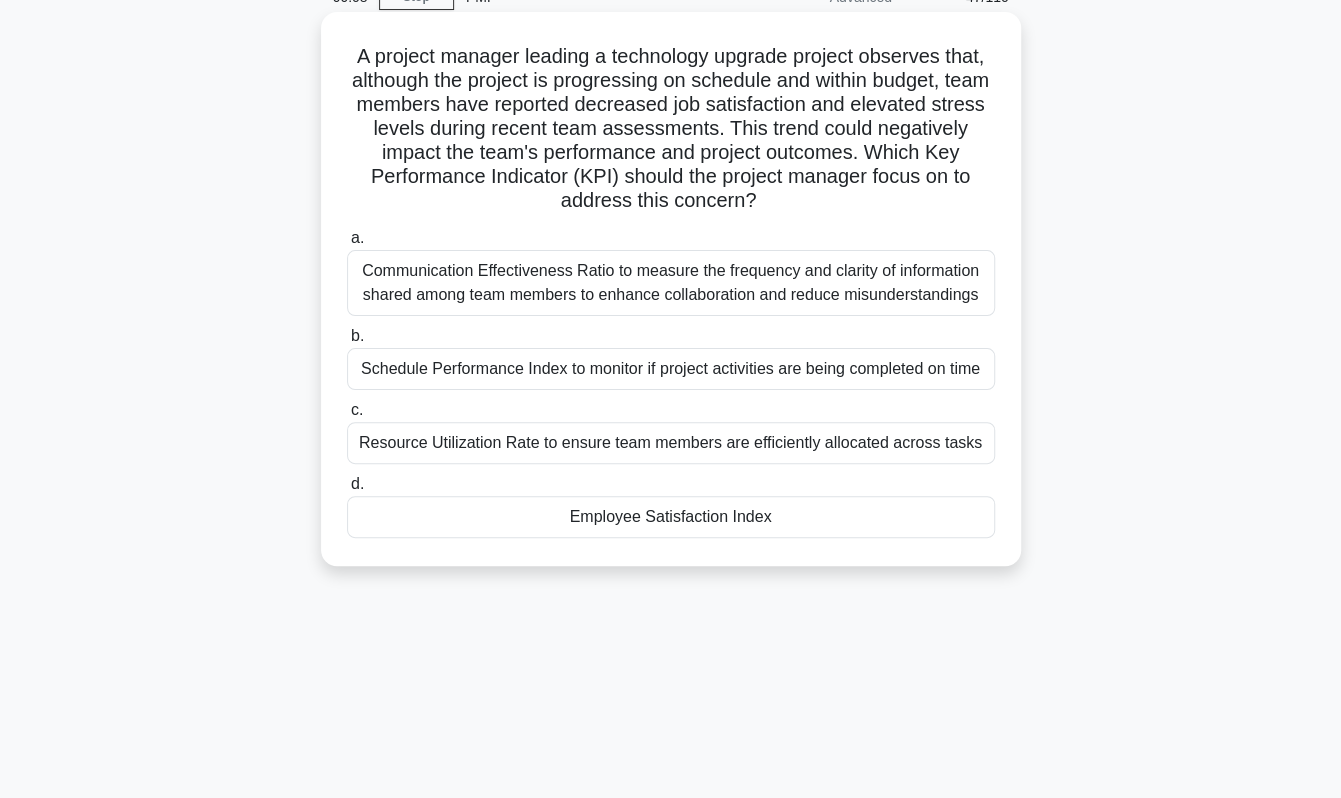 click on "Employee Satisfaction Index" at bounding box center [671, 517] 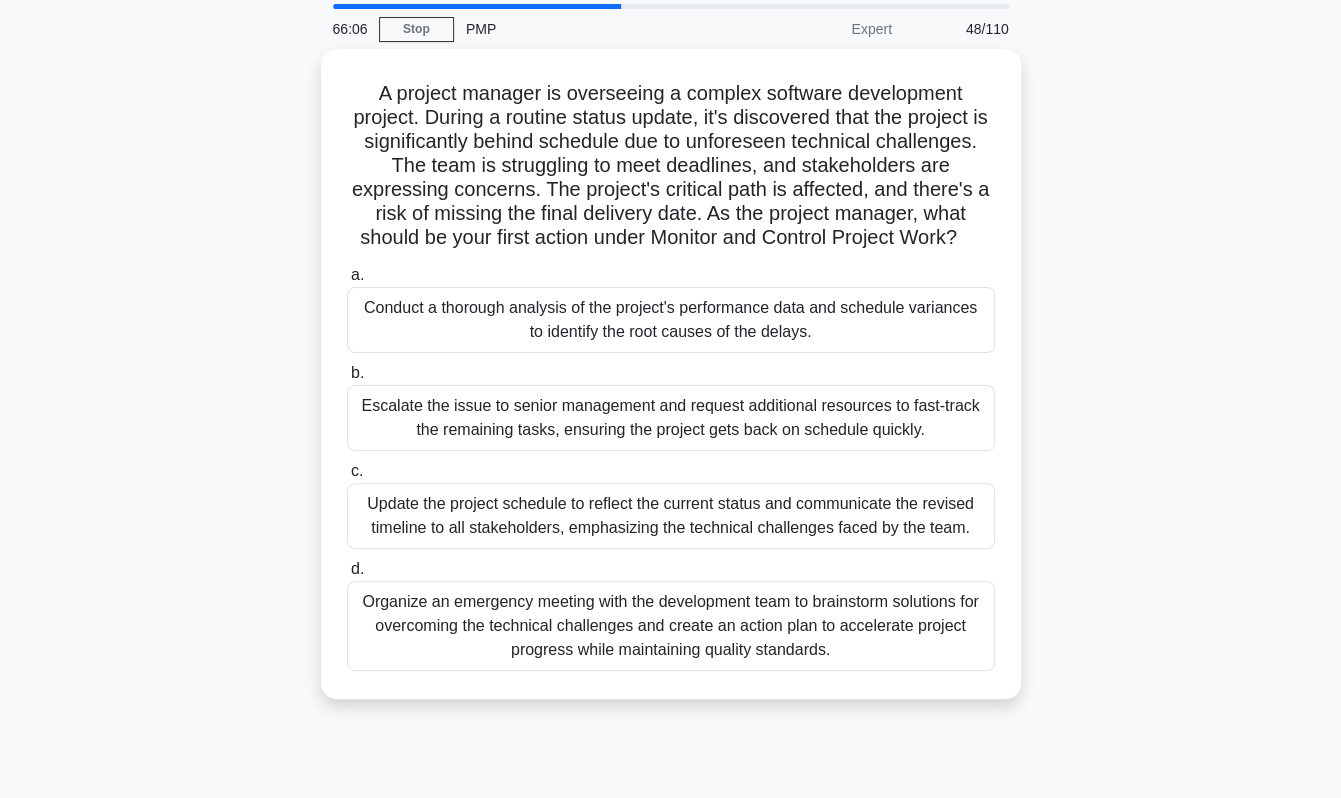 scroll, scrollTop: 100, scrollLeft: 0, axis: vertical 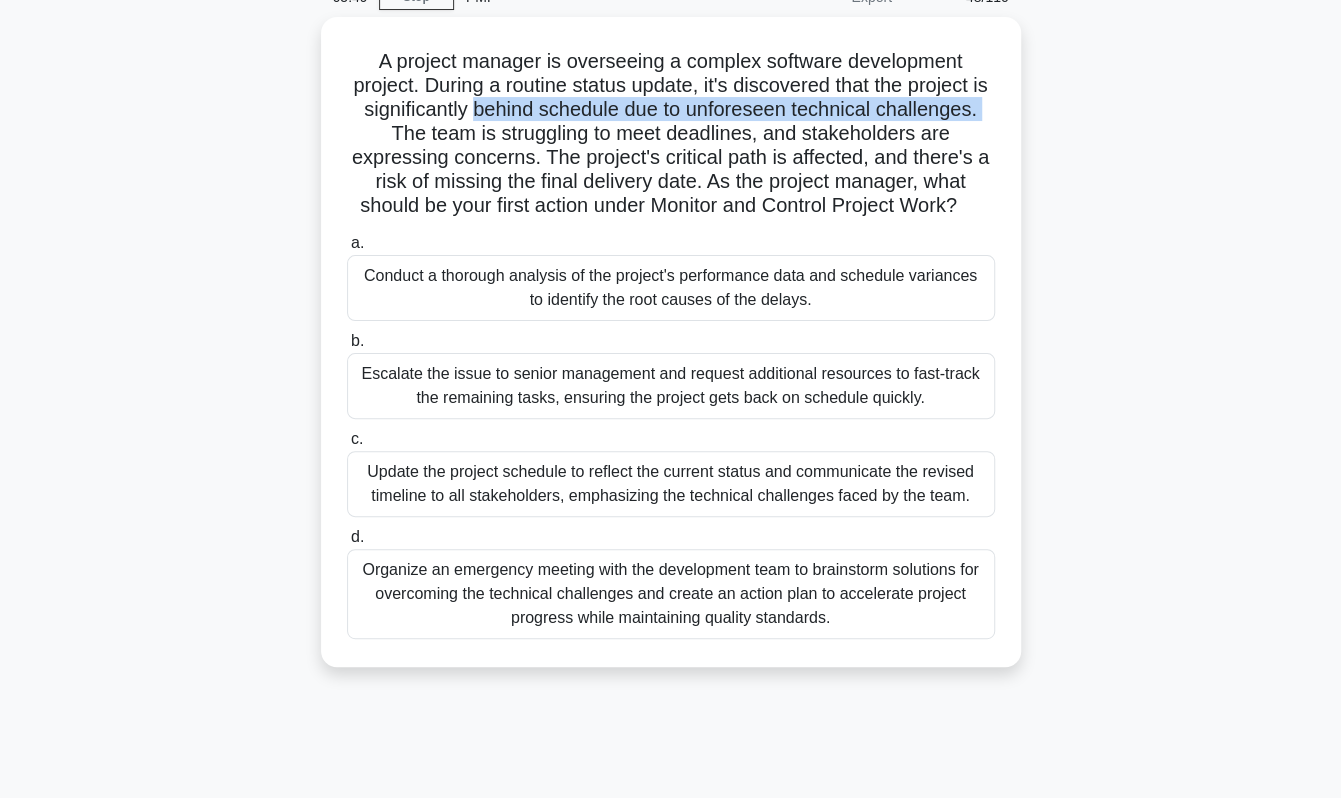 drag, startPoint x: 484, startPoint y: 105, endPoint x: 58, endPoint y: 129, distance: 426.6755 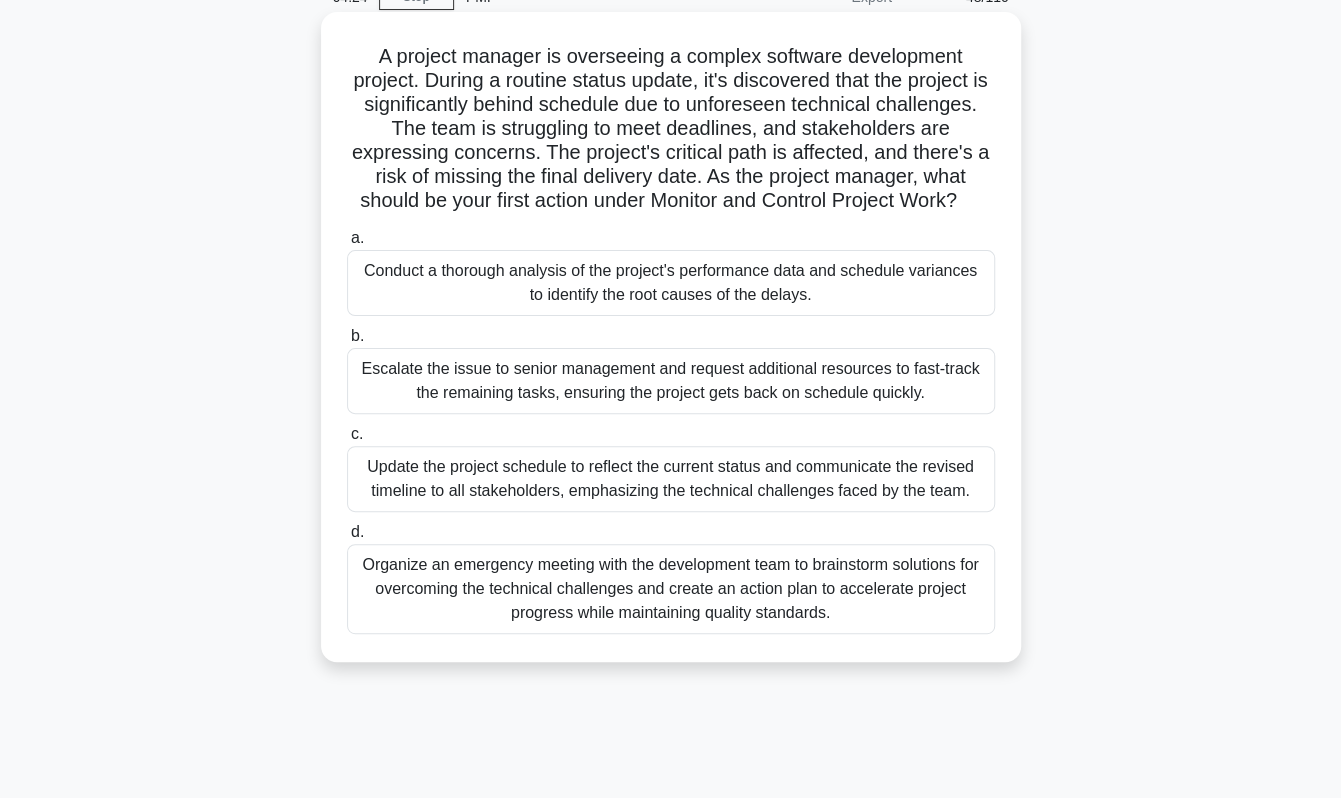 click on "Organize an emergency meeting with the development team to brainstorm solutions for overcoming the technical challenges and create an action plan to accelerate project progress while maintaining quality standards." at bounding box center [671, 589] 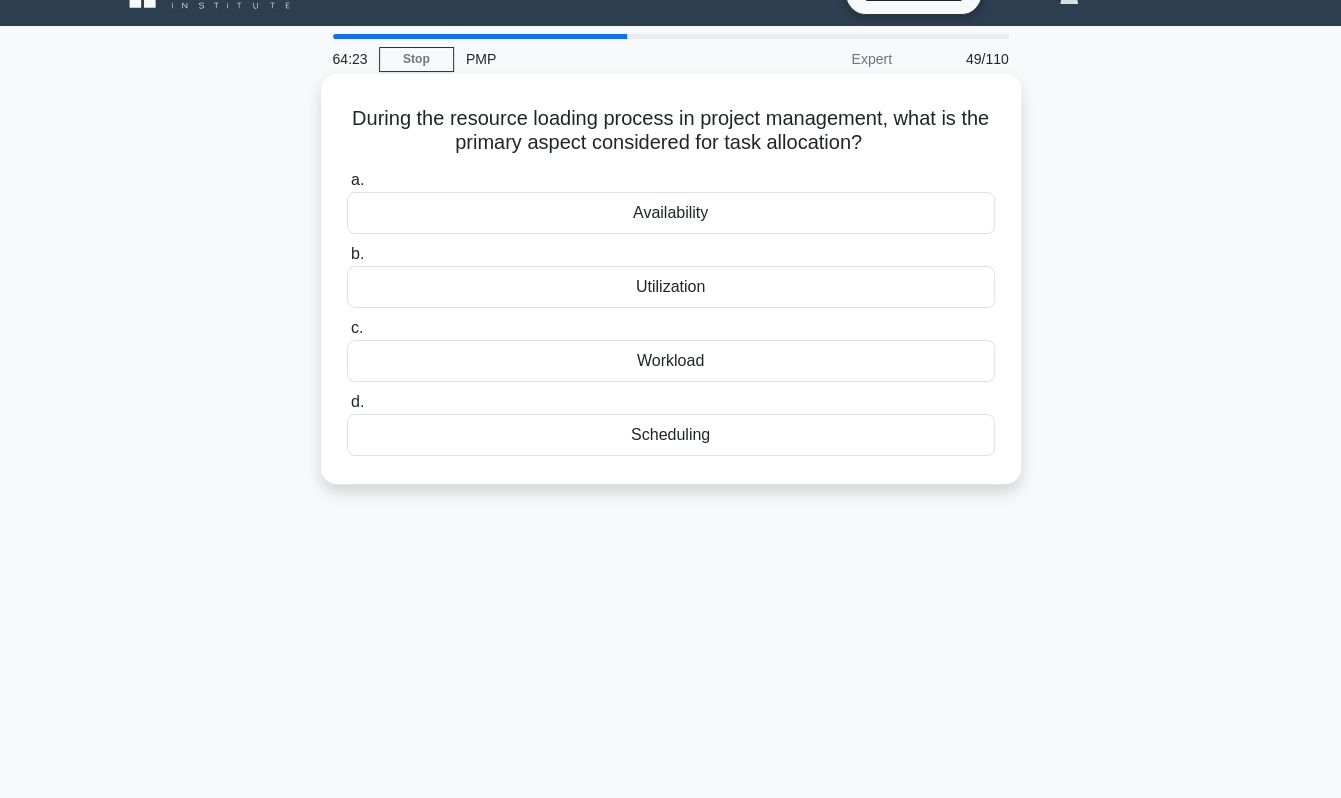 scroll, scrollTop: 0, scrollLeft: 0, axis: both 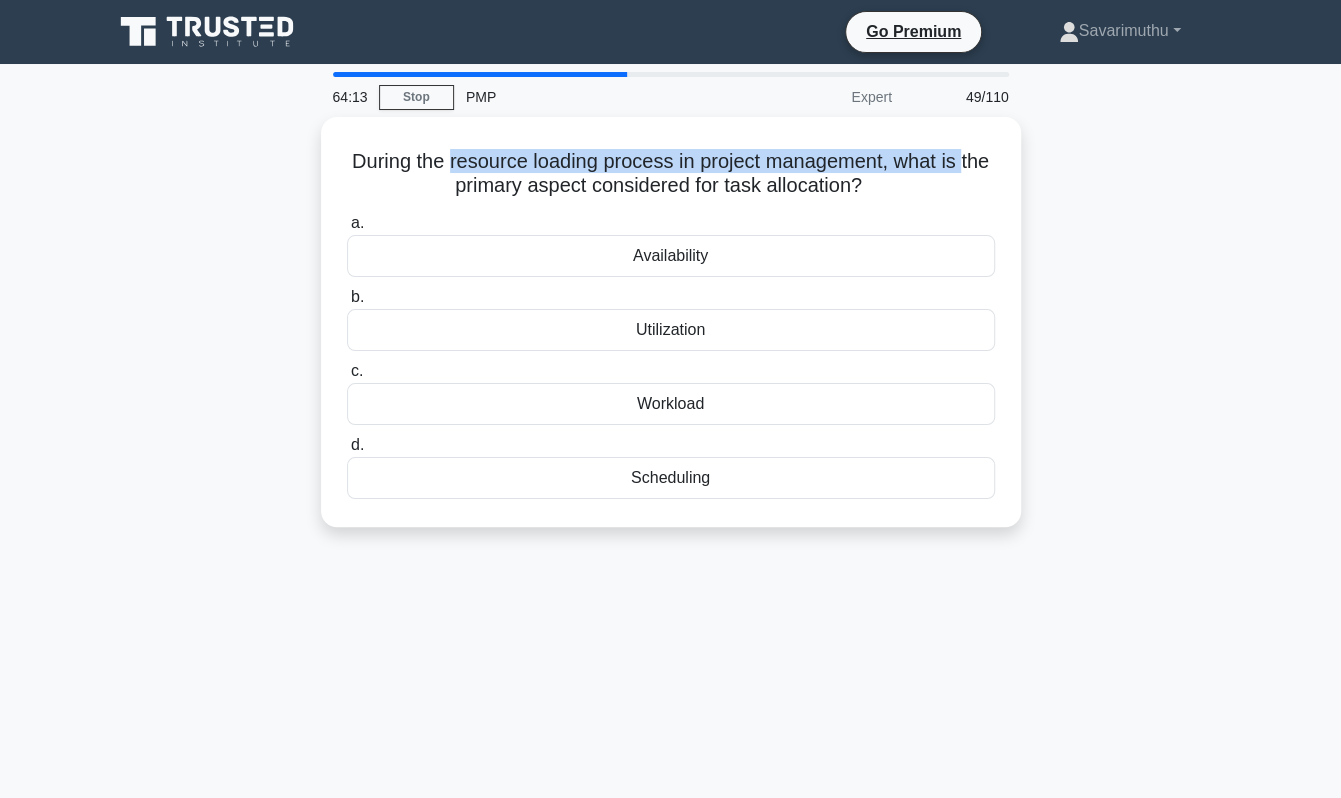 drag, startPoint x: 464, startPoint y: 155, endPoint x: 133, endPoint y: 189, distance: 332.74164 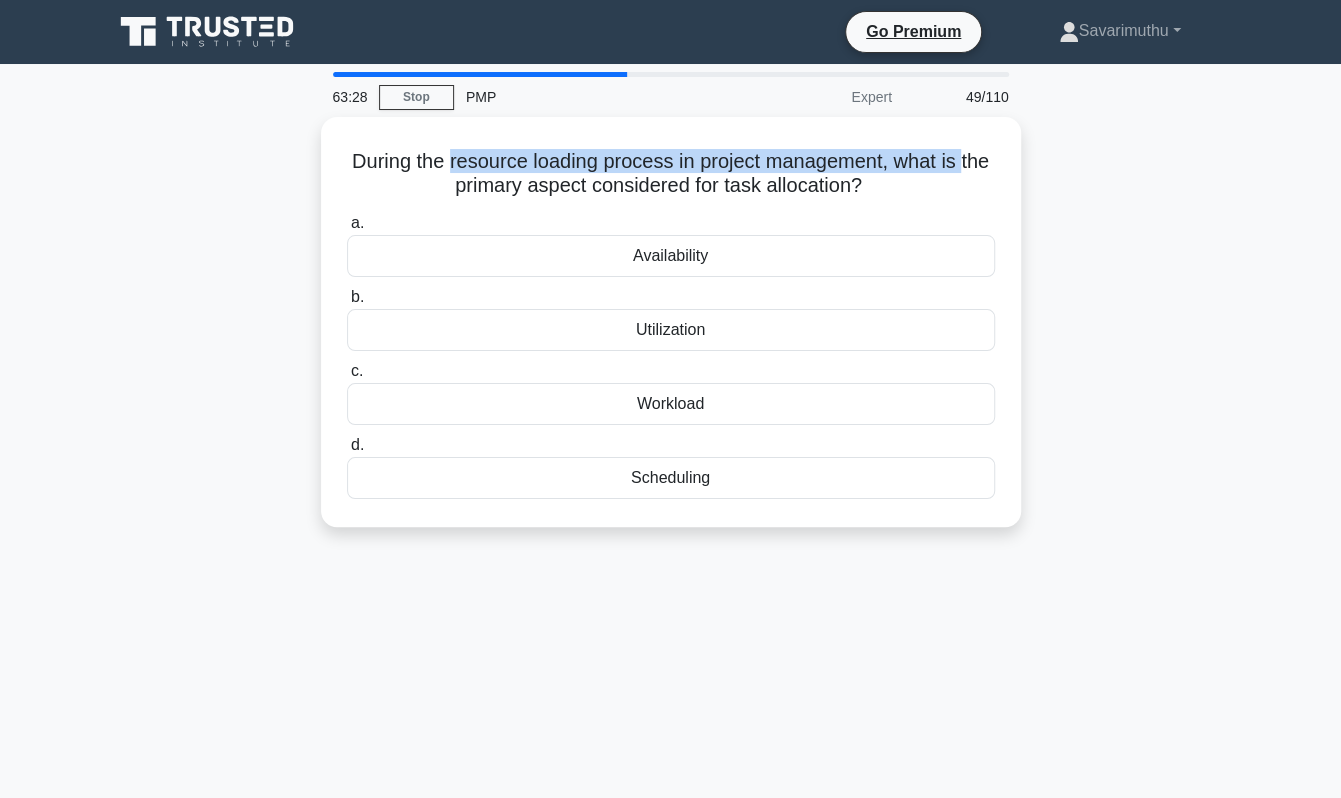 scroll, scrollTop: 100, scrollLeft: 0, axis: vertical 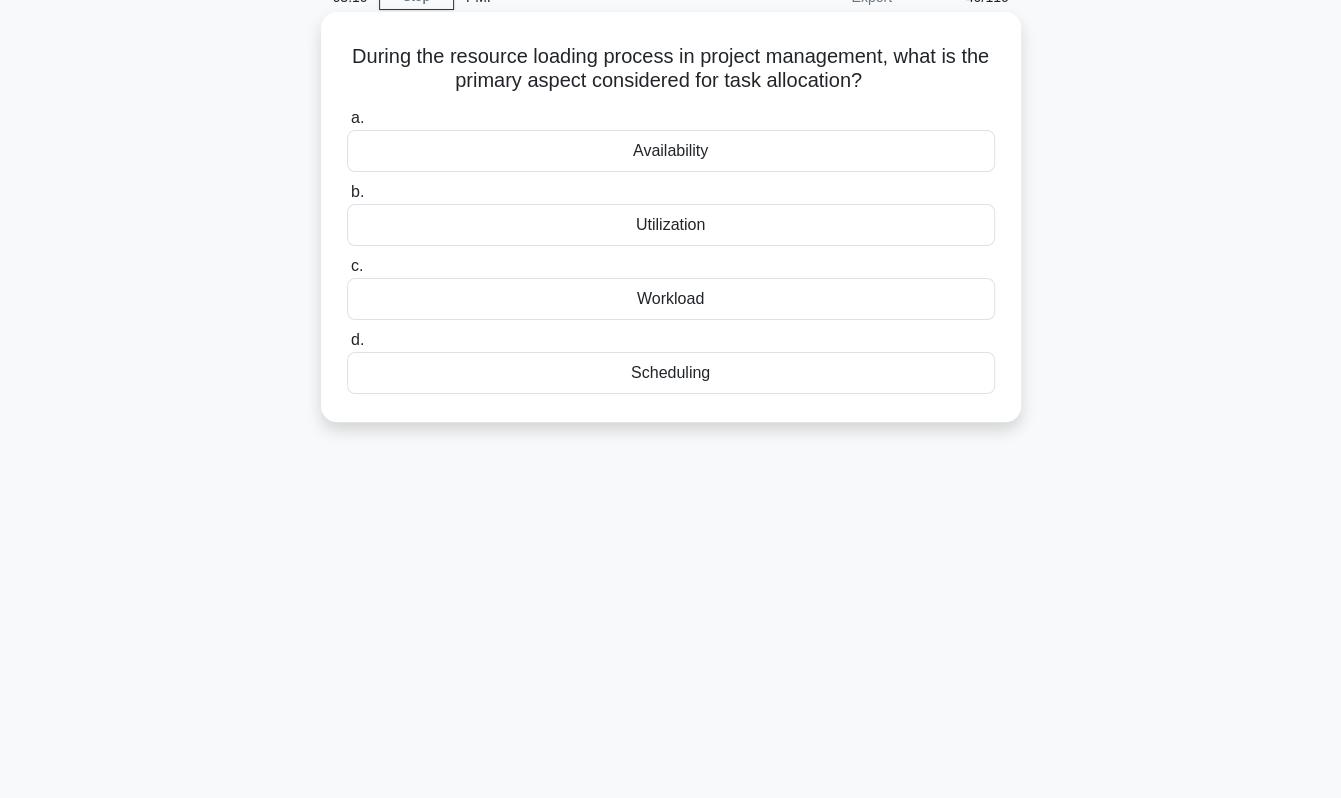 click on "Workload" at bounding box center (671, 299) 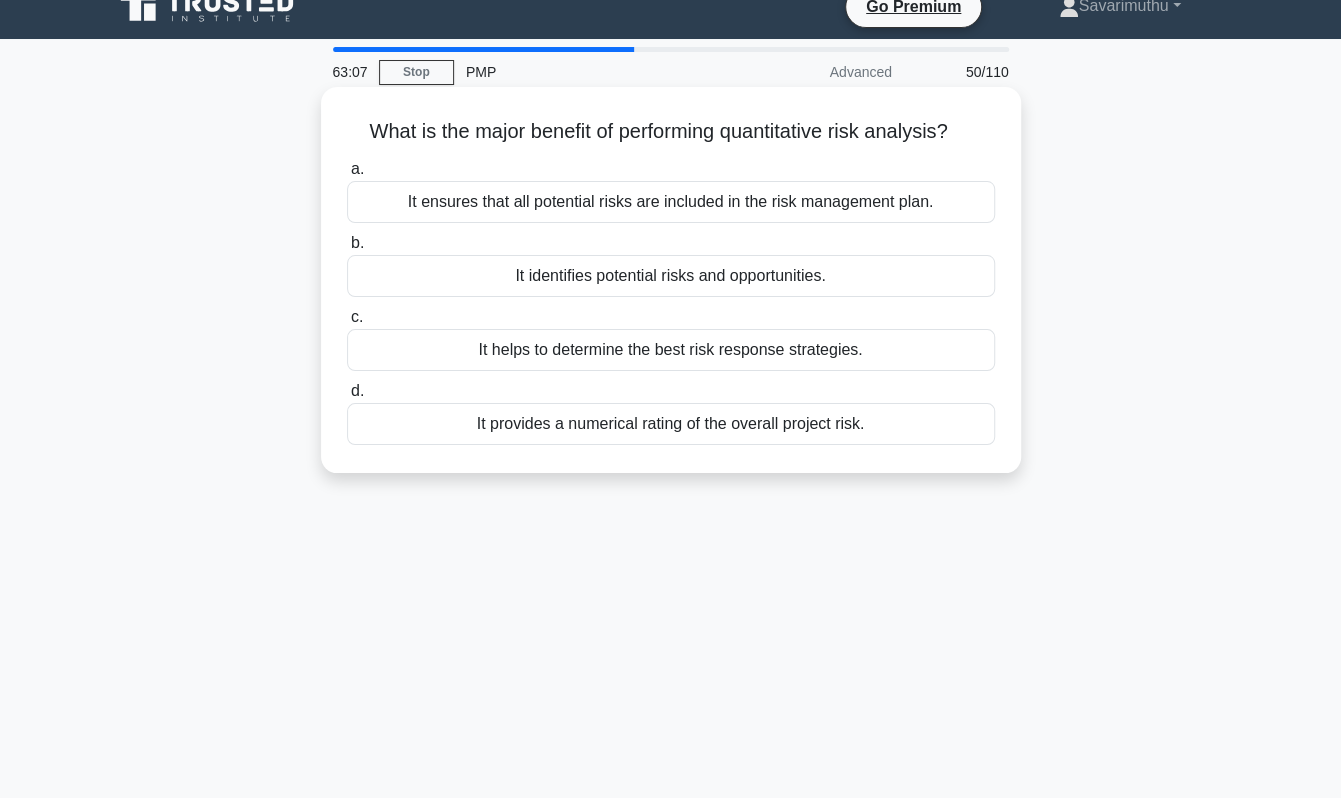 scroll, scrollTop: 100, scrollLeft: 0, axis: vertical 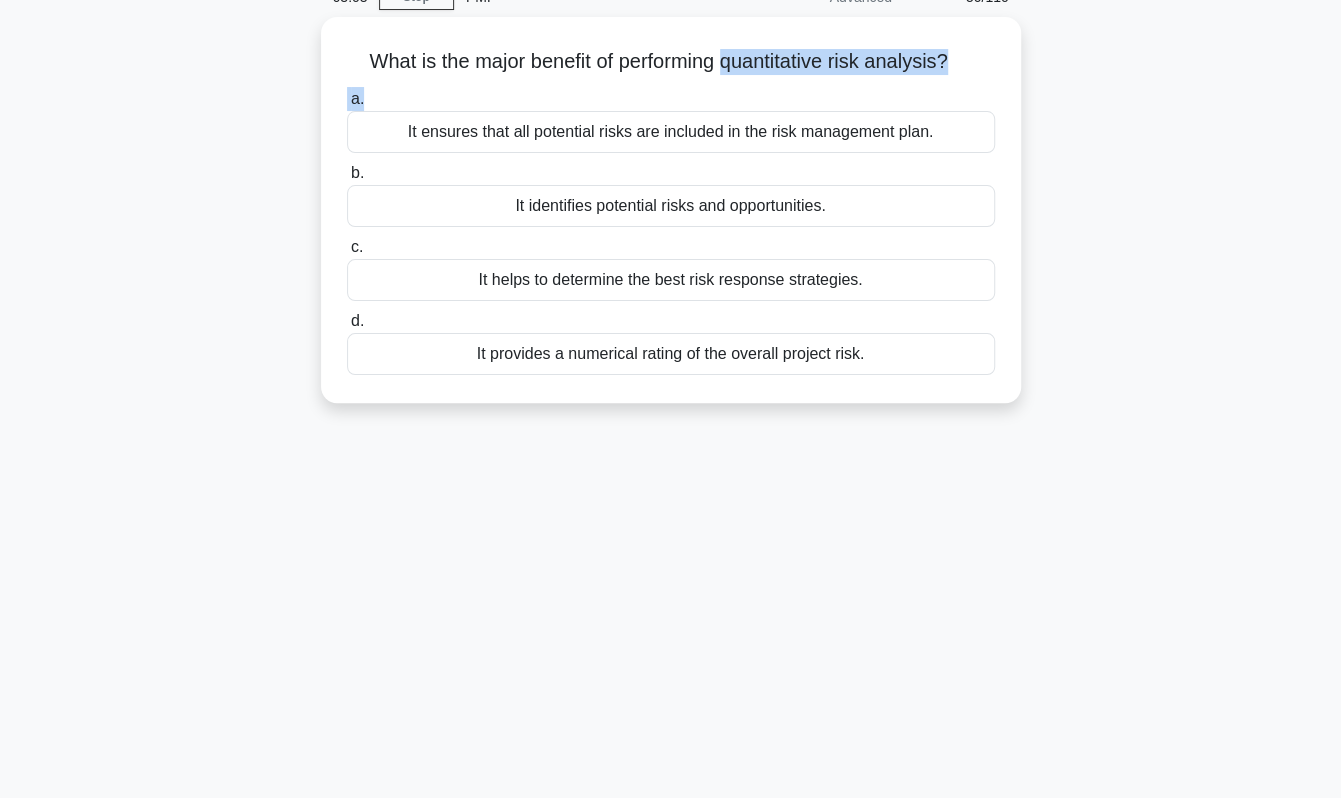 drag, startPoint x: 728, startPoint y: 59, endPoint x: 1396, endPoint y: 100, distance: 669.2571 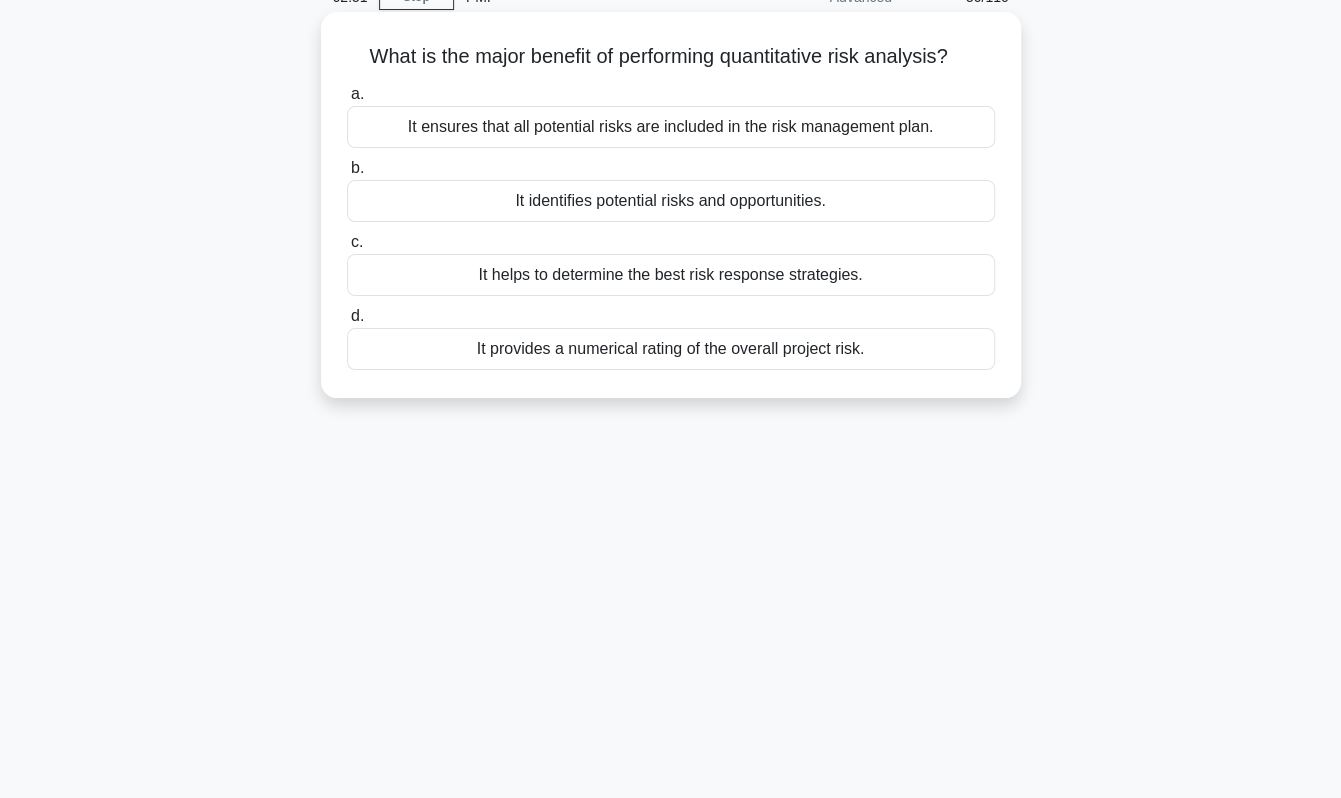 click on "It provides a numerical rating of the overall project risk." at bounding box center (671, 349) 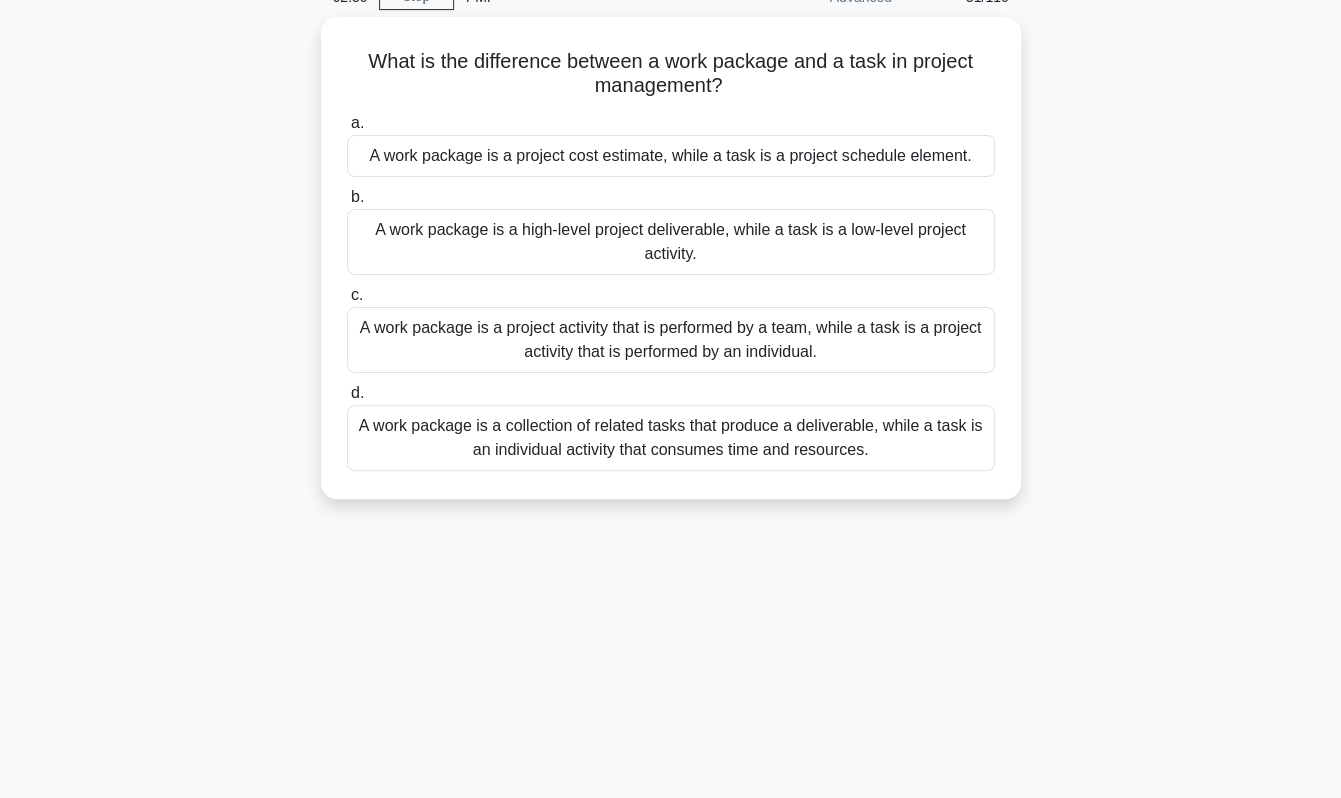 scroll, scrollTop: 0, scrollLeft: 0, axis: both 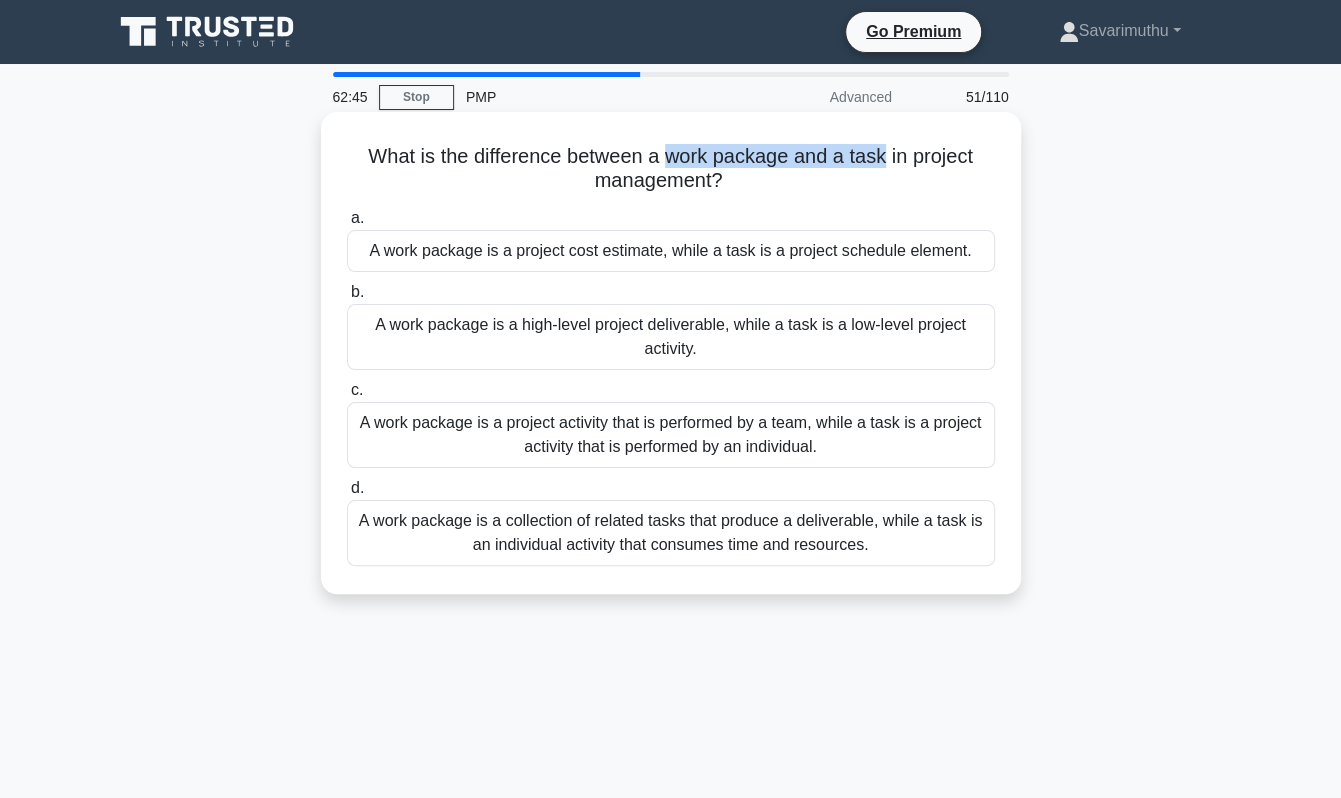 drag, startPoint x: 674, startPoint y: 155, endPoint x: 888, endPoint y: 153, distance: 214.00934 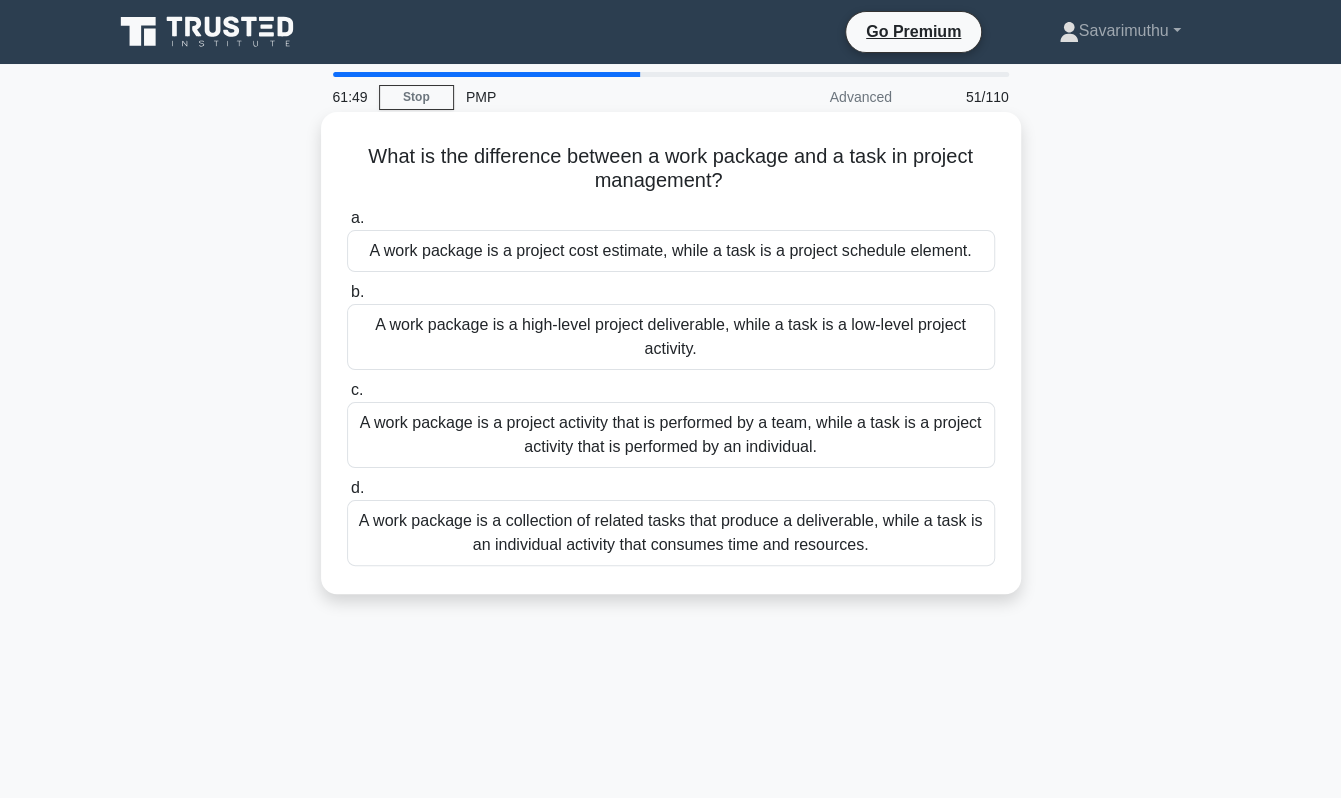 click on "A work package is a project activity that is performed by a team, while a task is a project activity that is performed by an individual." at bounding box center (671, 435) 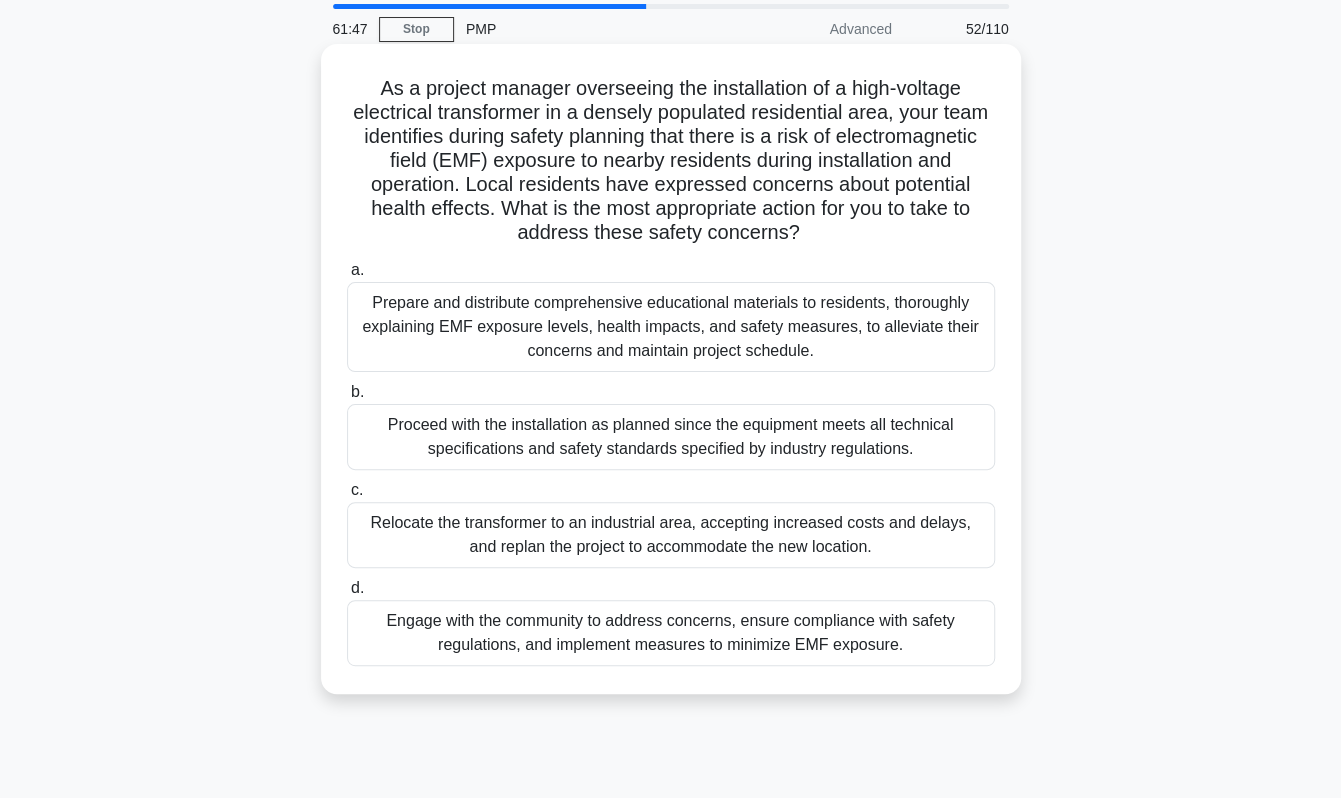 scroll, scrollTop: 100, scrollLeft: 0, axis: vertical 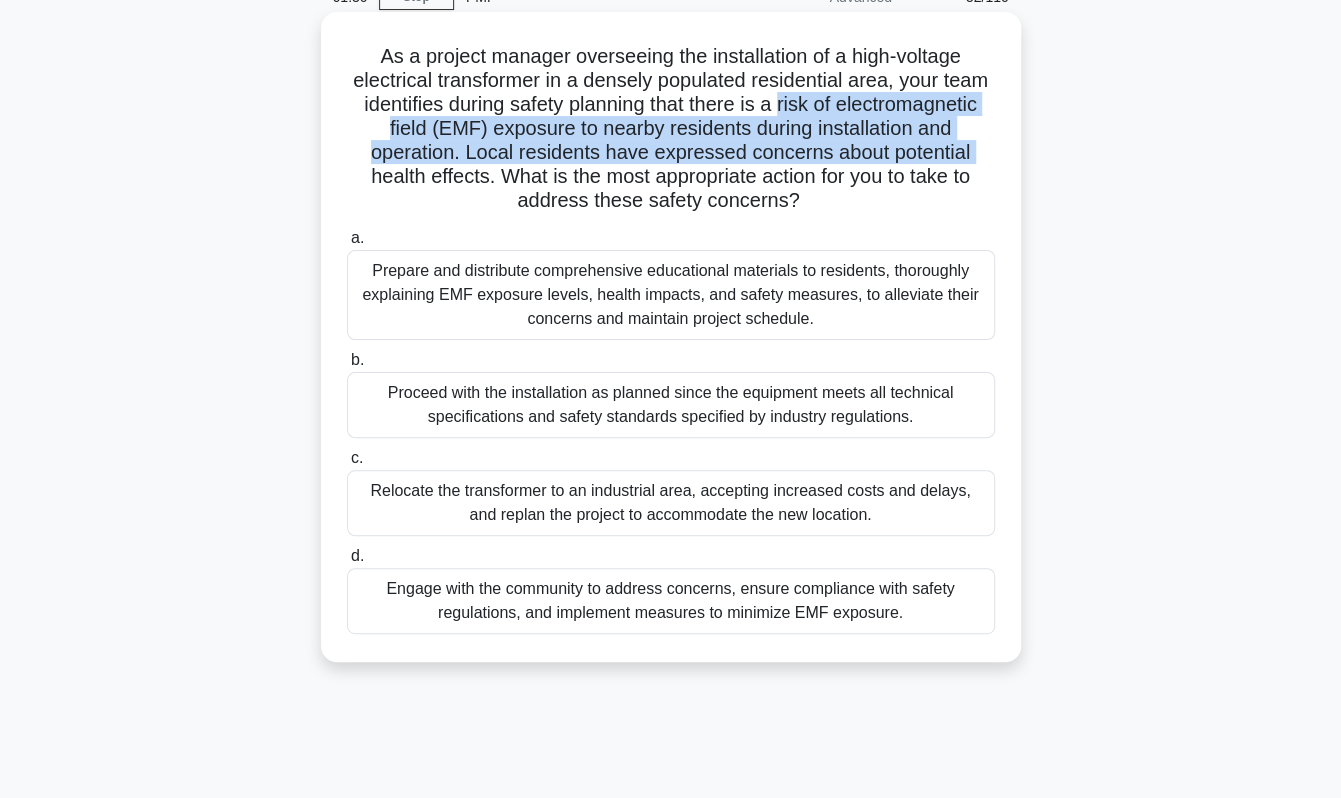drag, startPoint x: 781, startPoint y: 106, endPoint x: 328, endPoint y: 171, distance: 457.6396 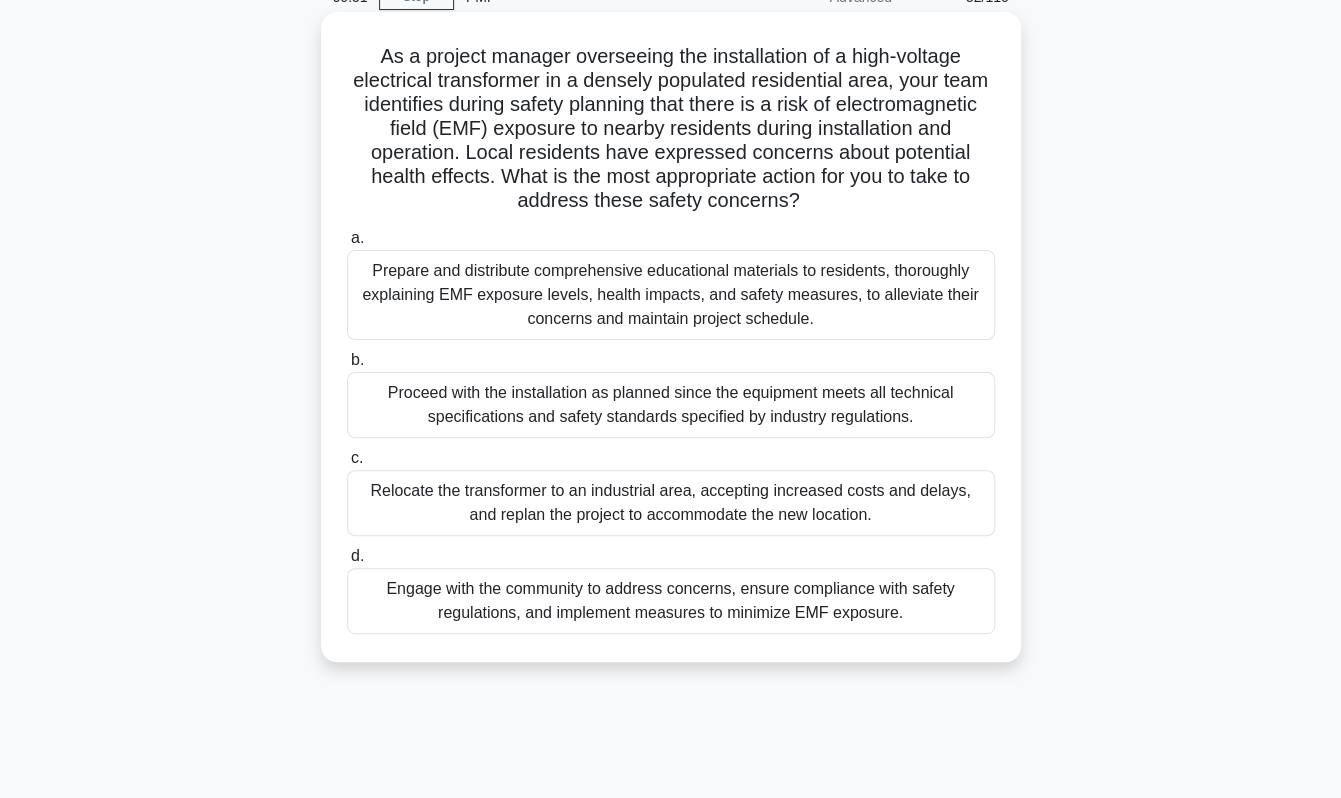 click on "Engage with the community to address concerns, ensure compliance with safety regulations, and implement measures to minimize EMF exposure." at bounding box center (671, 601) 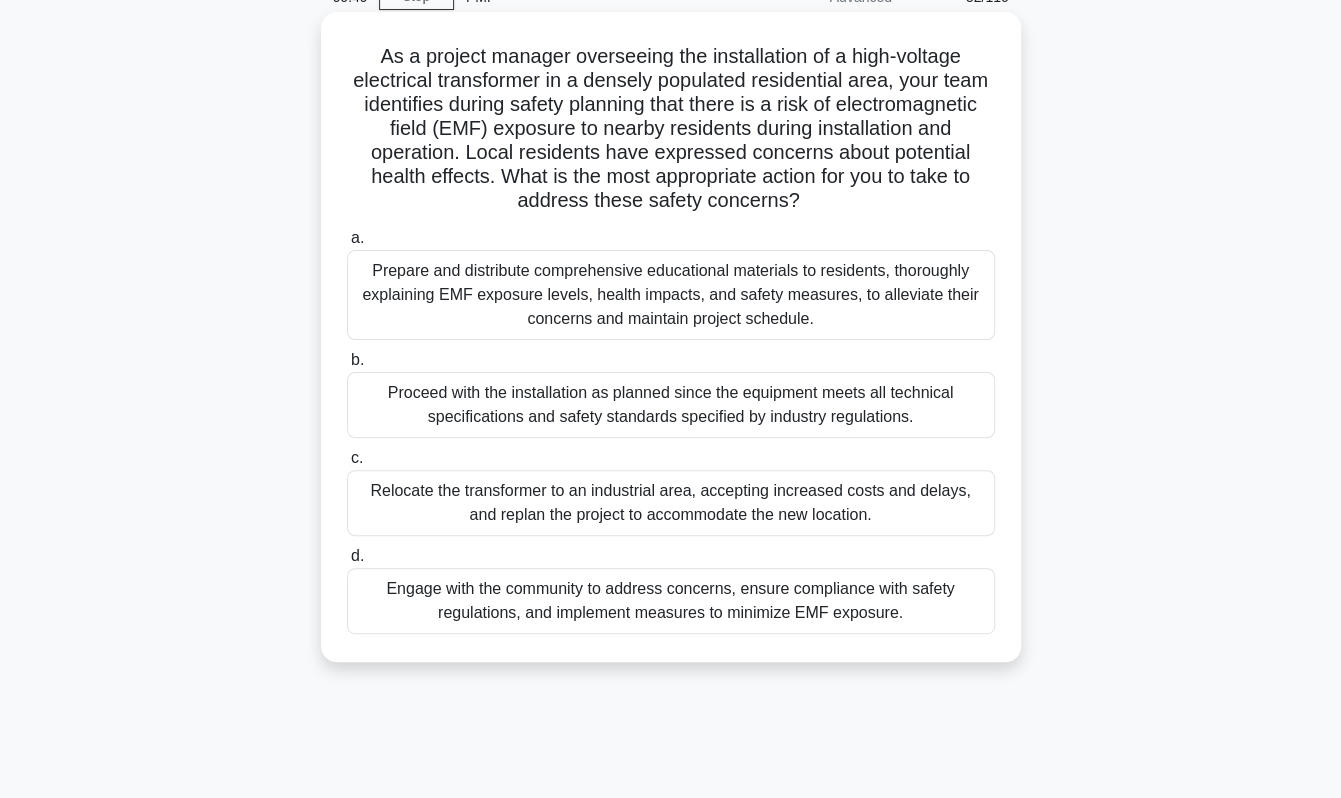 click on "Engage with the community to address concerns, ensure compliance with safety regulations, and implement measures to minimize EMF exposure." at bounding box center (671, 601) 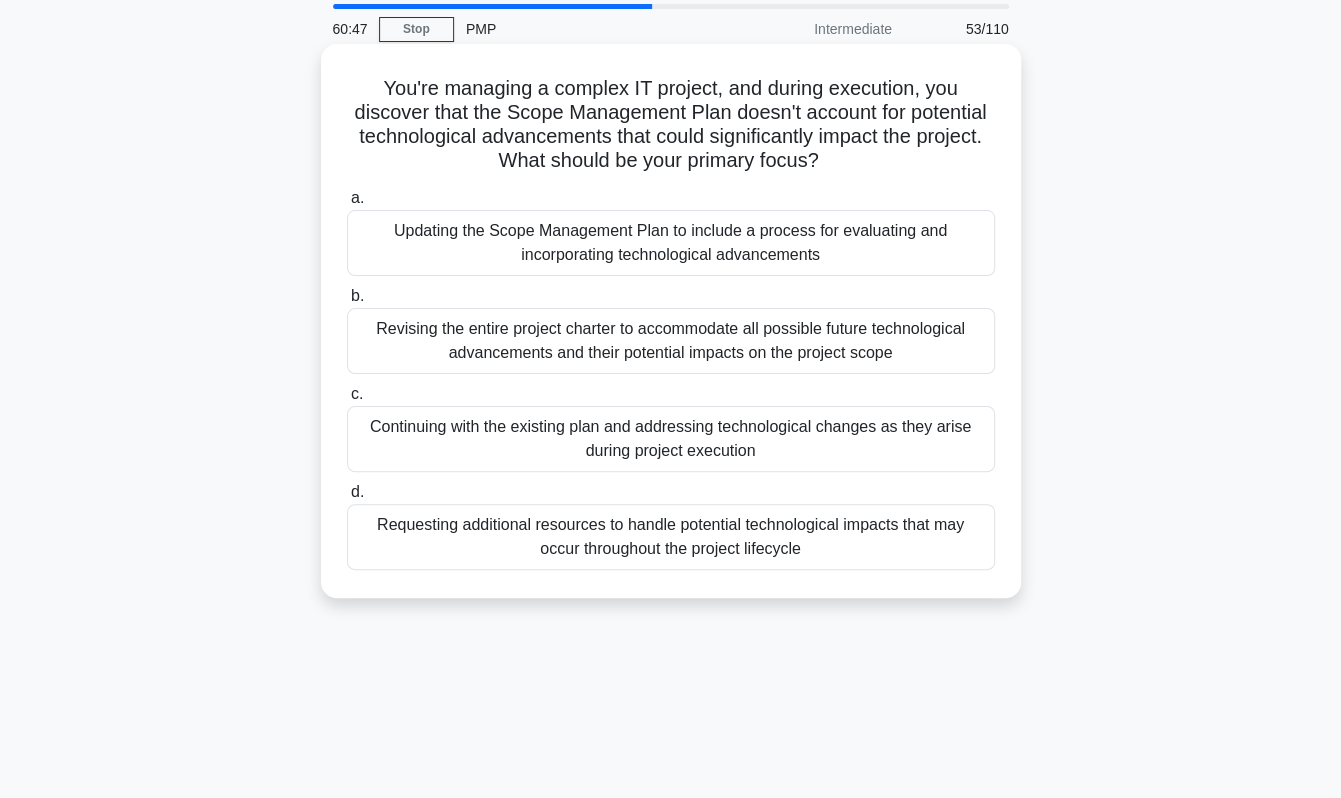 scroll, scrollTop: 100, scrollLeft: 0, axis: vertical 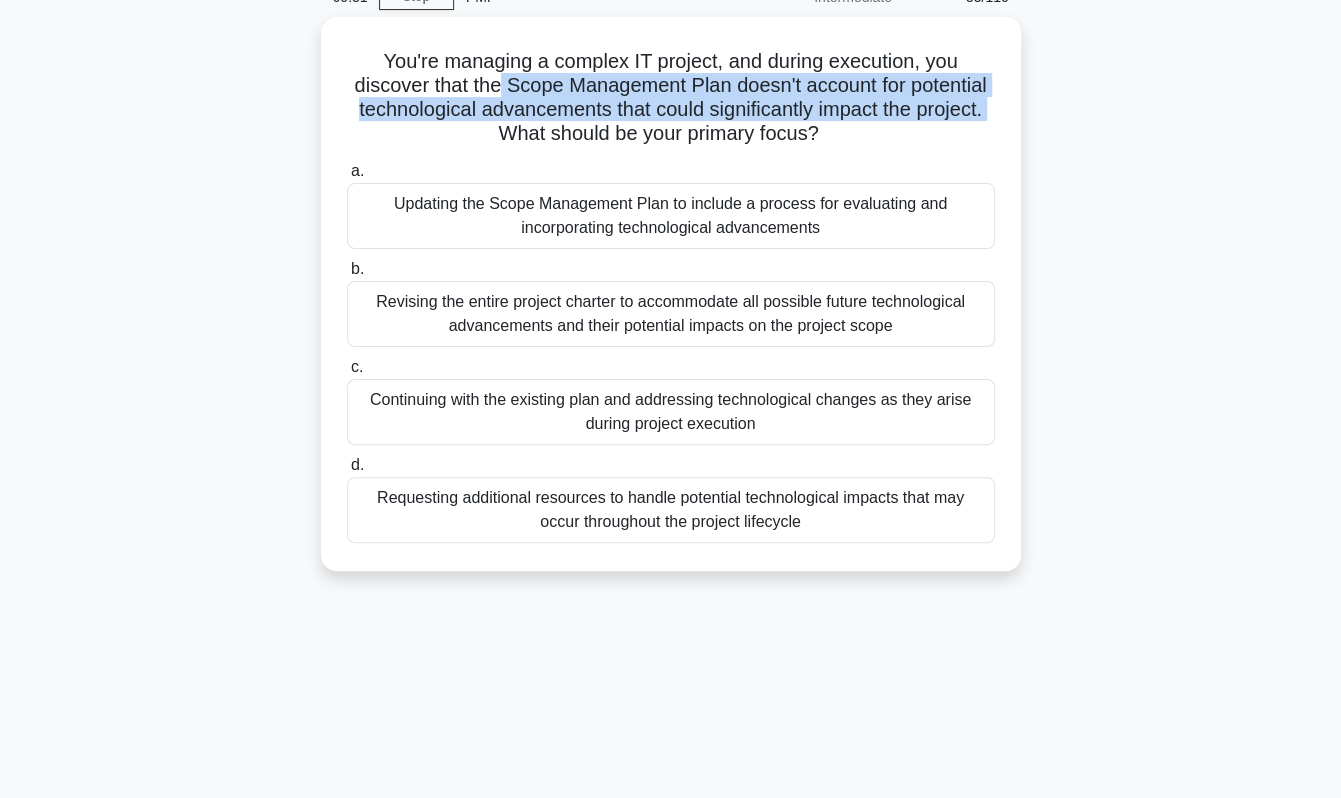 drag, startPoint x: 497, startPoint y: 79, endPoint x: 272, endPoint y: 130, distance: 230.70761 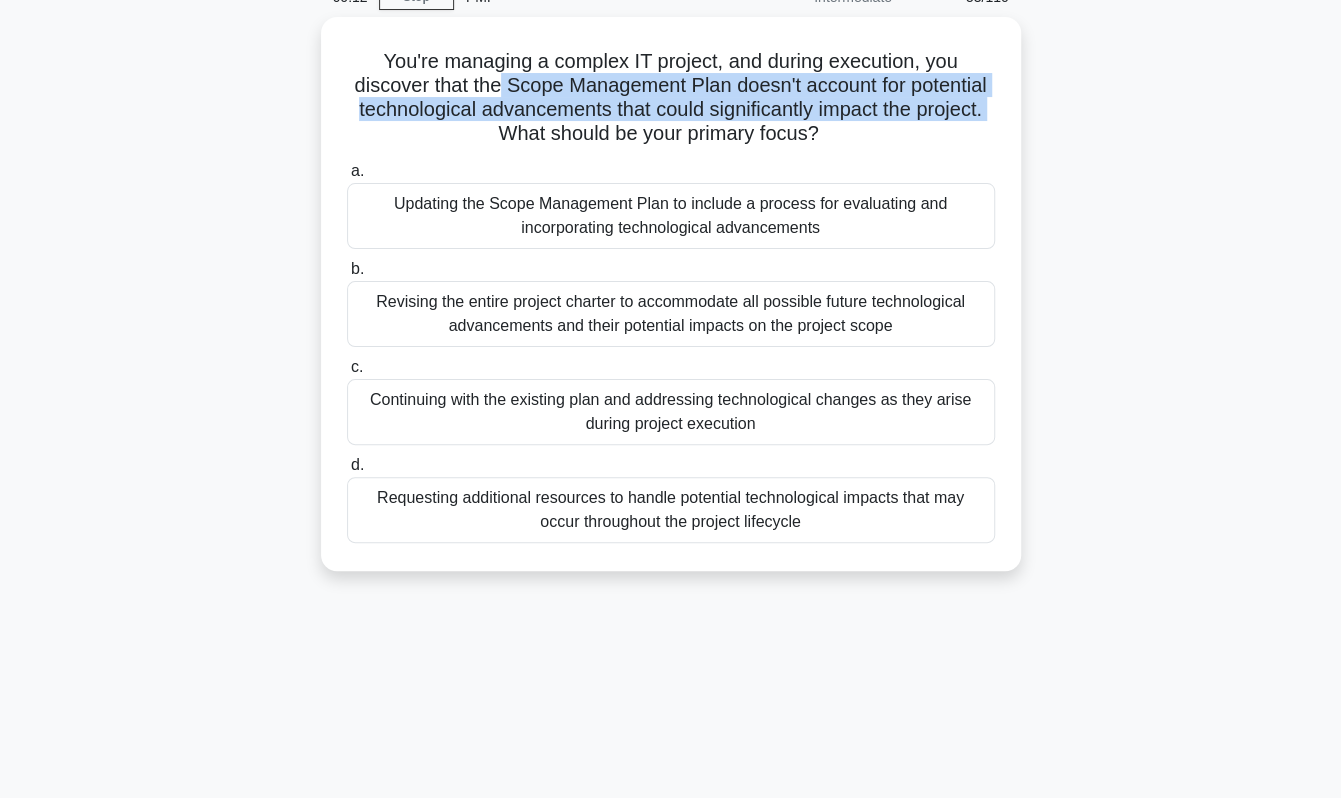 click on "You're managing a complex IT project, and during execution, you discover that the Scope Management Plan doesn't account for potential technological advancements that could significantly impact the project. What should be your primary focus?
.spinner_0XTQ{transform-origin:center;animation:spinner_y6GP .75s linear infinite}@keyframes spinner_y6GP{100%{transform:rotate(360deg)}}
a.
b." at bounding box center [671, 306] 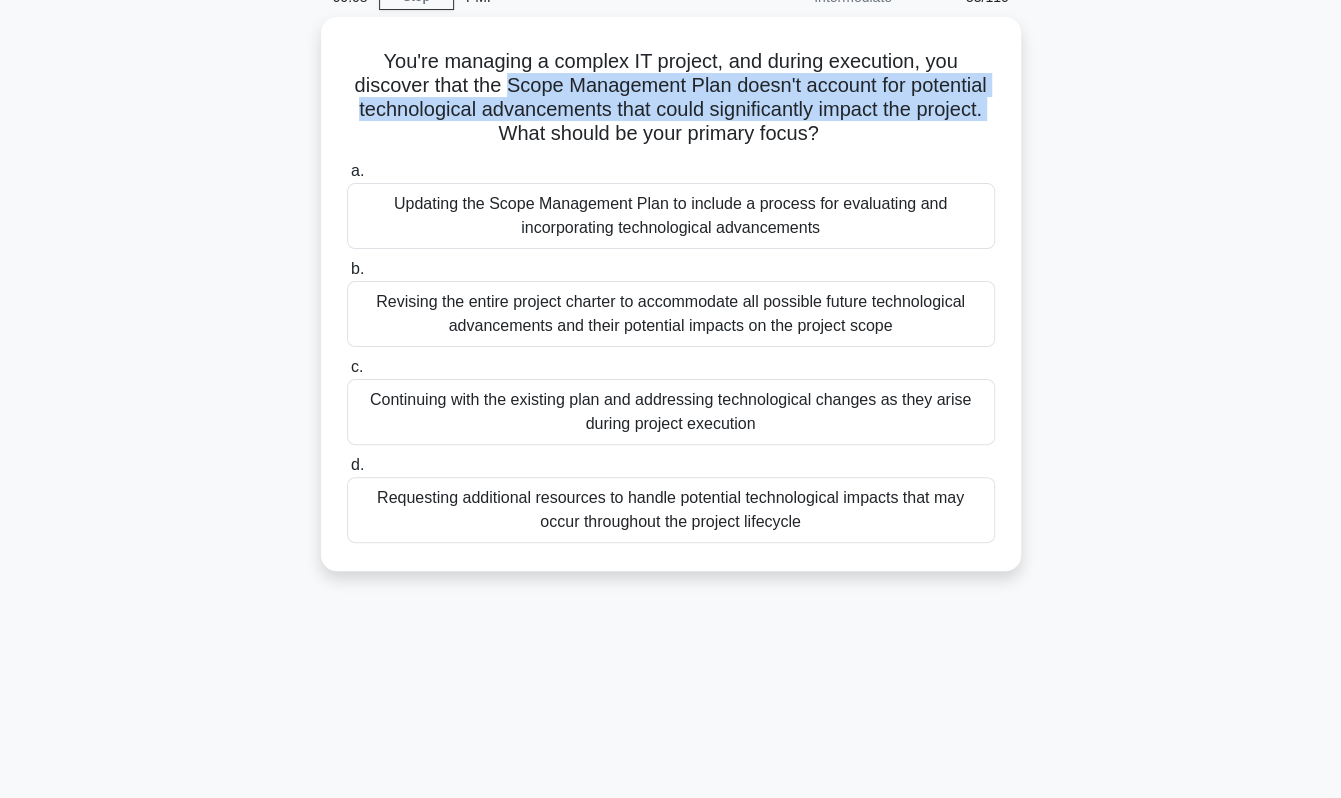 drag, startPoint x: 502, startPoint y: 83, endPoint x: 204, endPoint y: 131, distance: 301.841 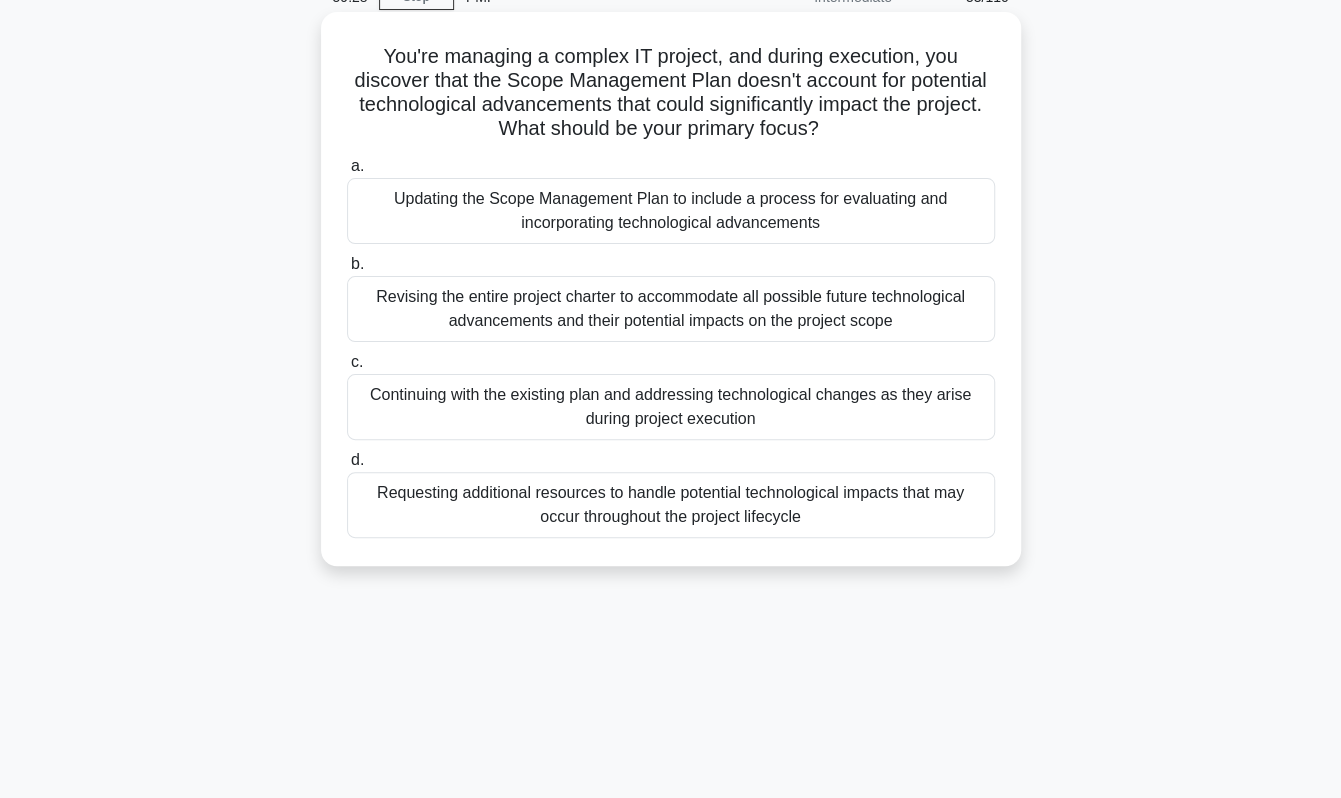 click on "Updating the Scope Management Plan to include a process for evaluating and incorporating technological advancements" at bounding box center (671, 211) 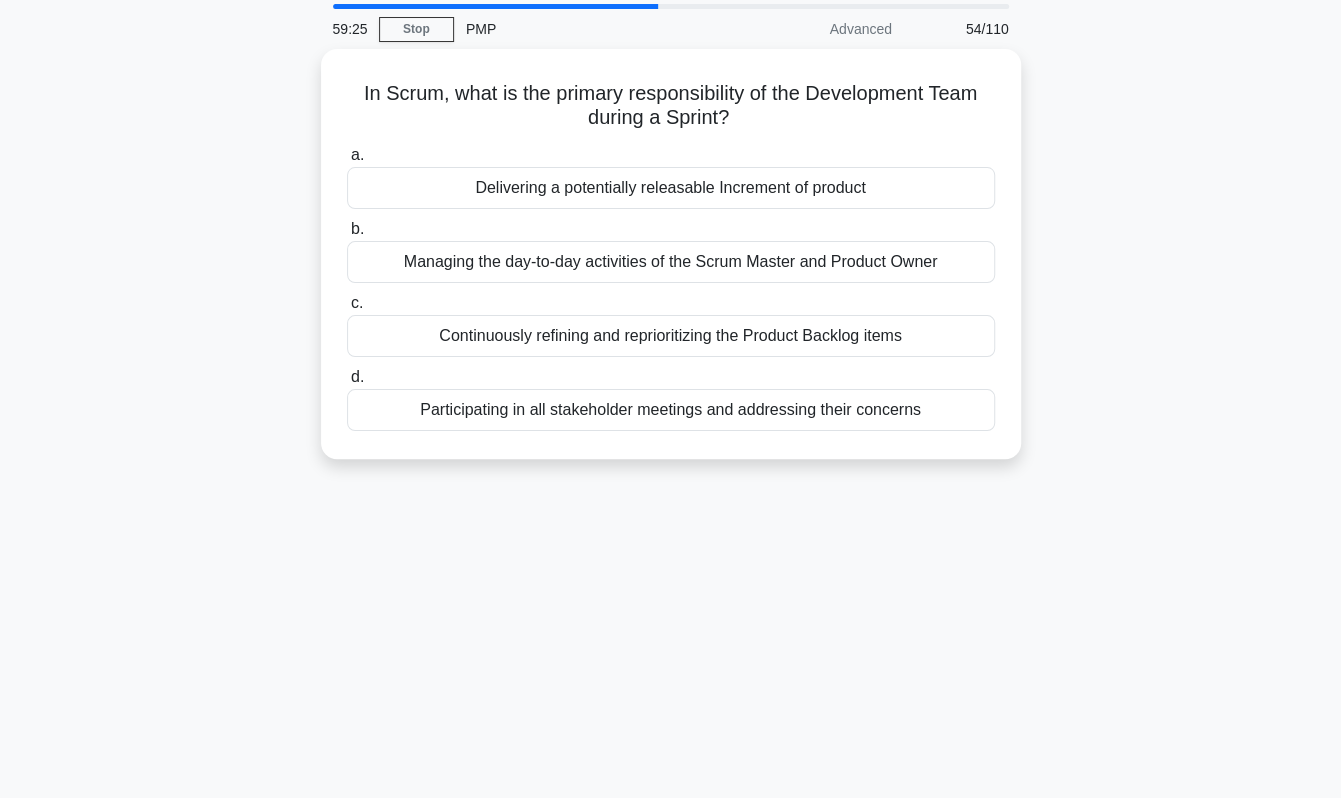 scroll, scrollTop: 100, scrollLeft: 0, axis: vertical 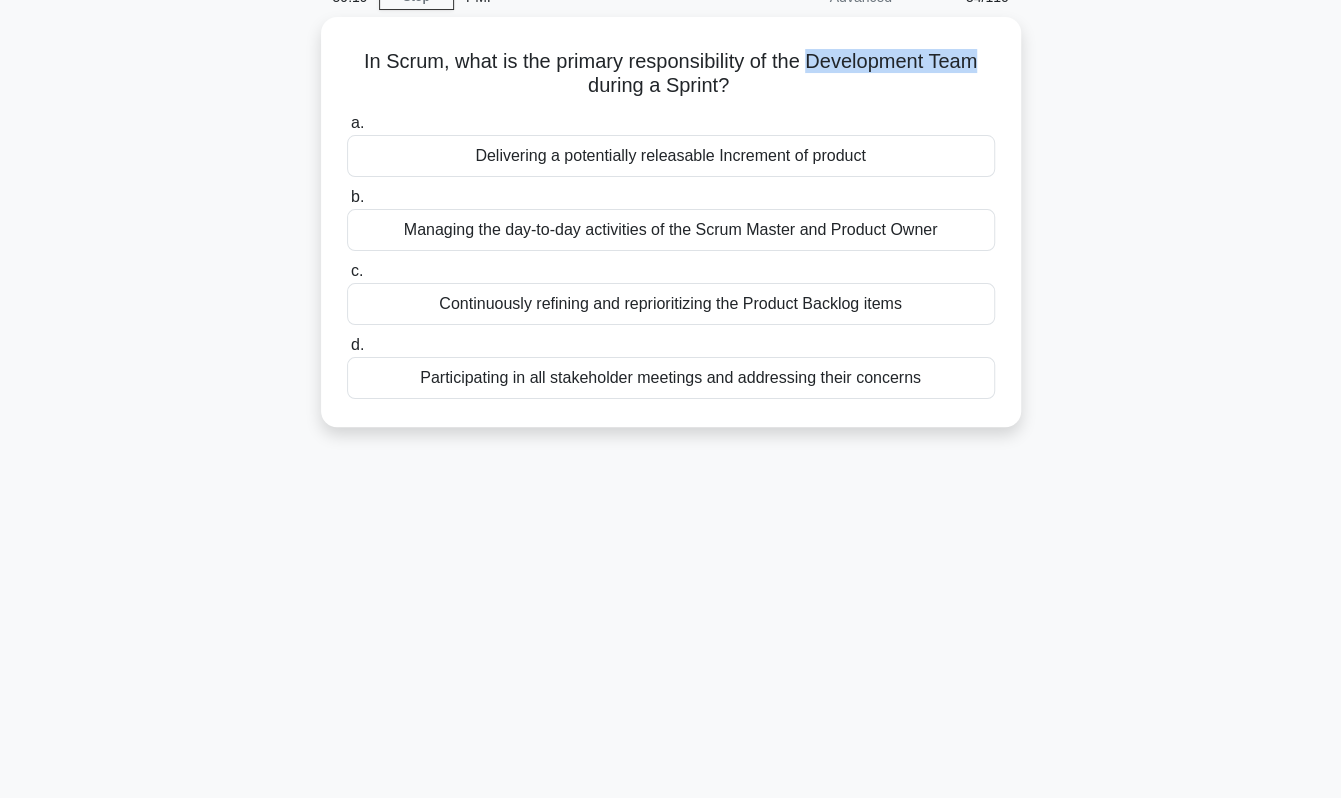 drag, startPoint x: 818, startPoint y: 53, endPoint x: 1289, endPoint y: 58, distance: 471.02655 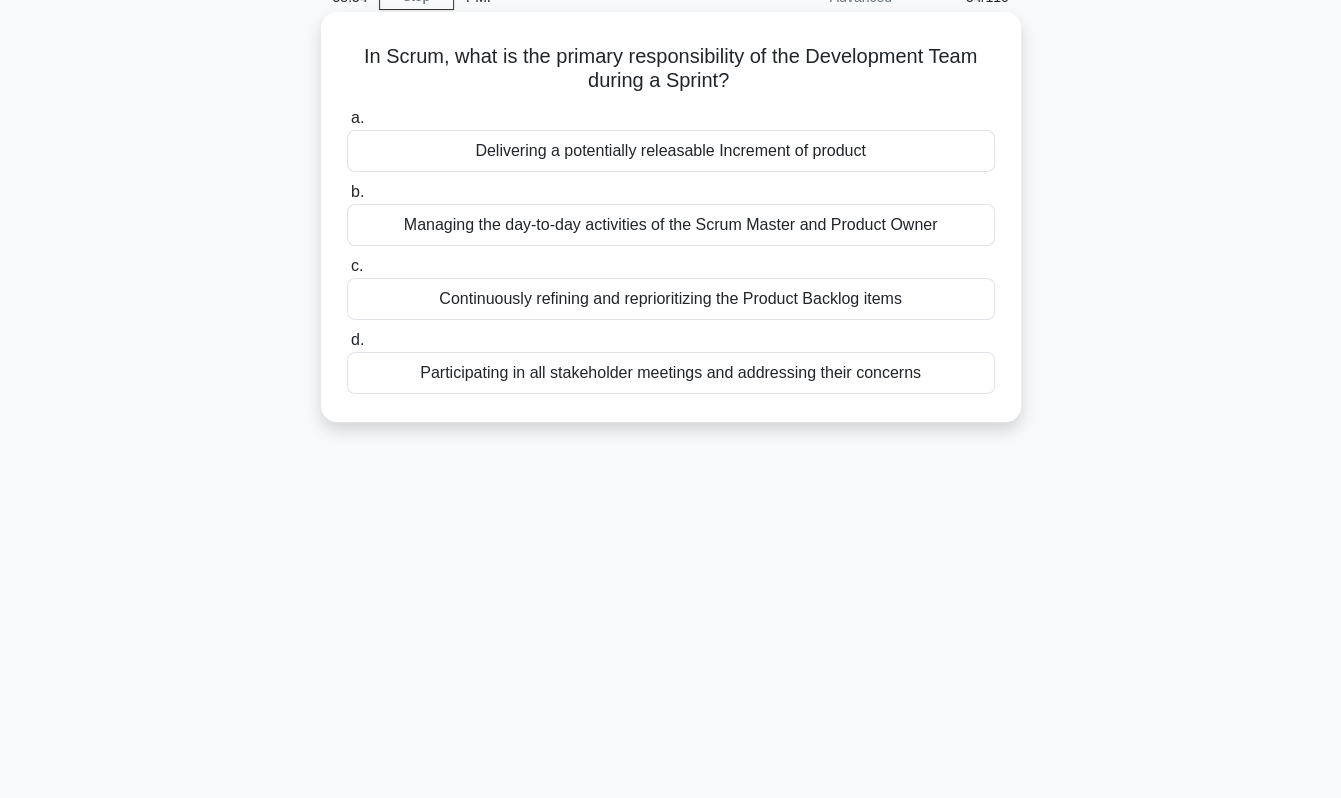 click on "Delivering a potentially releasable Increment of product" at bounding box center [671, 151] 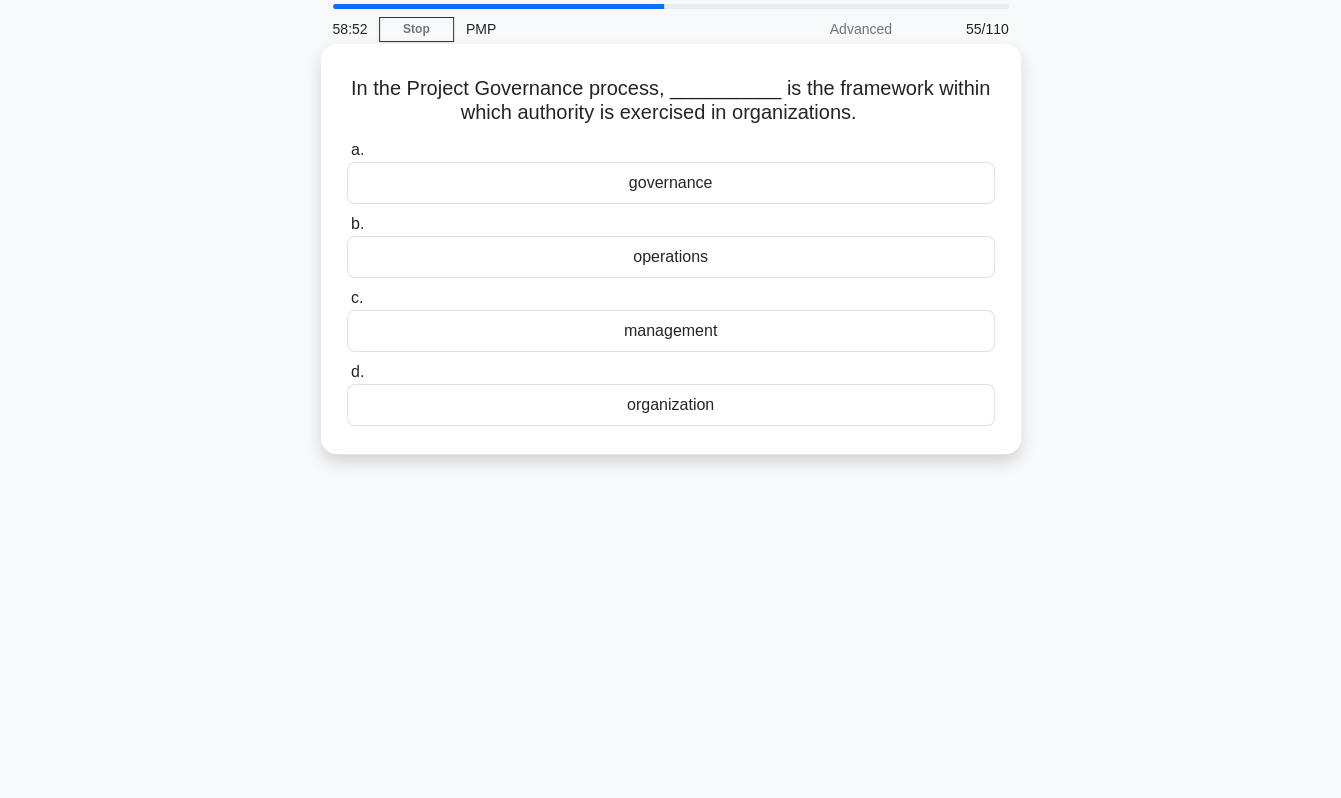 scroll, scrollTop: 100, scrollLeft: 0, axis: vertical 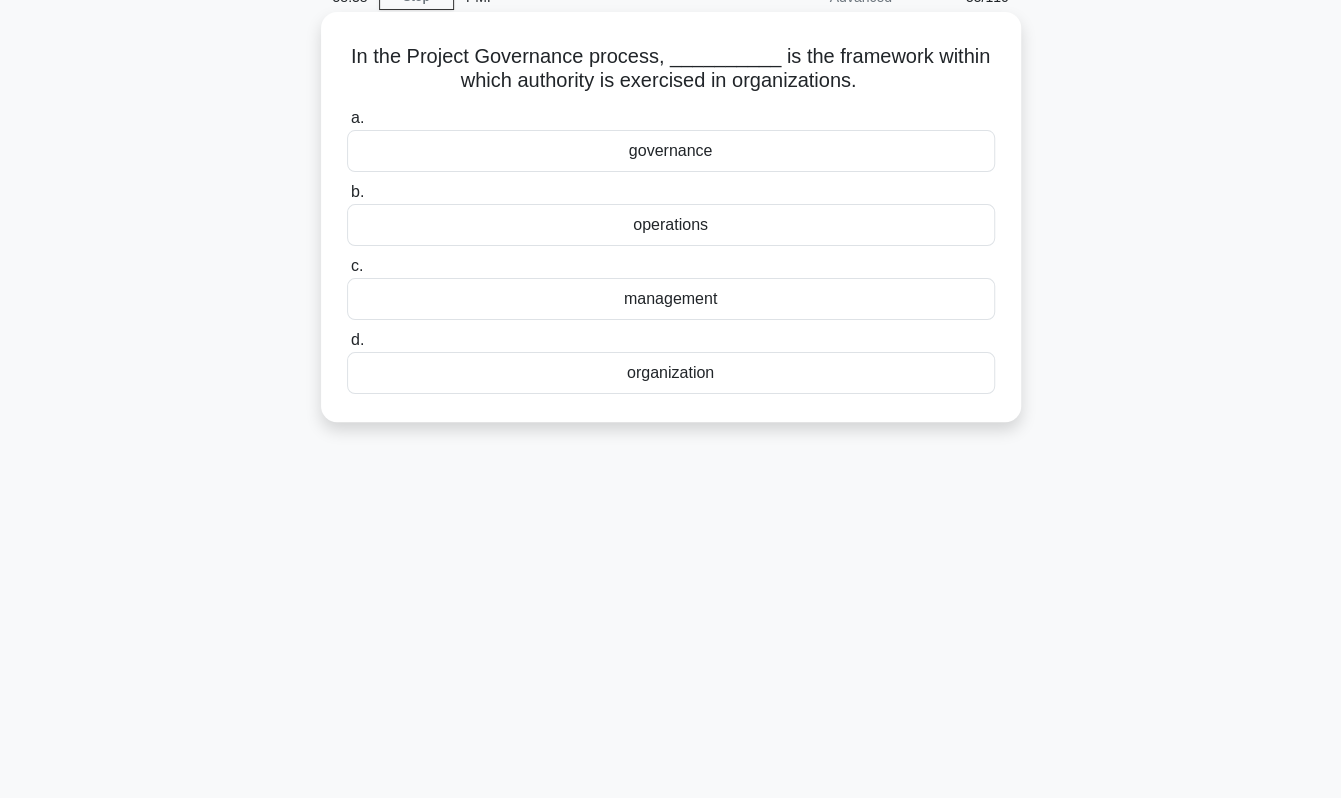 drag, startPoint x: 518, startPoint y: 82, endPoint x: 982, endPoint y: 84, distance: 464.0043 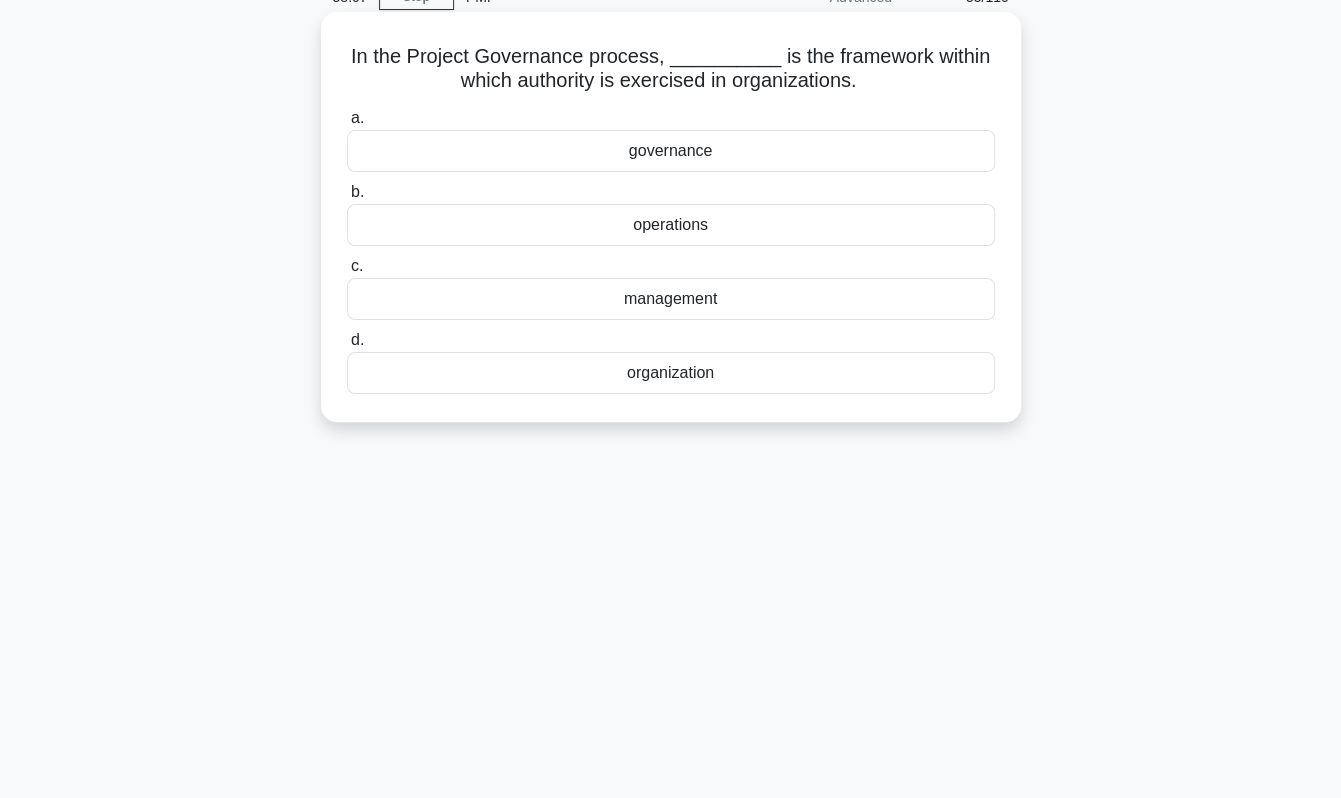 click on "management" at bounding box center (671, 299) 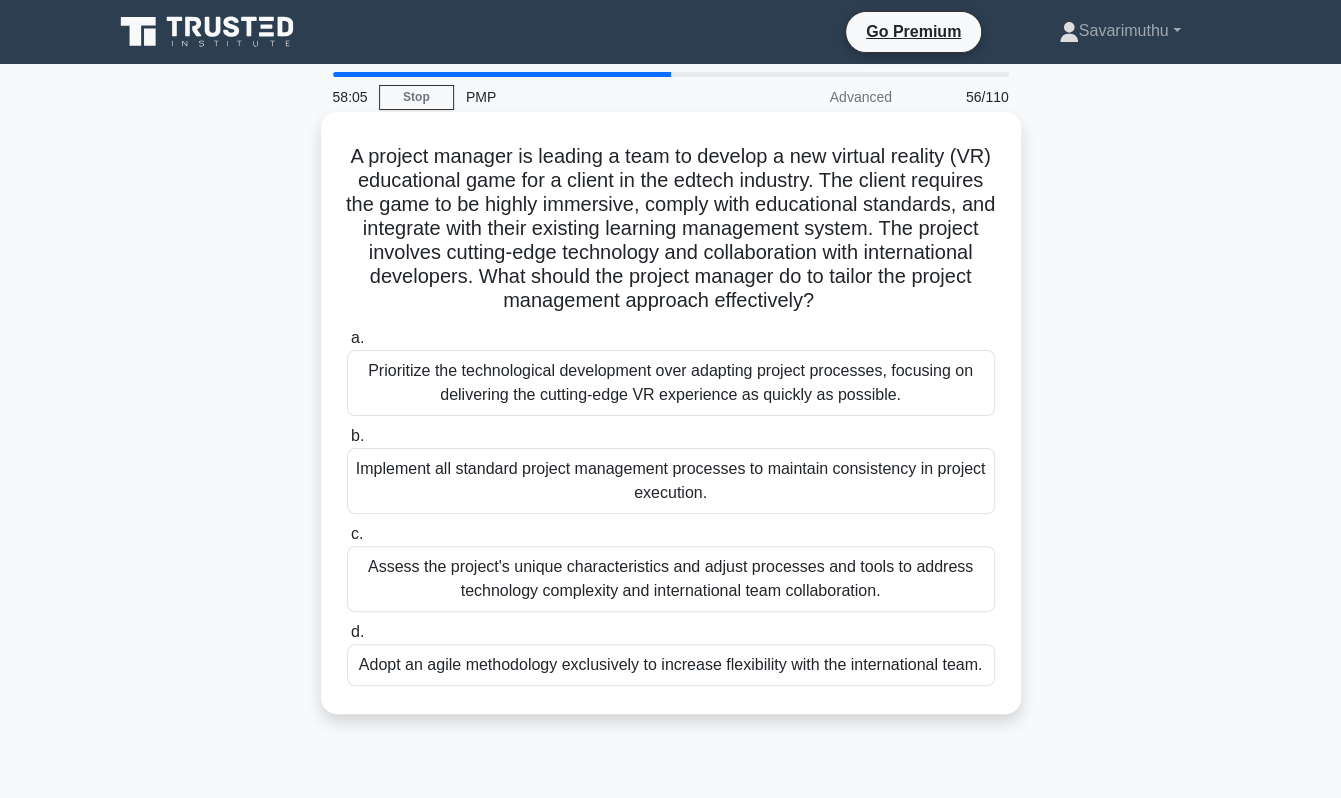 scroll, scrollTop: 100, scrollLeft: 0, axis: vertical 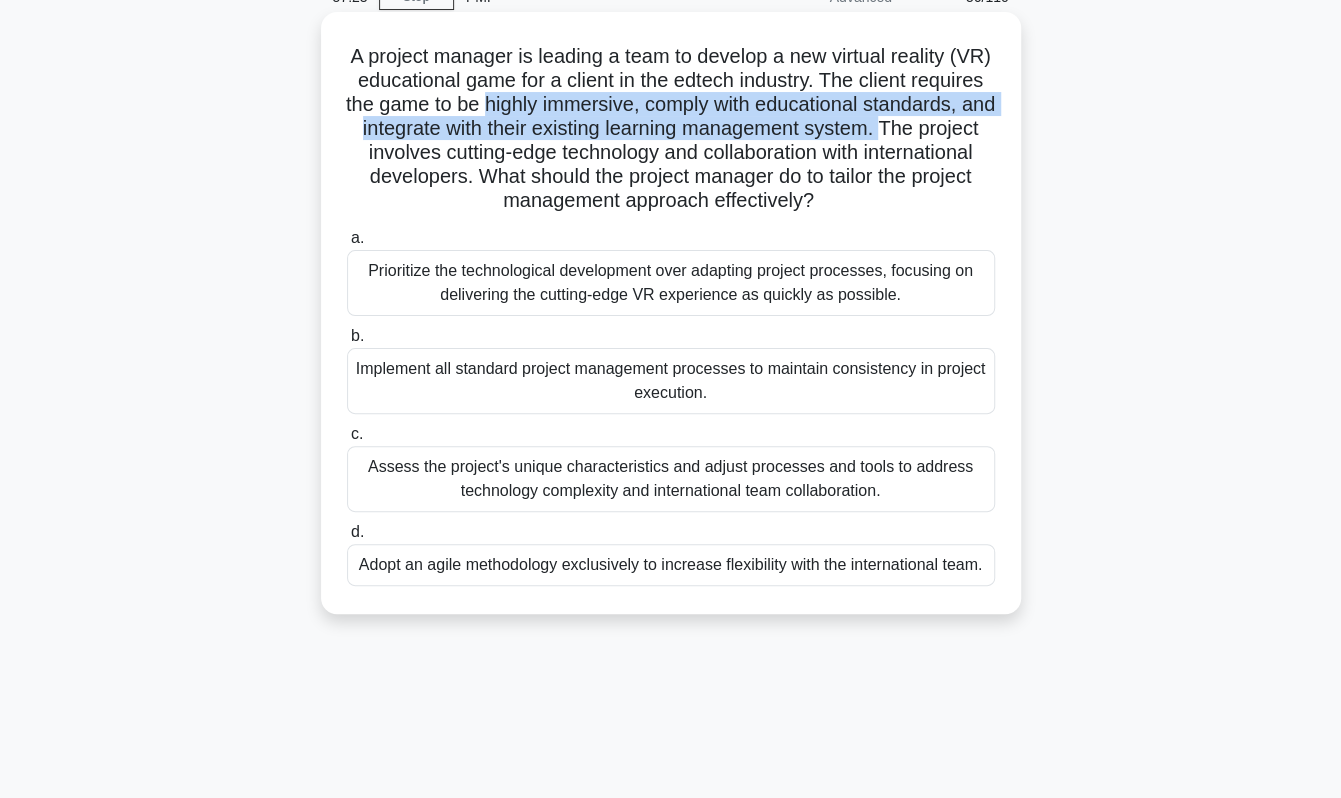 drag, startPoint x: 586, startPoint y: 105, endPoint x: 416, endPoint y: 145, distance: 174.64249 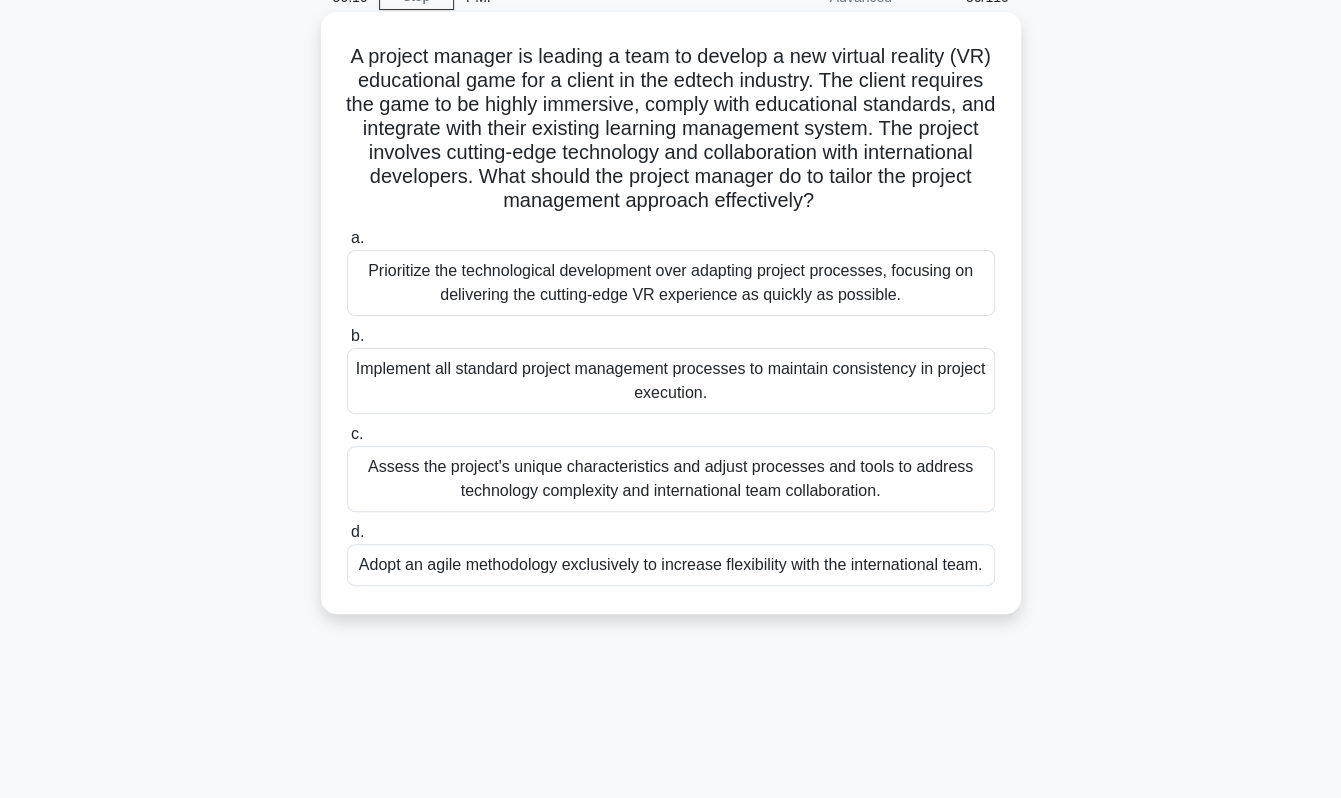 click on "Assess the project's unique characteristics and adjust processes and tools to address technology complexity and international team collaboration." at bounding box center [671, 479] 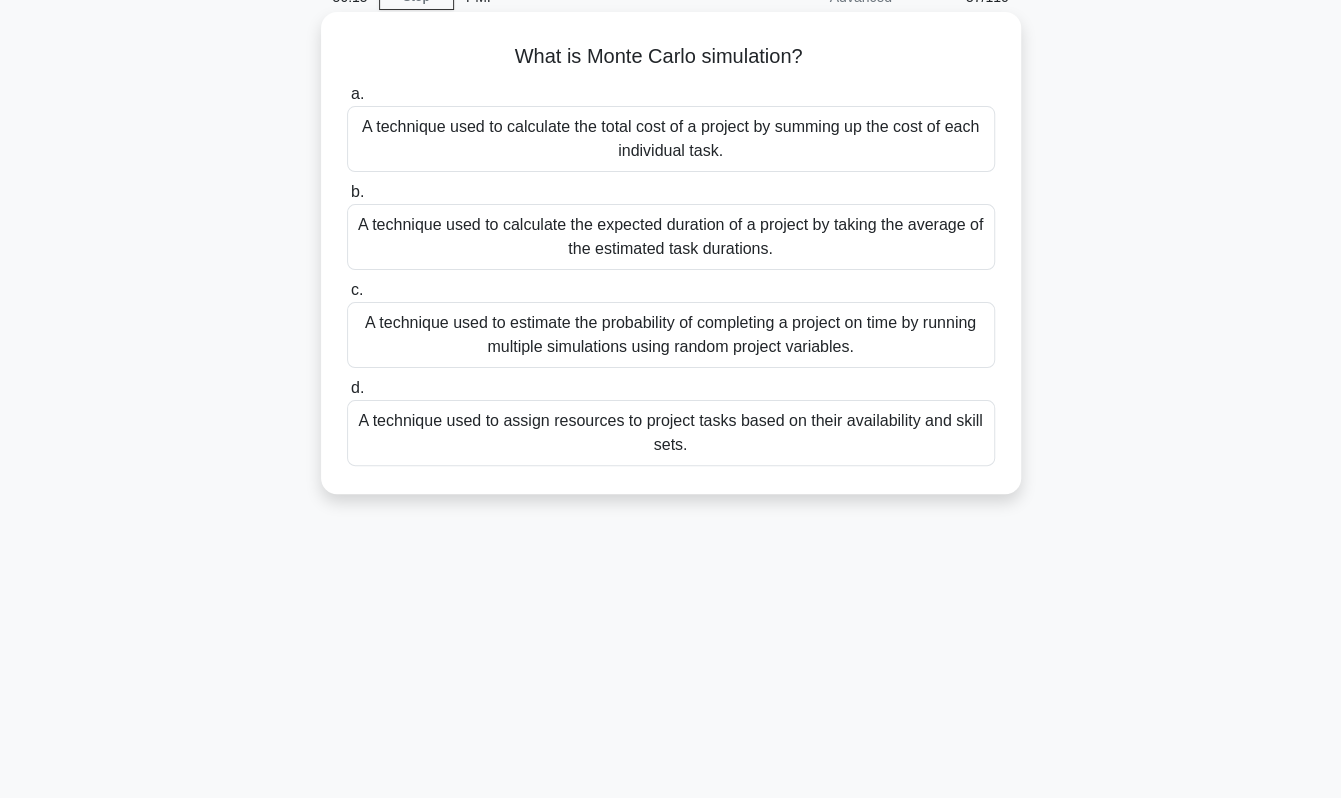 scroll, scrollTop: 0, scrollLeft: 0, axis: both 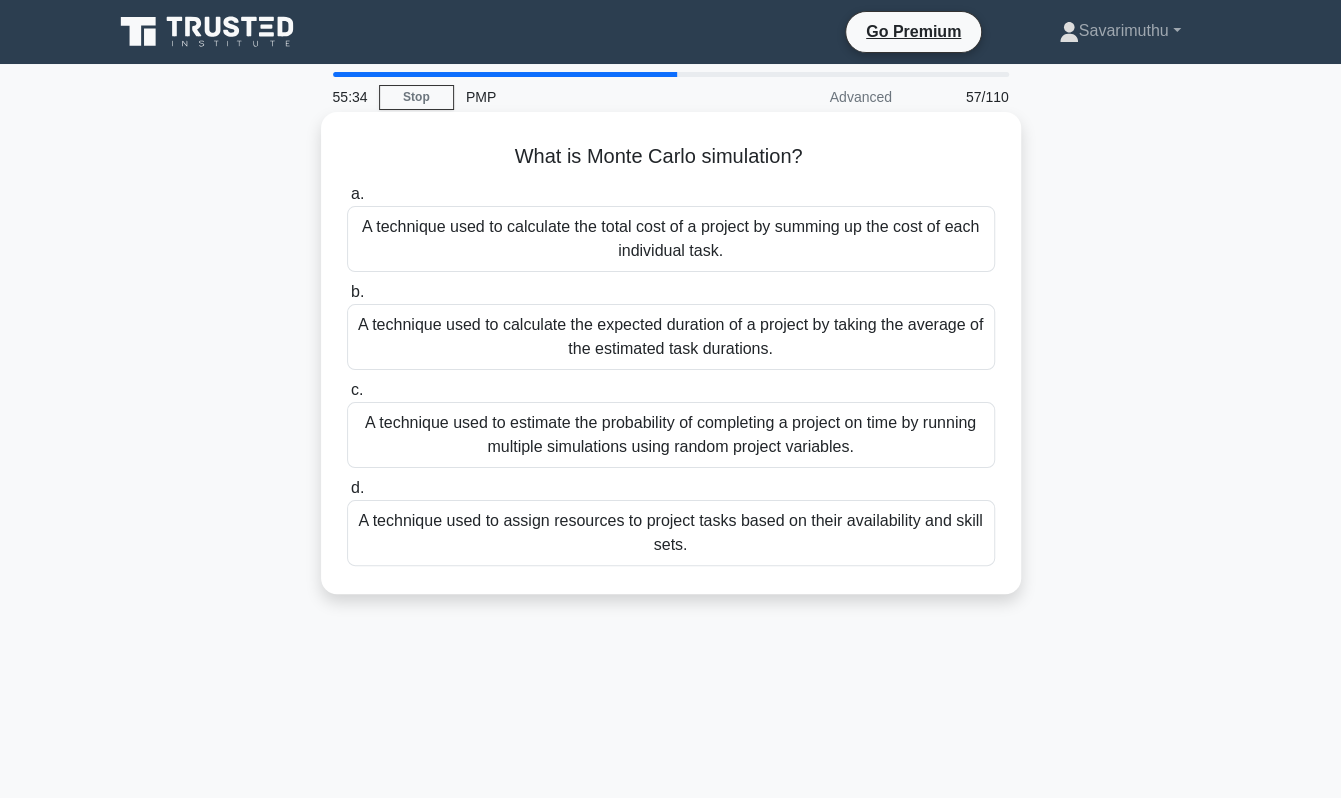 click on "A technique used to estimate the probability of completing a project on time by running multiple simulations using random project variables." at bounding box center (671, 435) 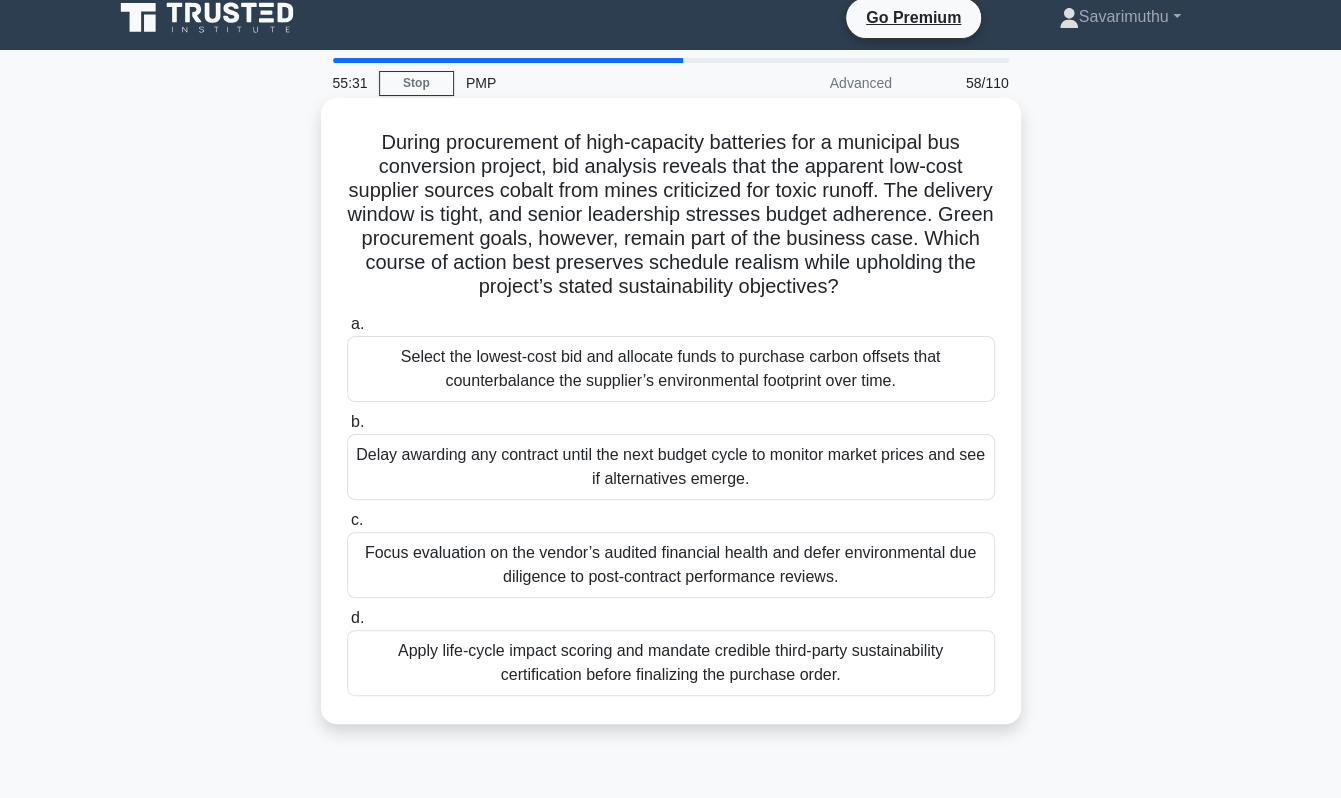 scroll, scrollTop: 100, scrollLeft: 0, axis: vertical 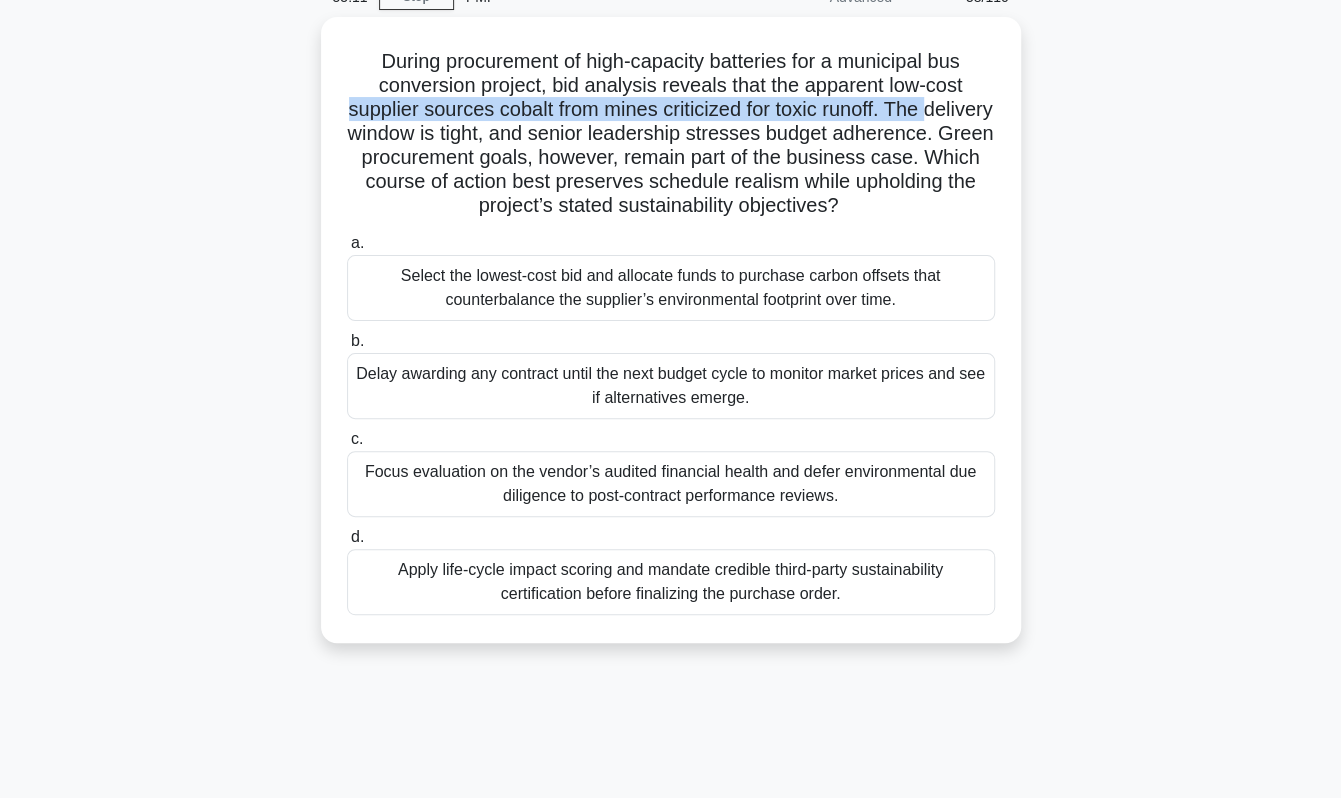 drag, startPoint x: 376, startPoint y: 107, endPoint x: 254, endPoint y: 137, distance: 125.63439 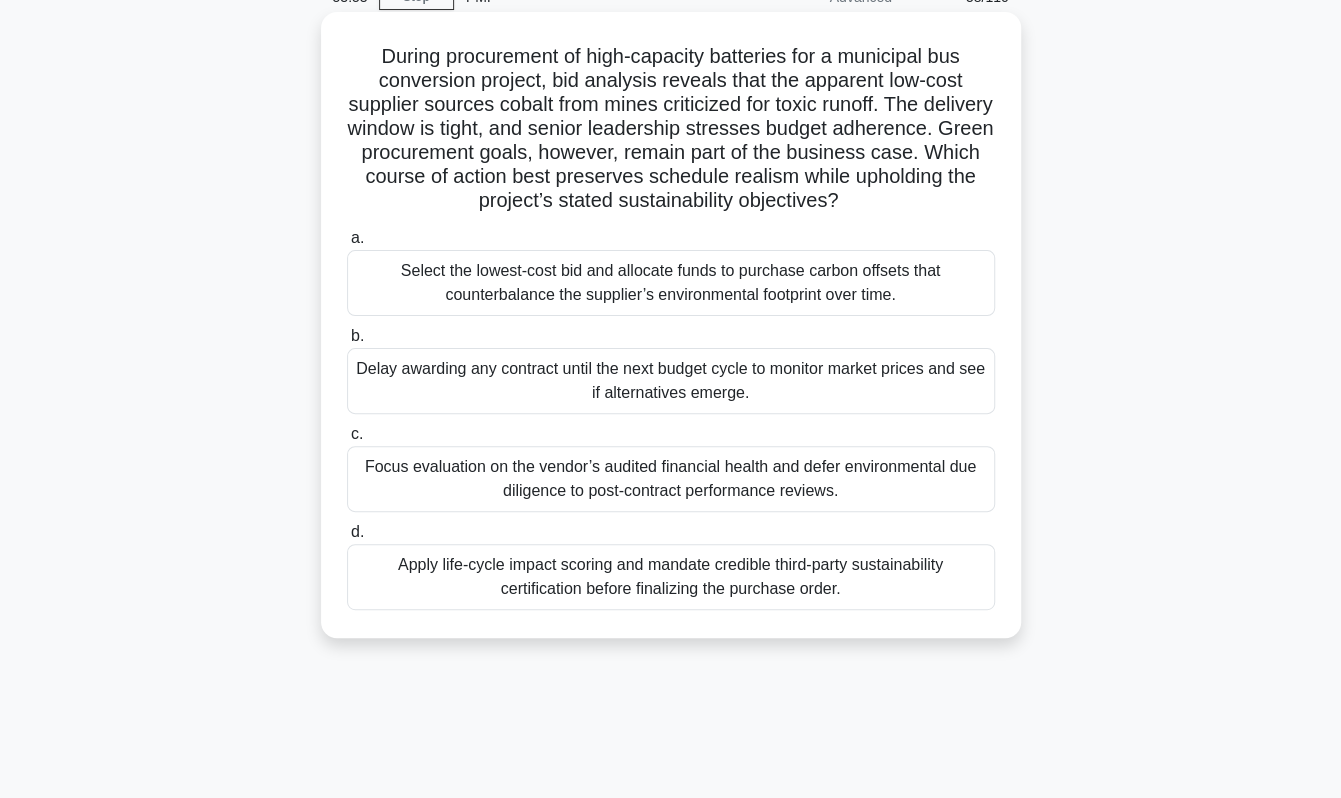 click on "Apply life-cycle impact scoring and mandate credible third-party sustainability certification before finalizing the purchase order." at bounding box center (671, 577) 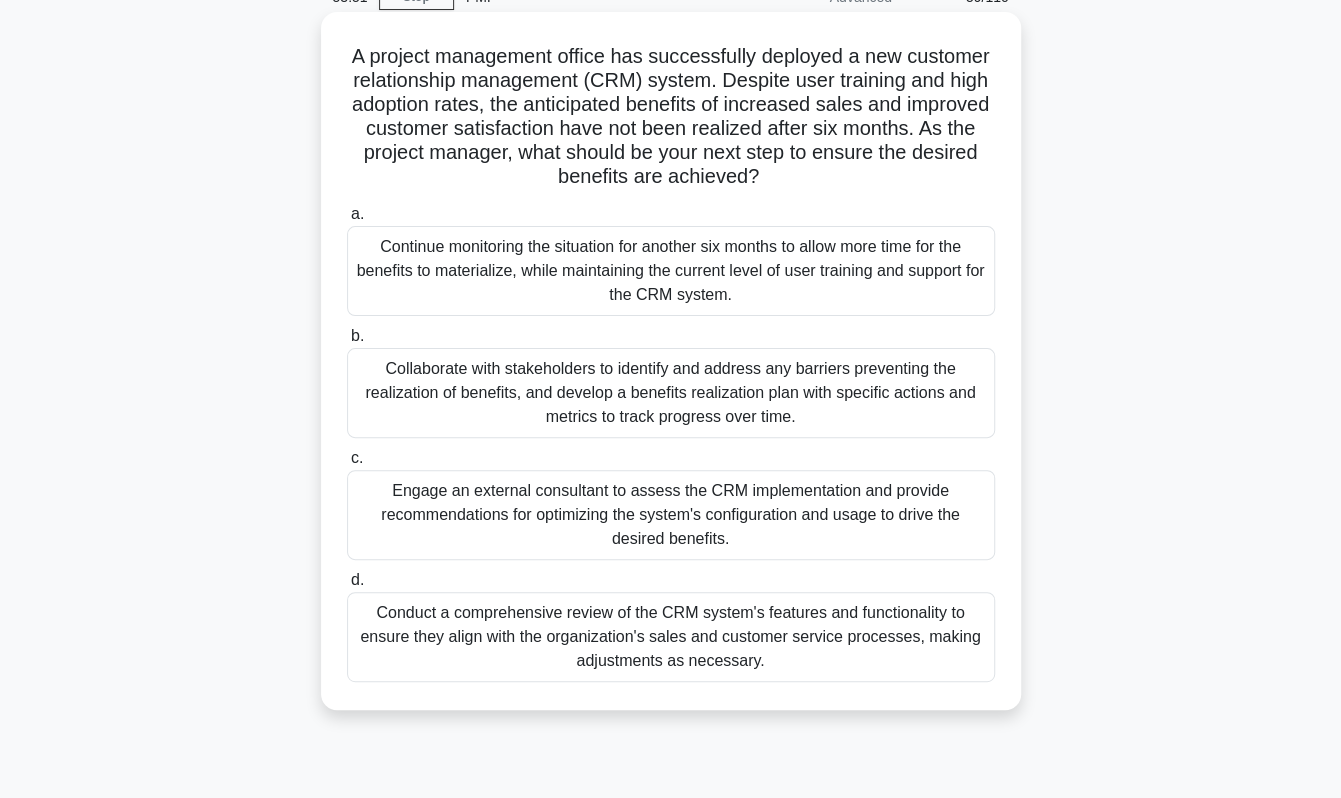 scroll, scrollTop: 0, scrollLeft: 0, axis: both 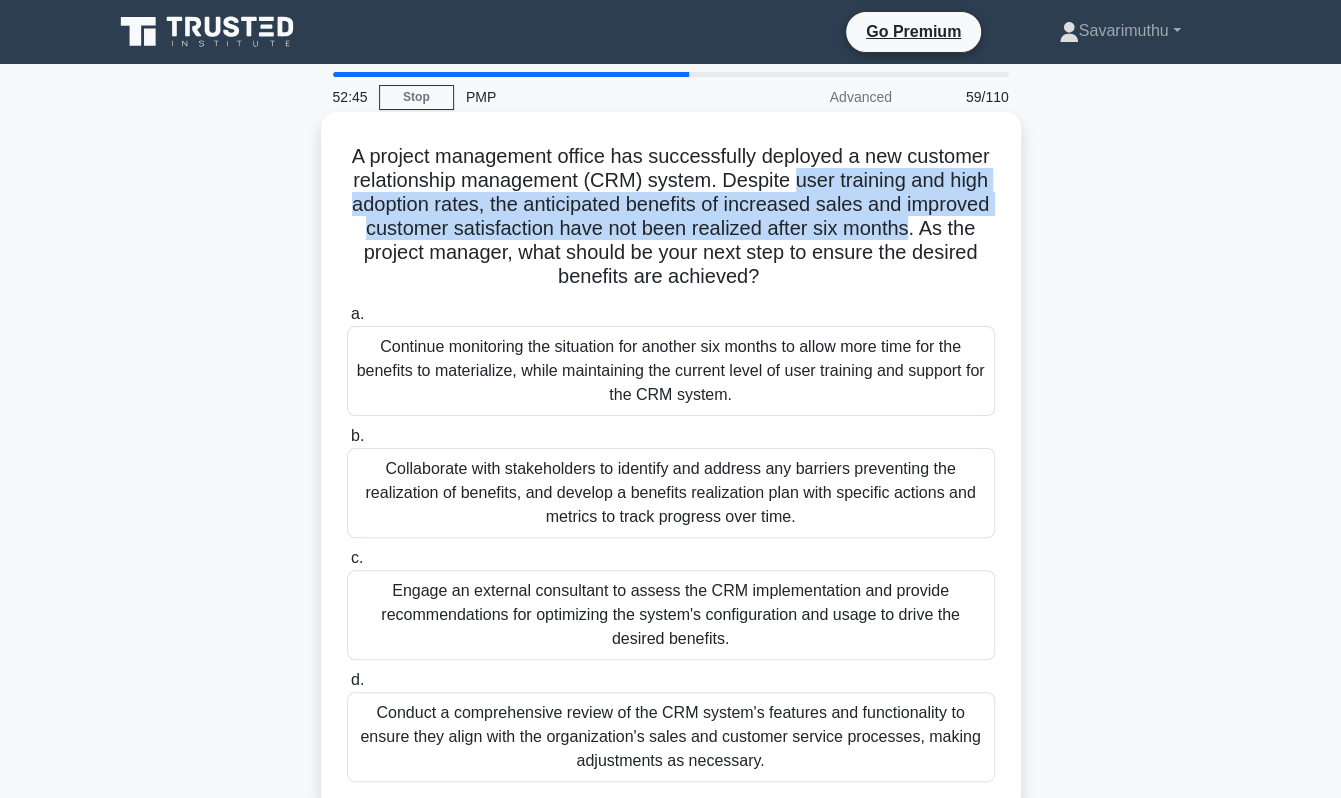 drag, startPoint x: 796, startPoint y: 181, endPoint x: 438, endPoint y: 247, distance: 364.03296 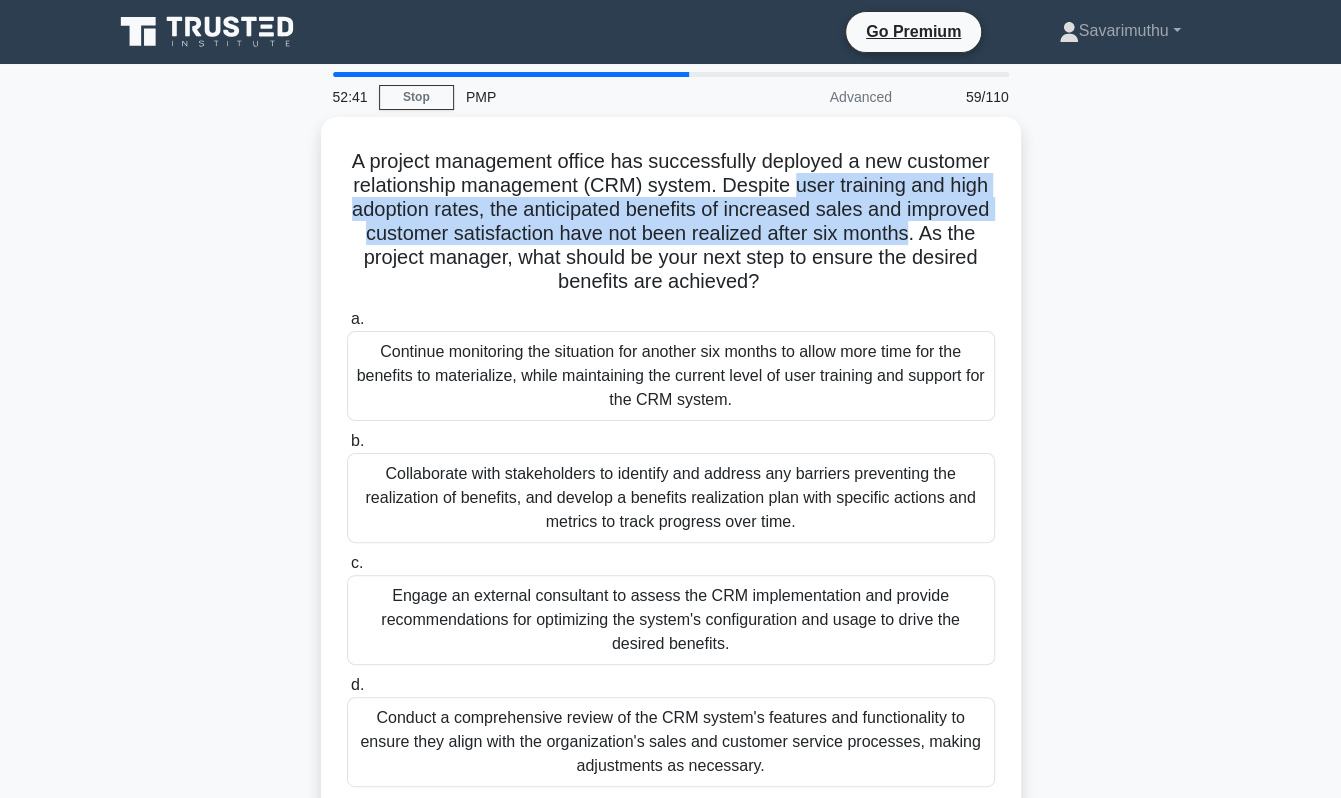 scroll, scrollTop: 100, scrollLeft: 0, axis: vertical 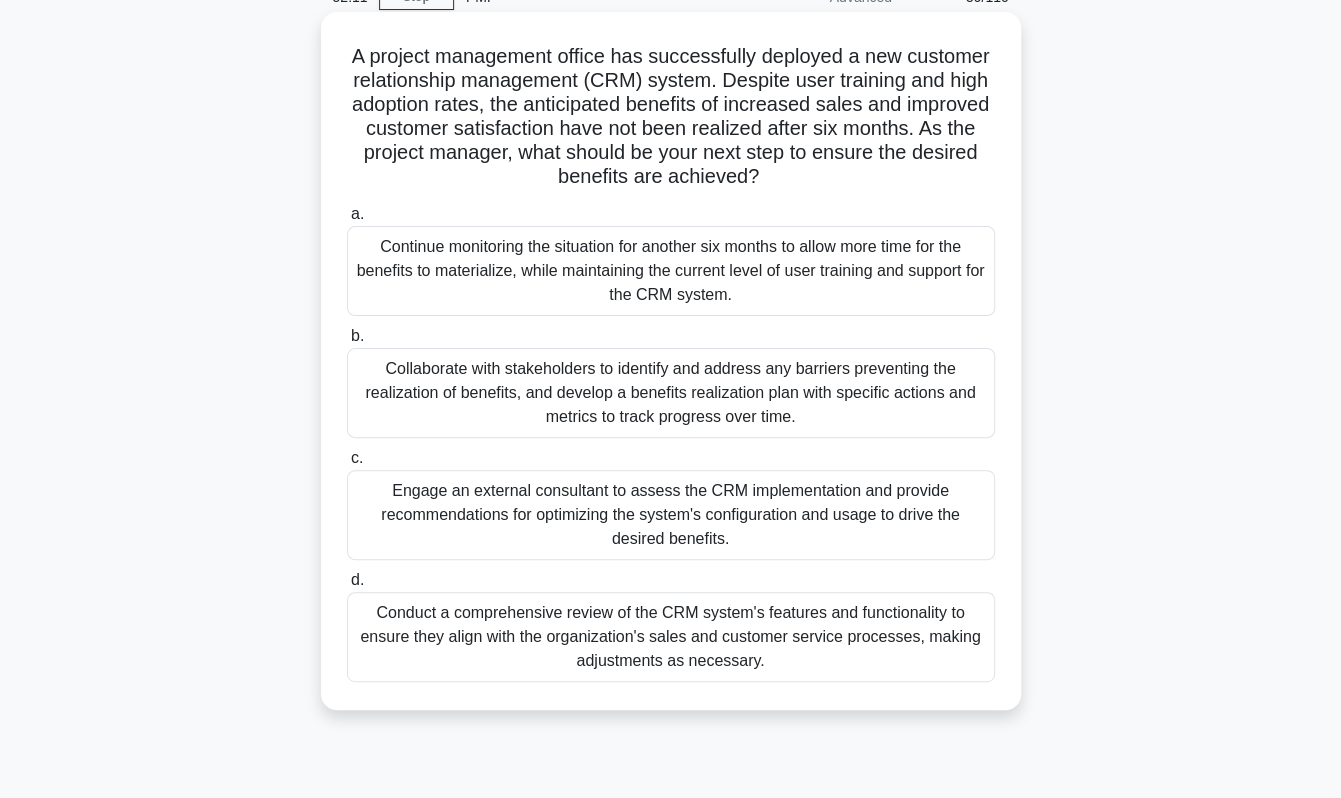 click on "Collaborate with stakeholders to identify and address any barriers preventing the realization of benefits, and develop a benefits realization plan with specific actions and metrics to track progress over time." at bounding box center (671, 393) 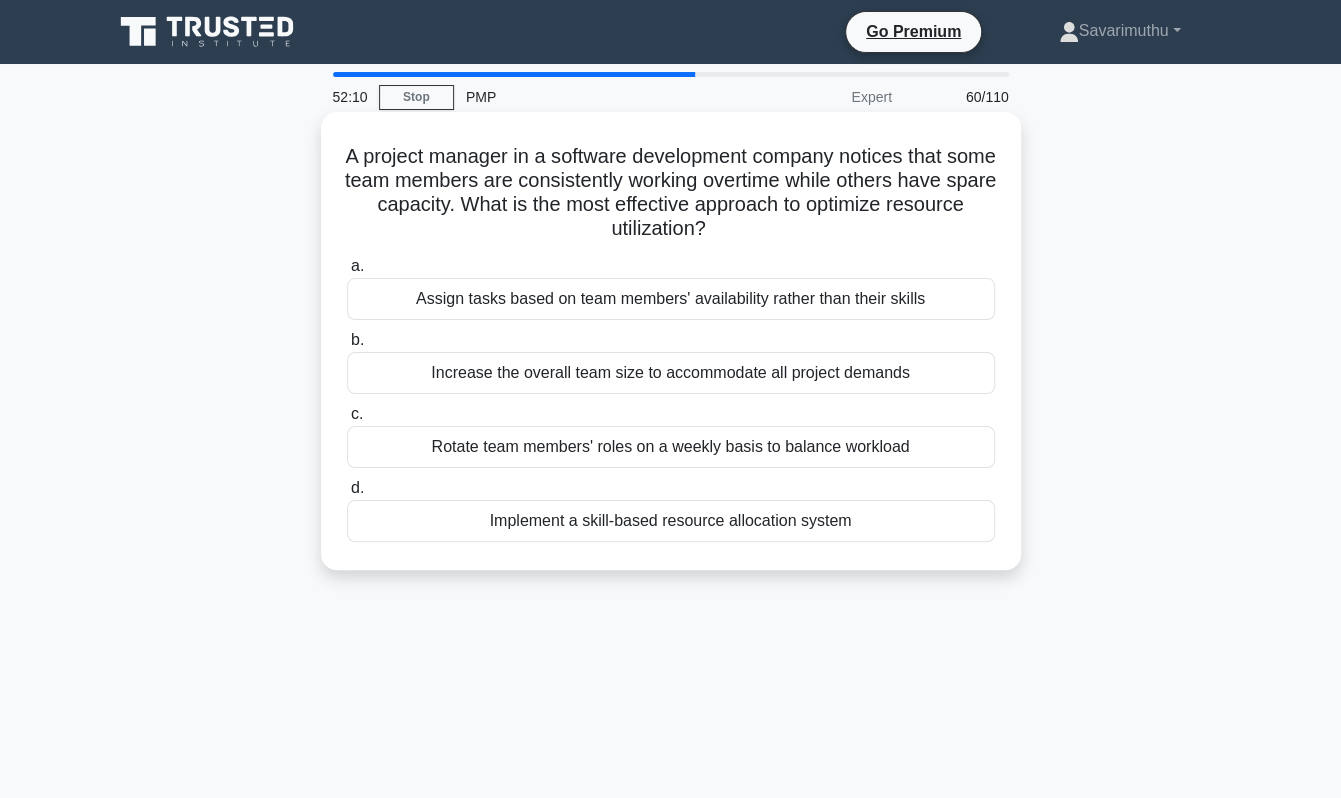 scroll, scrollTop: 100, scrollLeft: 0, axis: vertical 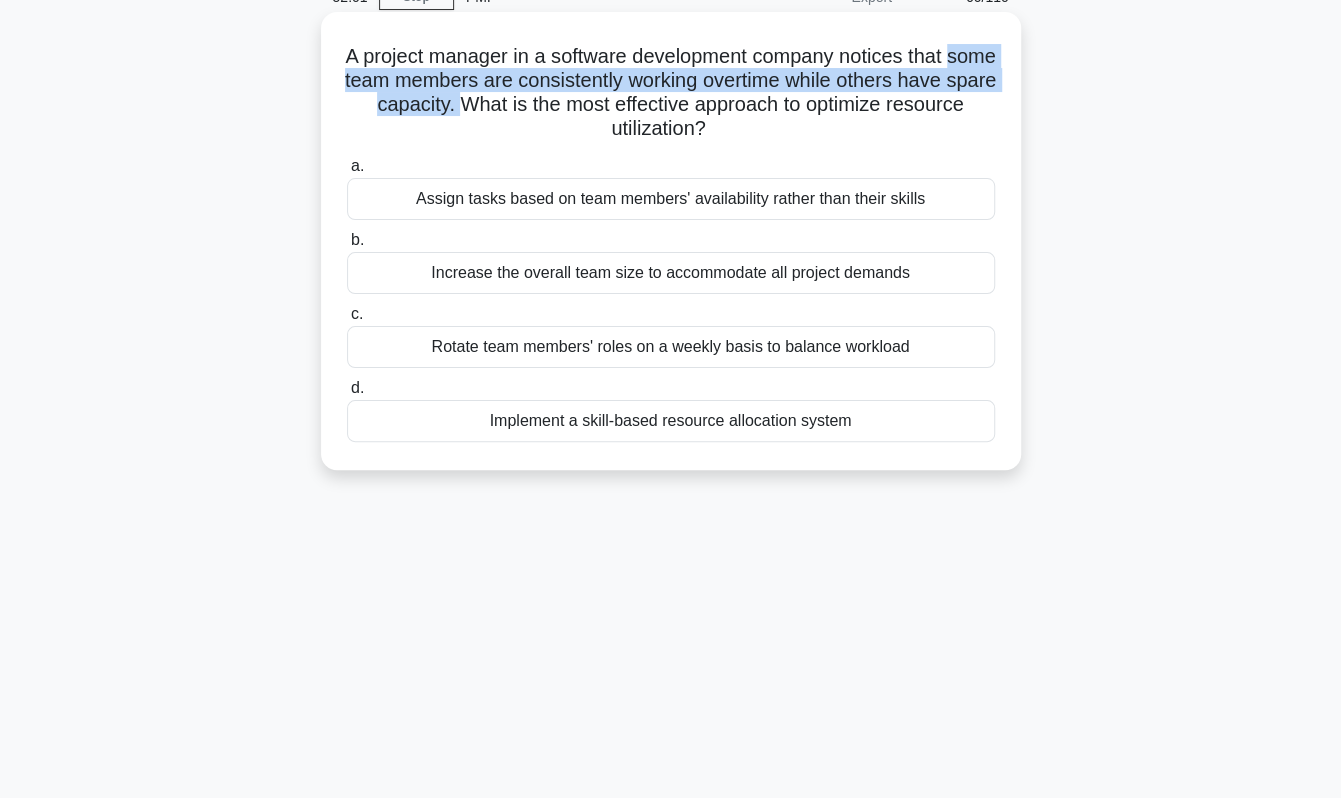 drag, startPoint x: 361, startPoint y: 75, endPoint x: 542, endPoint y: 109, distance: 184.16568 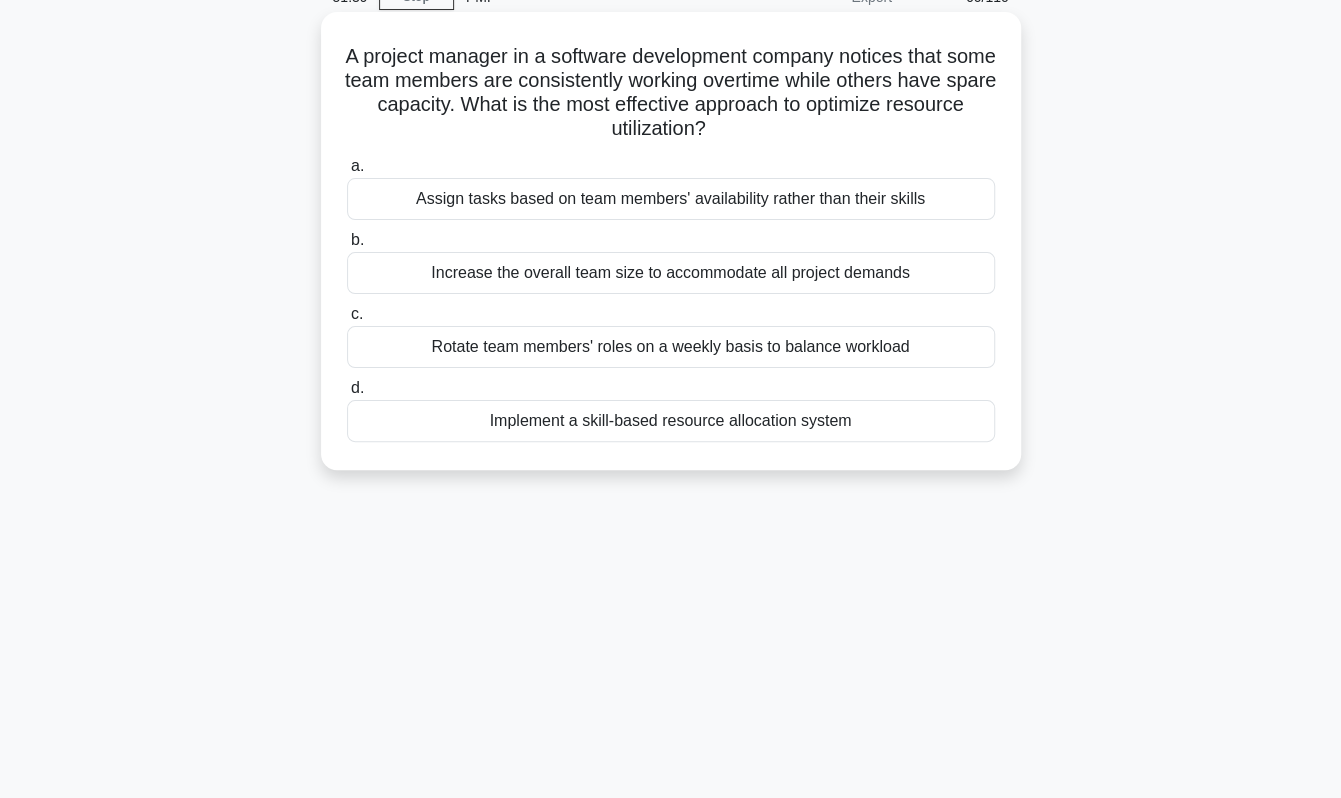 click on "Implement a skill-based resource allocation system" at bounding box center [671, 421] 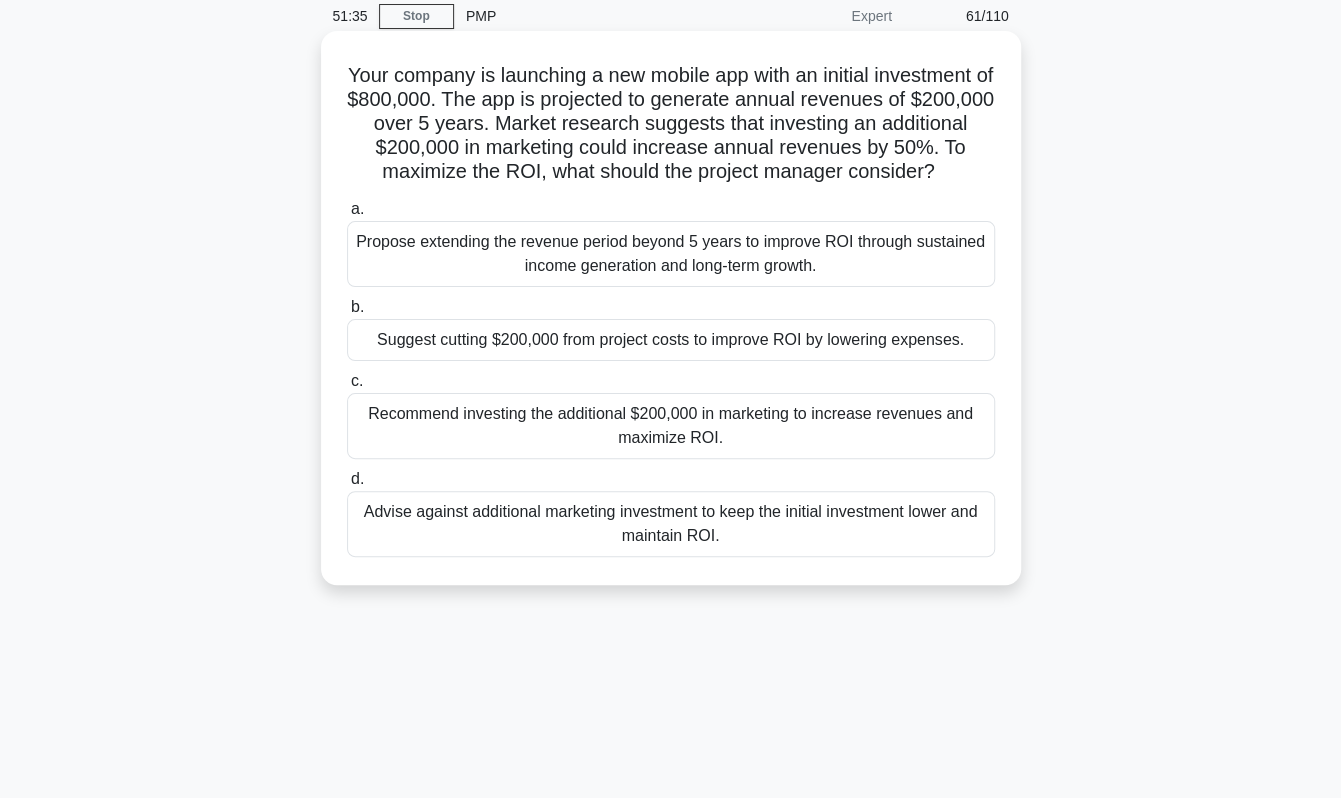 scroll, scrollTop: 100, scrollLeft: 0, axis: vertical 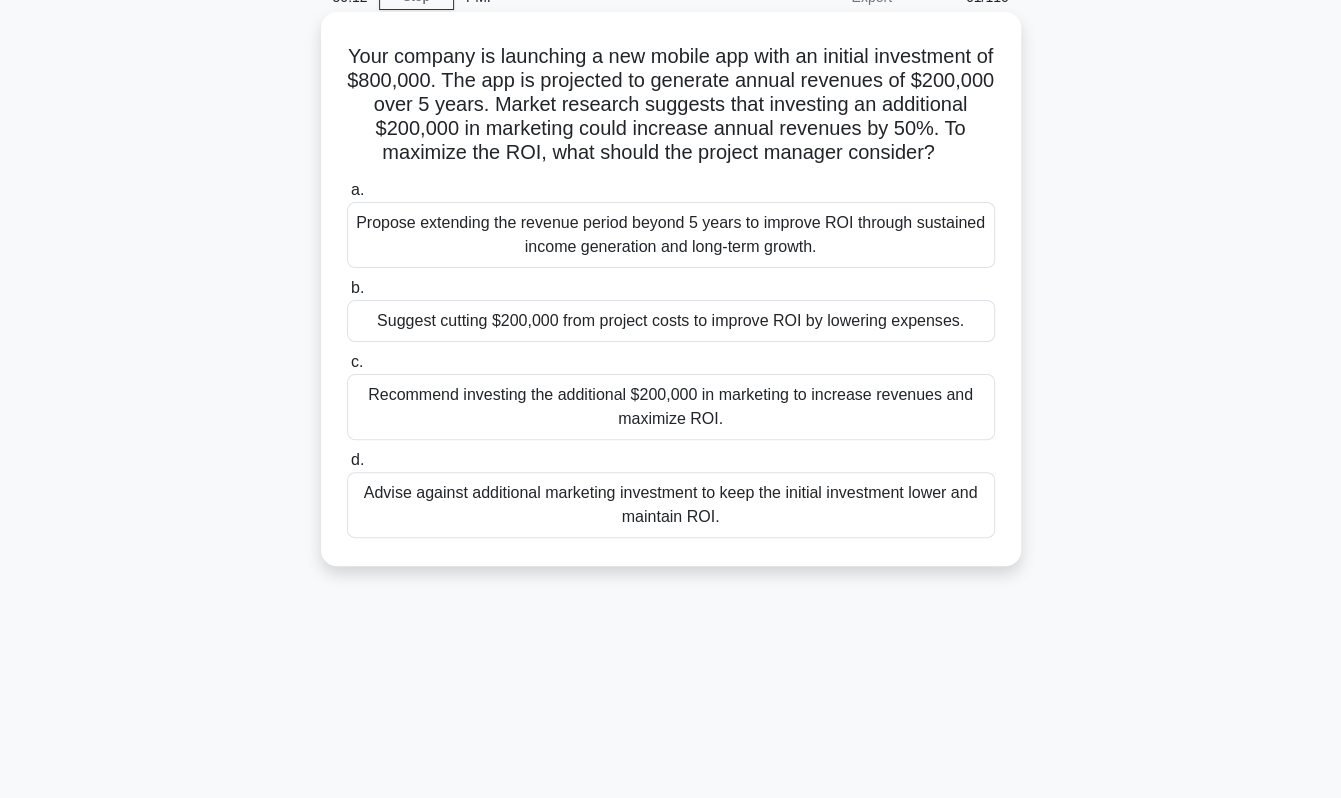click on "Propose extending the revenue period beyond 5 years to improve ROI through sustained income generation and long-term growth." at bounding box center [671, 235] 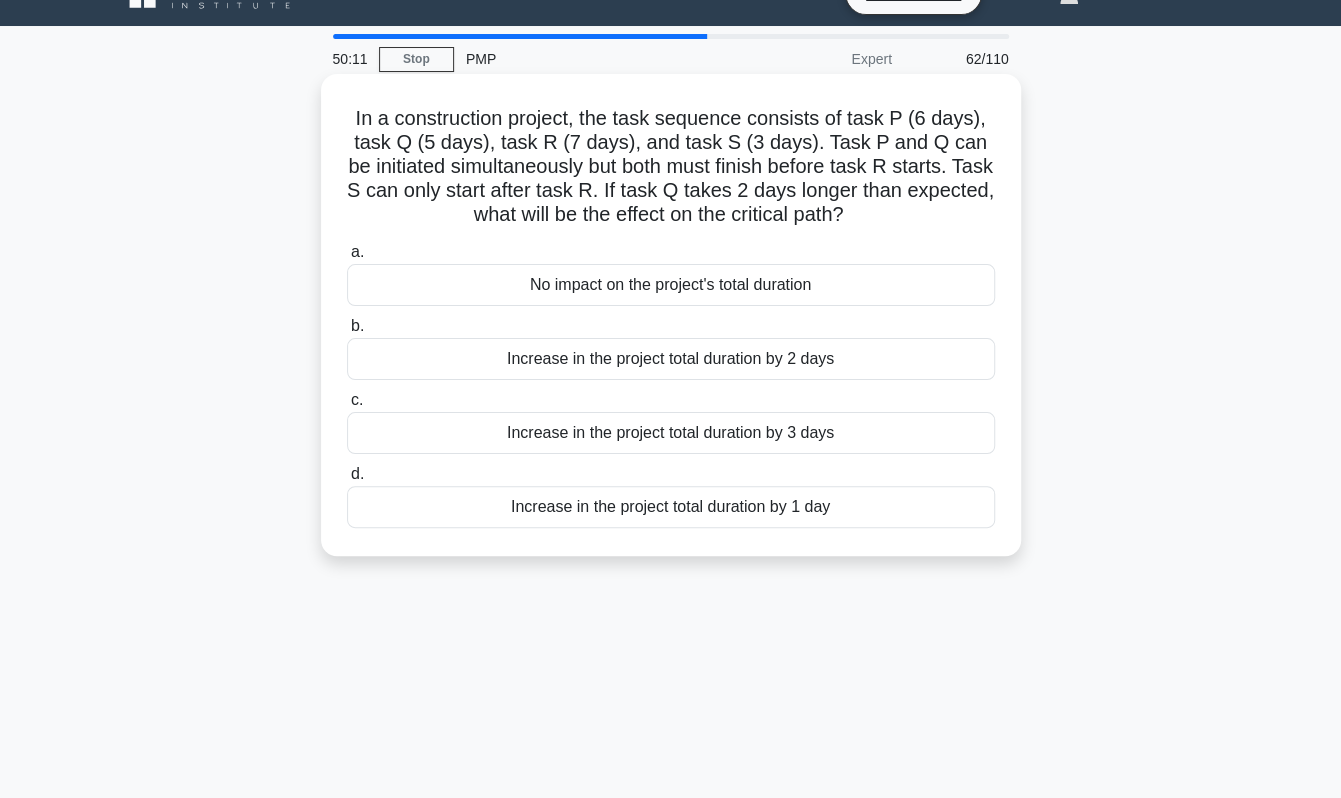 scroll, scrollTop: 0, scrollLeft: 0, axis: both 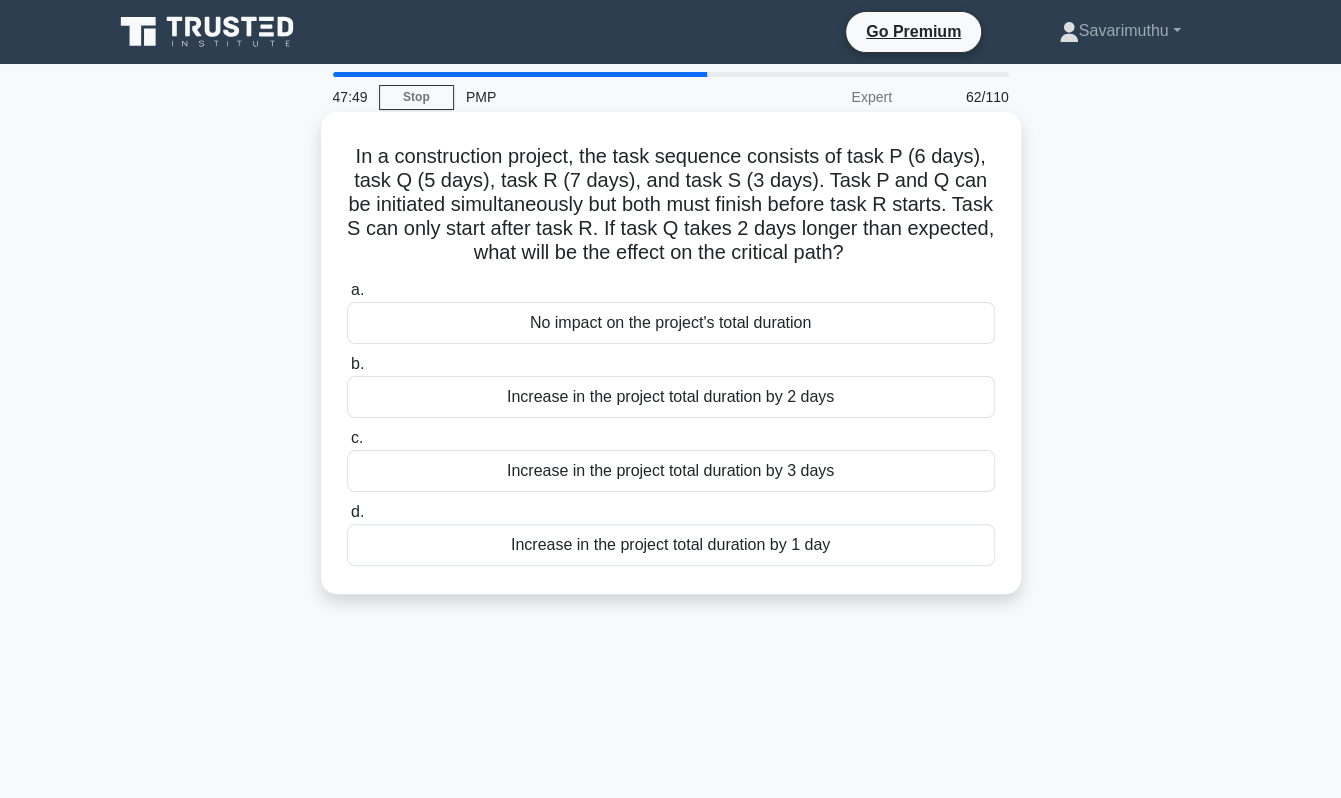 click on "Increase in the project total duration by 1 day" at bounding box center (671, 545) 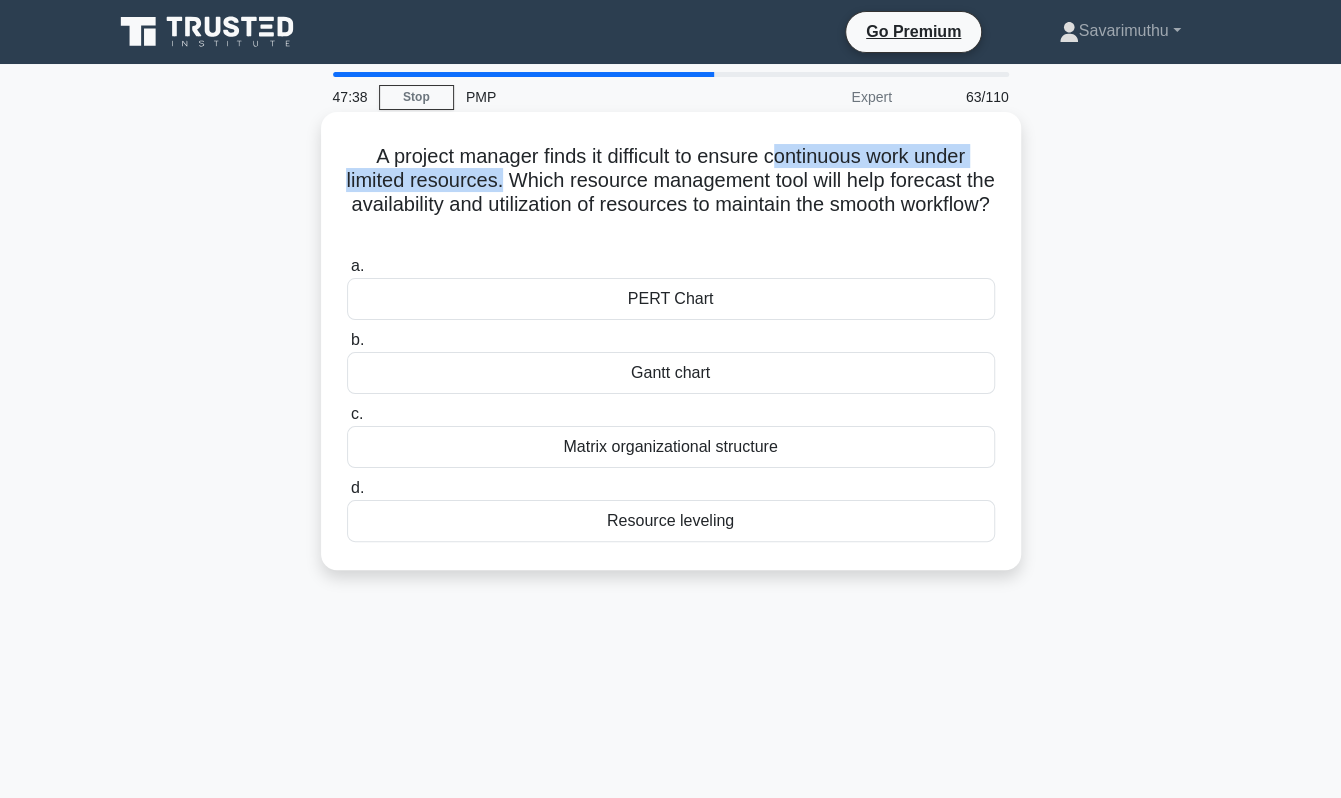 drag, startPoint x: 774, startPoint y: 158, endPoint x: 512, endPoint y: 188, distance: 263.71198 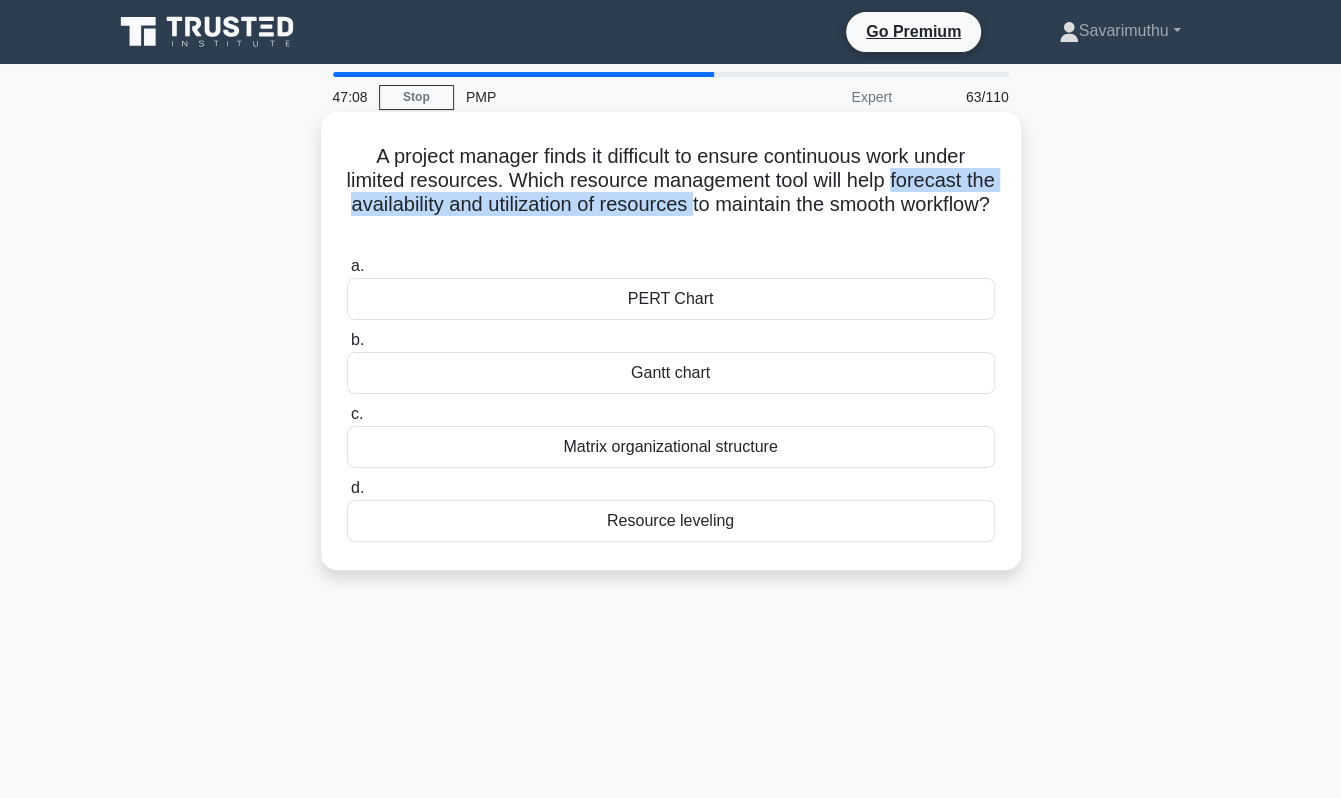 drag, startPoint x: 914, startPoint y: 182, endPoint x: 758, endPoint y: 197, distance: 156.7195 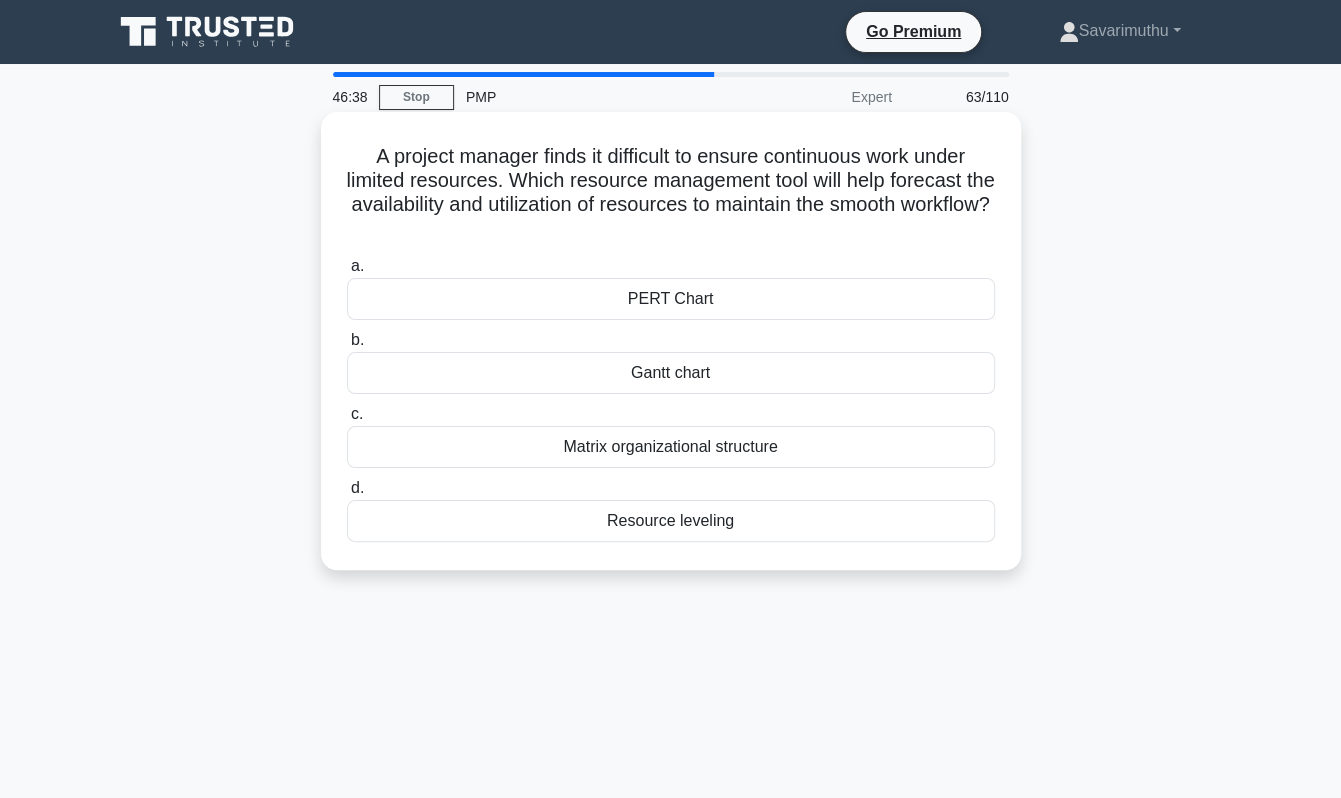 click on "Gantt chart" at bounding box center [671, 373] 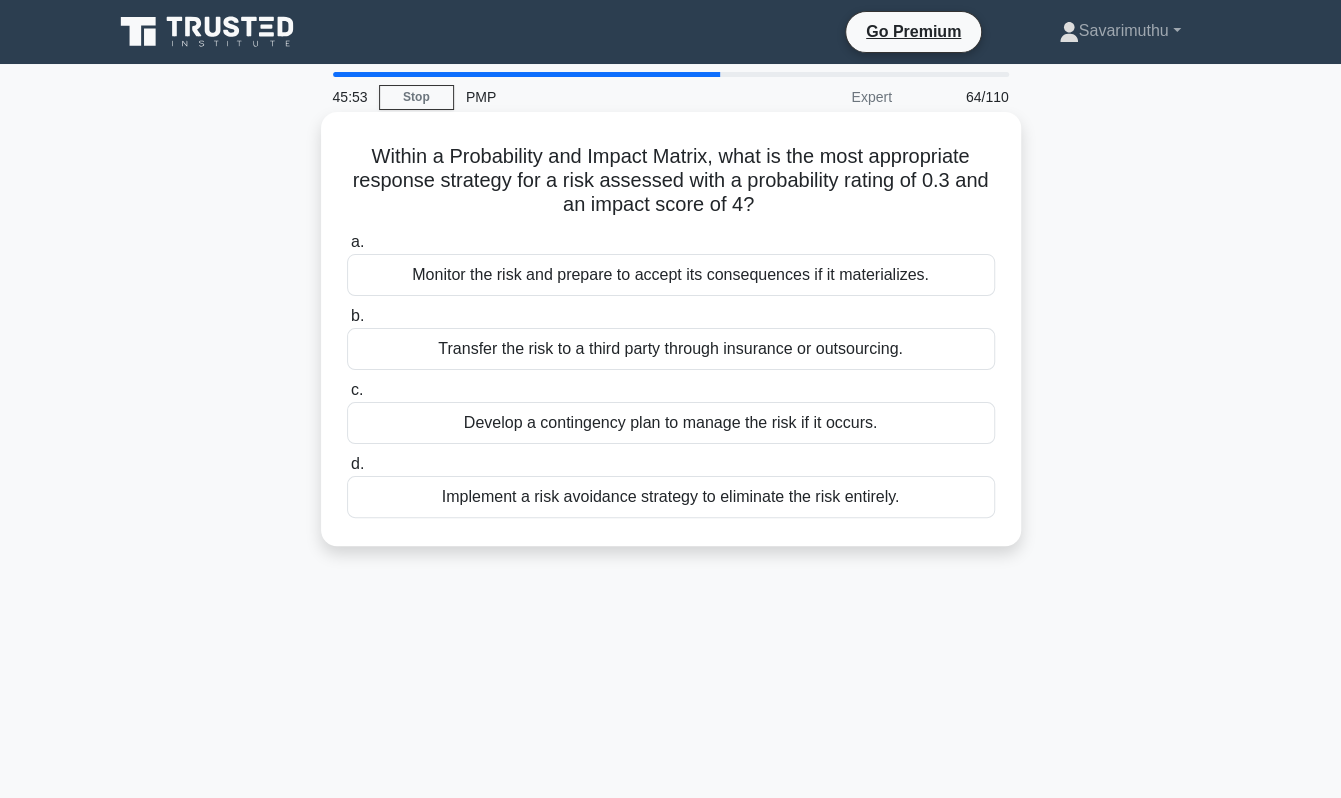 click on "Develop a contingency plan to manage the risk if it occurs." at bounding box center [671, 423] 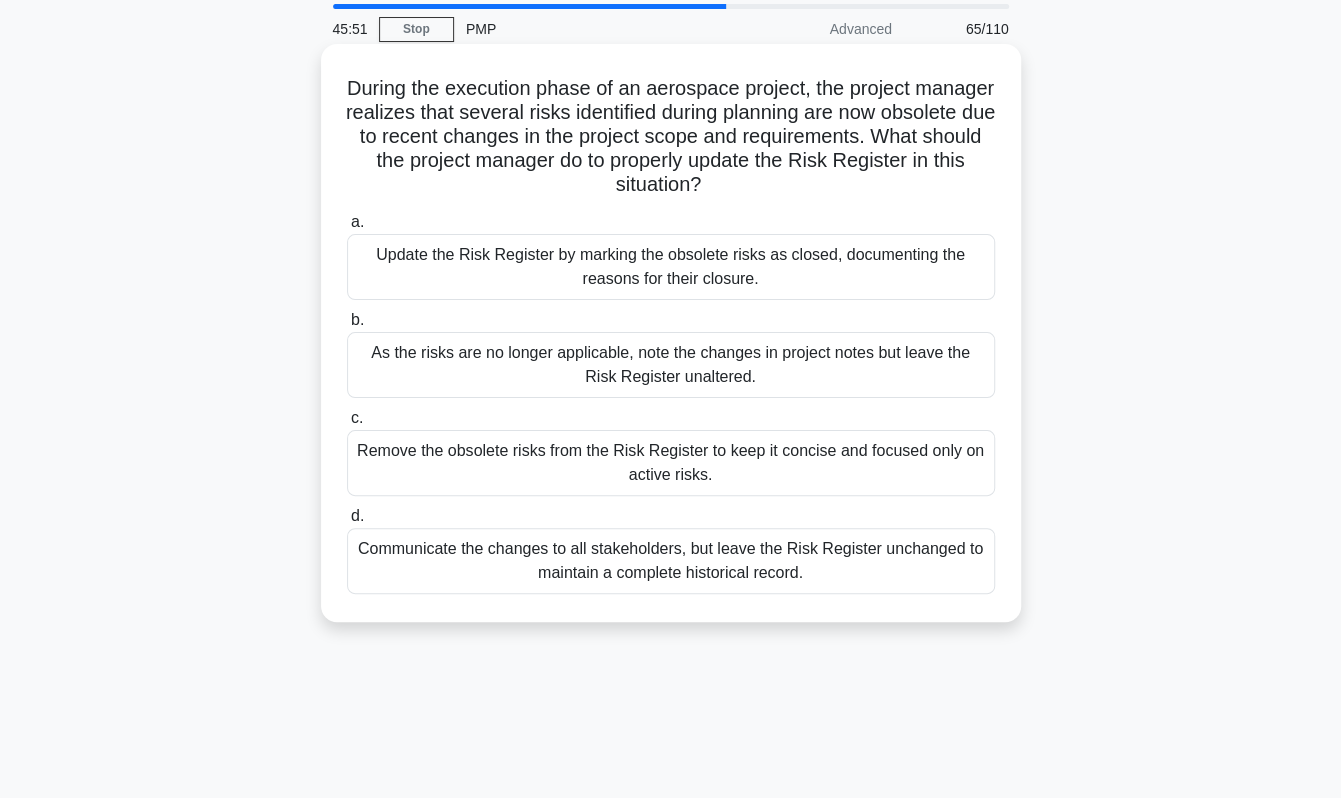 scroll, scrollTop: 100, scrollLeft: 0, axis: vertical 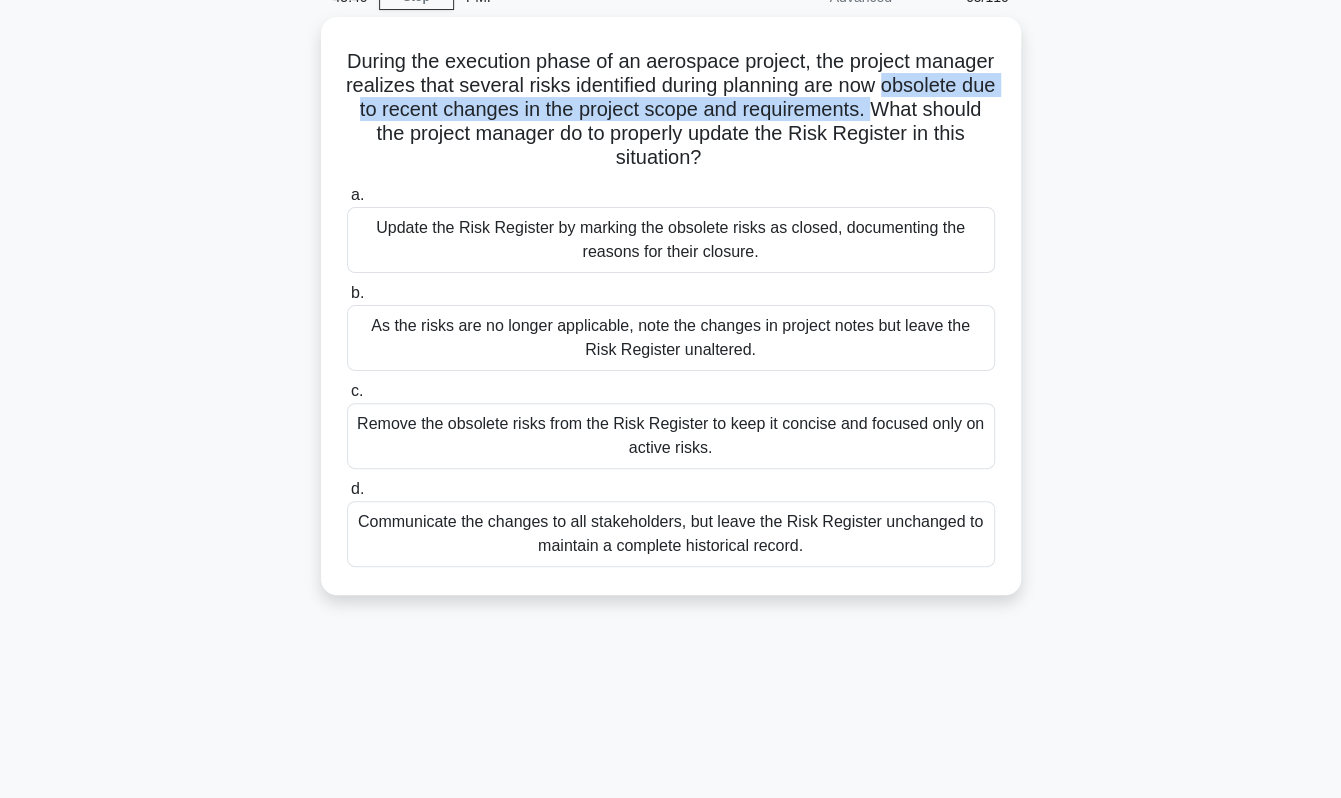drag, startPoint x: 350, startPoint y: 111, endPoint x: 263, endPoint y: 137, distance: 90.80198 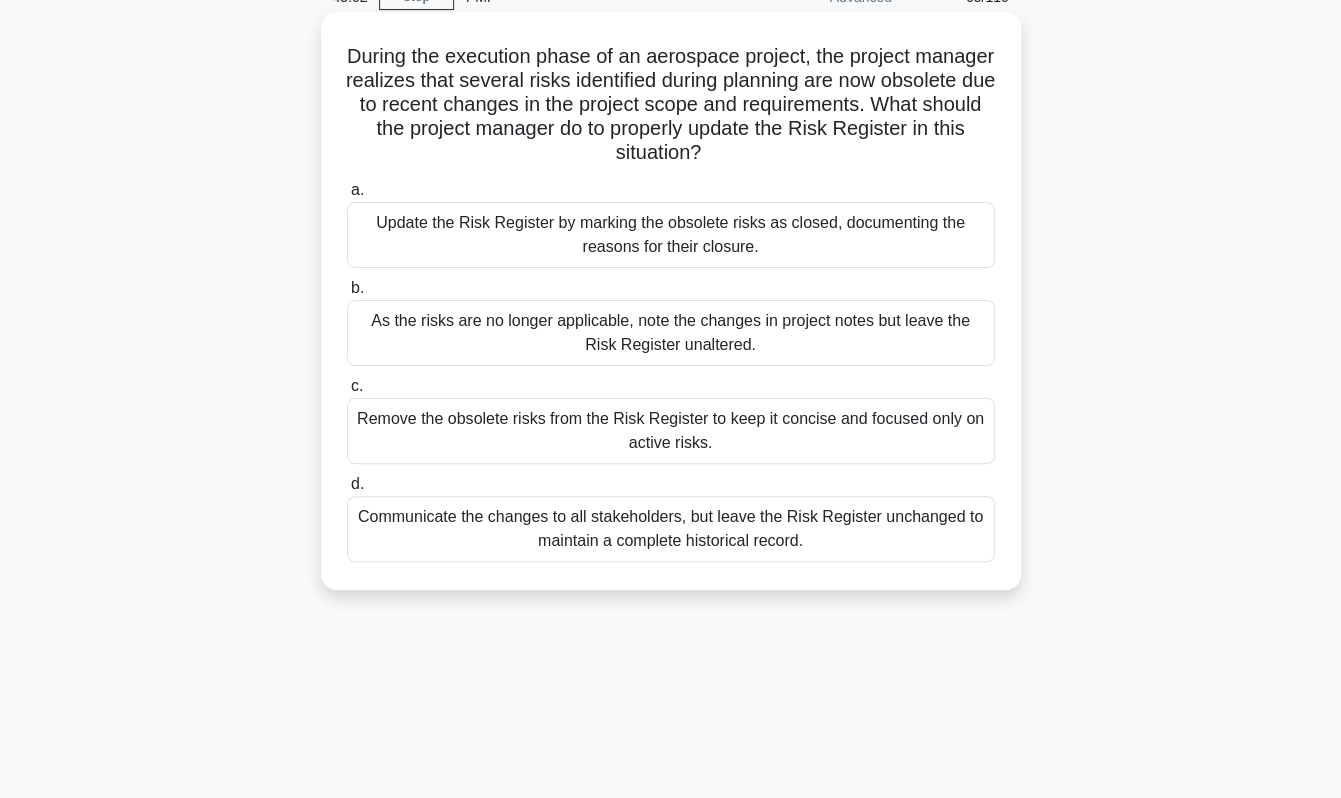 click on "Update the Risk Register by marking the obsolete risks as closed, documenting the reasons for their closure." at bounding box center (671, 235) 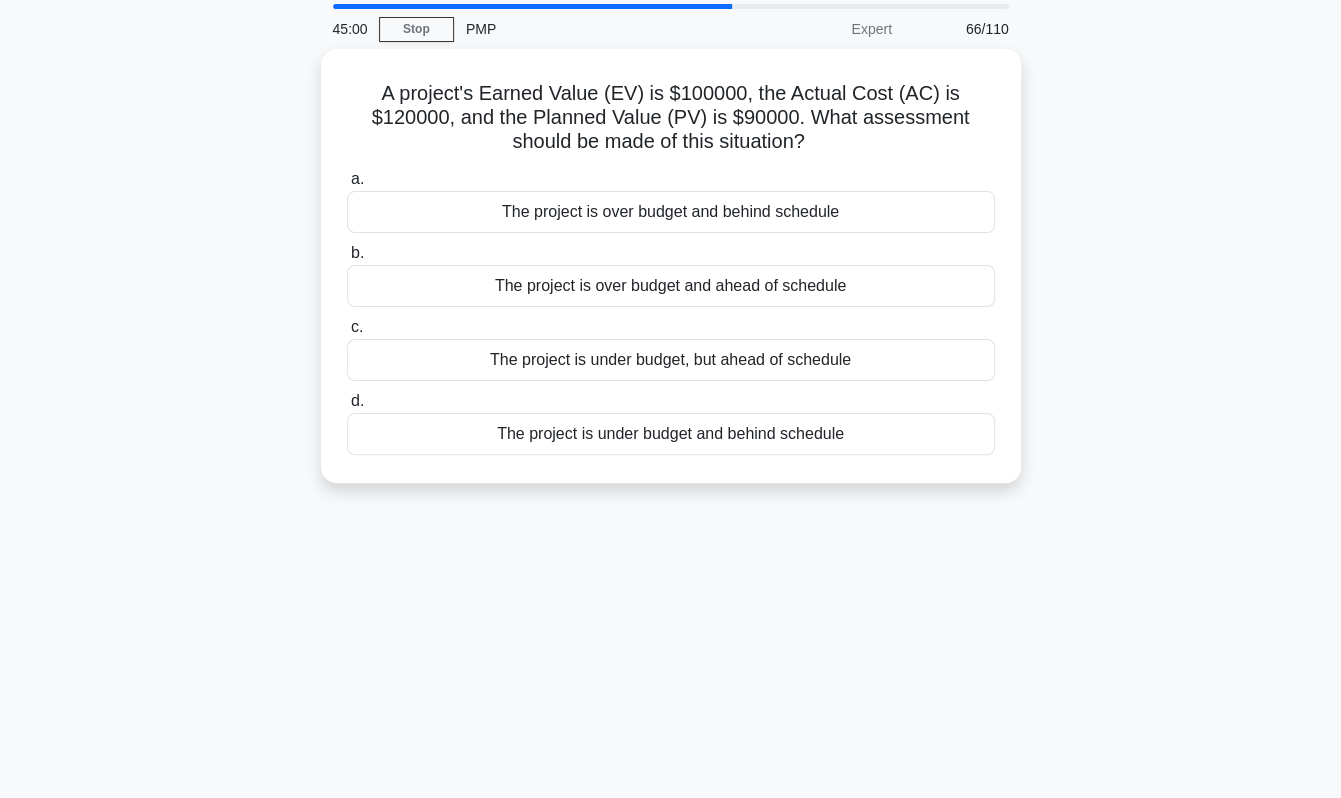 scroll, scrollTop: 100, scrollLeft: 0, axis: vertical 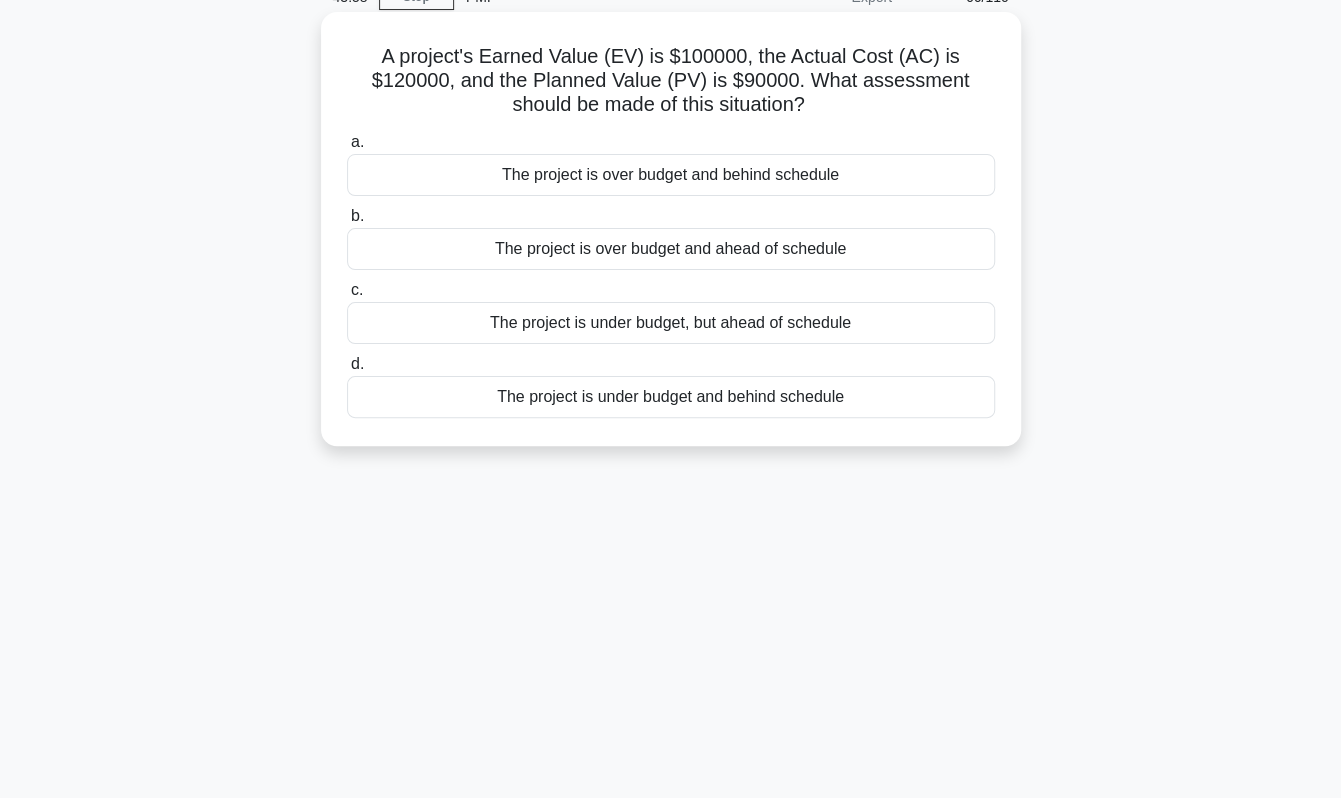 click on "The project is over budget and ahead of schedule" at bounding box center [671, 249] 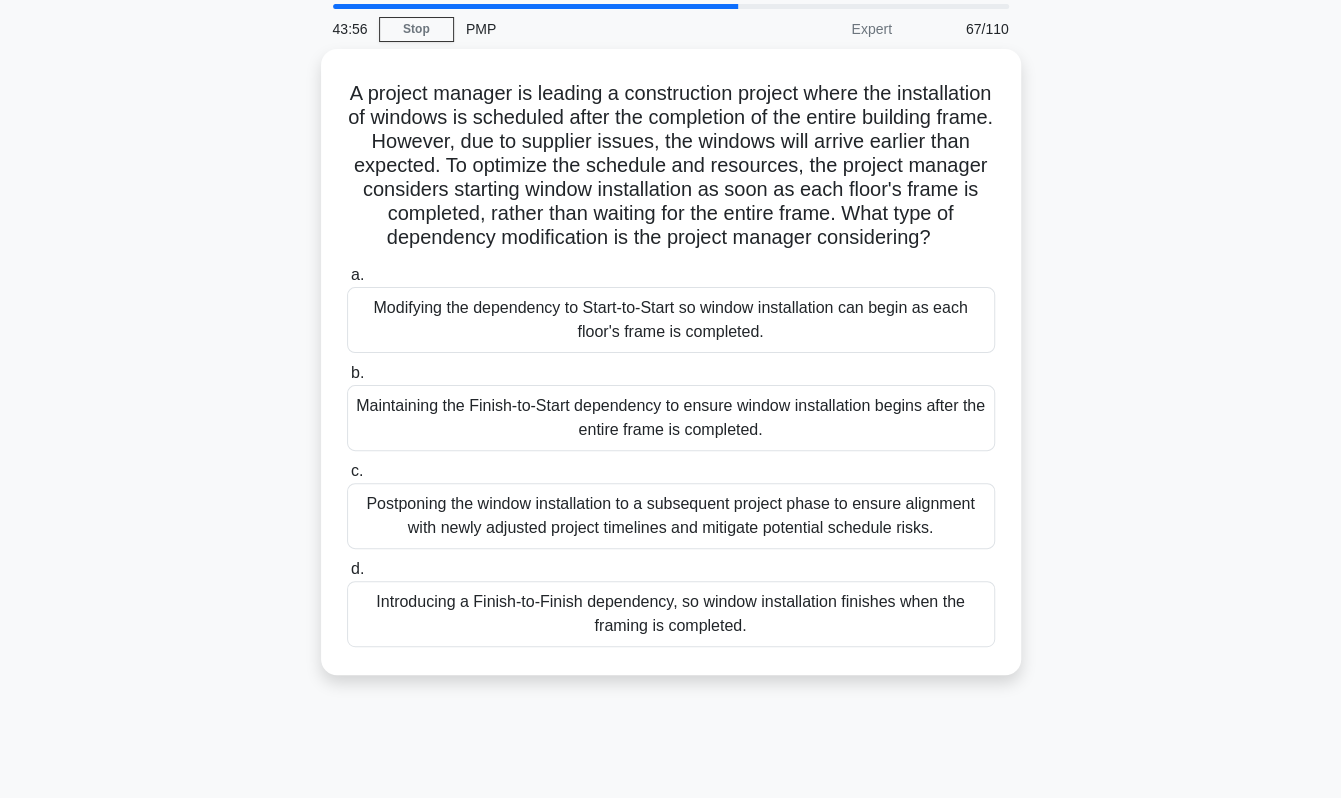 scroll, scrollTop: 100, scrollLeft: 0, axis: vertical 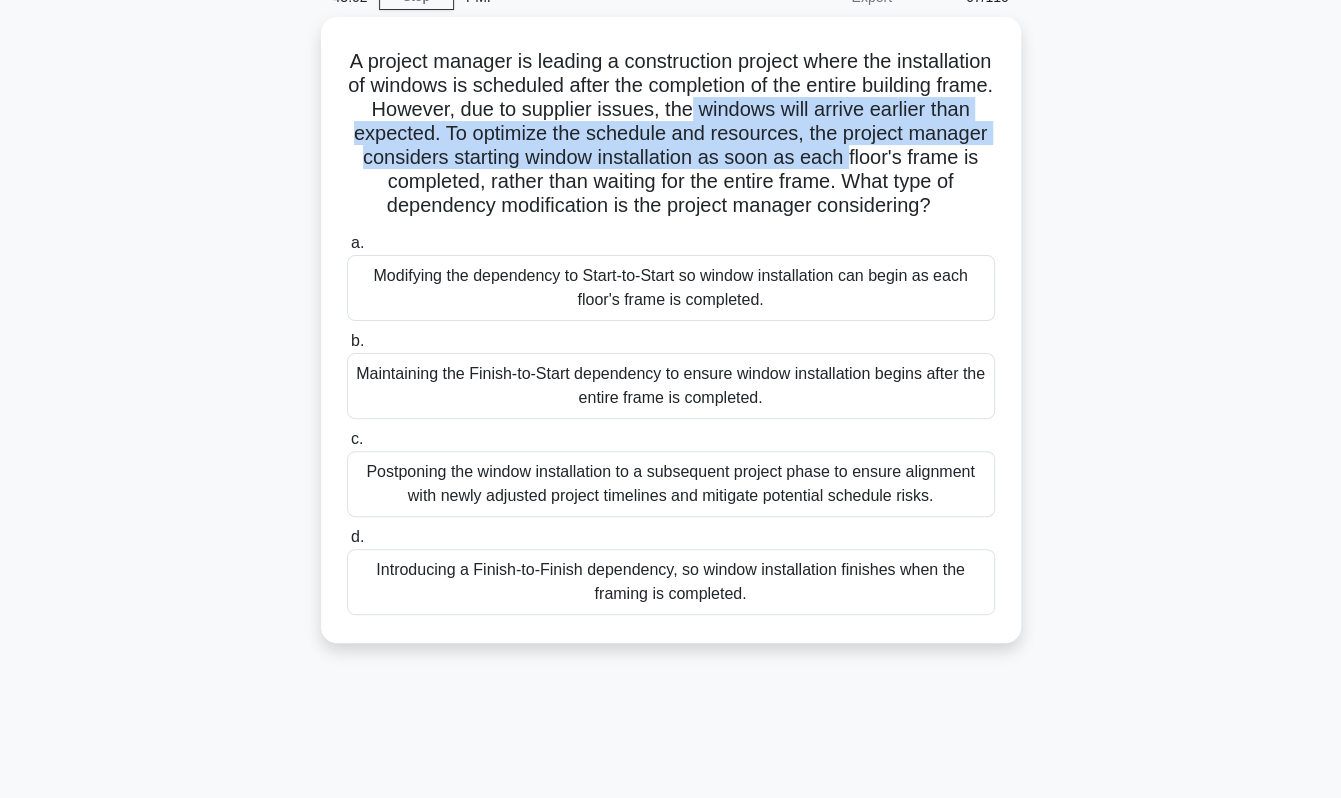 drag, startPoint x: 808, startPoint y: 105, endPoint x: 7, endPoint y: 182, distance: 804.6925 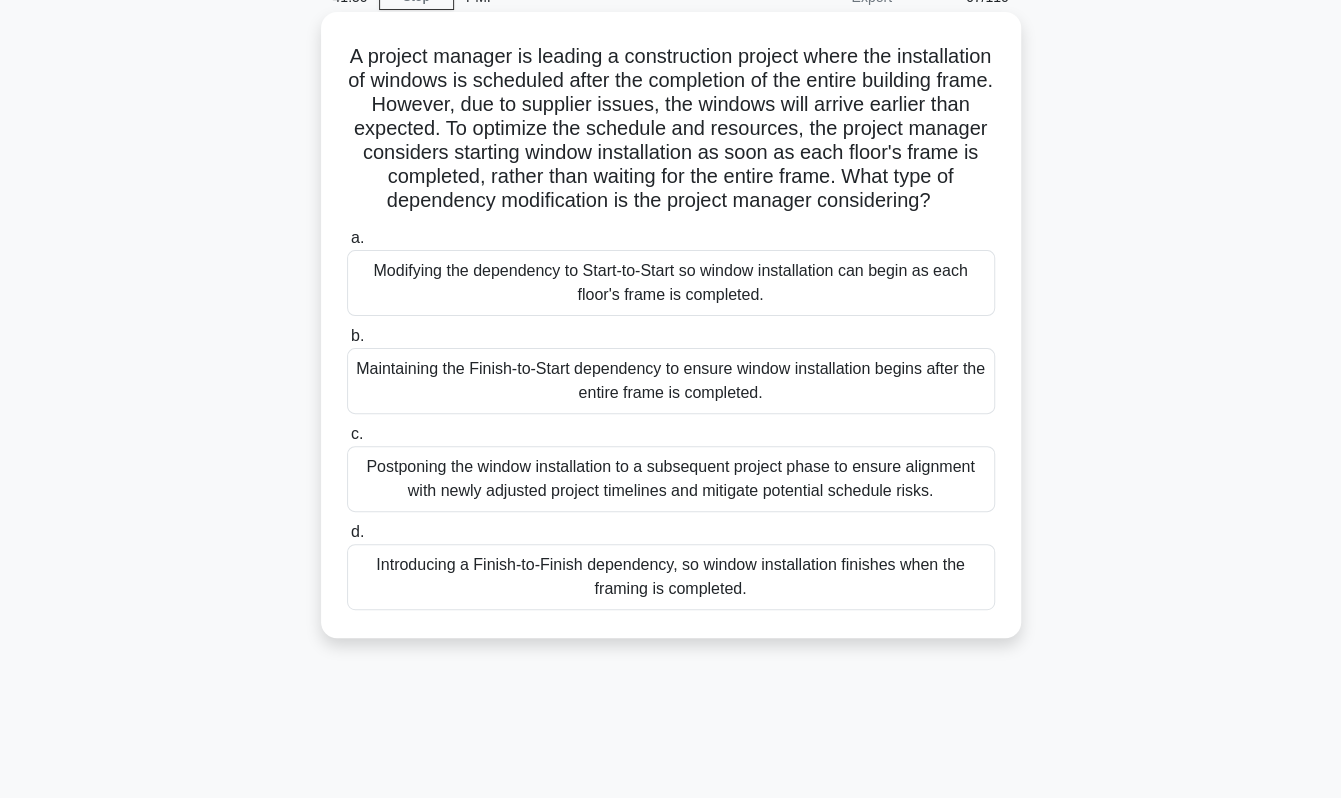 click on "Modifying the dependency to Start-to-Start so window installation can begin as each floor's frame is completed." at bounding box center [671, 283] 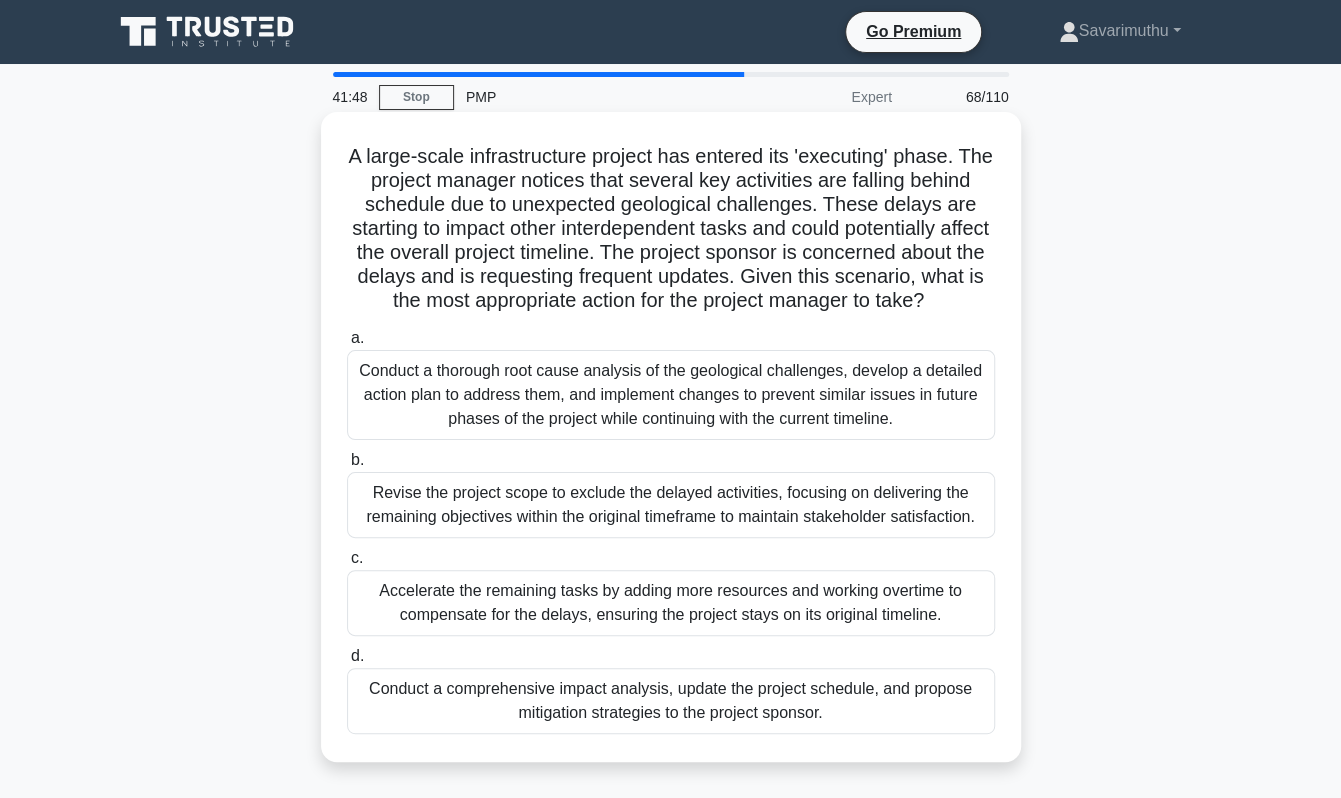 scroll, scrollTop: 100, scrollLeft: 0, axis: vertical 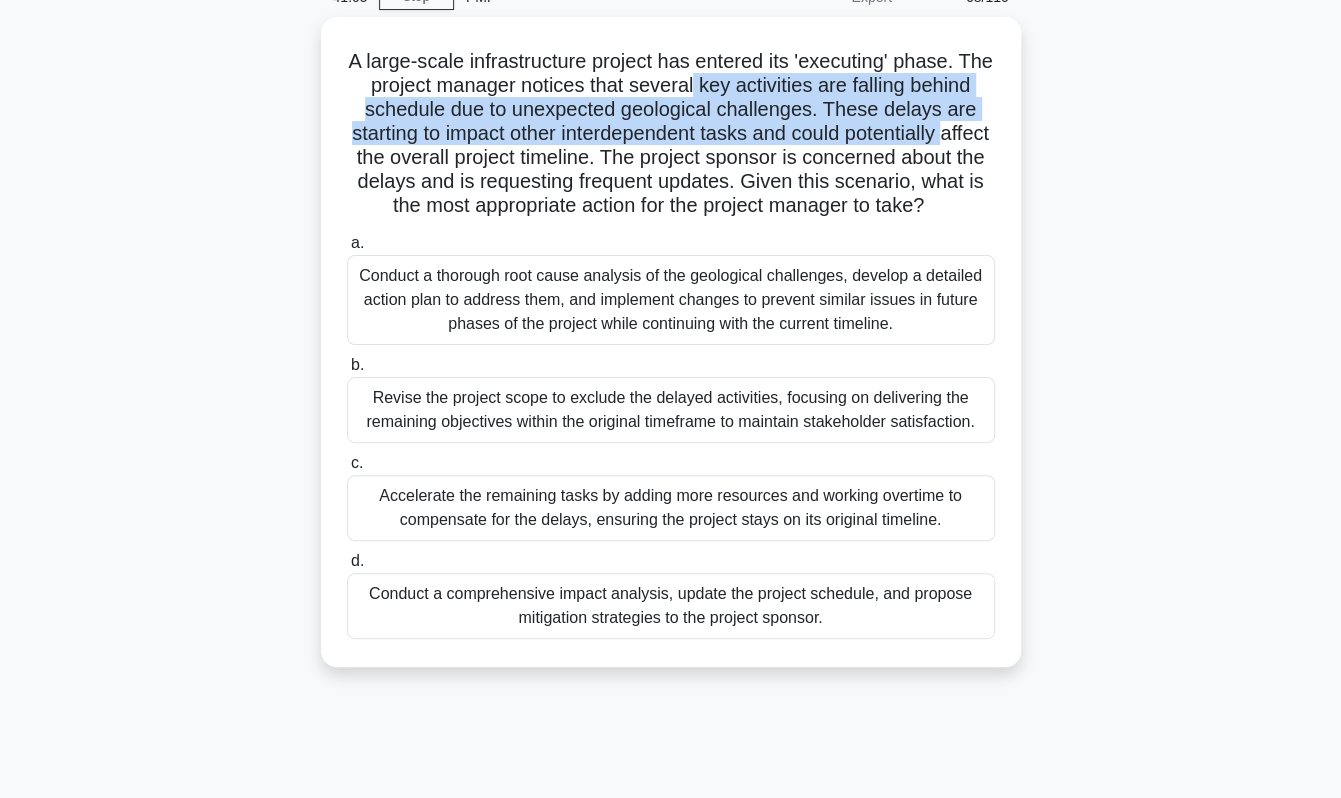 drag, startPoint x: 746, startPoint y: 77, endPoint x: 274, endPoint y: 151, distance: 477.76562 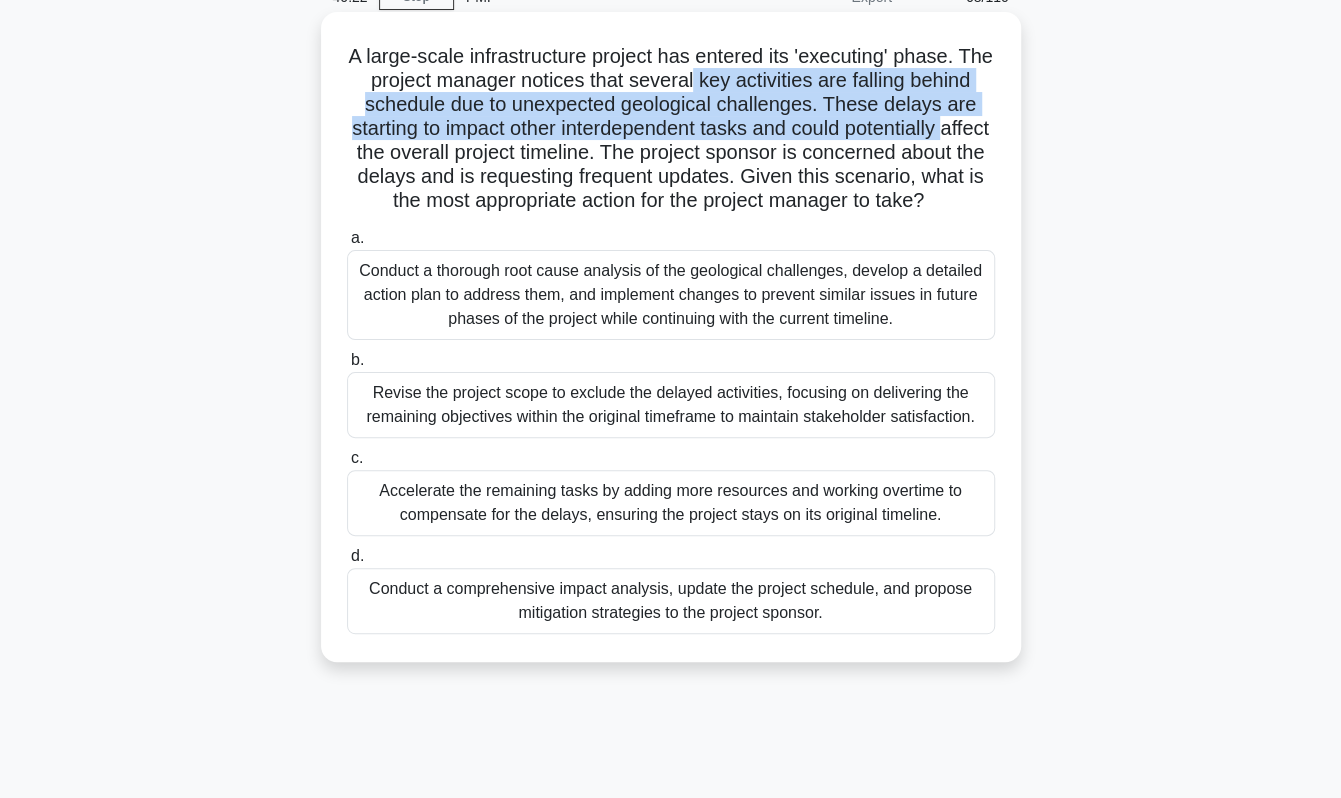 click on "A large-scale infrastructure project has entered its 'executing' phase. The project manager notices that several key activities are falling behind schedule due to unexpected geological challenges. These delays are starting to impact other interdependent tasks and could potentially affect the overall project timeline. The project sponsor is concerned about the delays and is requesting frequent updates. Given this scenario, what is the most appropriate action for the project manager to take?
.spinner_0XTQ{transform-origin:center;animation:spinner_y6GP .75s linear infinite}@keyframes spinner_y6GP{100%{transform:rotate(360deg)}}" at bounding box center (671, 129) 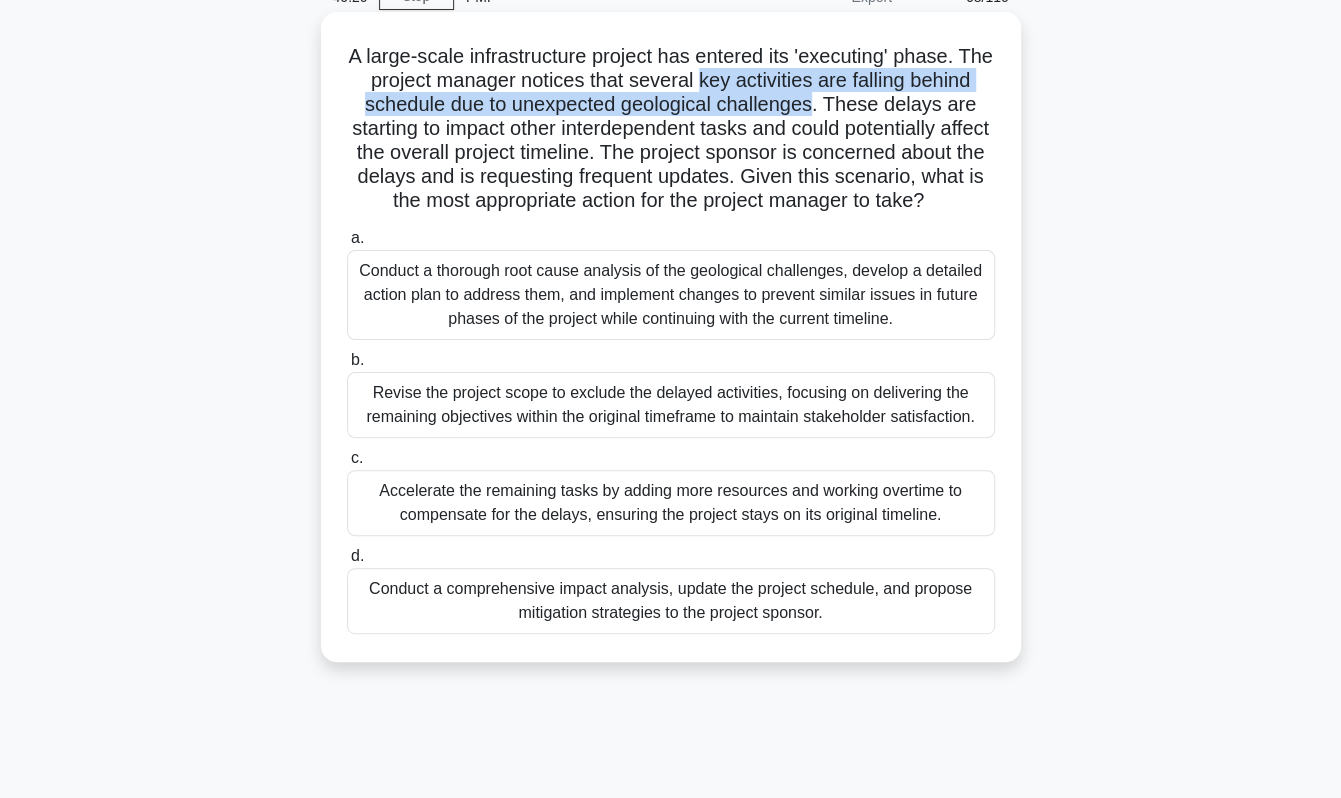 drag, startPoint x: 752, startPoint y: 82, endPoint x: 829, endPoint y: 95, distance: 78.08969 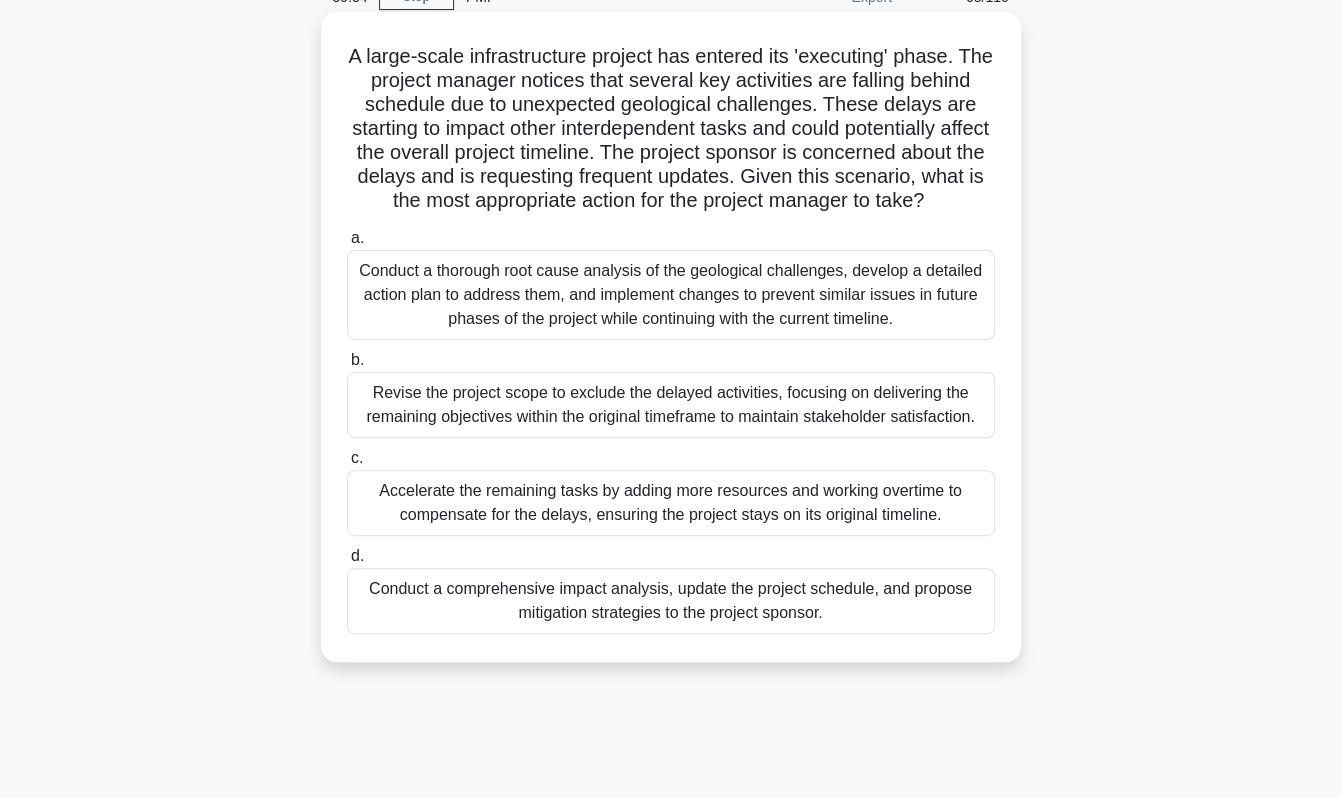 click on "Conduct a comprehensive impact analysis, update the project schedule, and propose mitigation strategies to the project sponsor." at bounding box center [671, 601] 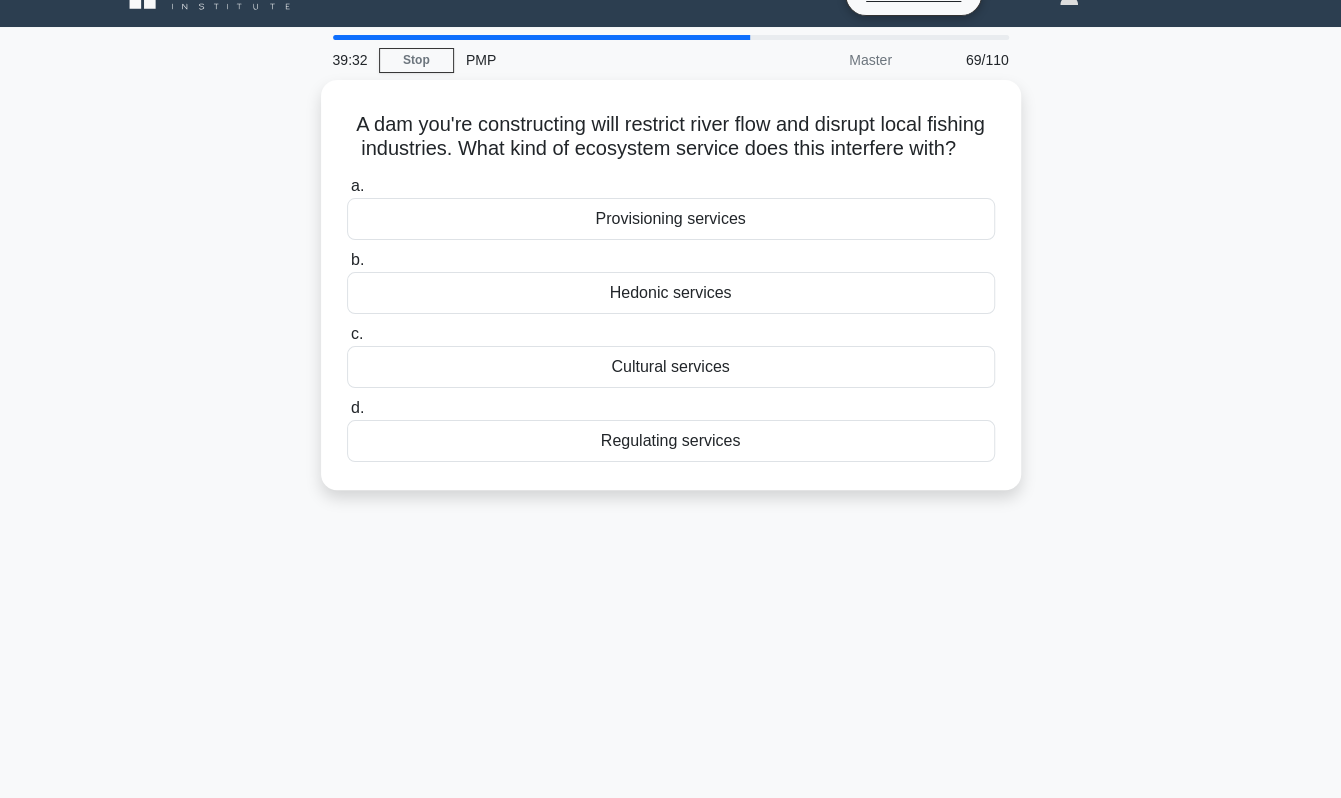 scroll, scrollTop: 0, scrollLeft: 0, axis: both 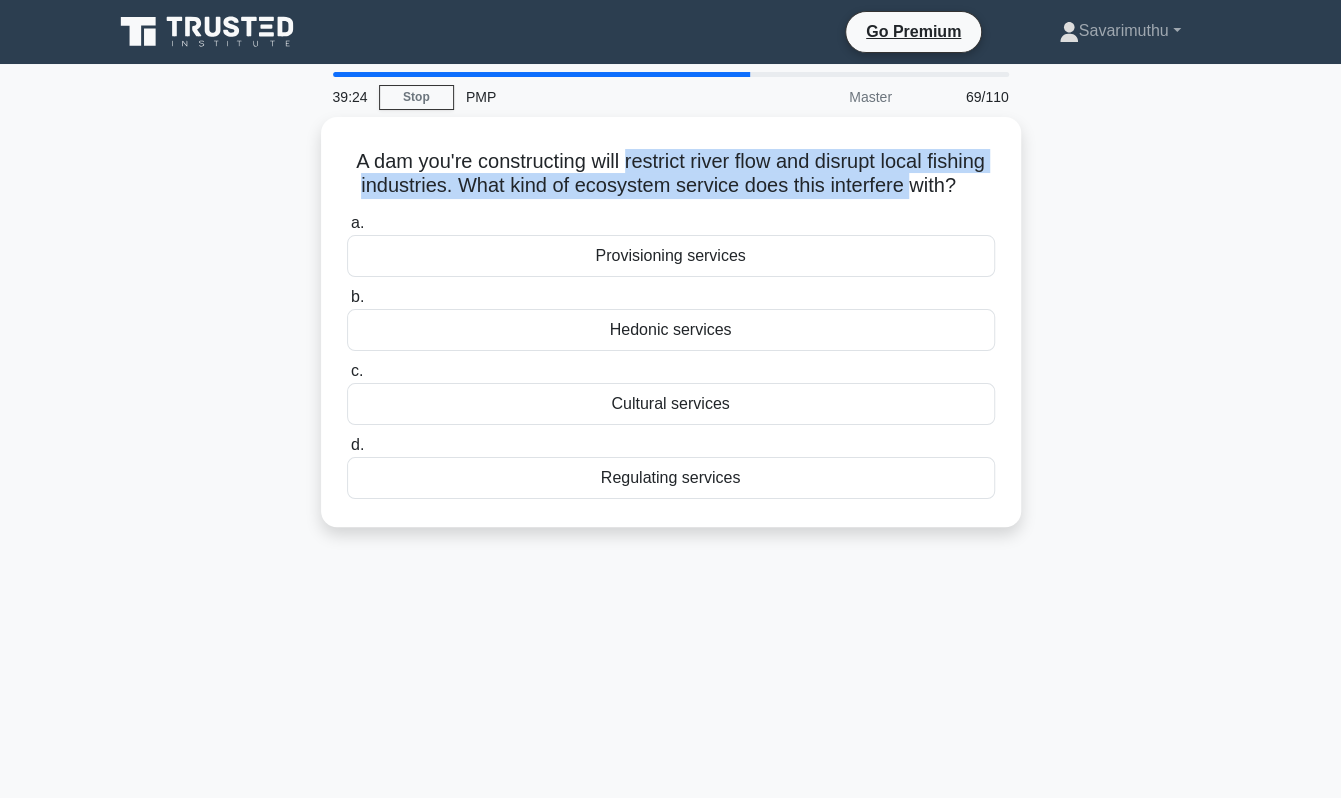 drag, startPoint x: 654, startPoint y: 156, endPoint x: 191, endPoint y: 203, distance: 465.37943 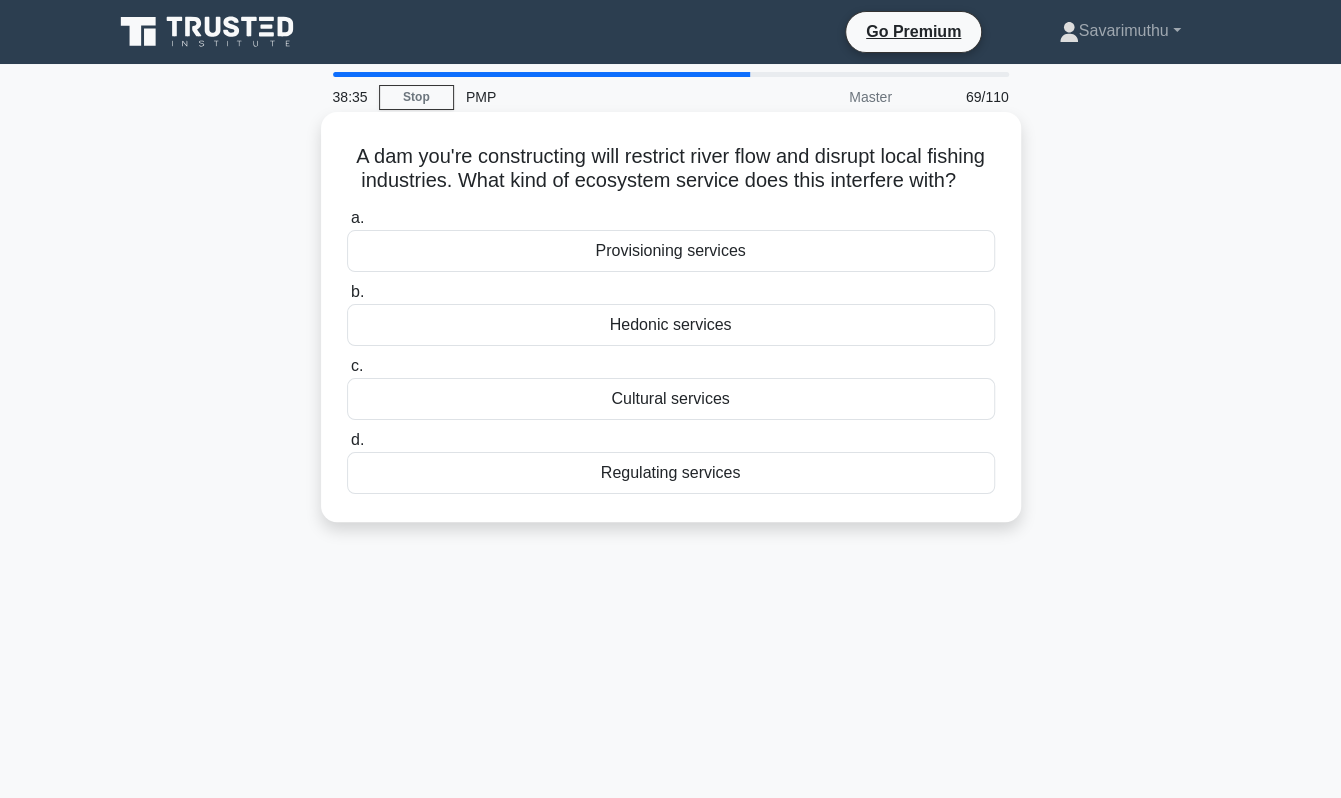 click on "Provisioning services" at bounding box center (671, 251) 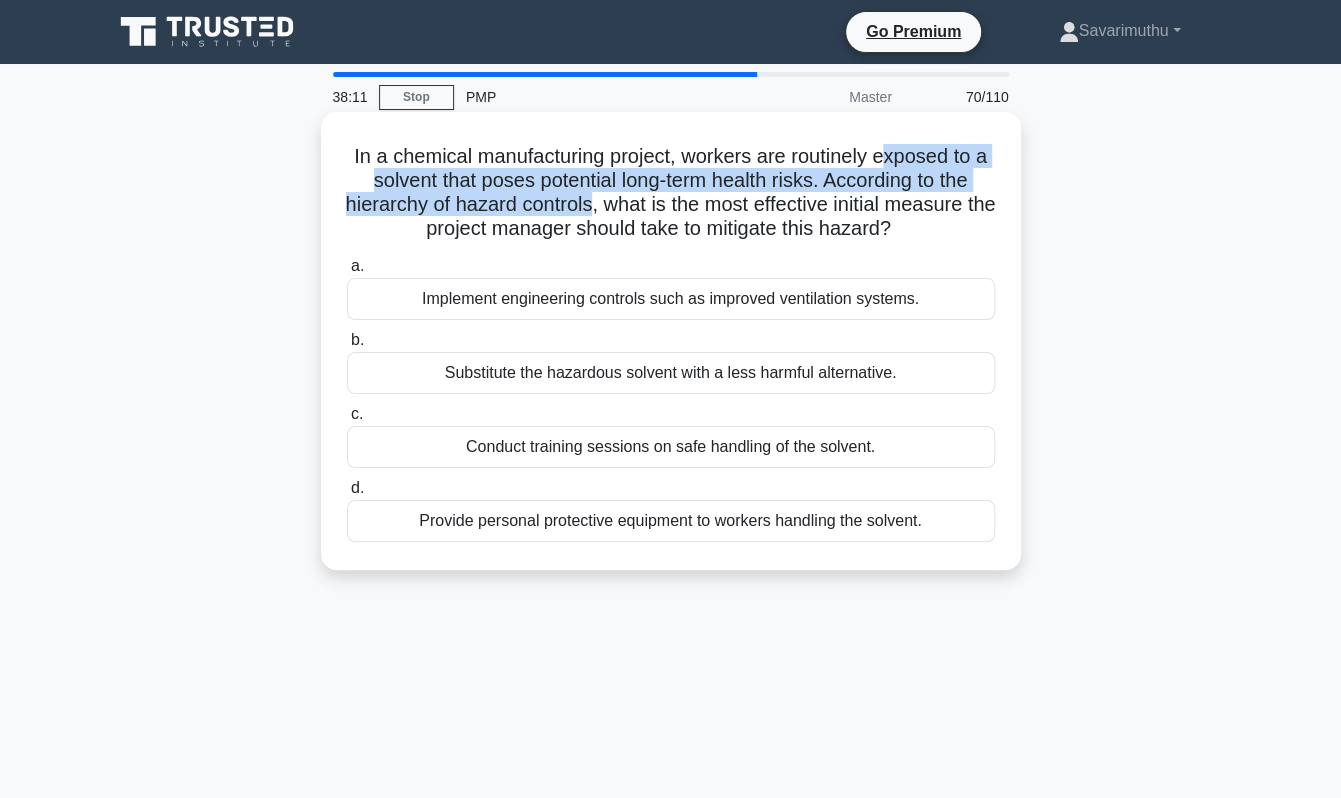 drag, startPoint x: 884, startPoint y: 154, endPoint x: 608, endPoint y: 203, distance: 280.3159 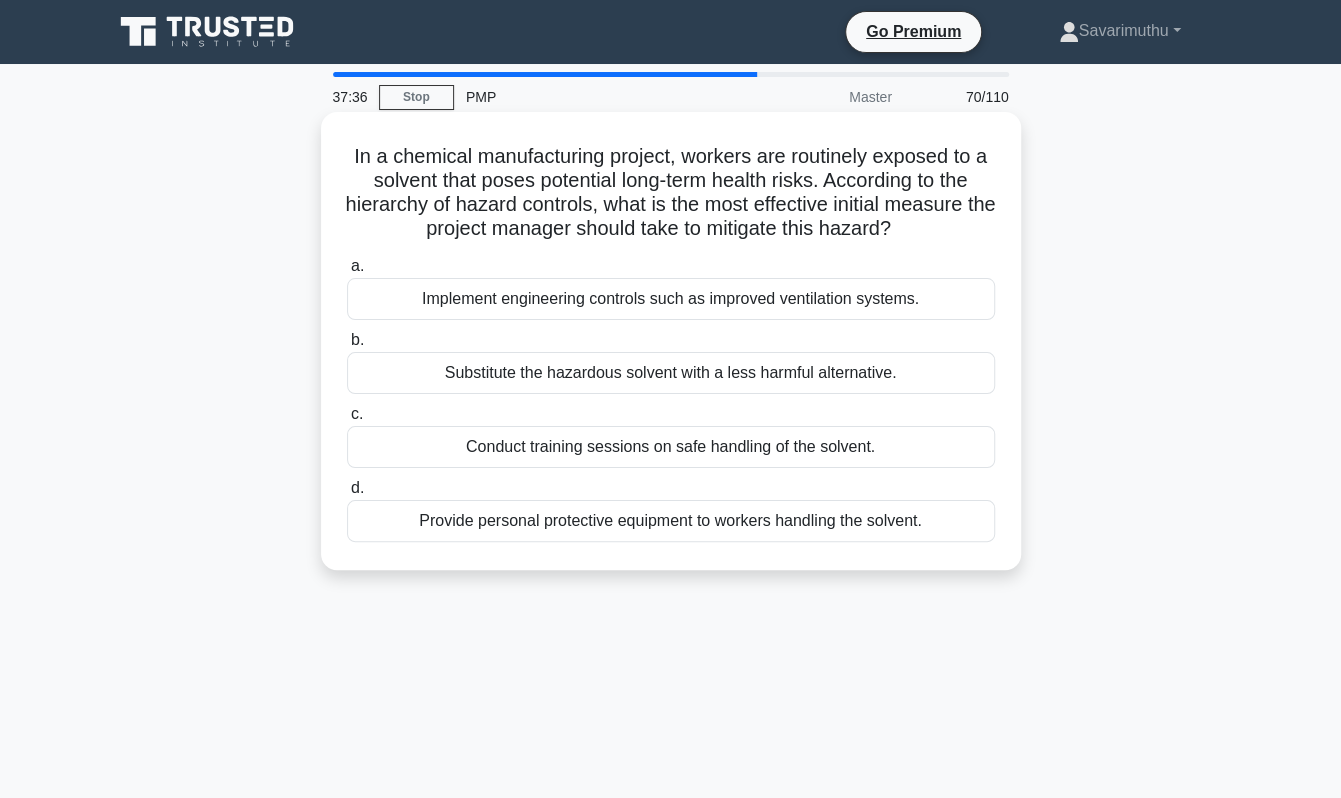 click on "Conduct training sessions on safe handling of the solvent." at bounding box center [671, 447] 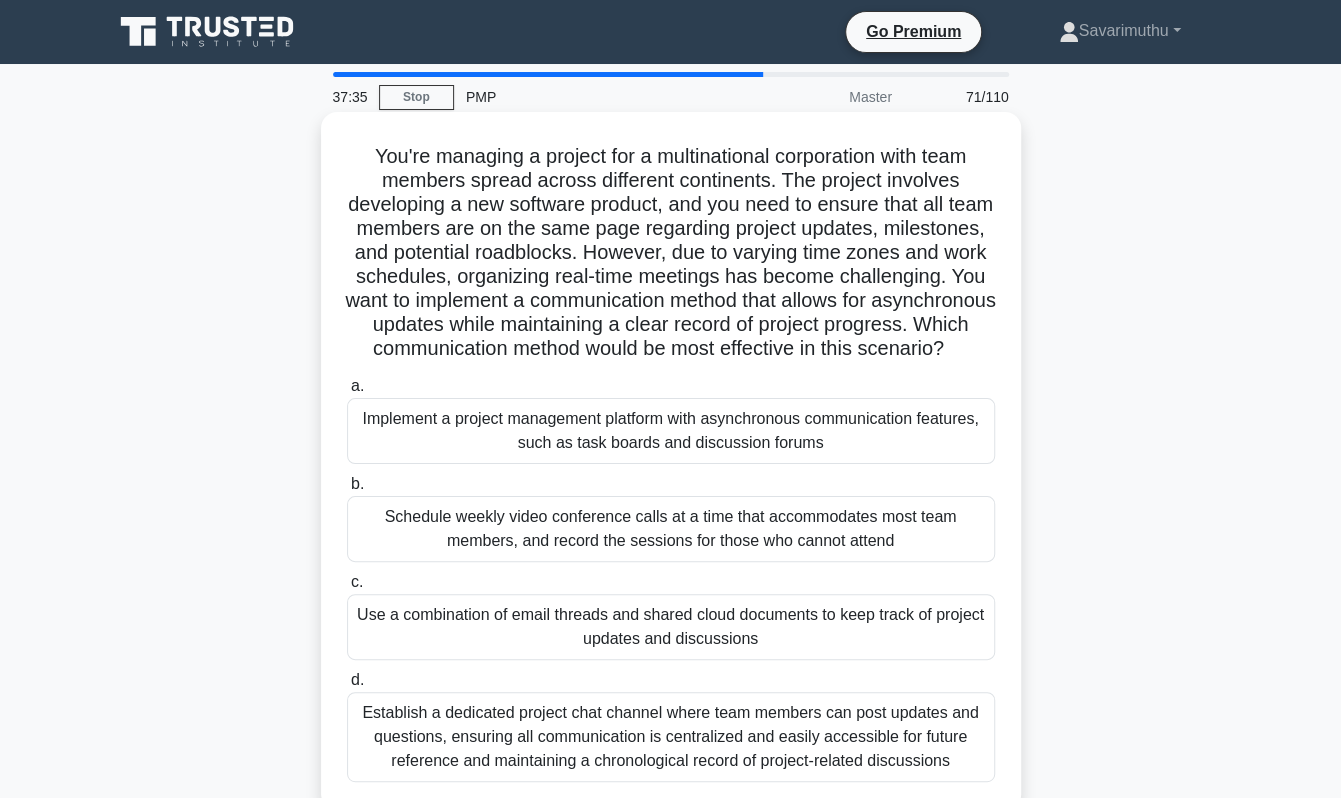 scroll, scrollTop: 100, scrollLeft: 0, axis: vertical 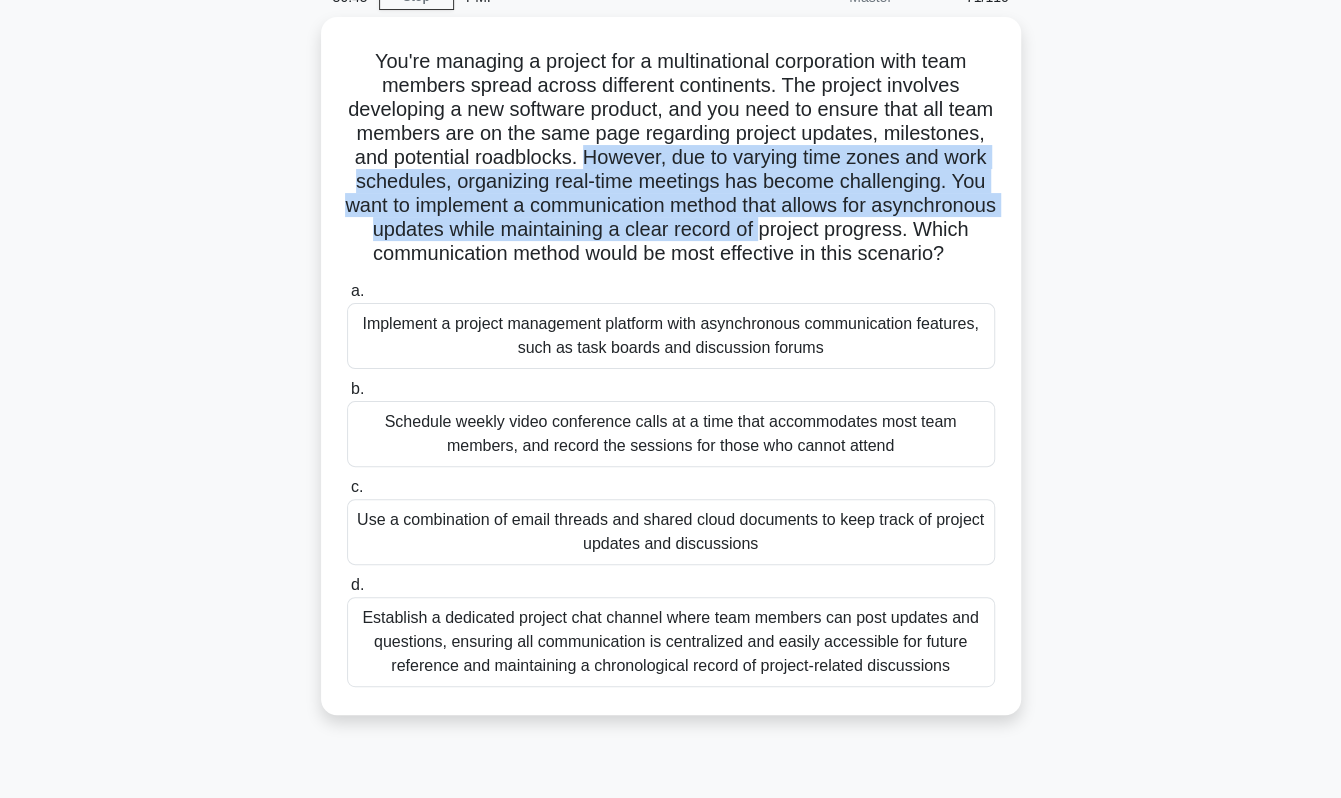 drag, startPoint x: 711, startPoint y: 150, endPoint x: 262, endPoint y: 251, distance: 460.2195 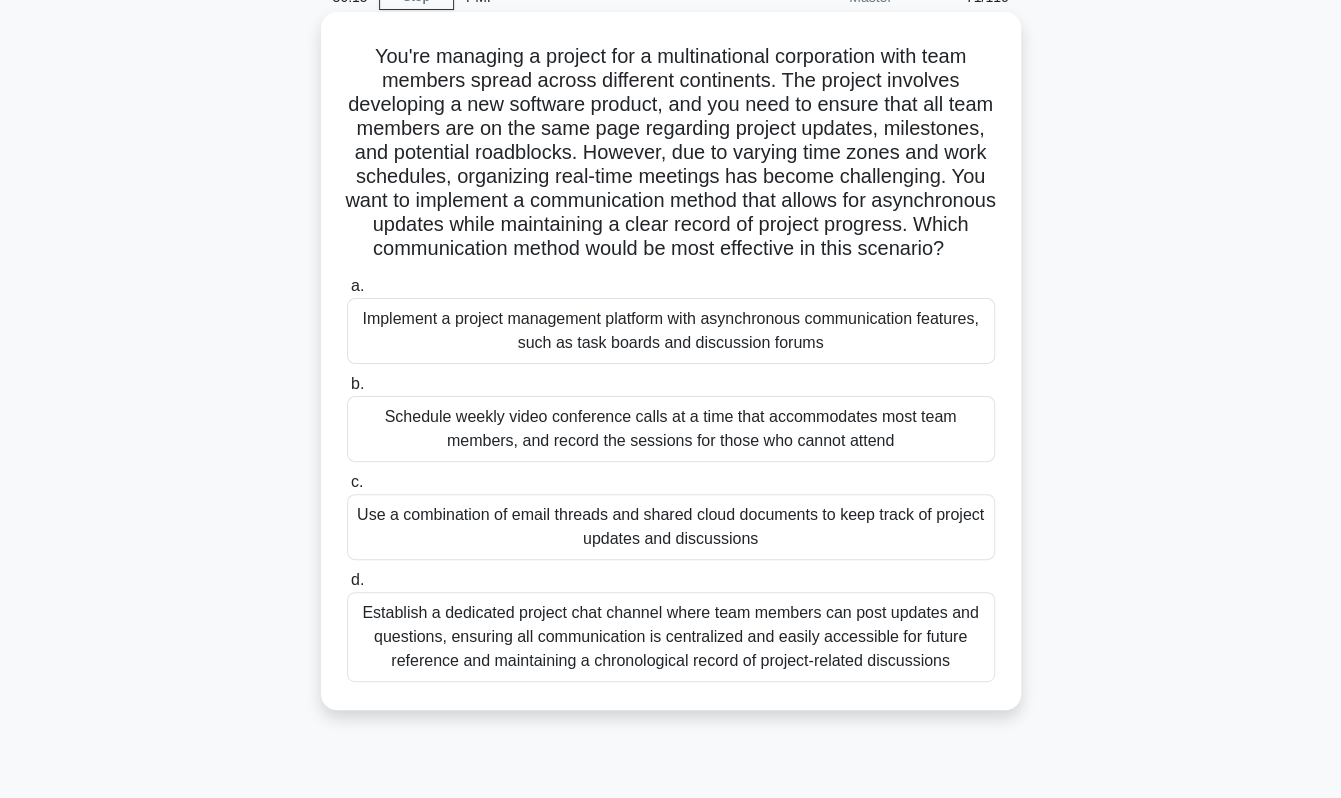 click on "Implement a project management platform with asynchronous communication features, such as task boards and discussion forums" at bounding box center (671, 331) 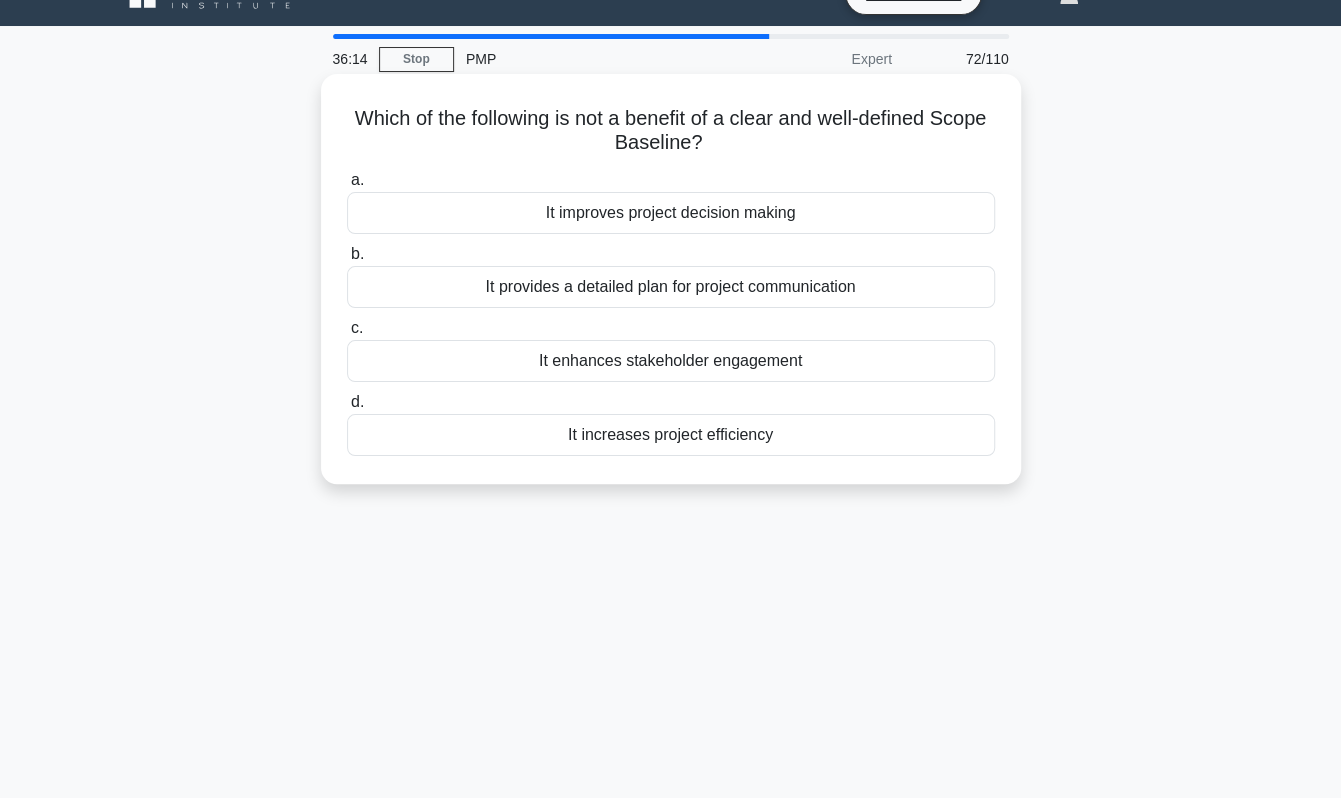 scroll, scrollTop: 0, scrollLeft: 0, axis: both 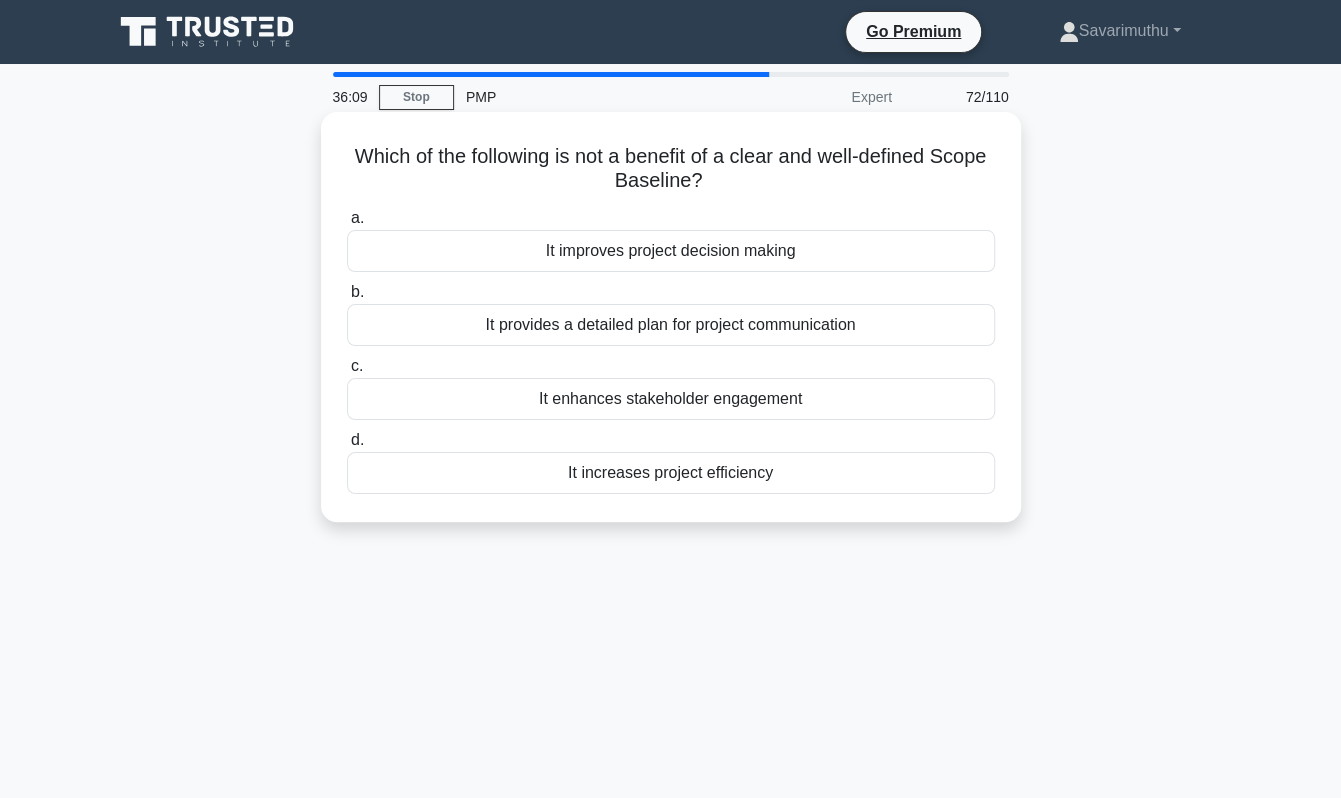drag, startPoint x: 768, startPoint y: 159, endPoint x: 790, endPoint y: 180, distance: 30.413813 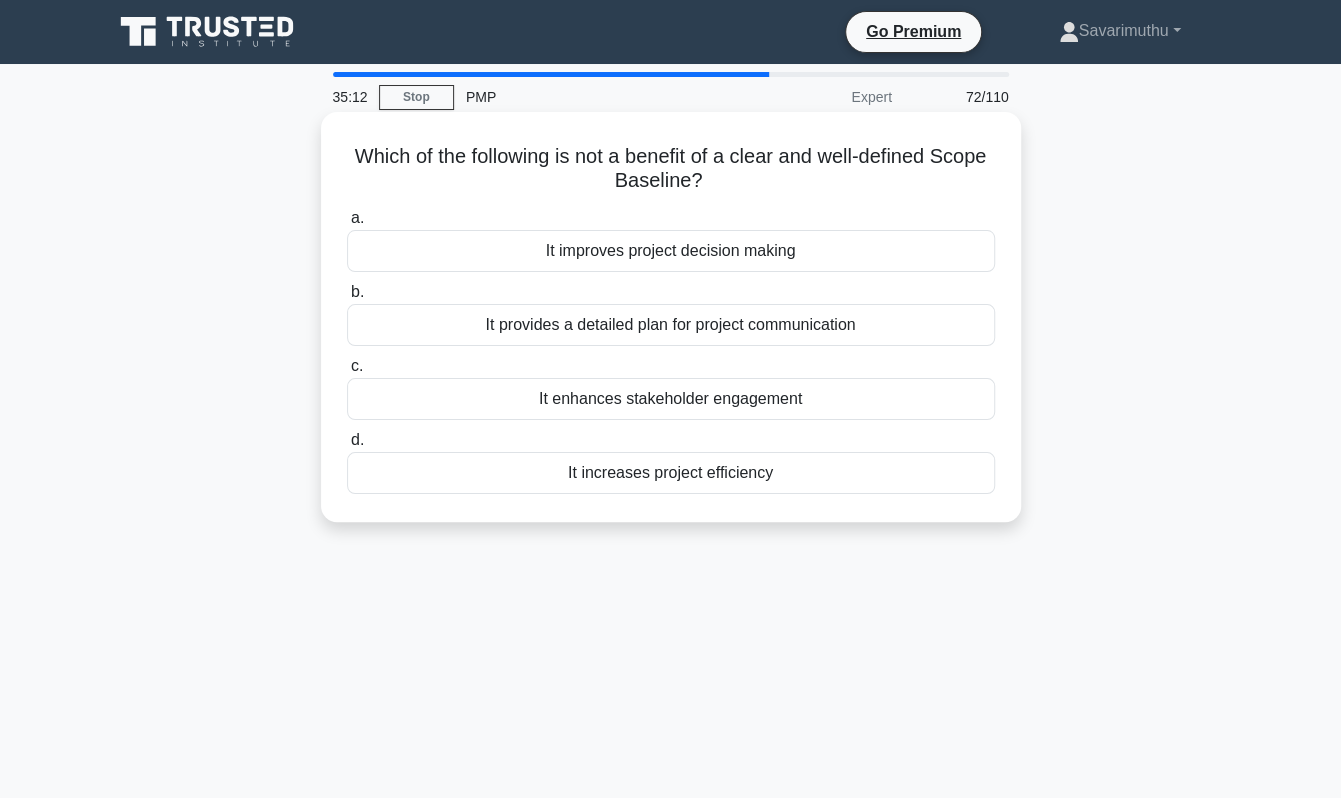 click on "It provides a detailed plan for project communication" at bounding box center (671, 325) 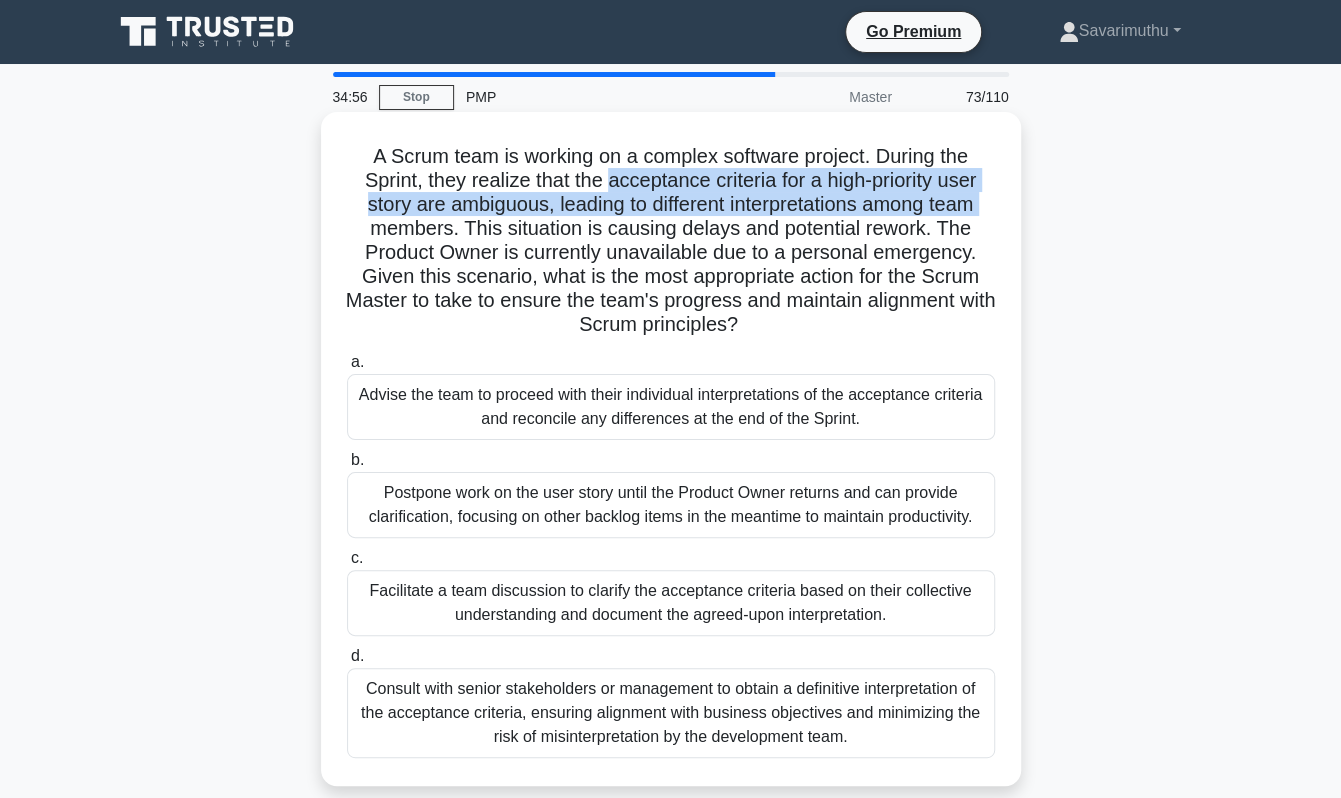 drag, startPoint x: 602, startPoint y: 186, endPoint x: 350, endPoint y: 228, distance: 255.47603 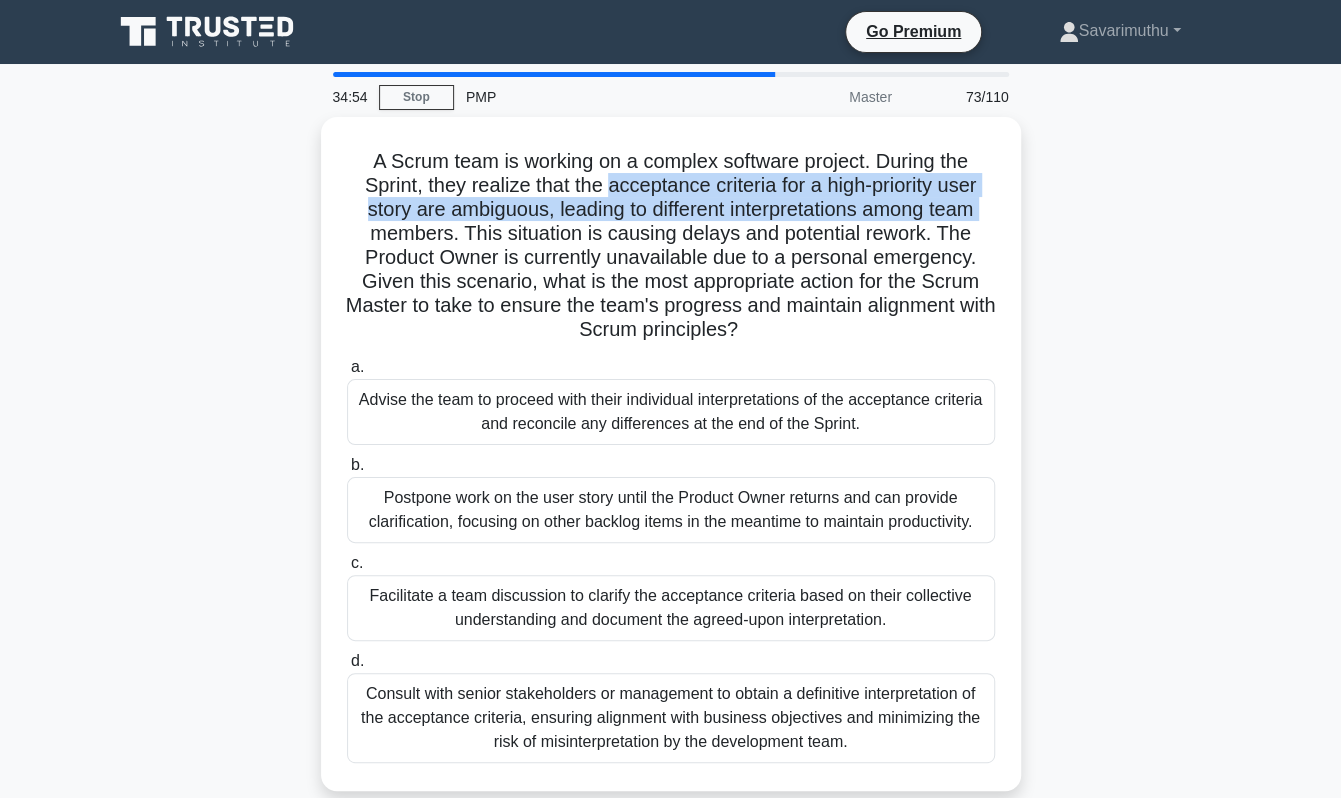 scroll, scrollTop: 100, scrollLeft: 0, axis: vertical 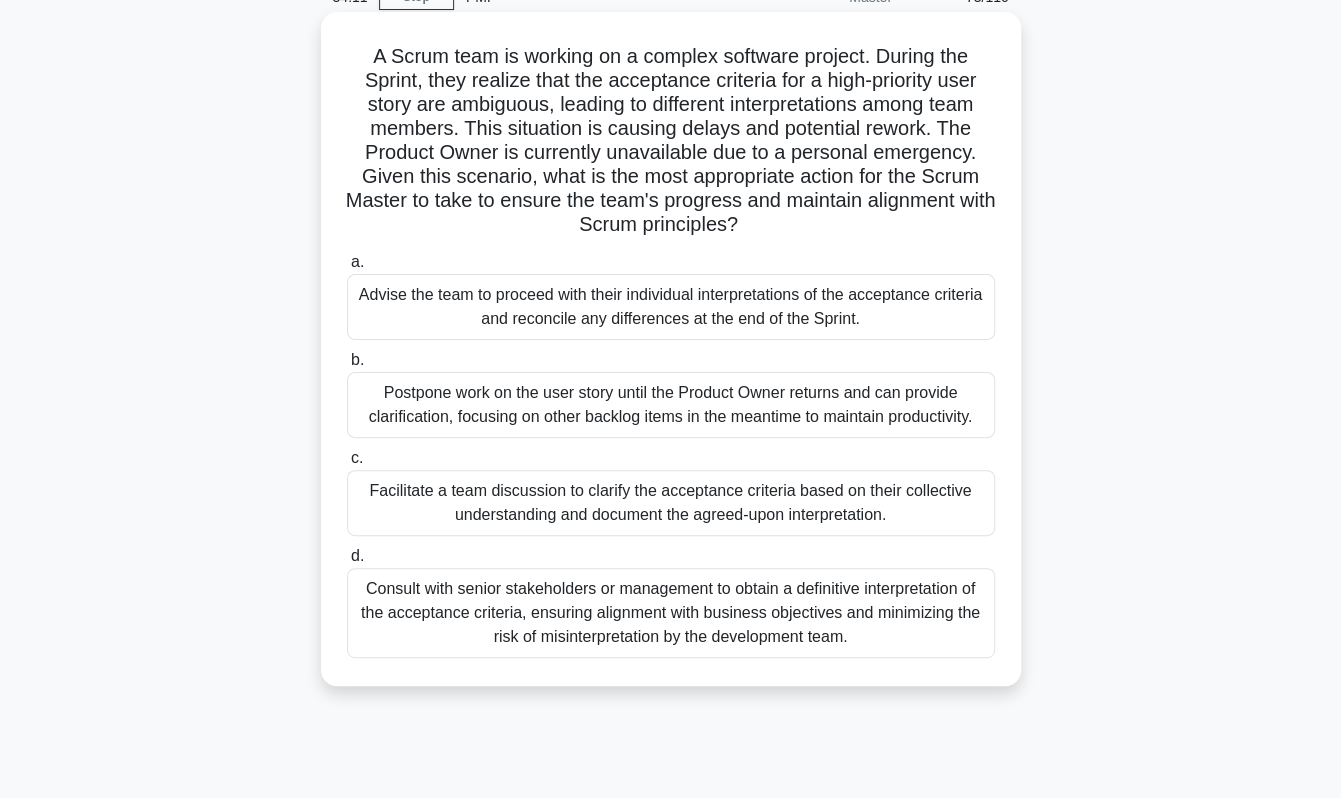 click on "Facilitate a team discussion to clarify the acceptance criteria based on their collective understanding and document the agreed-upon interpretation." at bounding box center [671, 503] 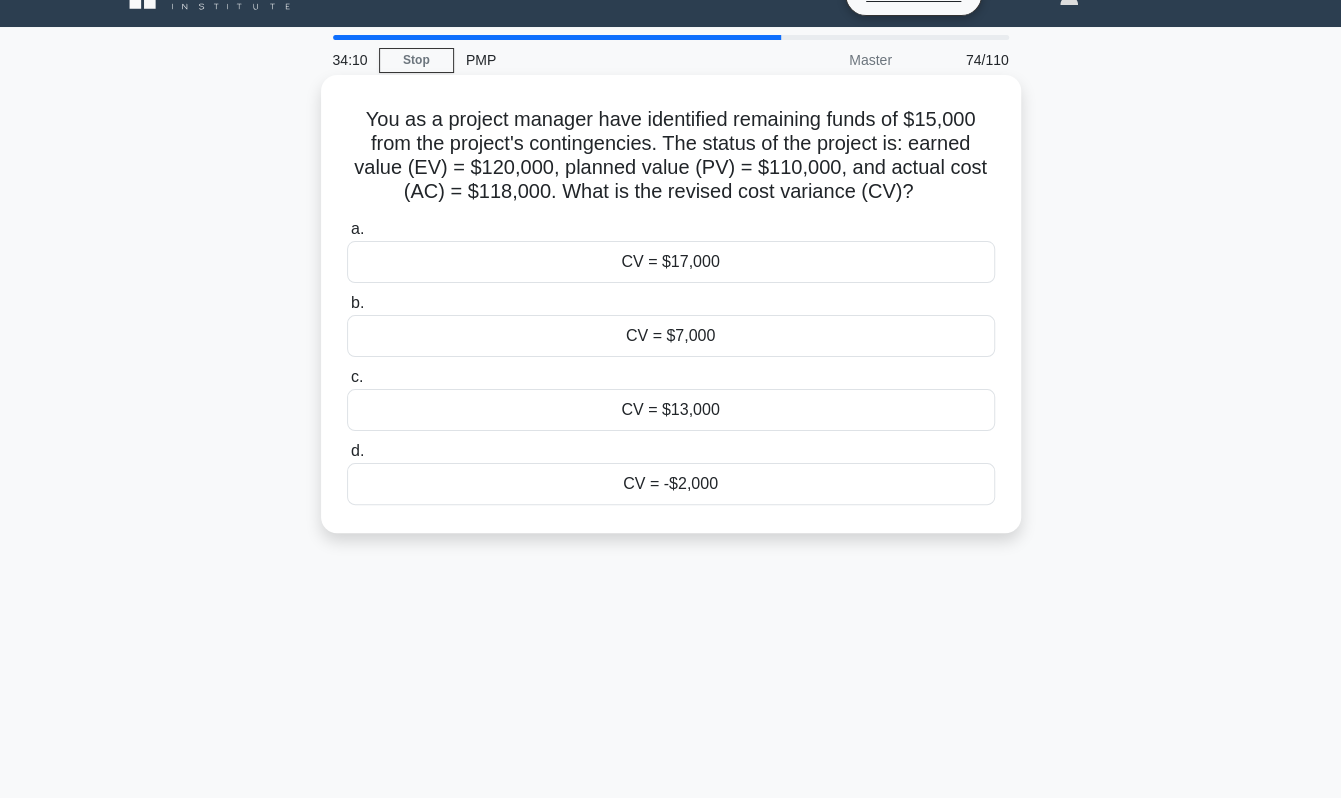 scroll, scrollTop: 0, scrollLeft: 0, axis: both 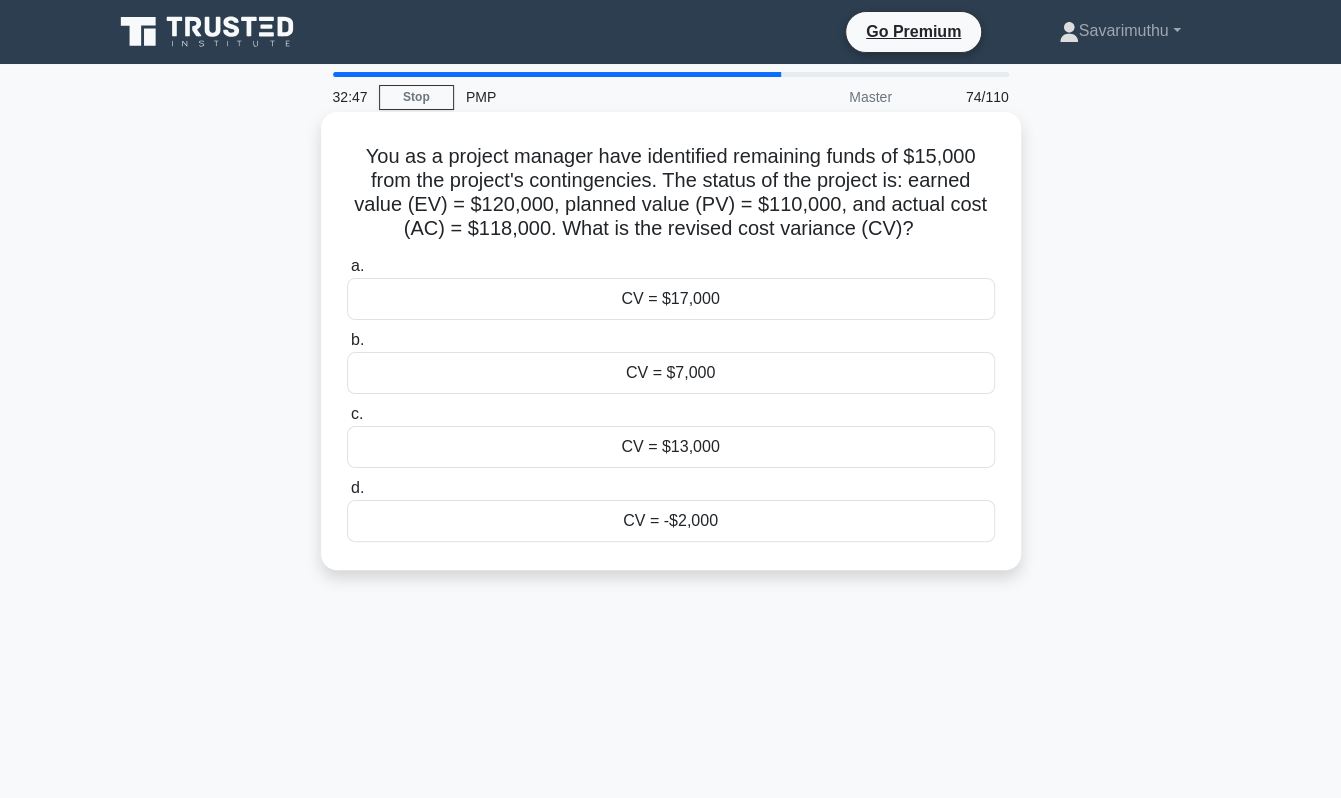 click on "CV = $17,000" at bounding box center [671, 299] 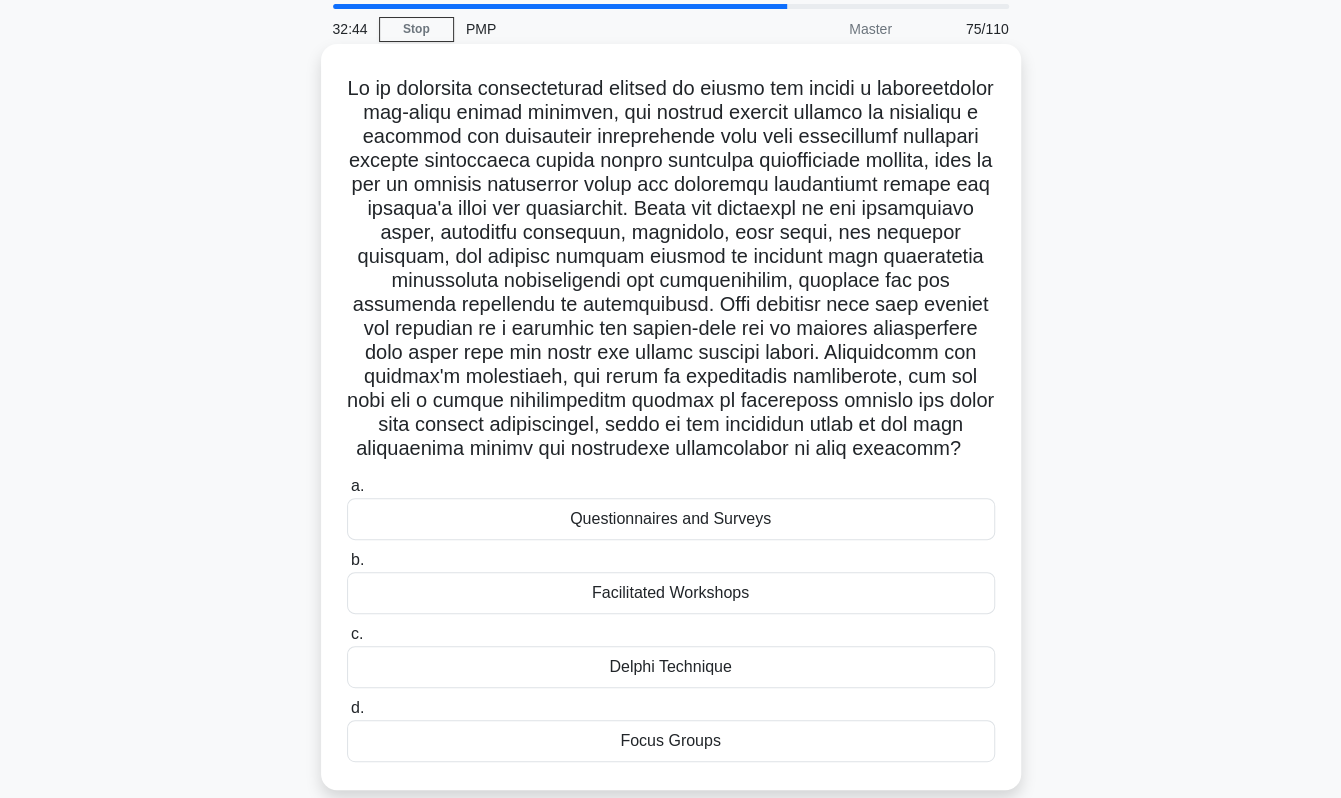 scroll, scrollTop: 100, scrollLeft: 0, axis: vertical 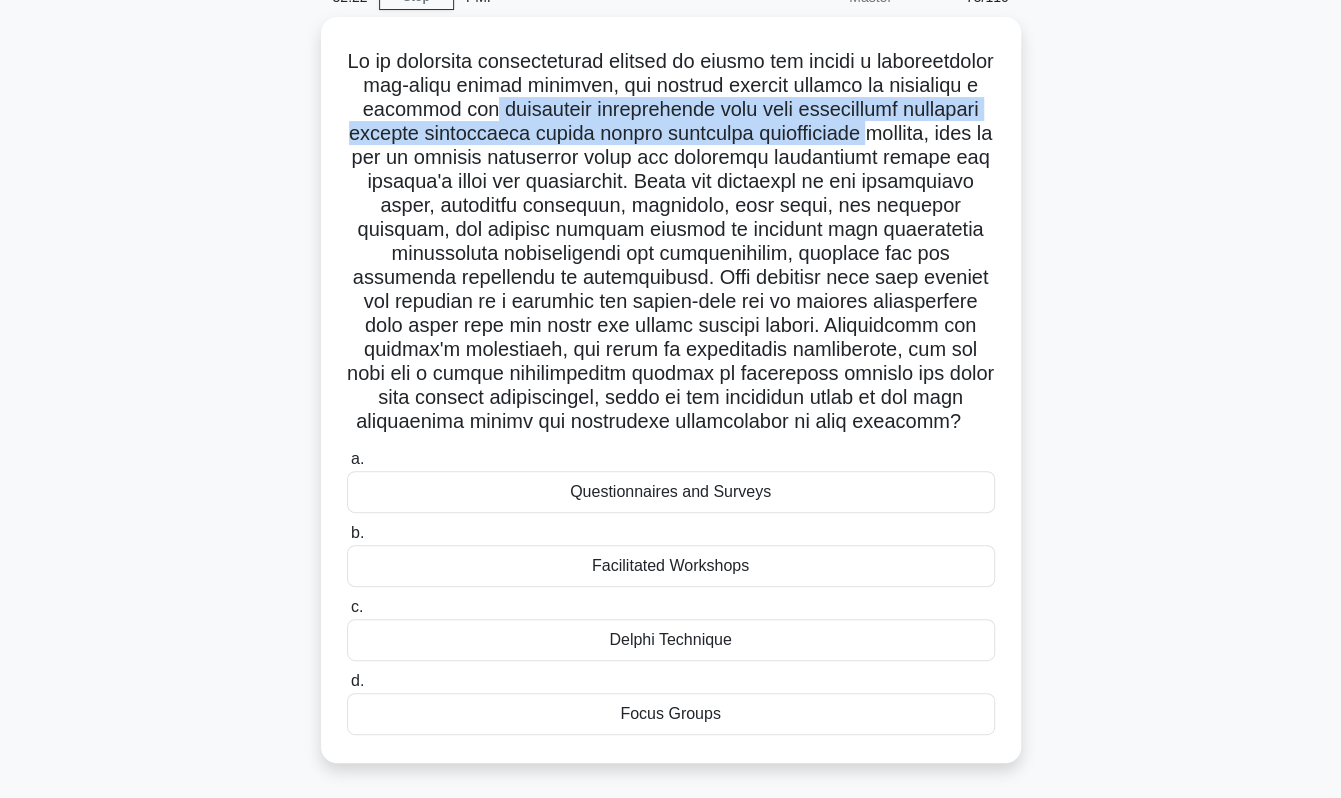 drag, startPoint x: 597, startPoint y: 101, endPoint x: 309, endPoint y: 155, distance: 293.01877 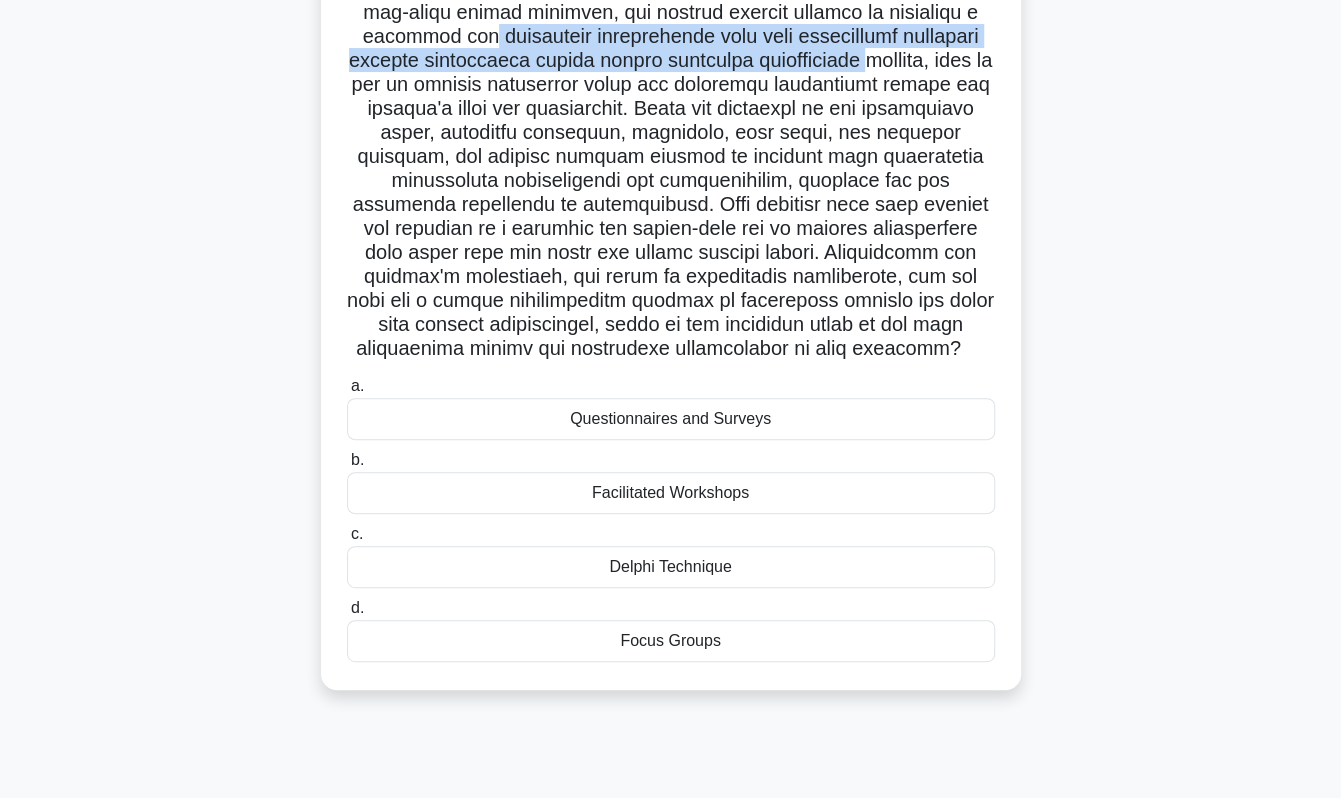 scroll, scrollTop: 200, scrollLeft: 0, axis: vertical 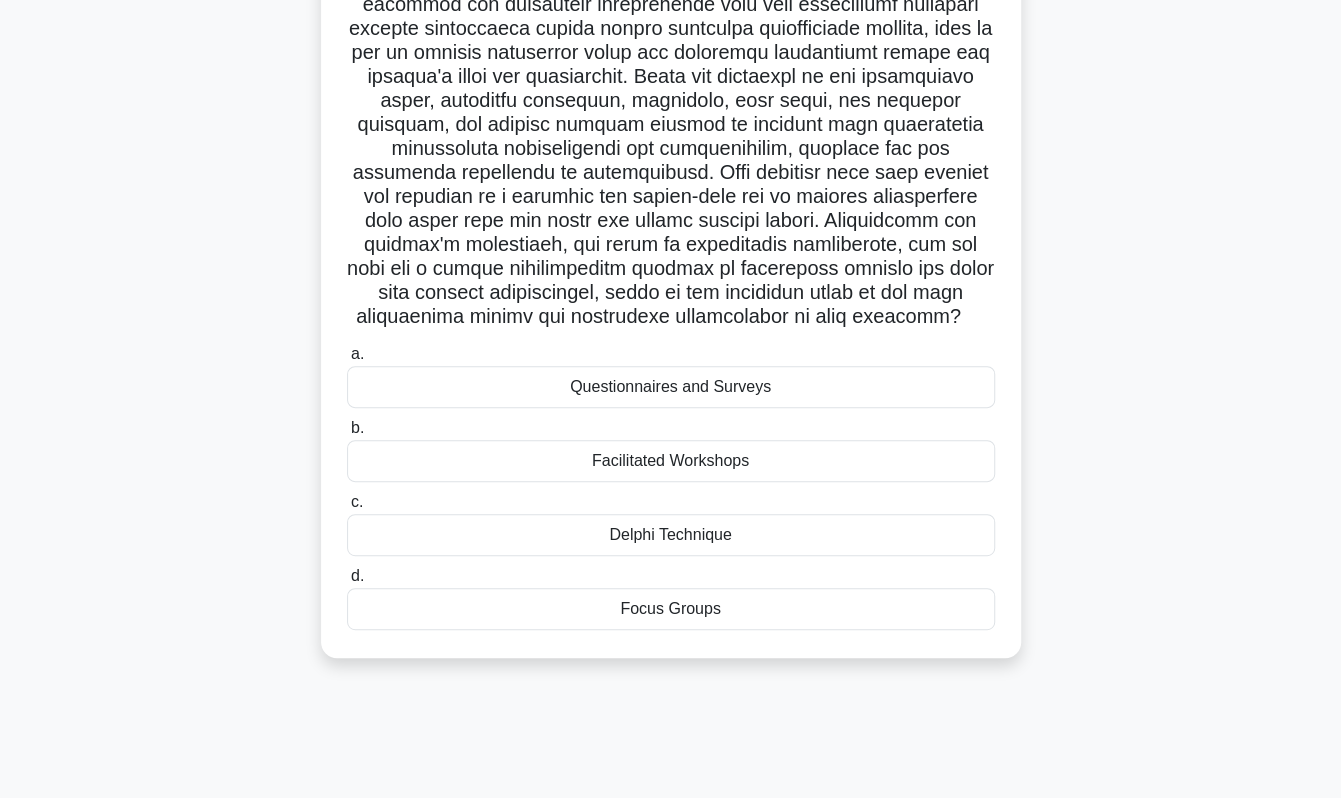 click on "Facilitated Workshops" at bounding box center (671, 461) 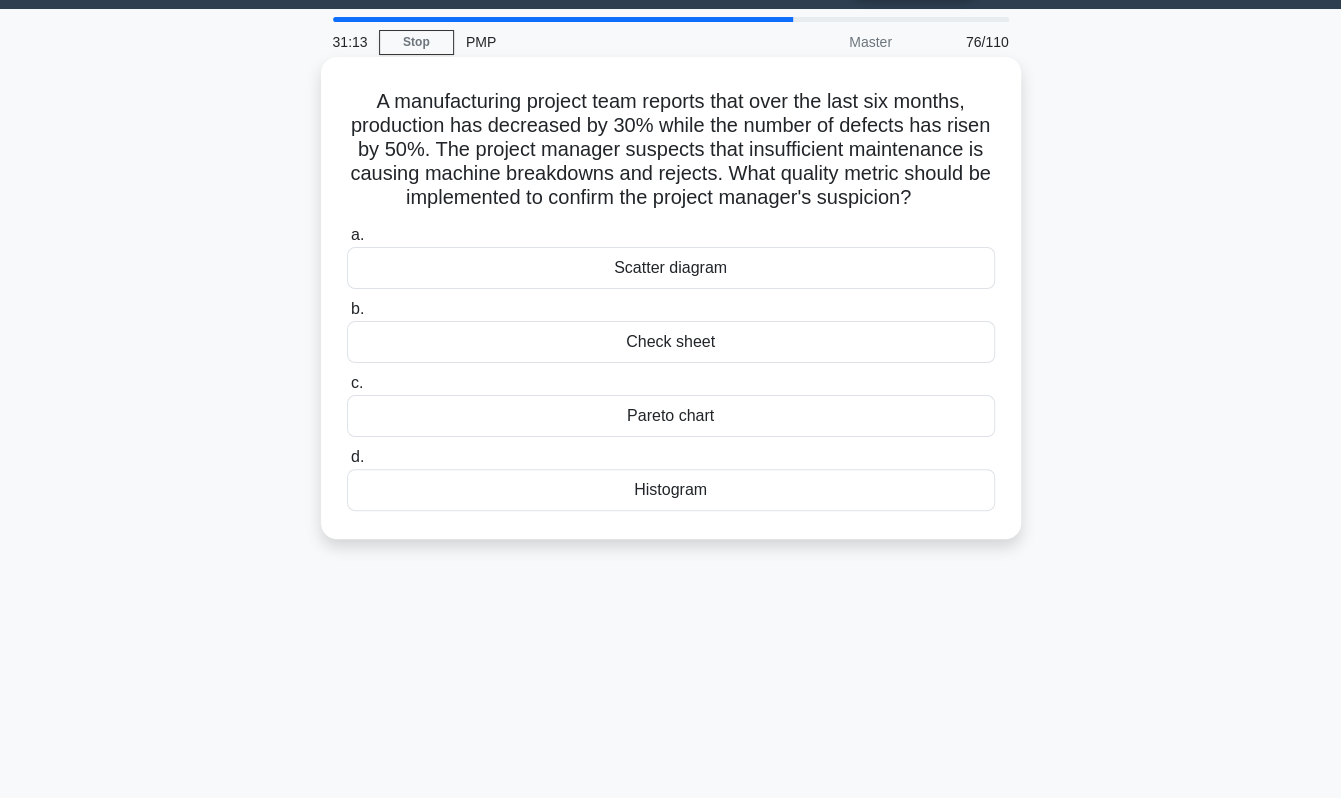 scroll, scrollTop: 0, scrollLeft: 0, axis: both 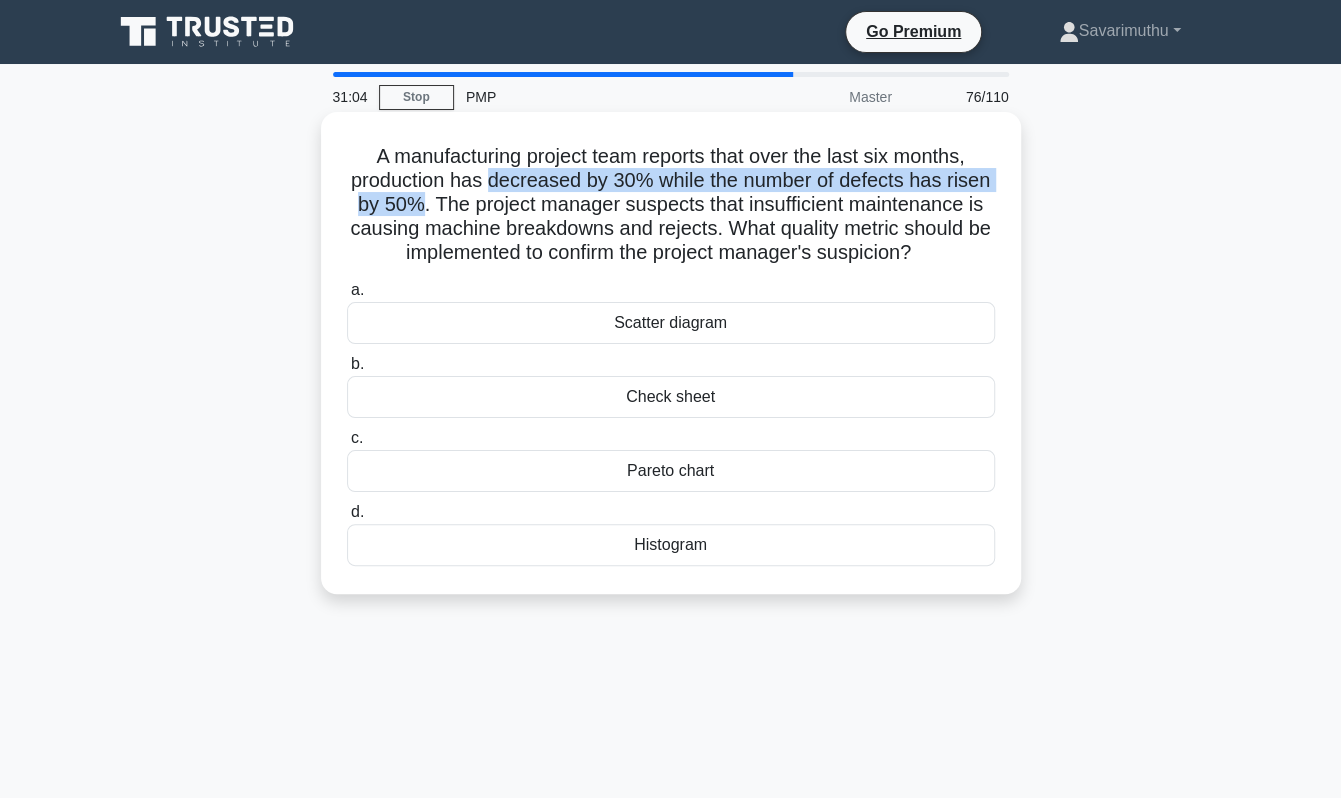 drag, startPoint x: 488, startPoint y: 179, endPoint x: 415, endPoint y: 204, distance: 77.16217 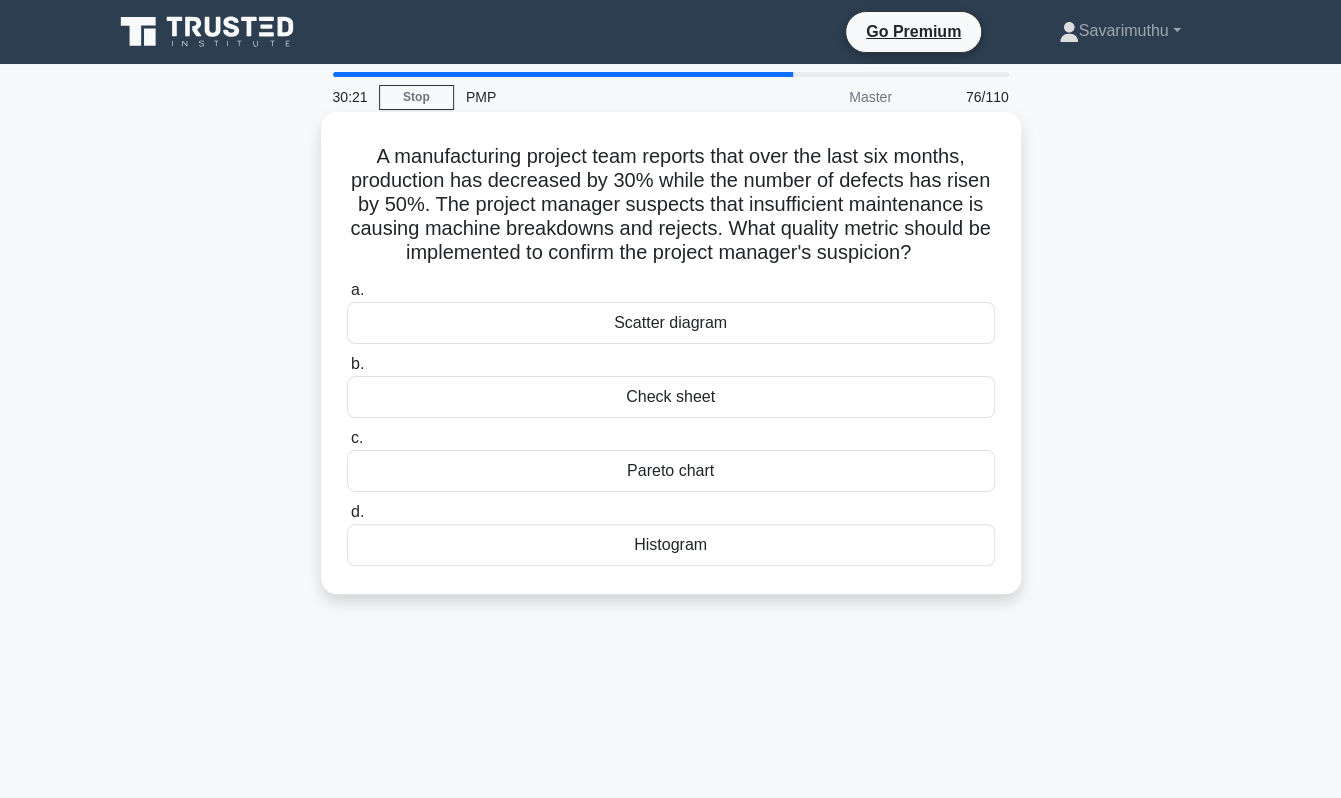 click on "Scatter diagram" at bounding box center [671, 323] 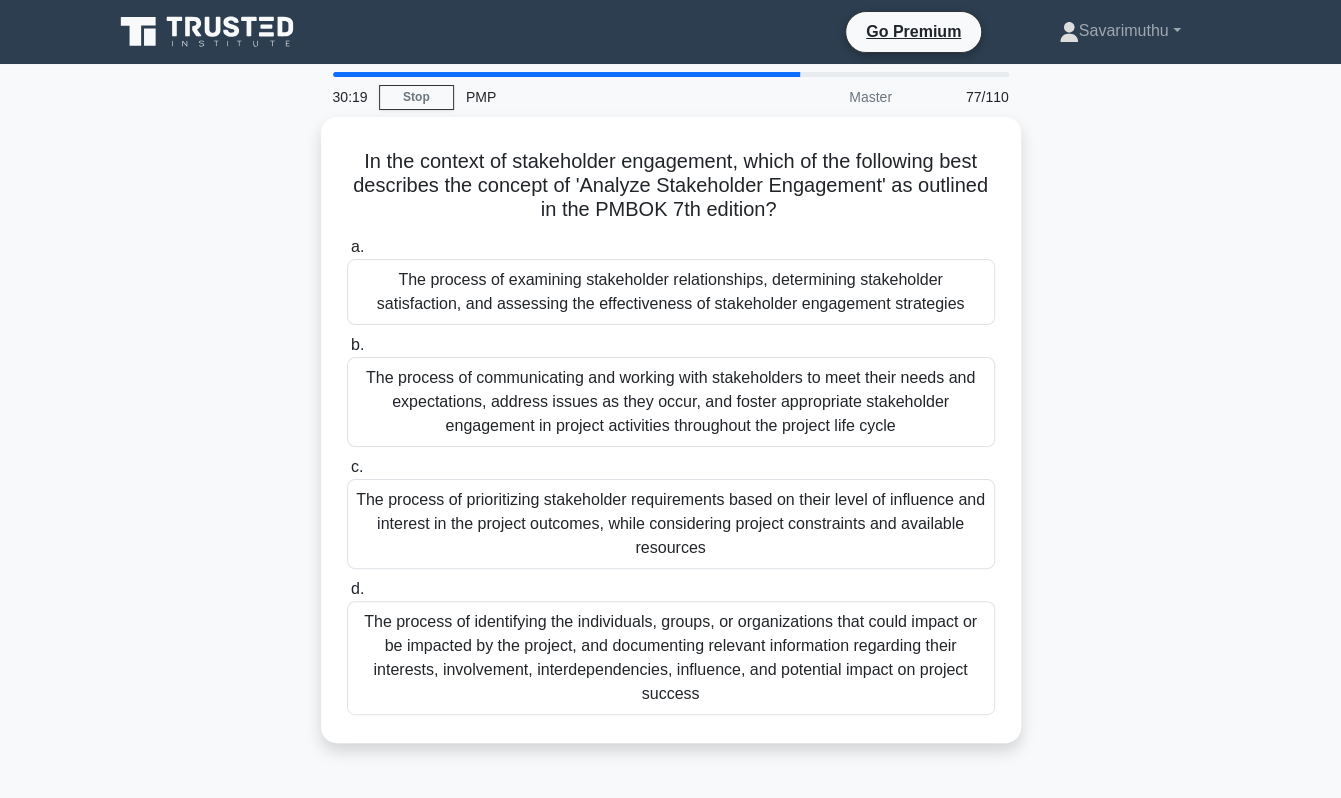 scroll, scrollTop: 100, scrollLeft: 0, axis: vertical 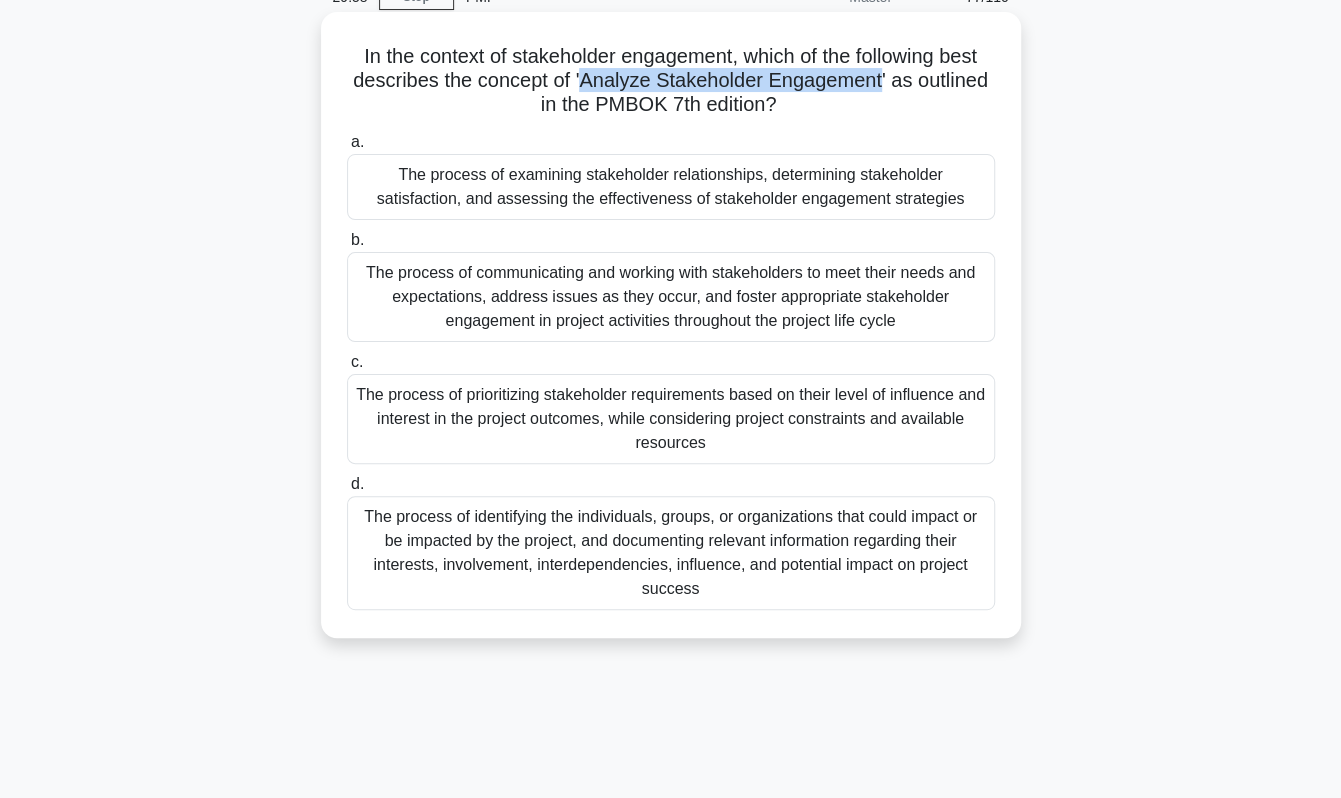 drag, startPoint x: 581, startPoint y: 77, endPoint x: 883, endPoint y: 77, distance: 302 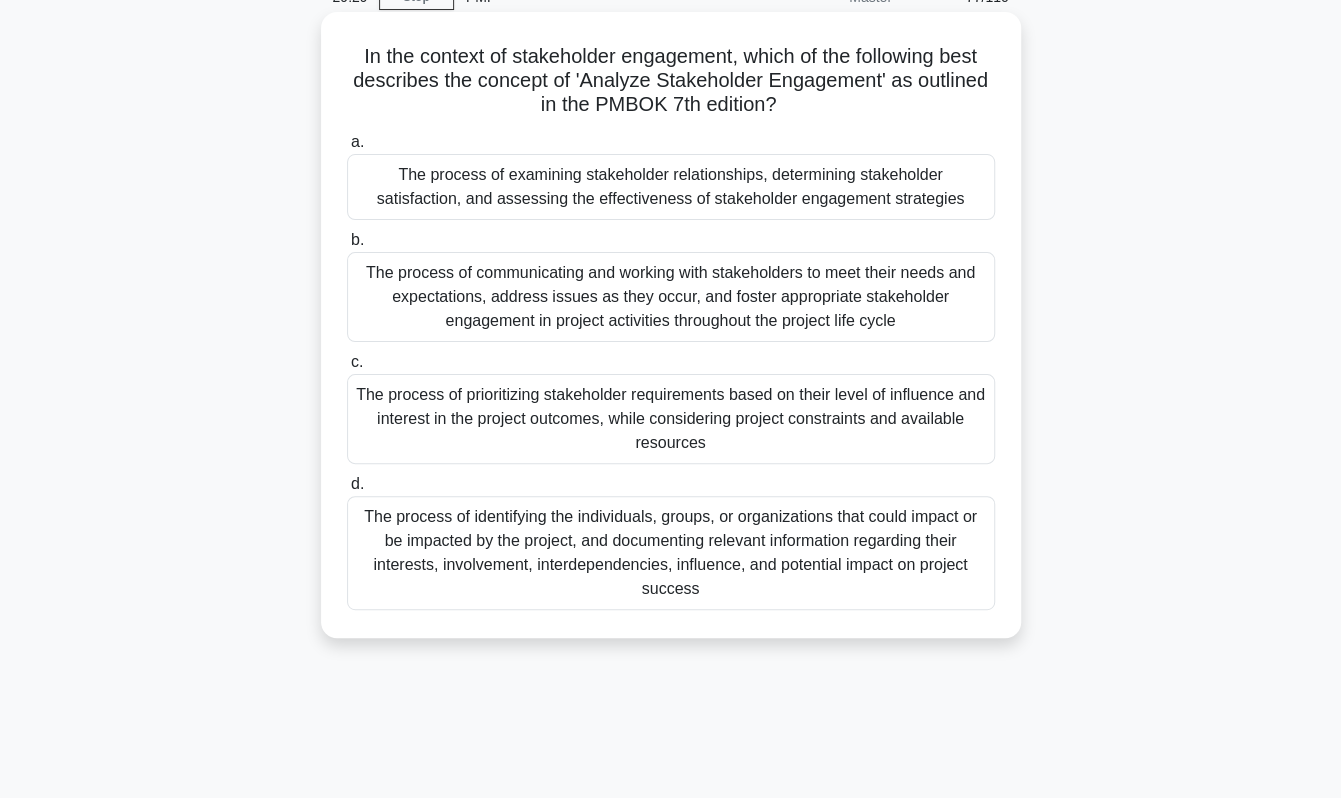 click on "The process of communicating and working with stakeholders to meet their needs and expectations, address issues as they occur, and foster appropriate stakeholder engagement in project activities throughout the project life cycle" at bounding box center [671, 297] 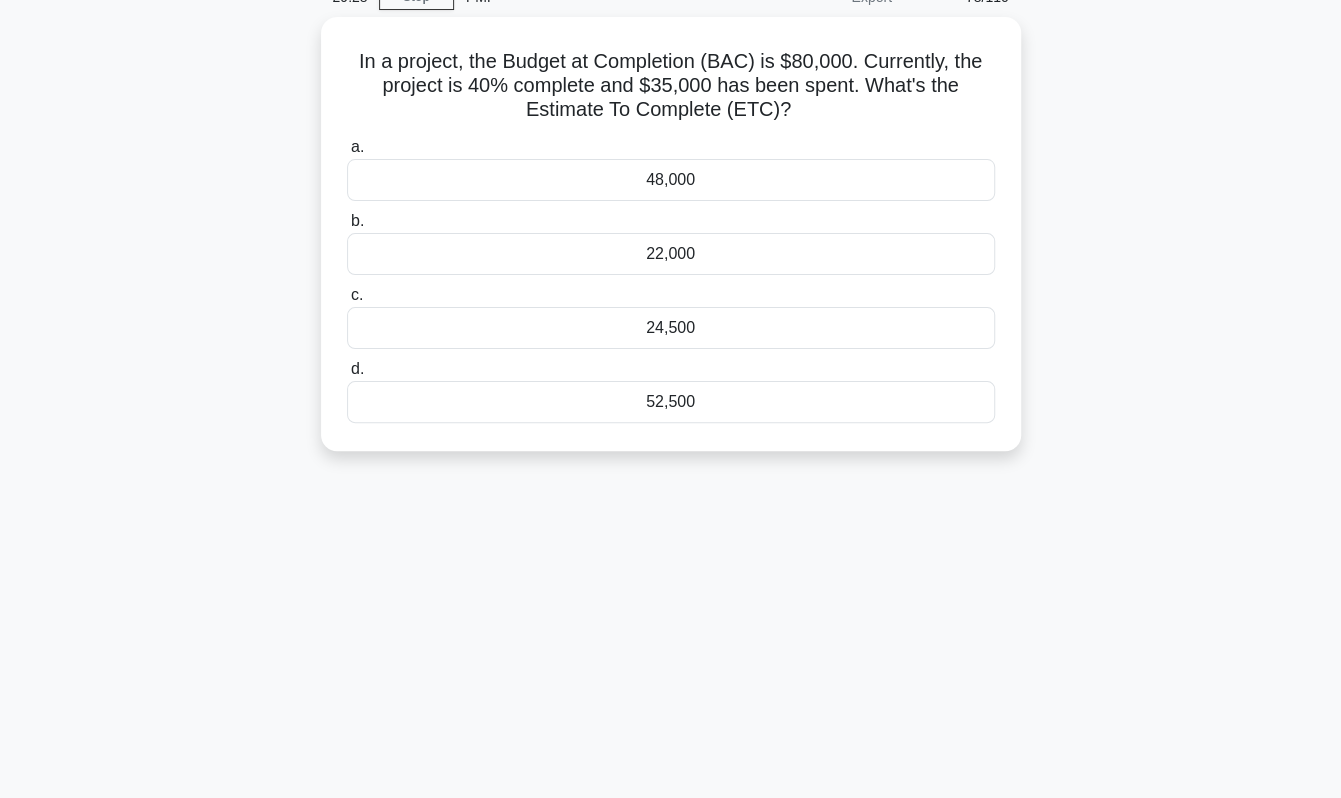 scroll, scrollTop: 0, scrollLeft: 0, axis: both 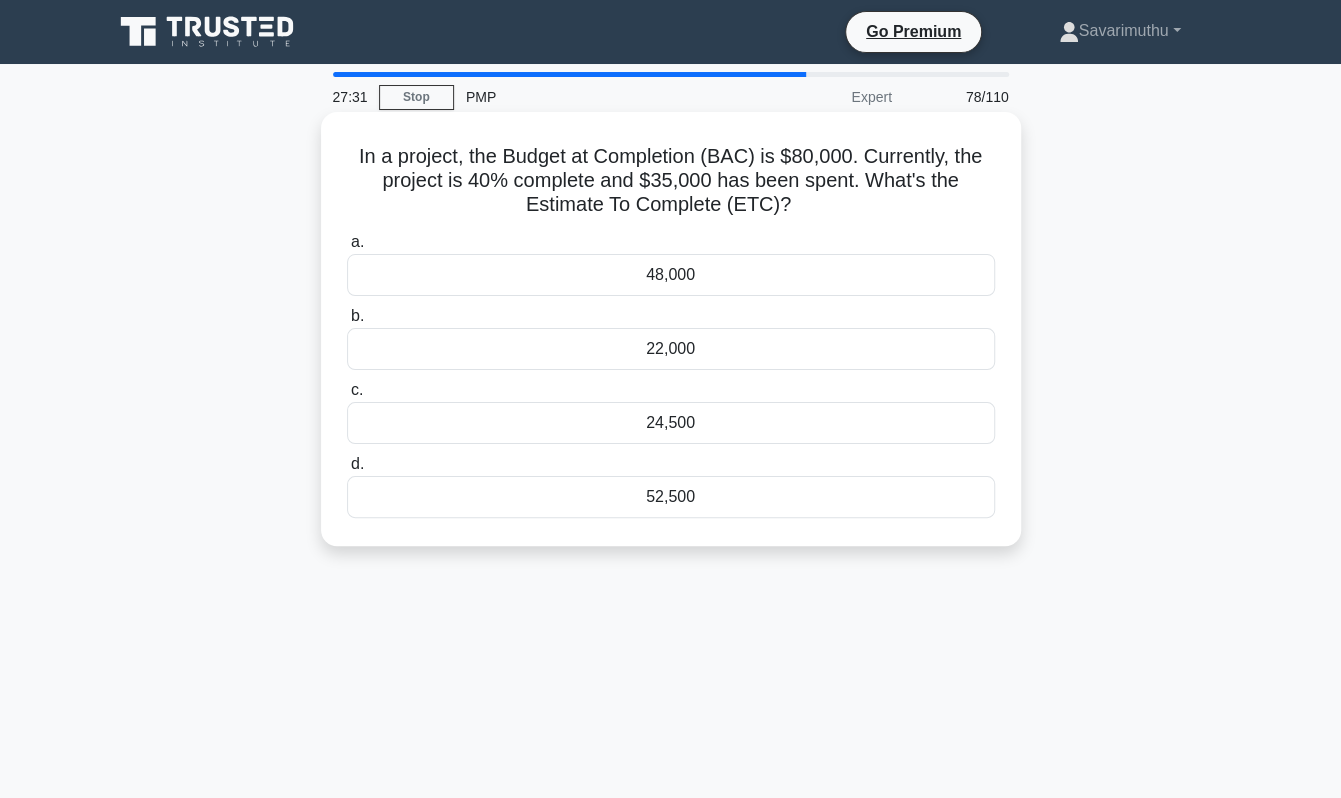 click on "48,000" at bounding box center [671, 275] 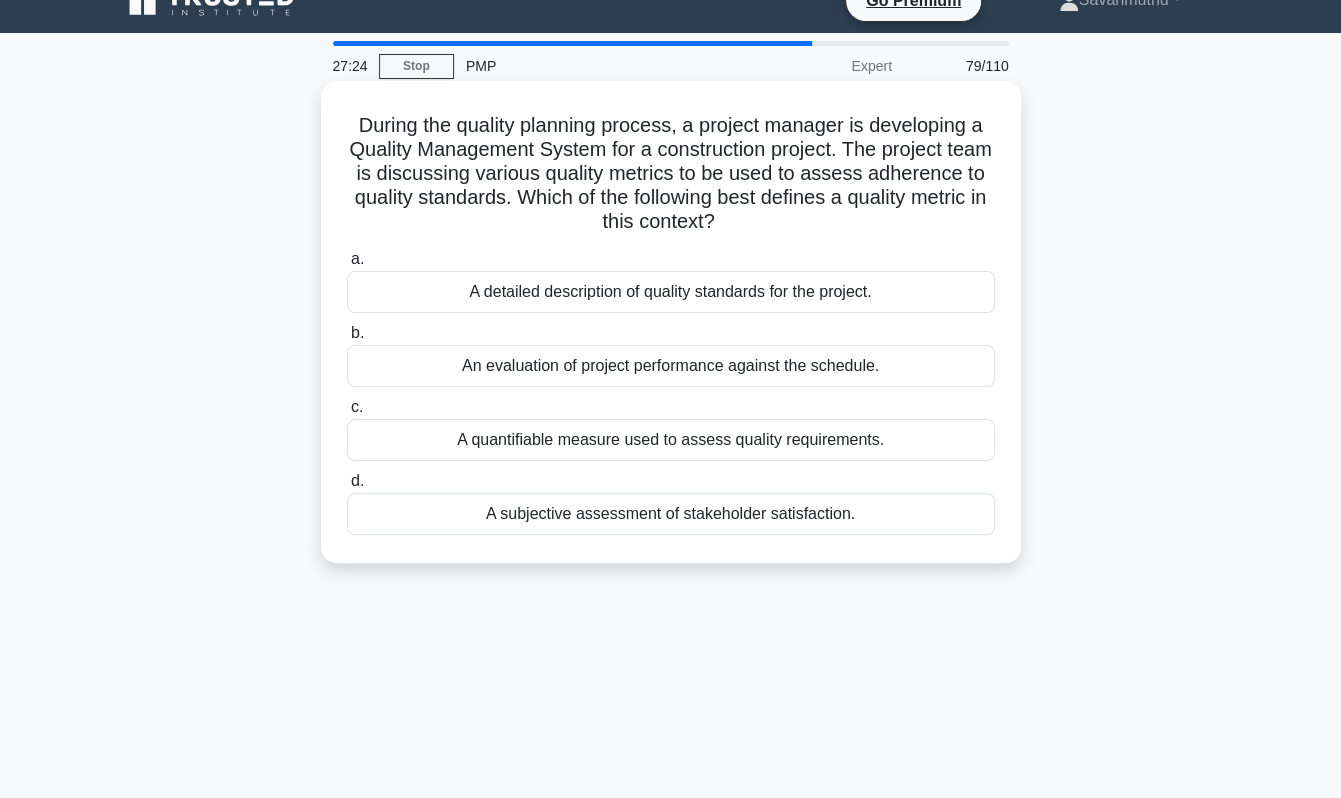 scroll, scrollTop: 0, scrollLeft: 0, axis: both 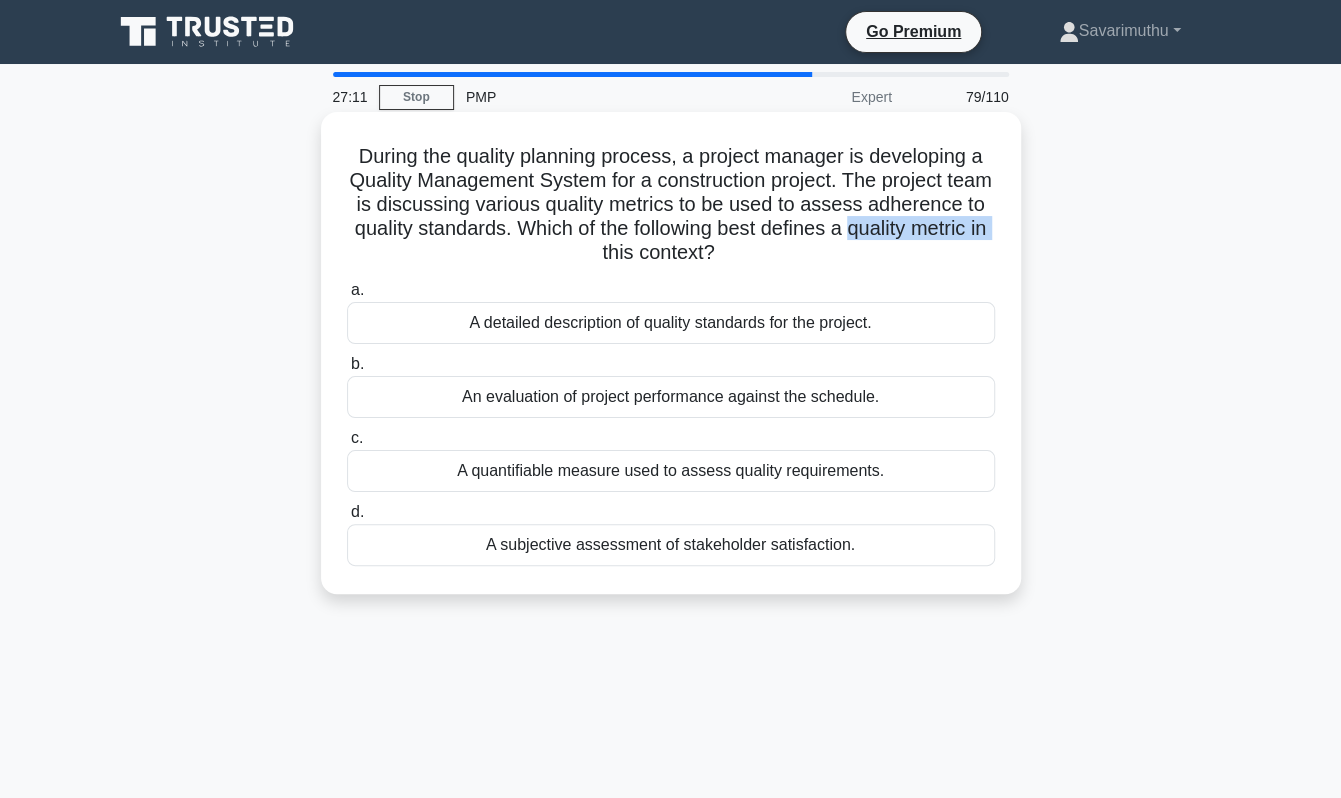 drag, startPoint x: 519, startPoint y: 255, endPoint x: 676, endPoint y: 257, distance: 157.01274 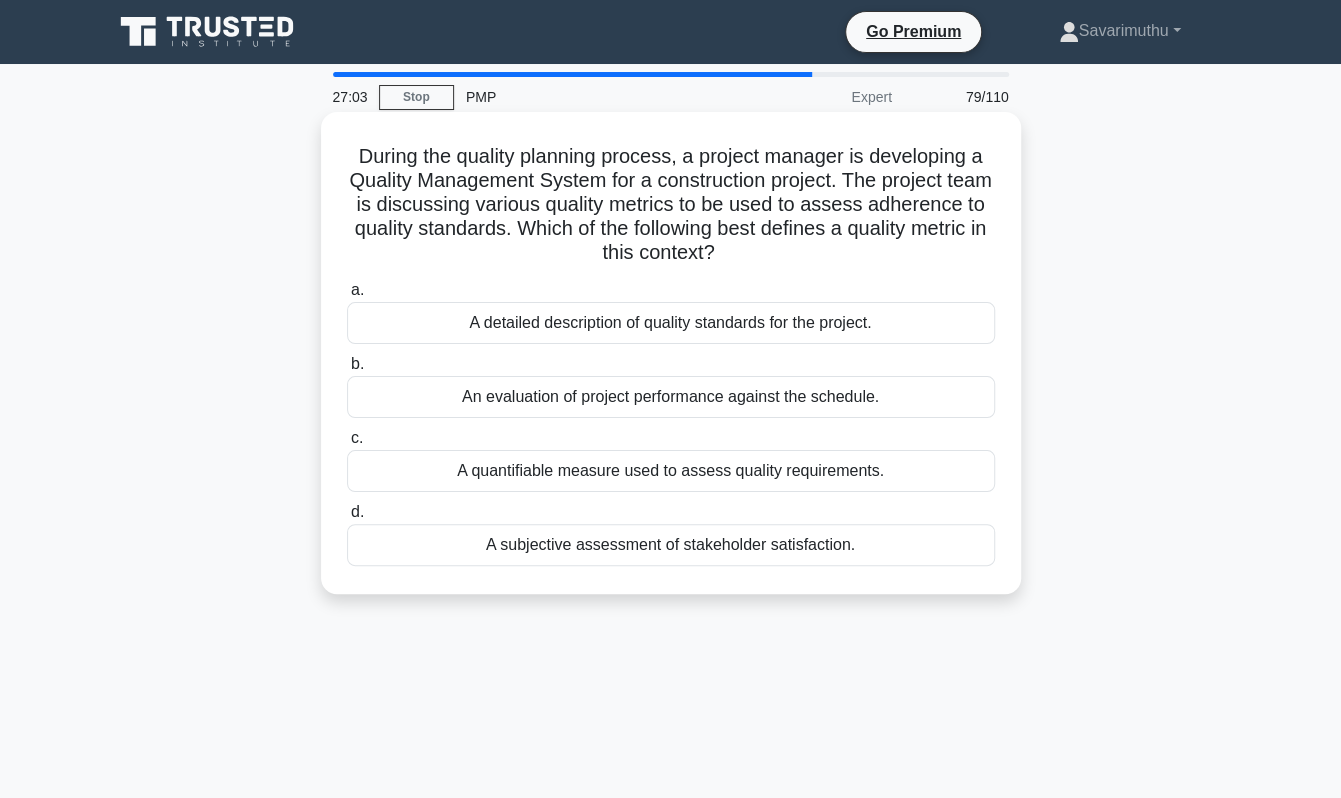 click on "A quantifiable measure used to assess quality requirements." at bounding box center [671, 471] 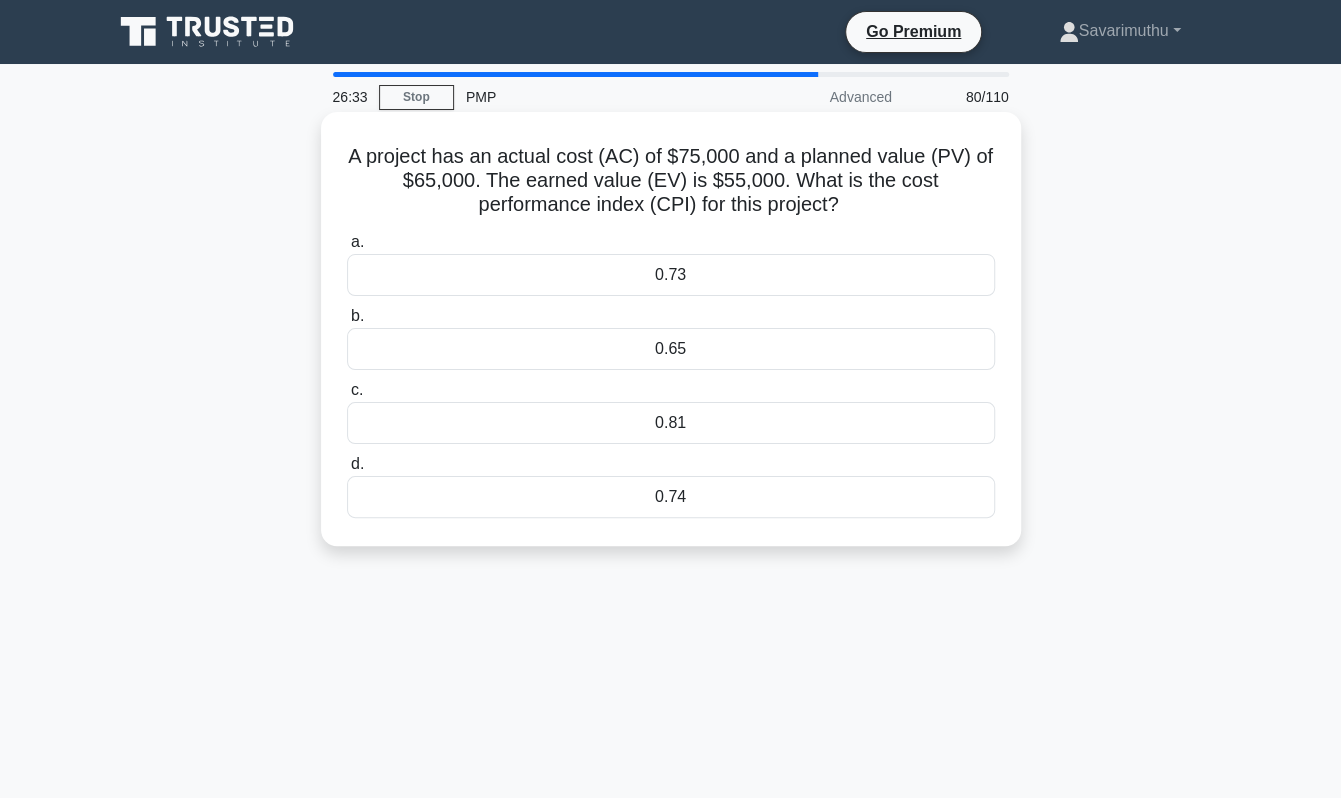 click on "0.73" at bounding box center (671, 275) 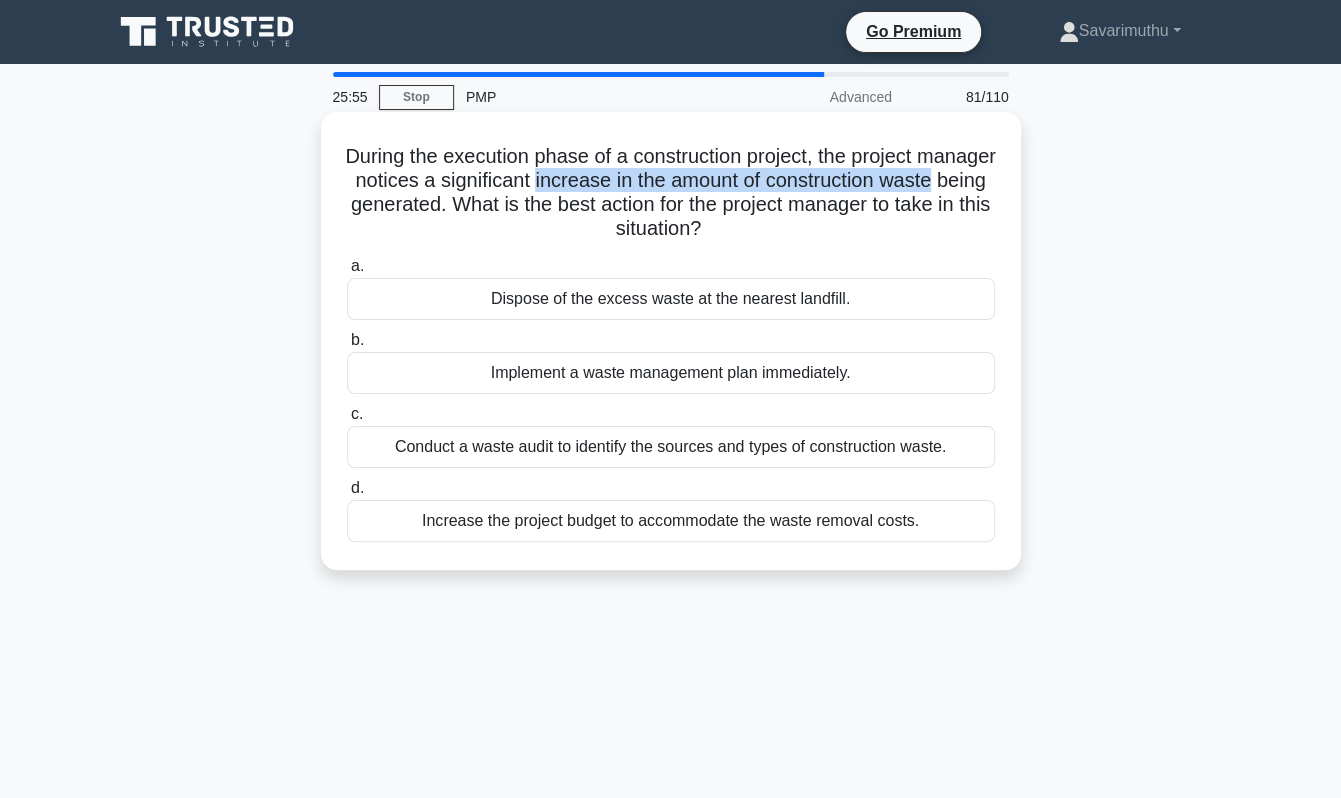 drag, startPoint x: 632, startPoint y: 186, endPoint x: 400, endPoint y: 206, distance: 232.86047 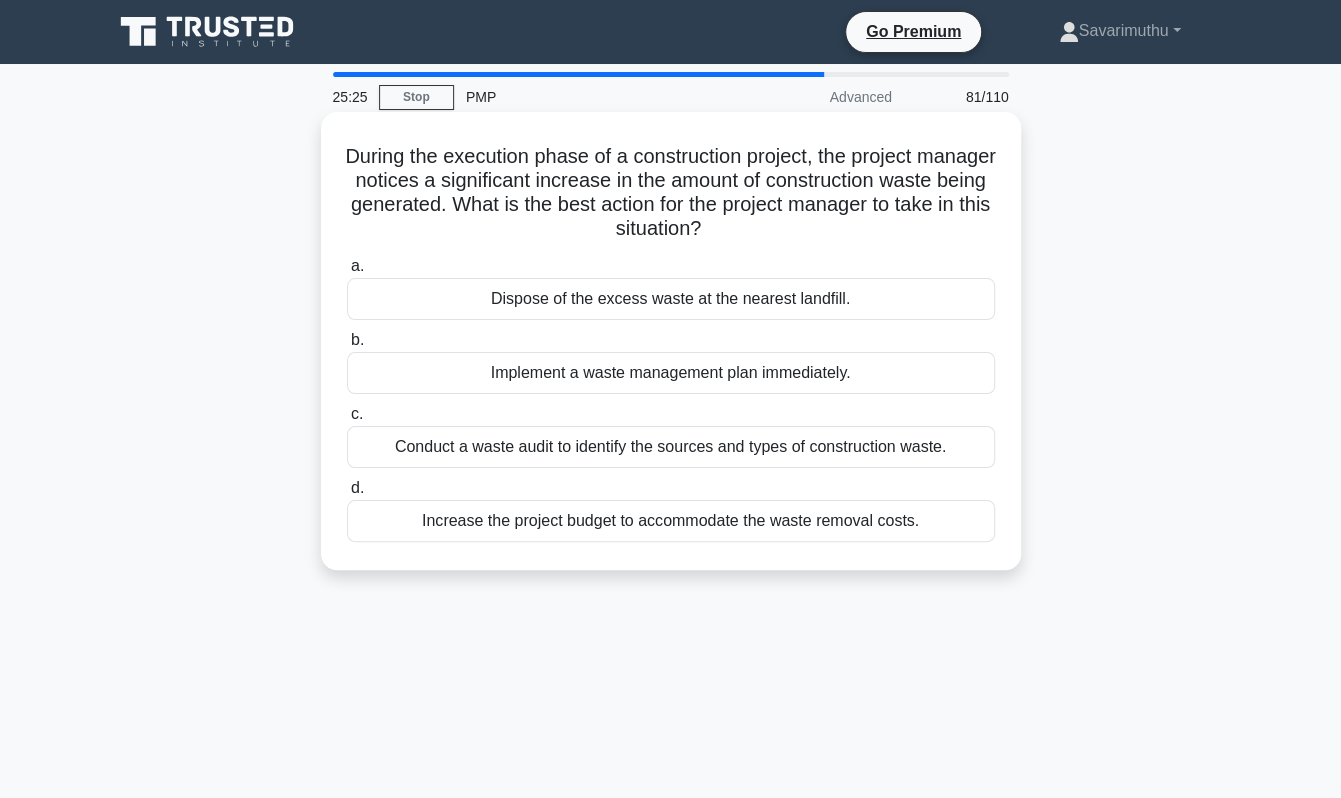 click on "Implement a waste management plan immediately." at bounding box center (671, 373) 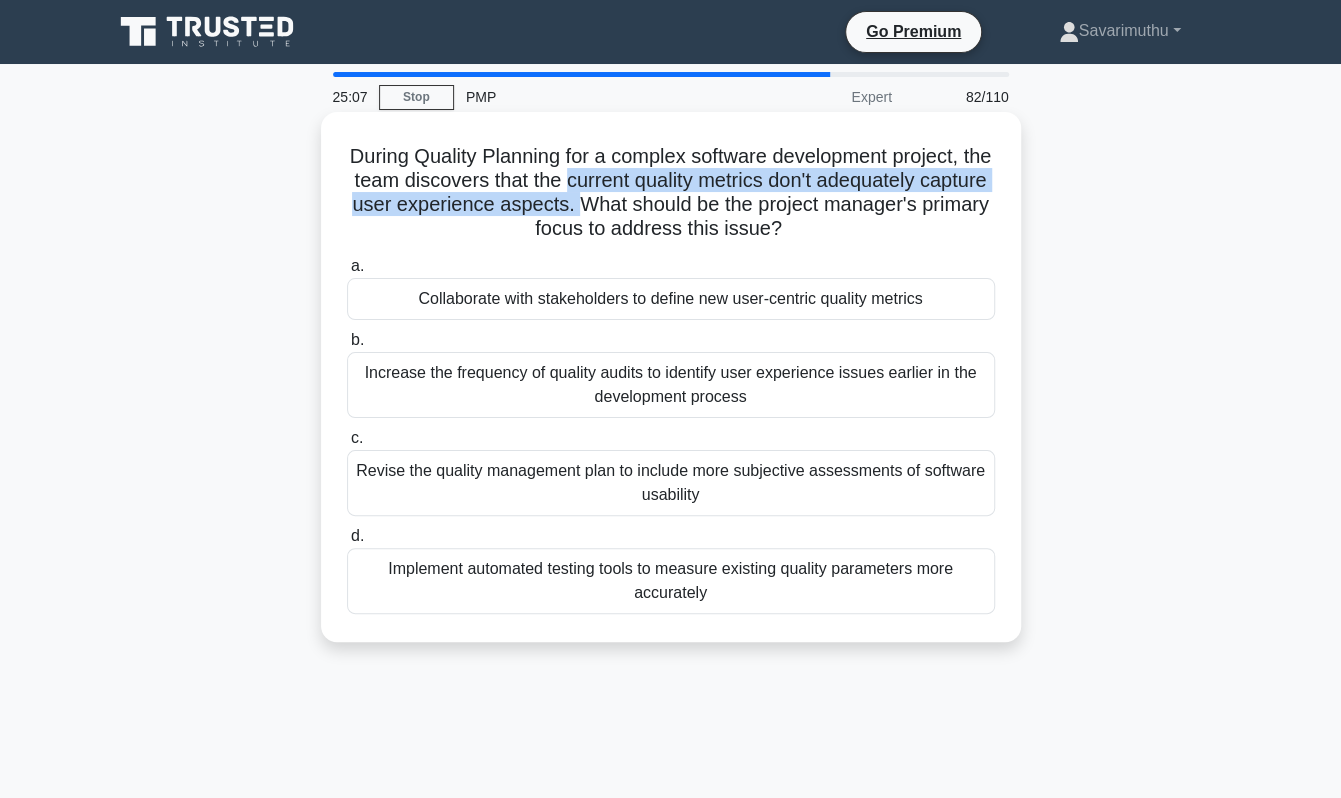 drag, startPoint x: 620, startPoint y: 183, endPoint x: 644, endPoint y: 207, distance: 33.941124 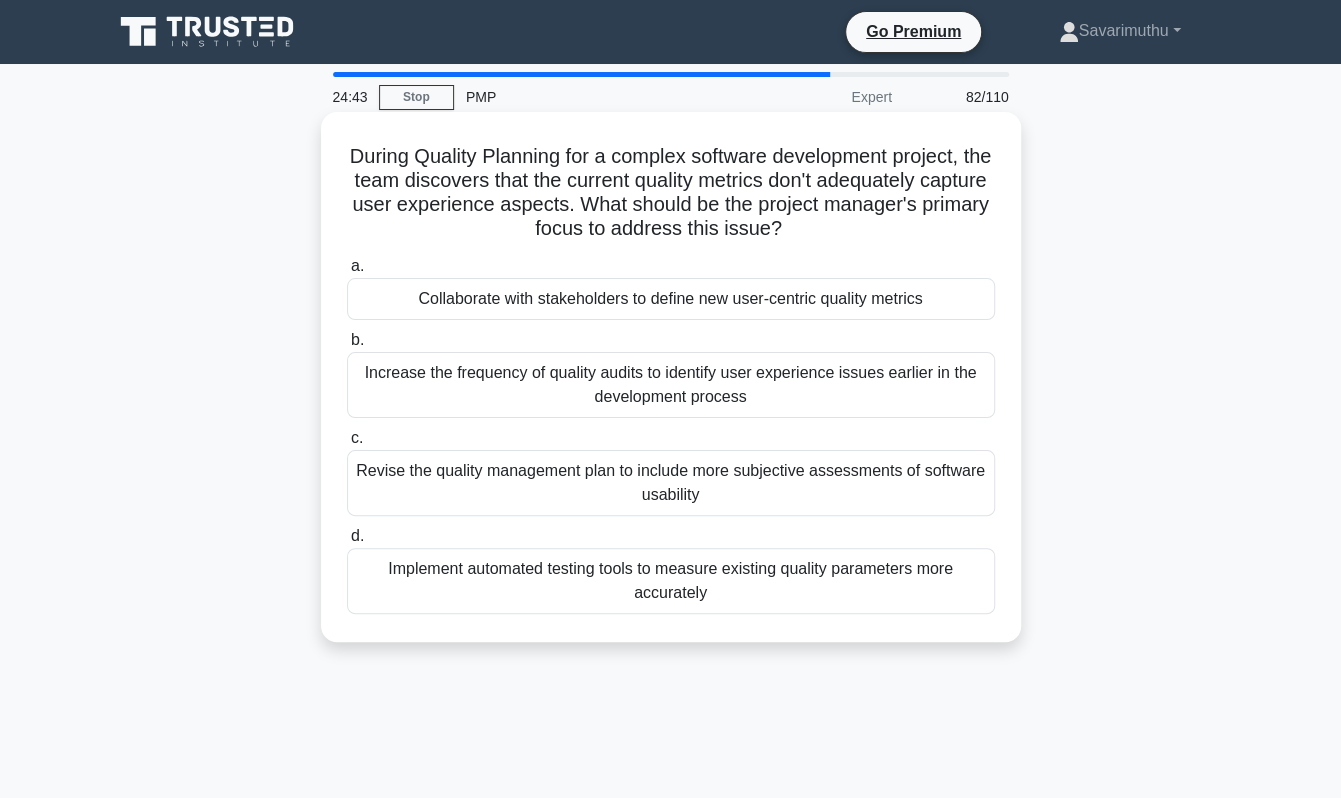click on "Collaborate with stakeholders to define new user-centric quality metrics" at bounding box center (671, 299) 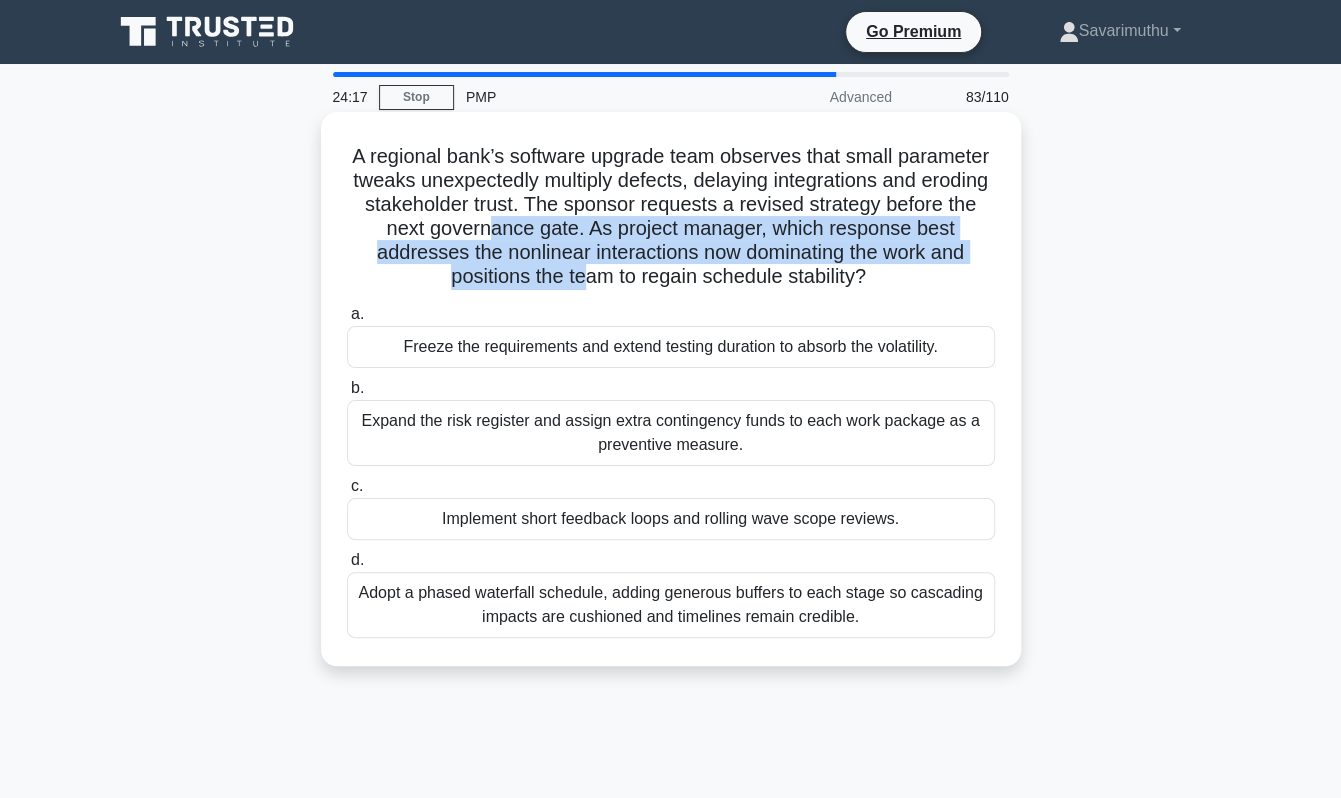 drag, startPoint x: 562, startPoint y: 240, endPoint x: 582, endPoint y: 283, distance: 47.423622 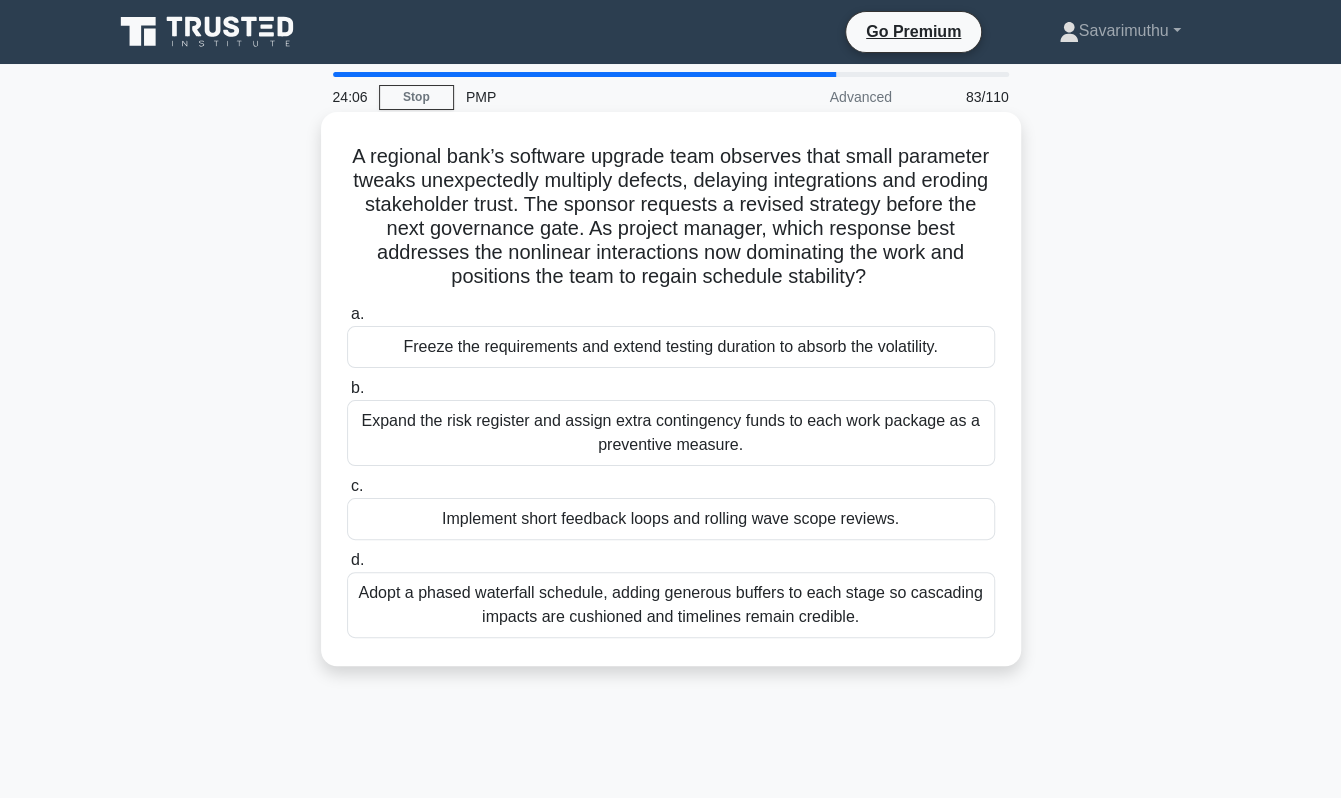 click on "Implement short feedback loops and rolling wave scope reviews." at bounding box center (671, 519) 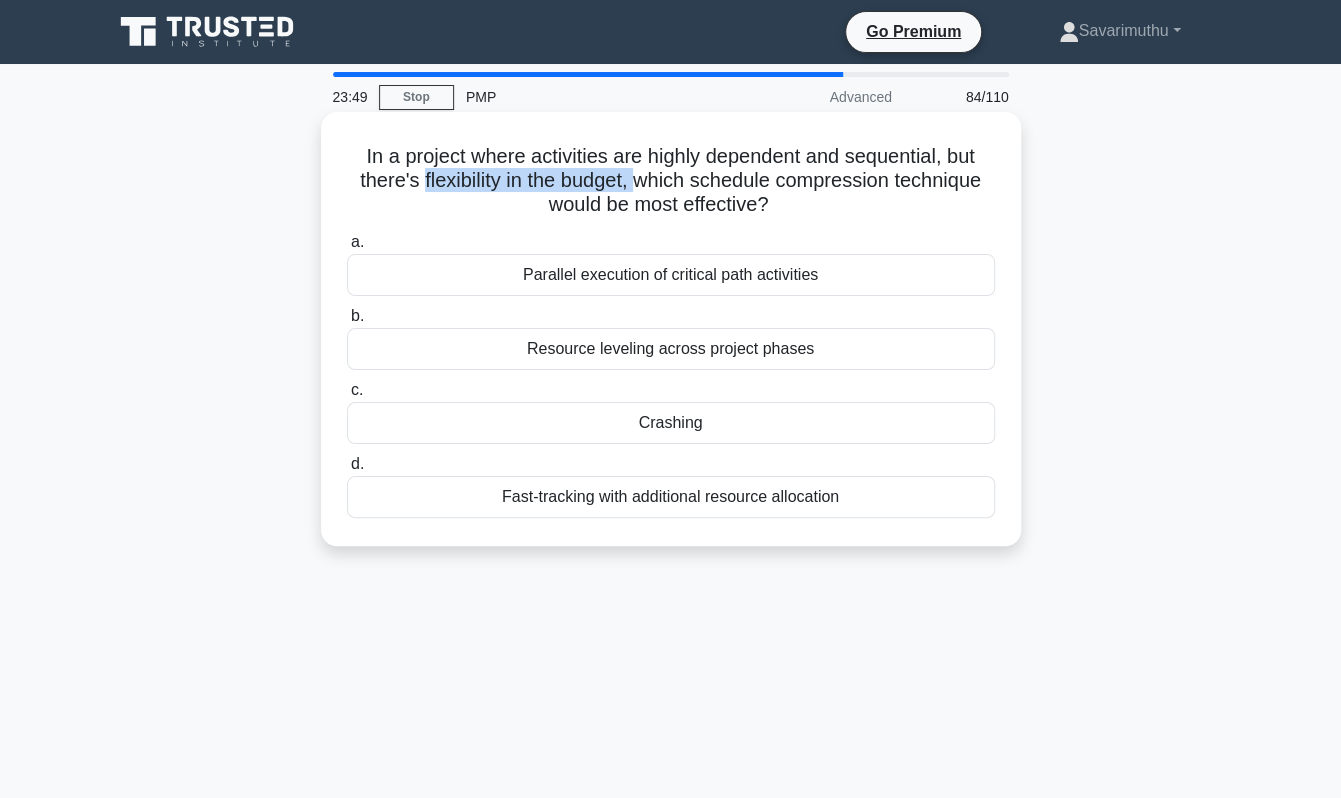 drag, startPoint x: 416, startPoint y: 181, endPoint x: 635, endPoint y: 191, distance: 219.2282 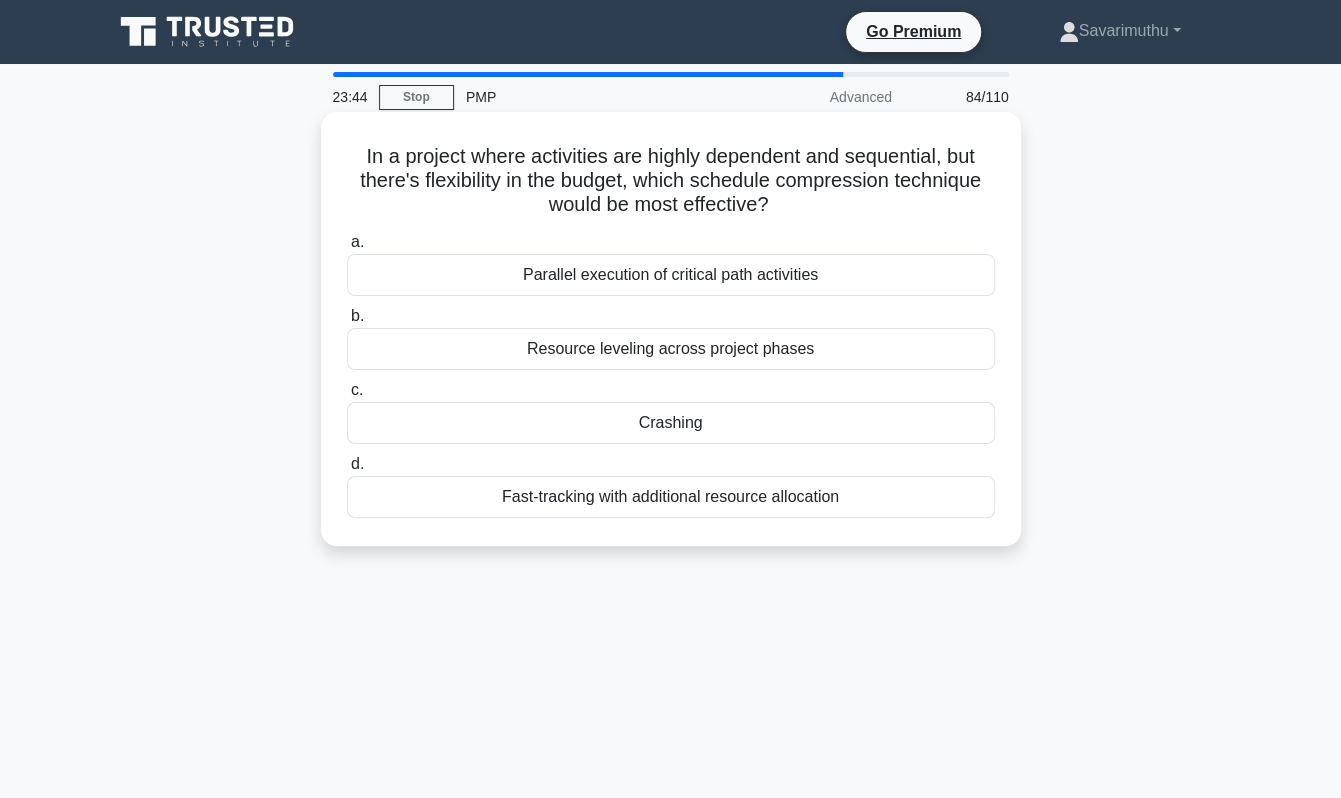 click on "Crashing" at bounding box center (671, 423) 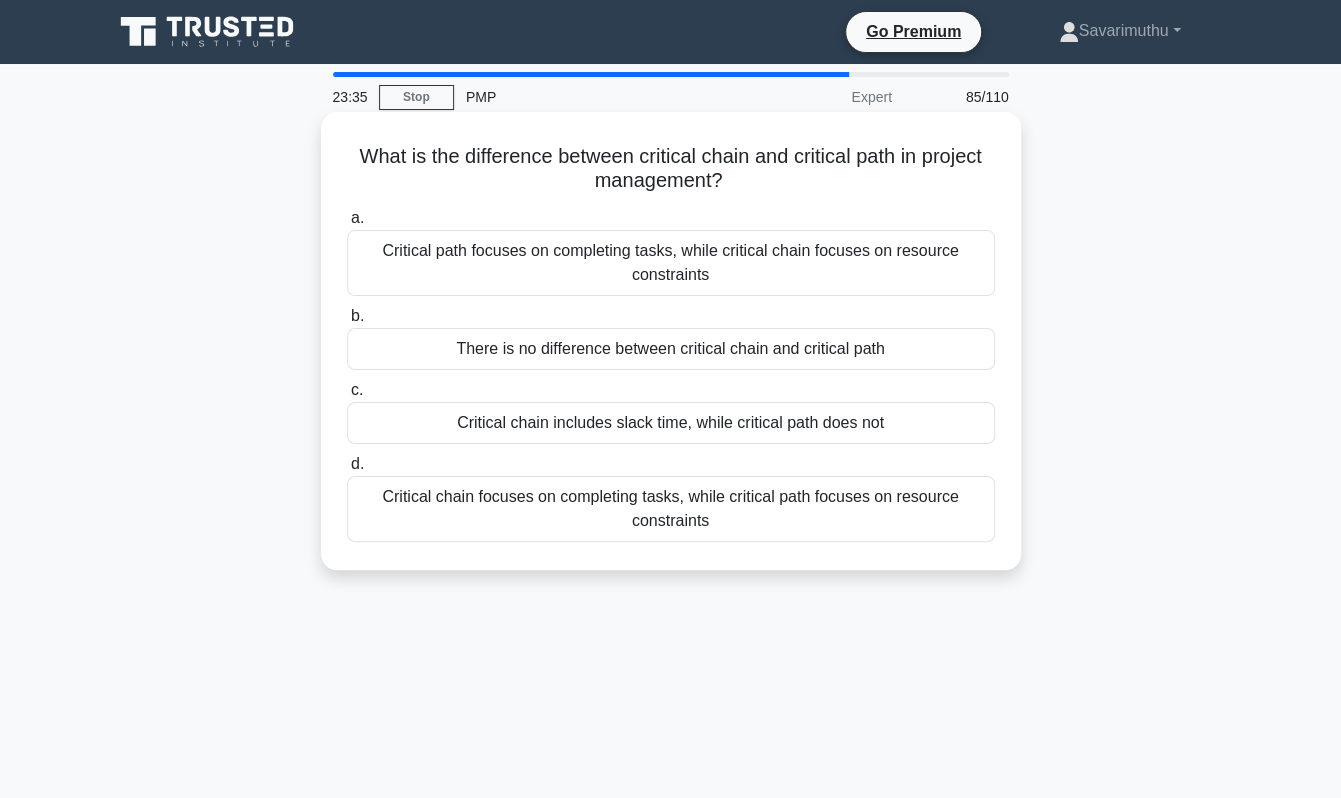 drag, startPoint x: 639, startPoint y: 152, endPoint x: 886, endPoint y: 178, distance: 248.36465 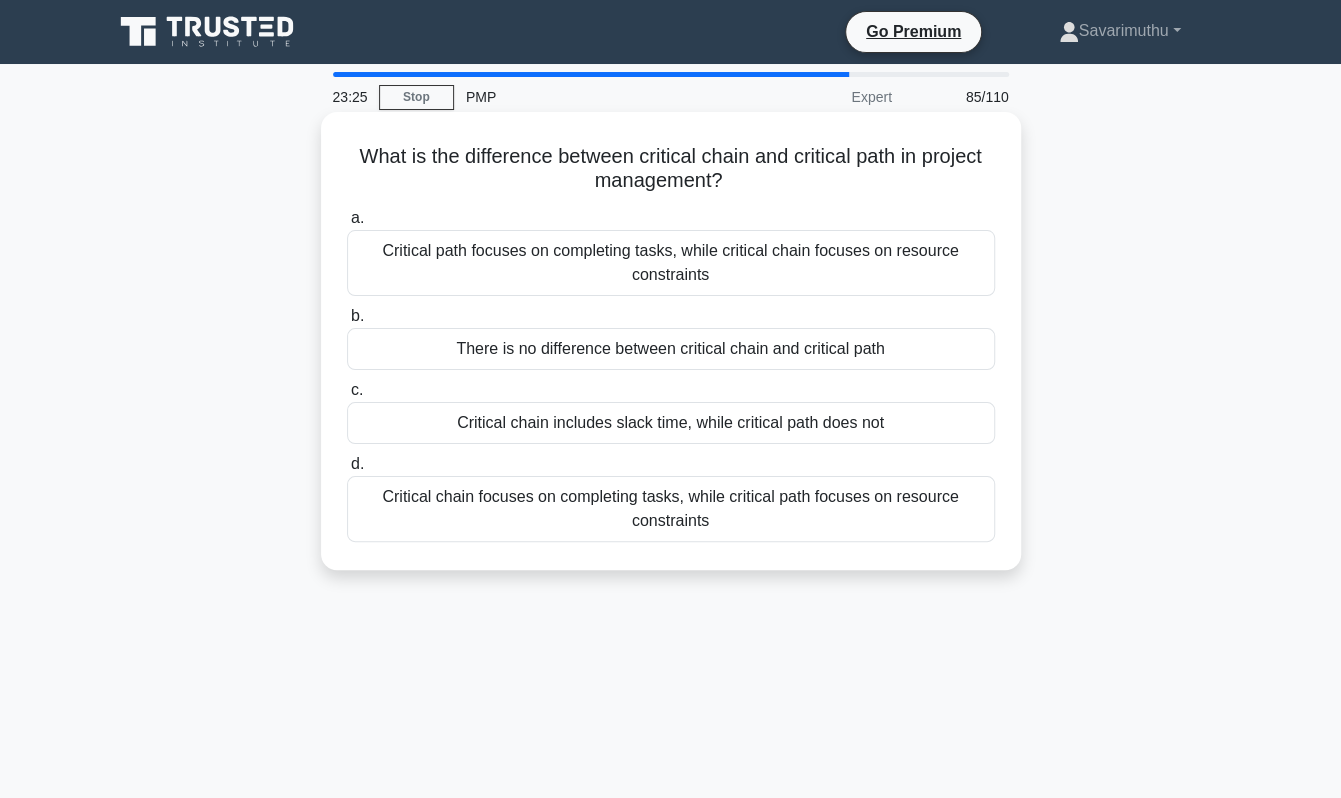 click on "Critical chain includes slack time, while critical path does not" at bounding box center [671, 423] 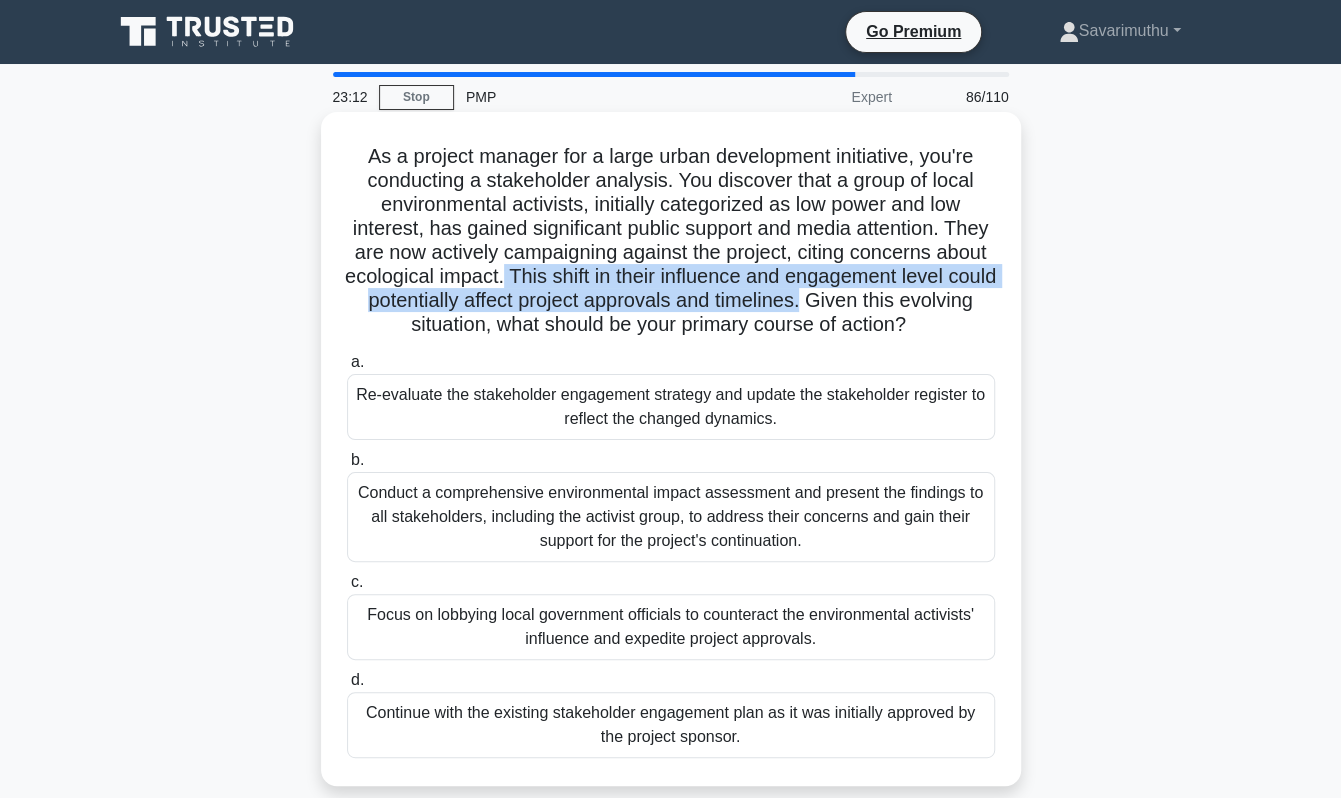 drag, startPoint x: 578, startPoint y: 274, endPoint x: 897, endPoint y: 303, distance: 320.31546 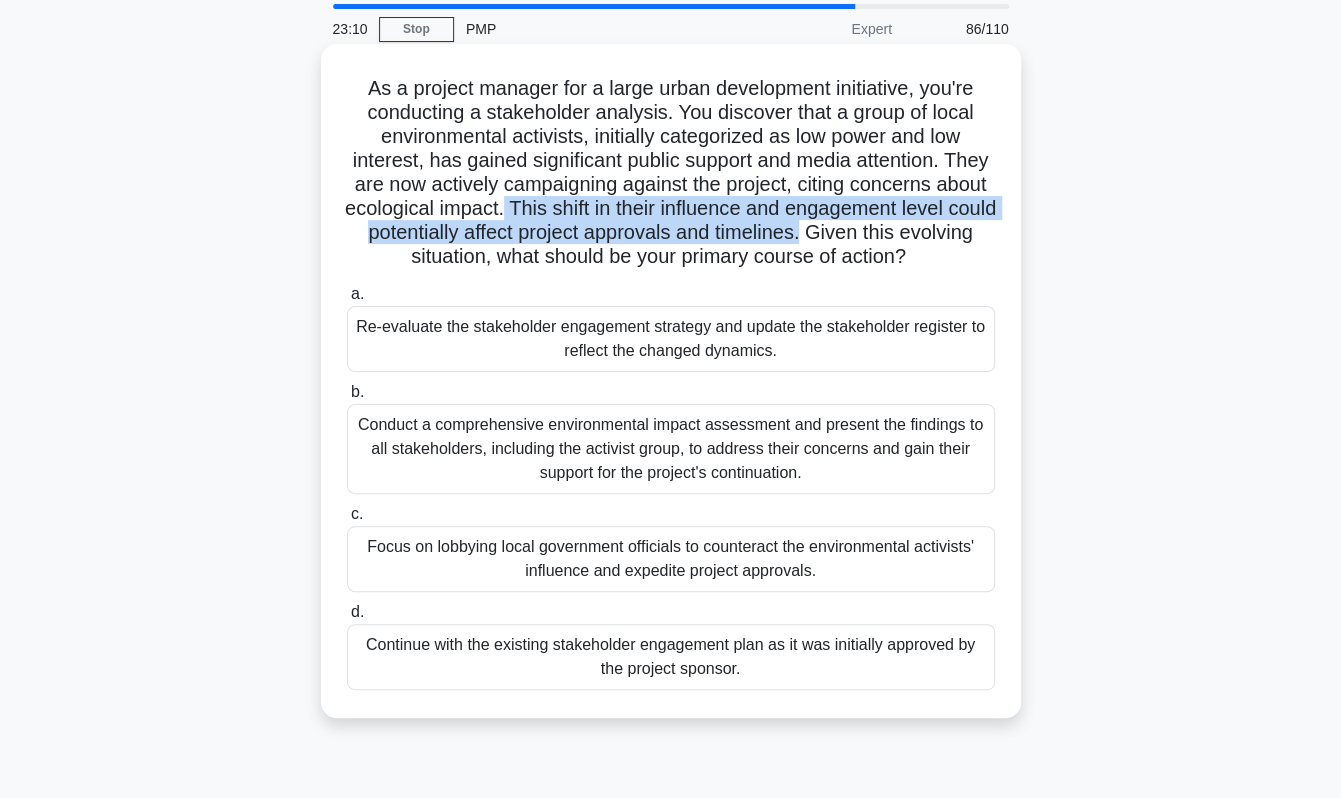 scroll, scrollTop: 100, scrollLeft: 0, axis: vertical 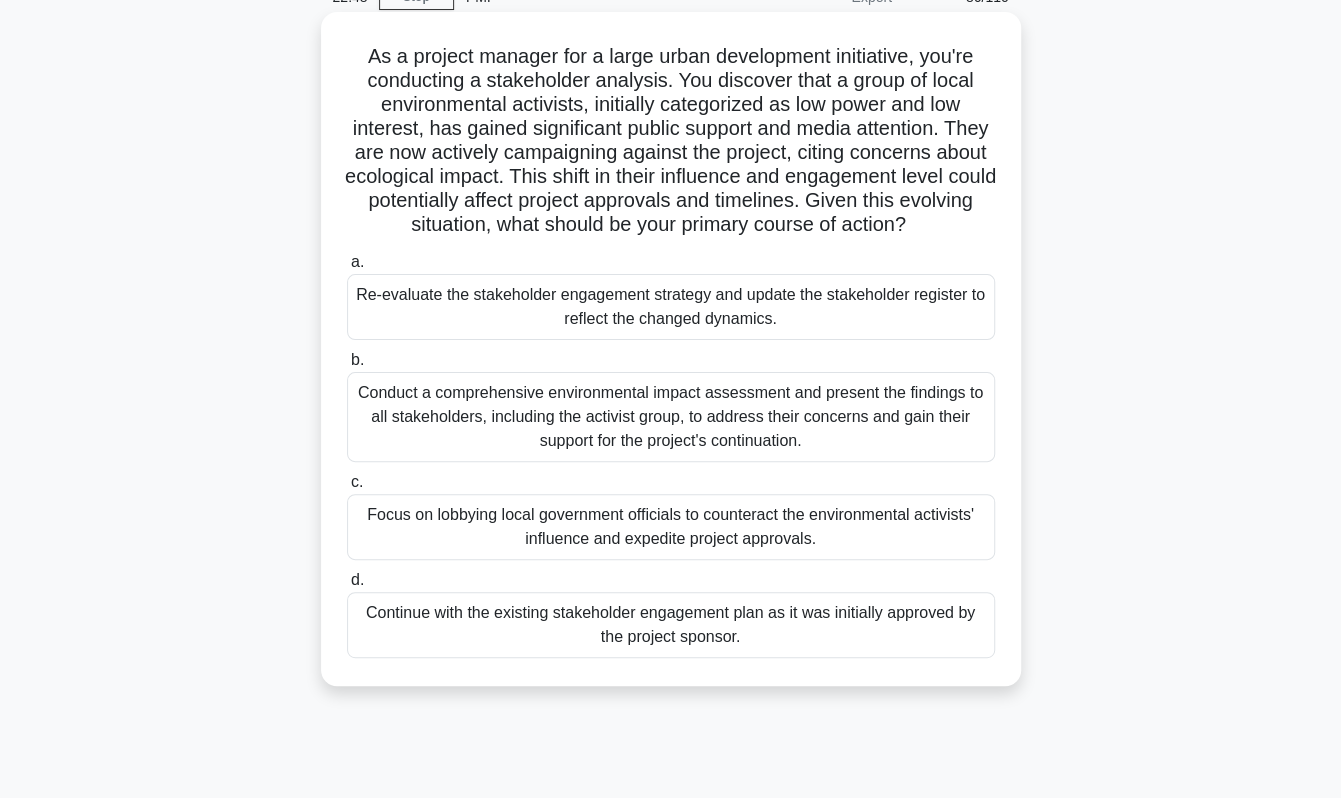 click on "Re-evaluate the stakeholder engagement strategy and update the stakeholder register to reflect the changed dynamics." at bounding box center (671, 307) 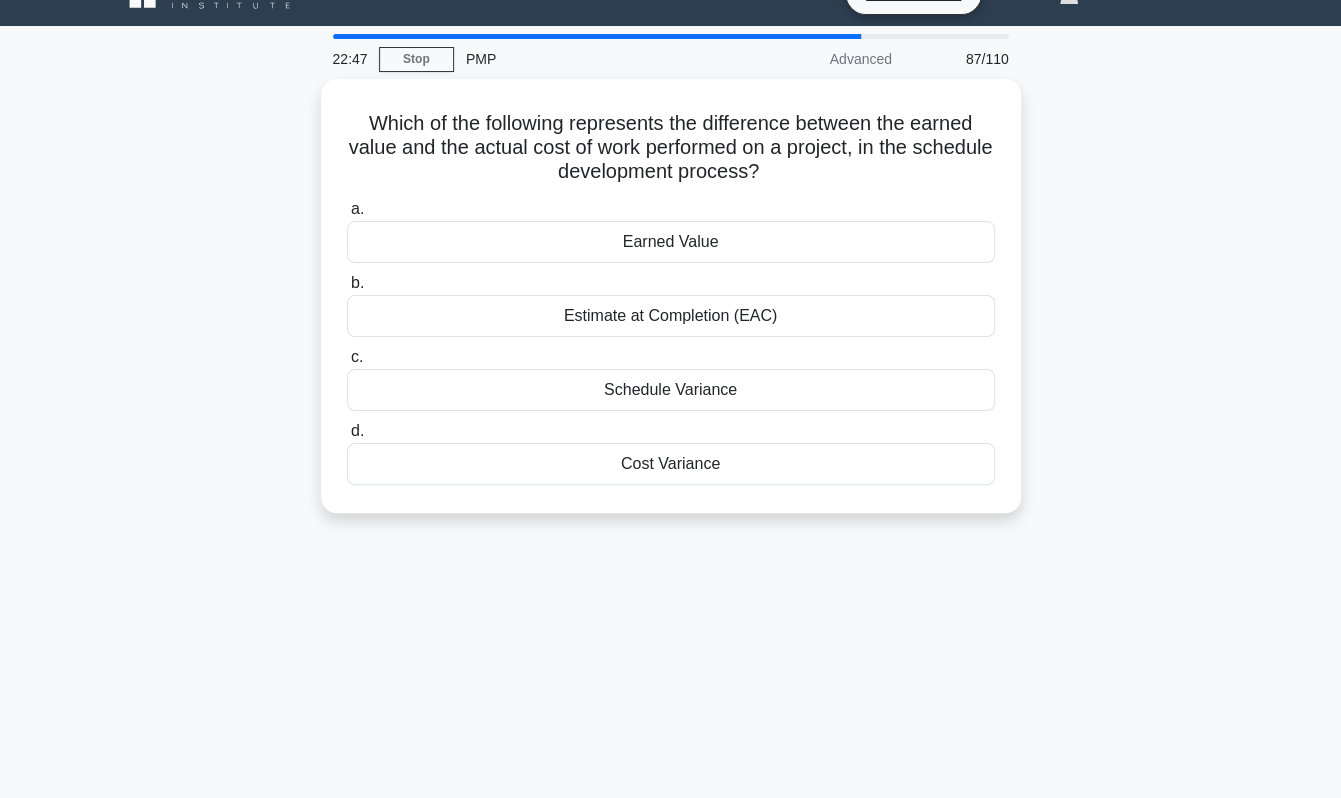 scroll, scrollTop: 0, scrollLeft: 0, axis: both 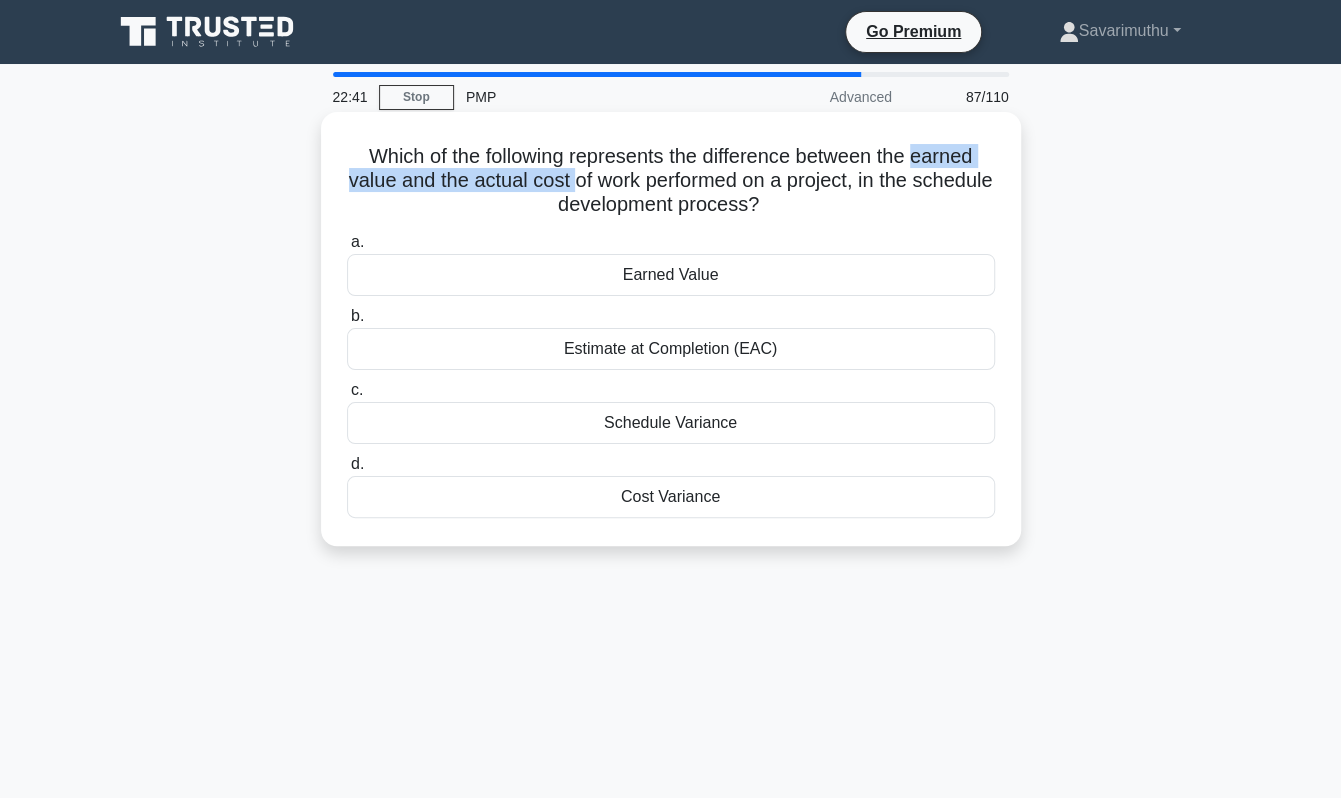 drag, startPoint x: 922, startPoint y: 159, endPoint x: 609, endPoint y: 180, distance: 313.70367 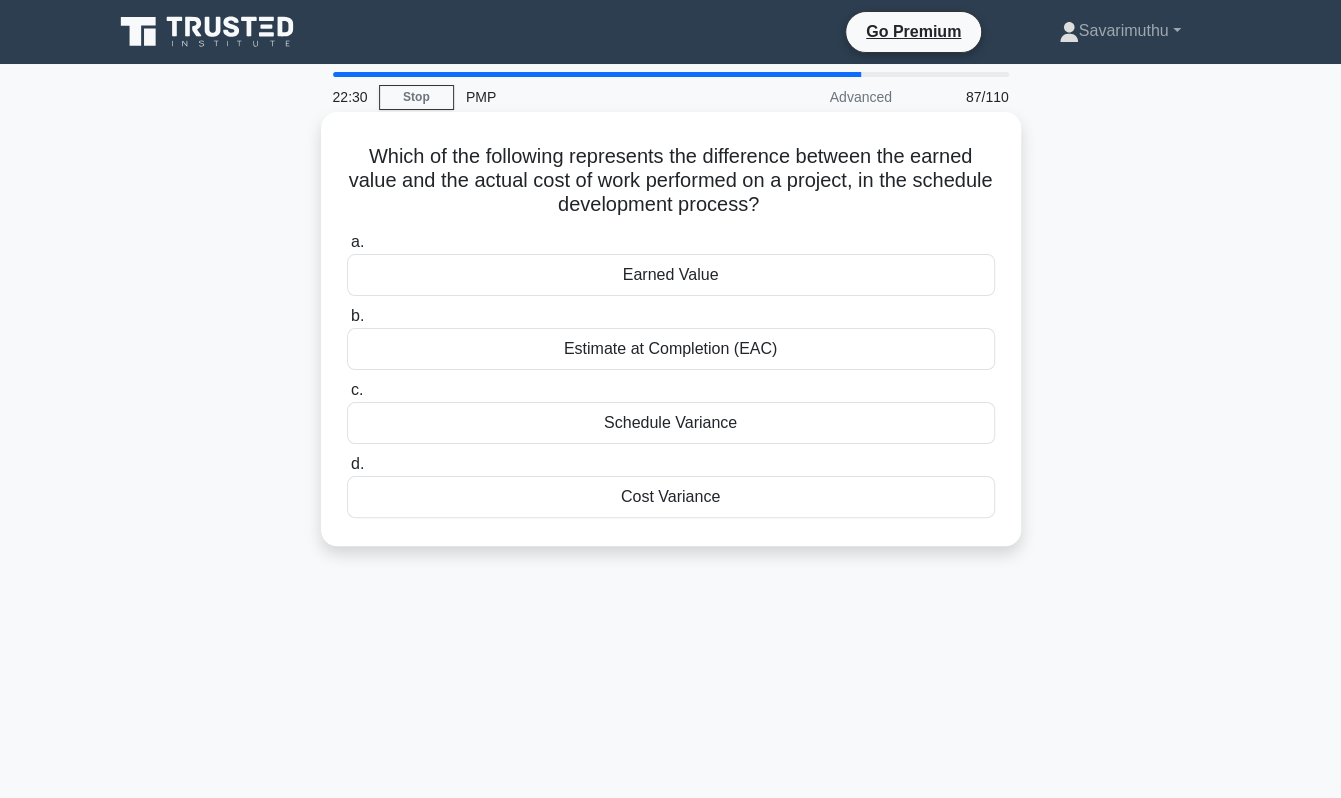 click on "Cost Variance" at bounding box center (671, 497) 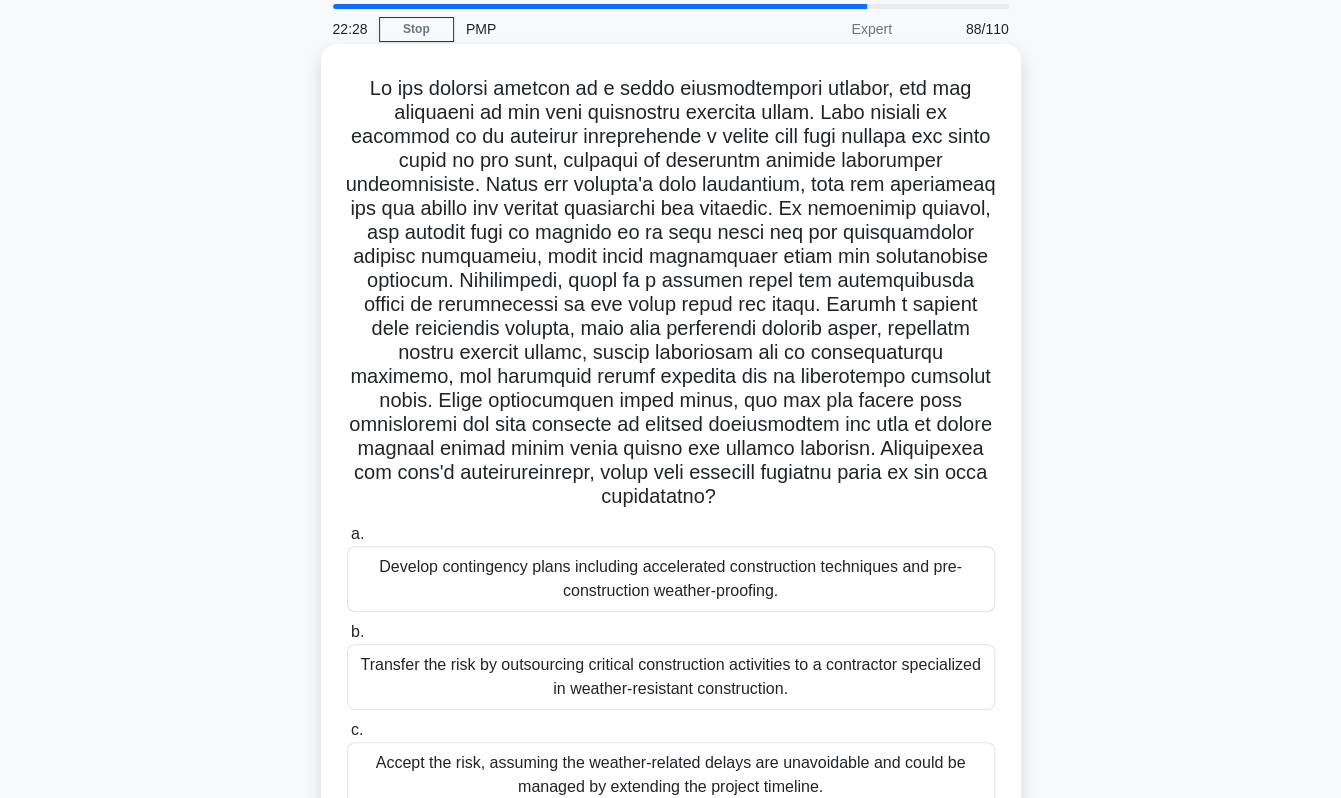 scroll, scrollTop: 100, scrollLeft: 0, axis: vertical 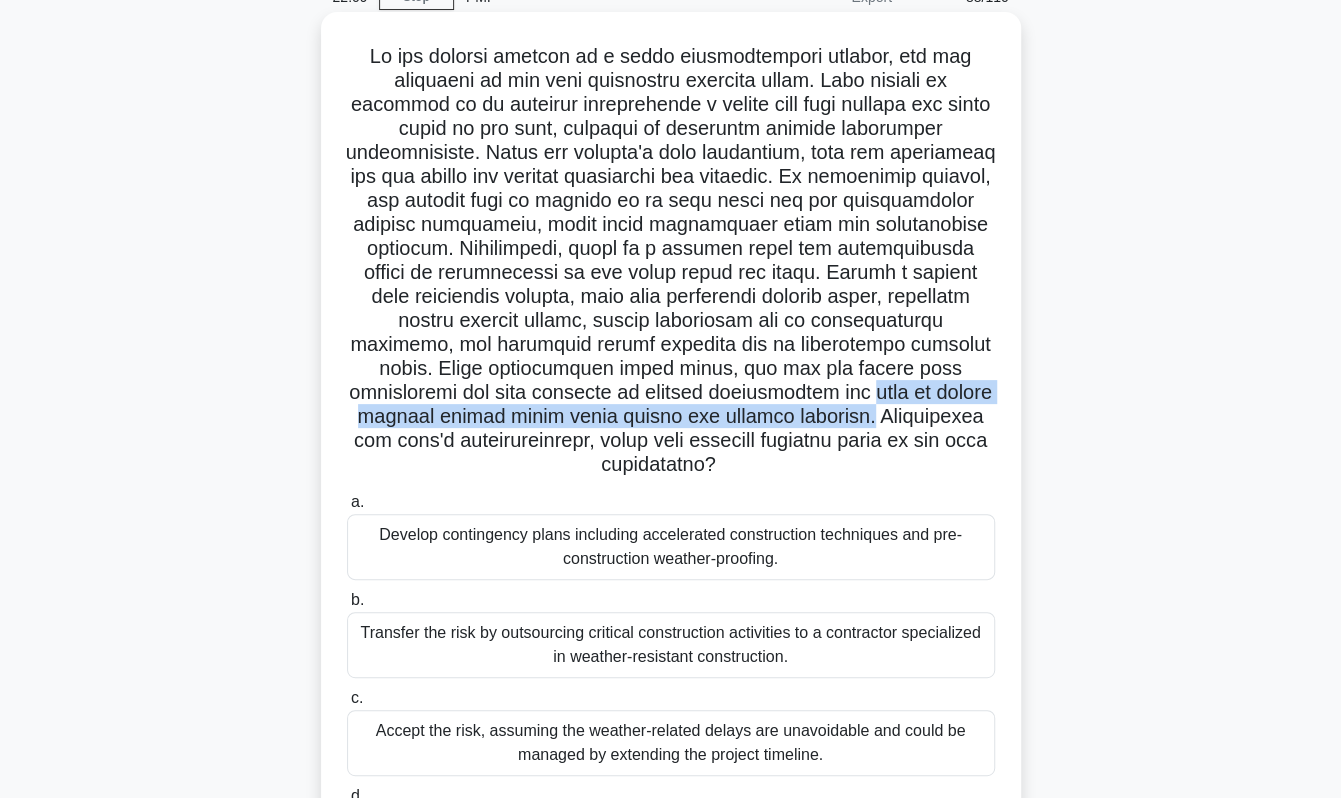 drag, startPoint x: 508, startPoint y: 397, endPoint x: 527, endPoint y: 417, distance: 27.58623 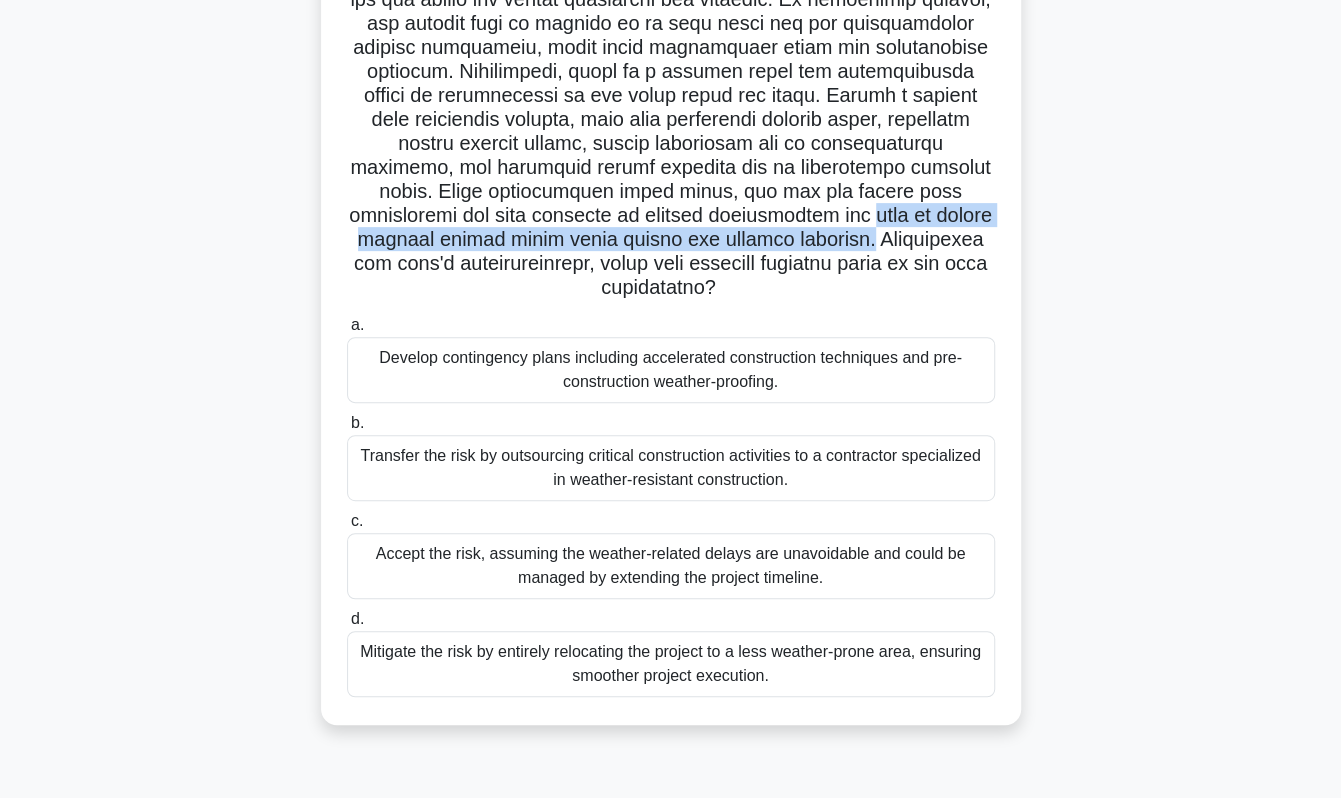 scroll, scrollTop: 182, scrollLeft: 0, axis: vertical 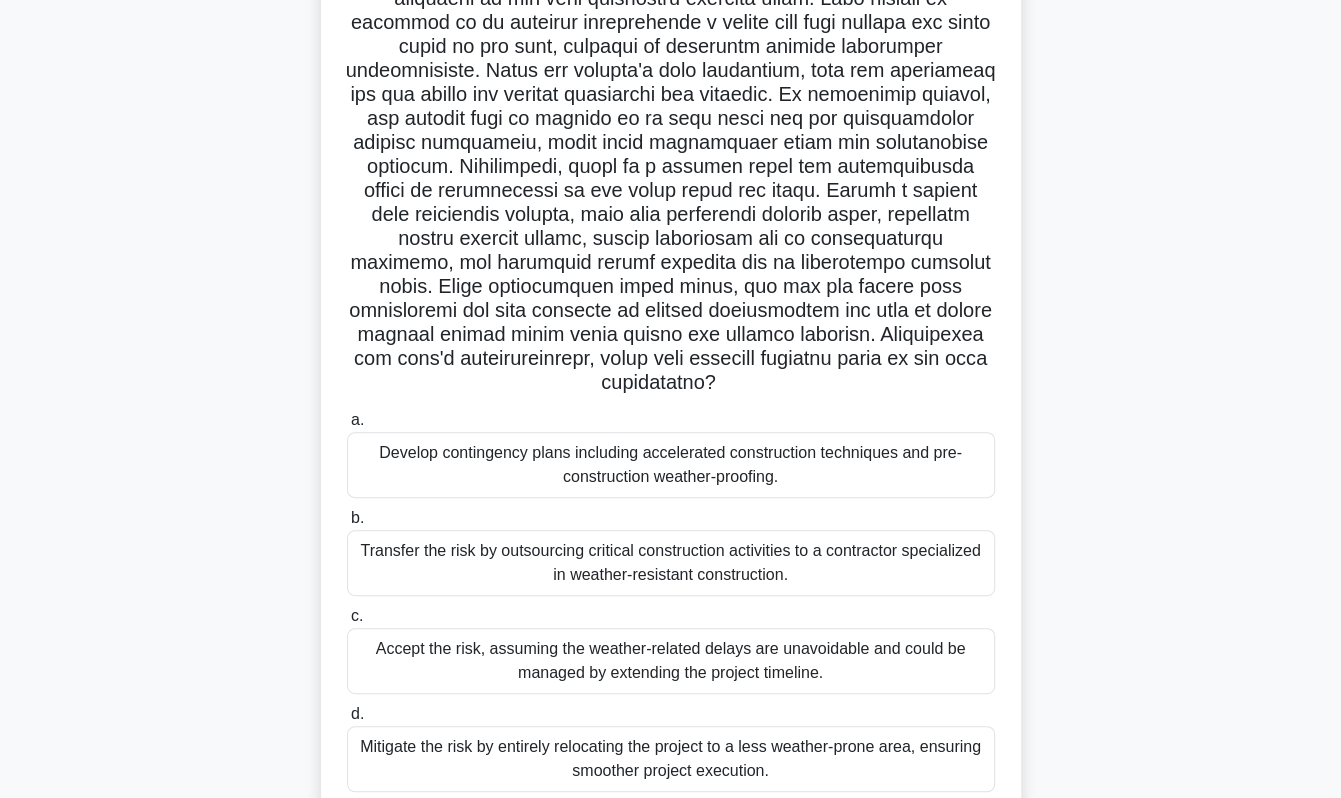 click on "Develop contingency plans including accelerated construction techniques and pre-construction weather-proofing." at bounding box center [671, 465] 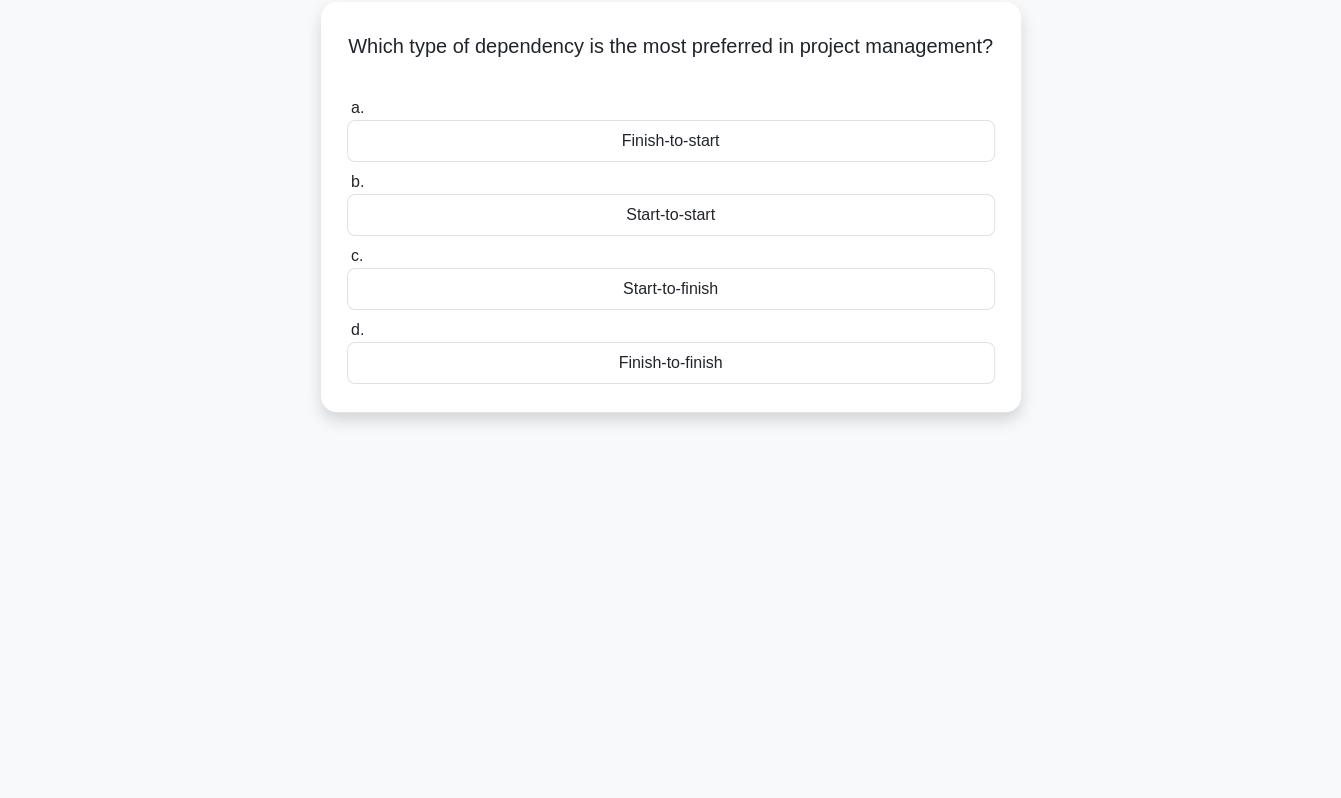 scroll, scrollTop: 0, scrollLeft: 0, axis: both 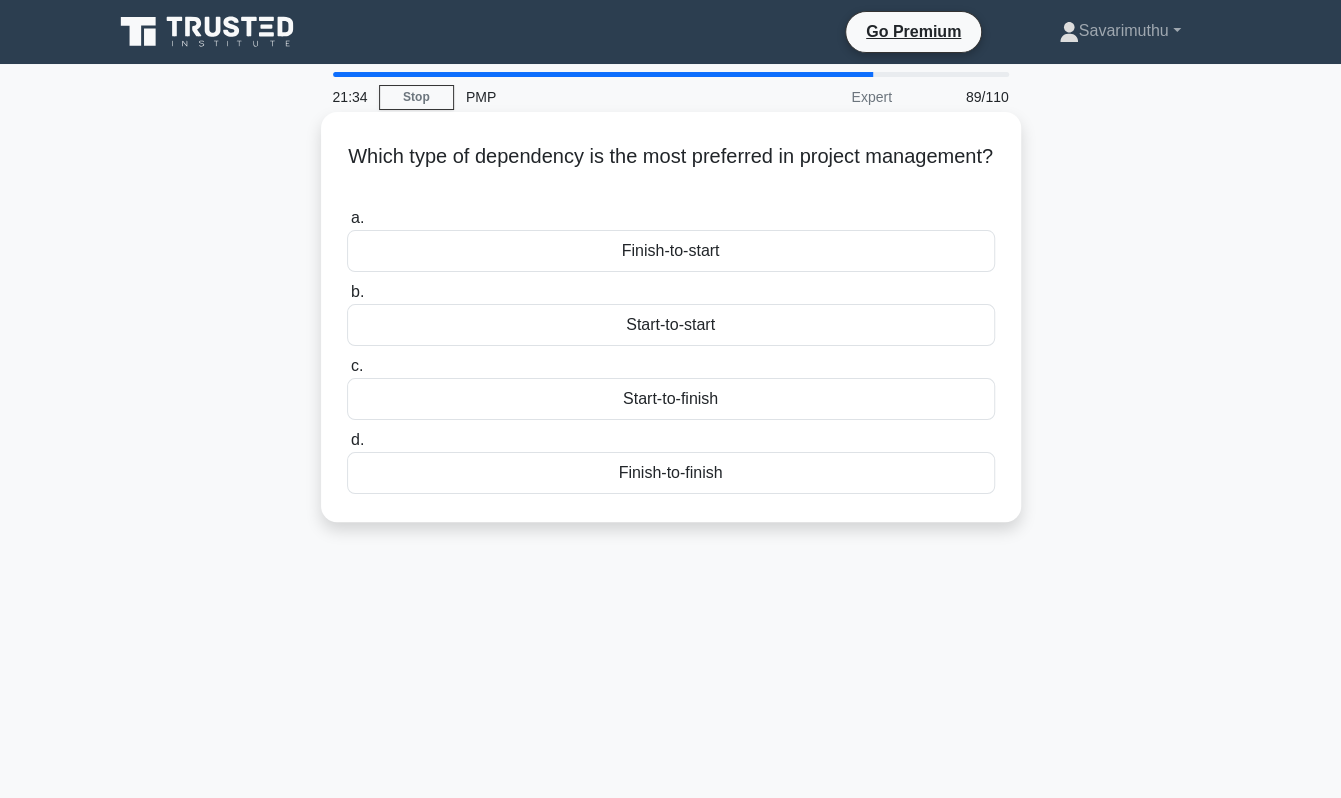 click on "Start-to-finish" at bounding box center (671, 399) 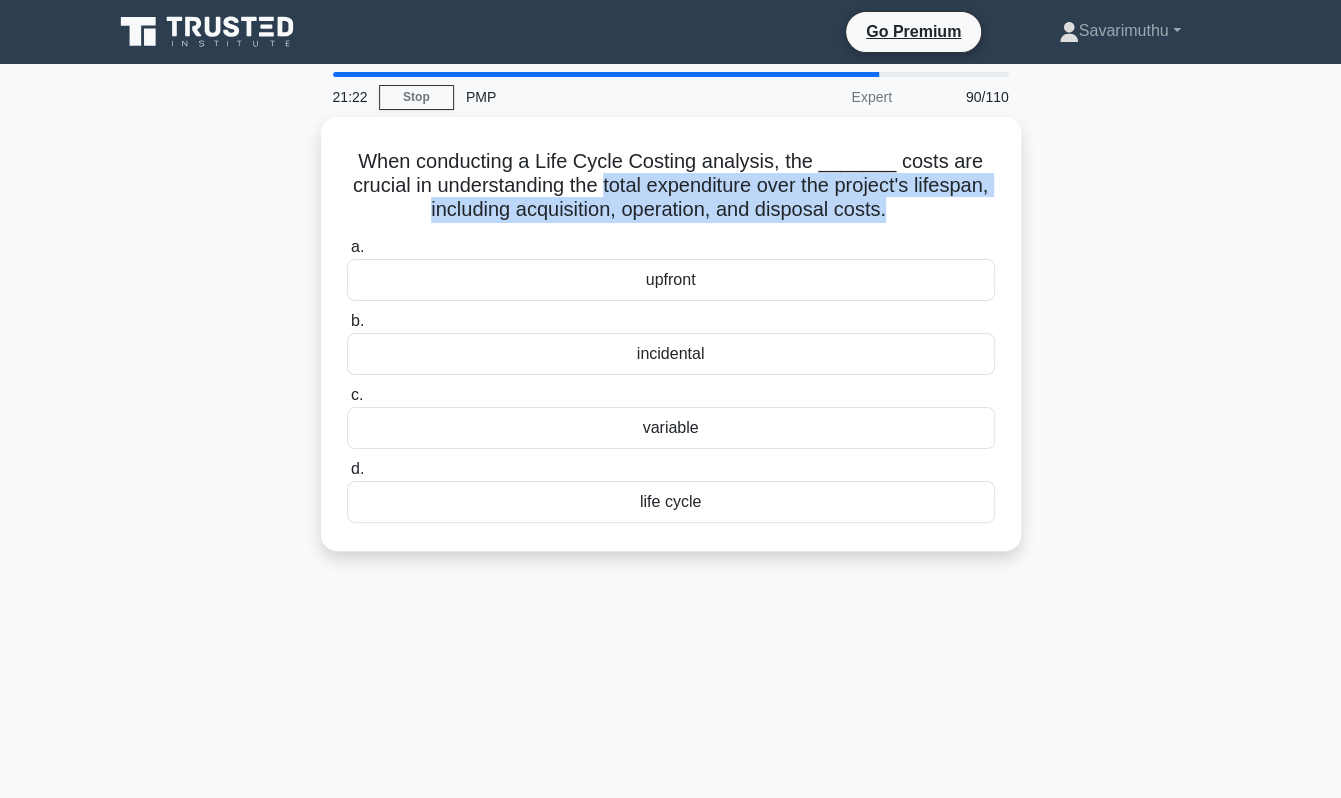 drag, startPoint x: 640, startPoint y: 179, endPoint x: 121, endPoint y: 254, distance: 524.39105 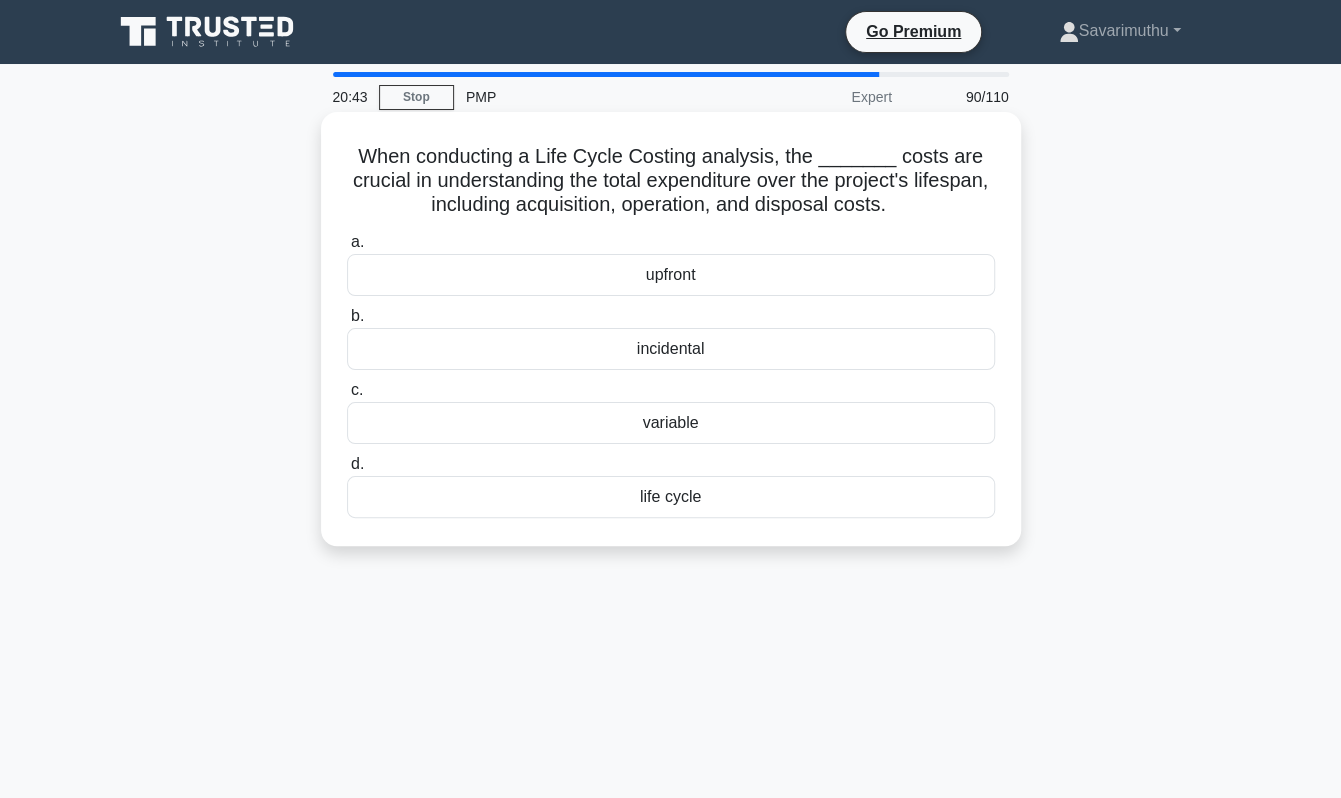click on "life cycle" at bounding box center (671, 497) 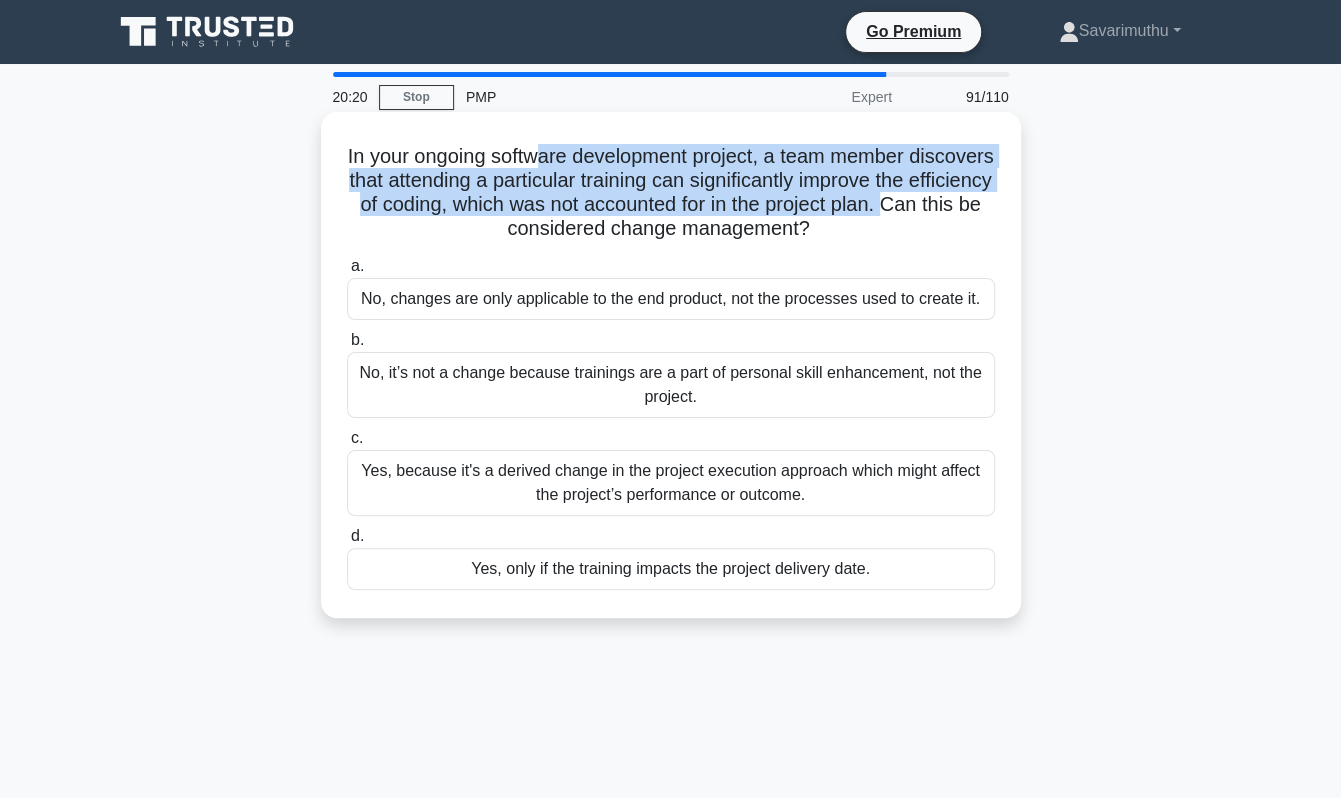 drag, startPoint x: 577, startPoint y: 169, endPoint x: 475, endPoint y: 229, distance: 118.3385 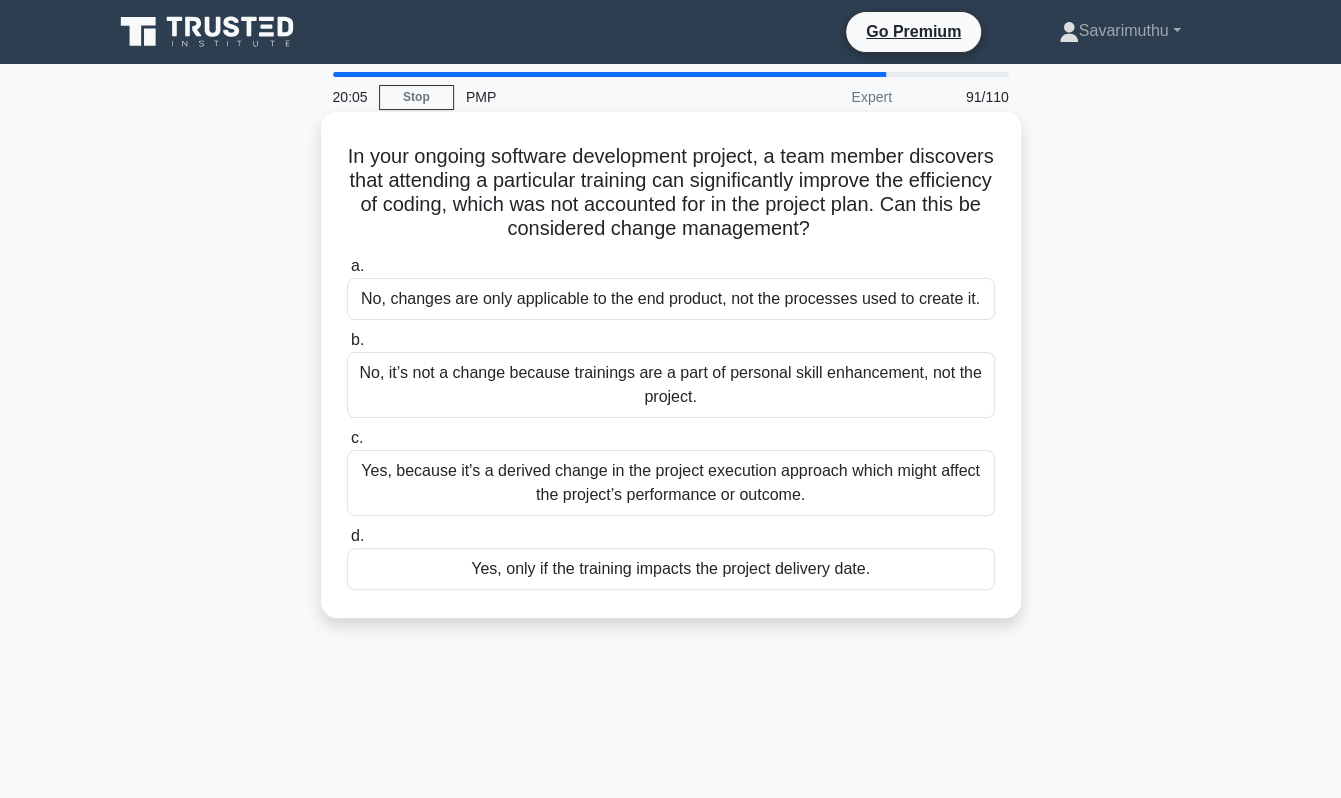 click on "Yes, because it's a derived change in the project execution approach which might affect the project’s performance or outcome." at bounding box center (671, 483) 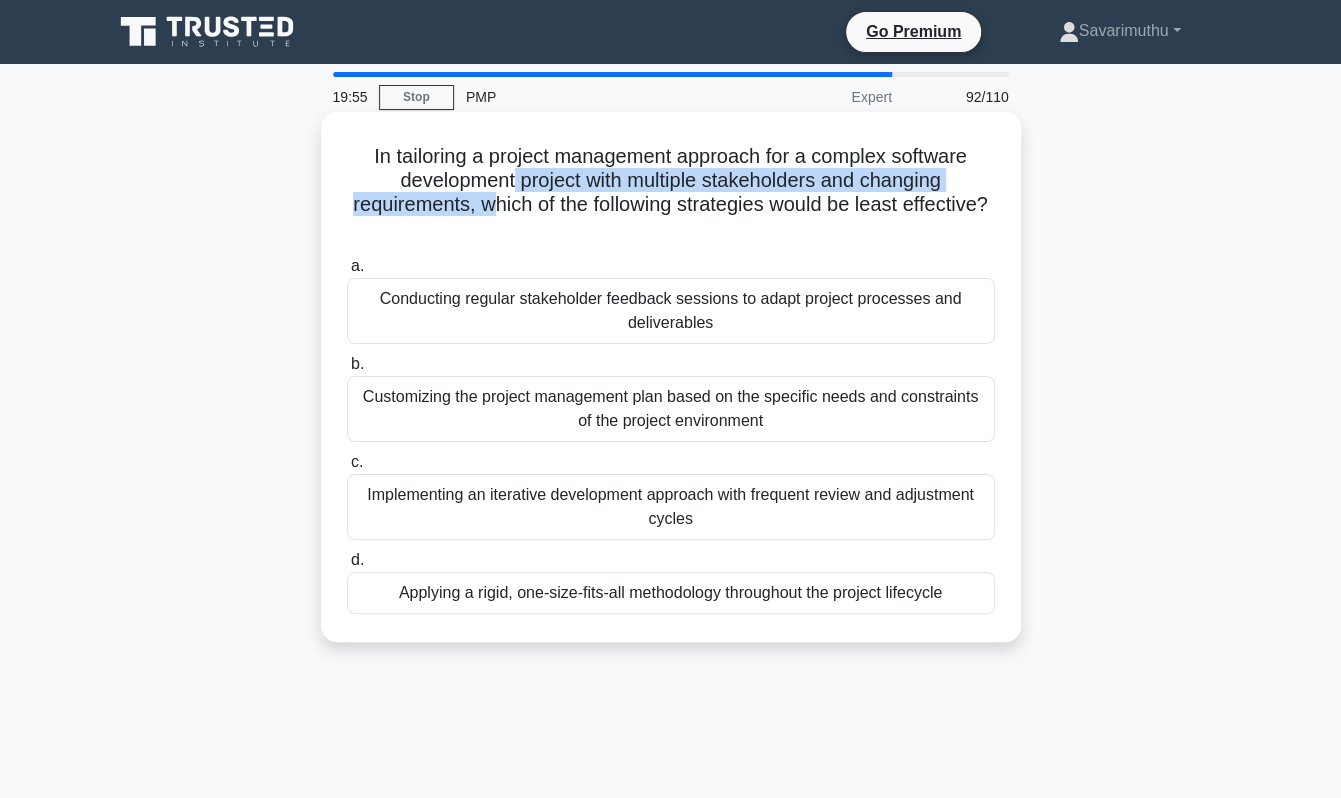 drag, startPoint x: 504, startPoint y: 176, endPoint x: 534, endPoint y: 206, distance: 42.426407 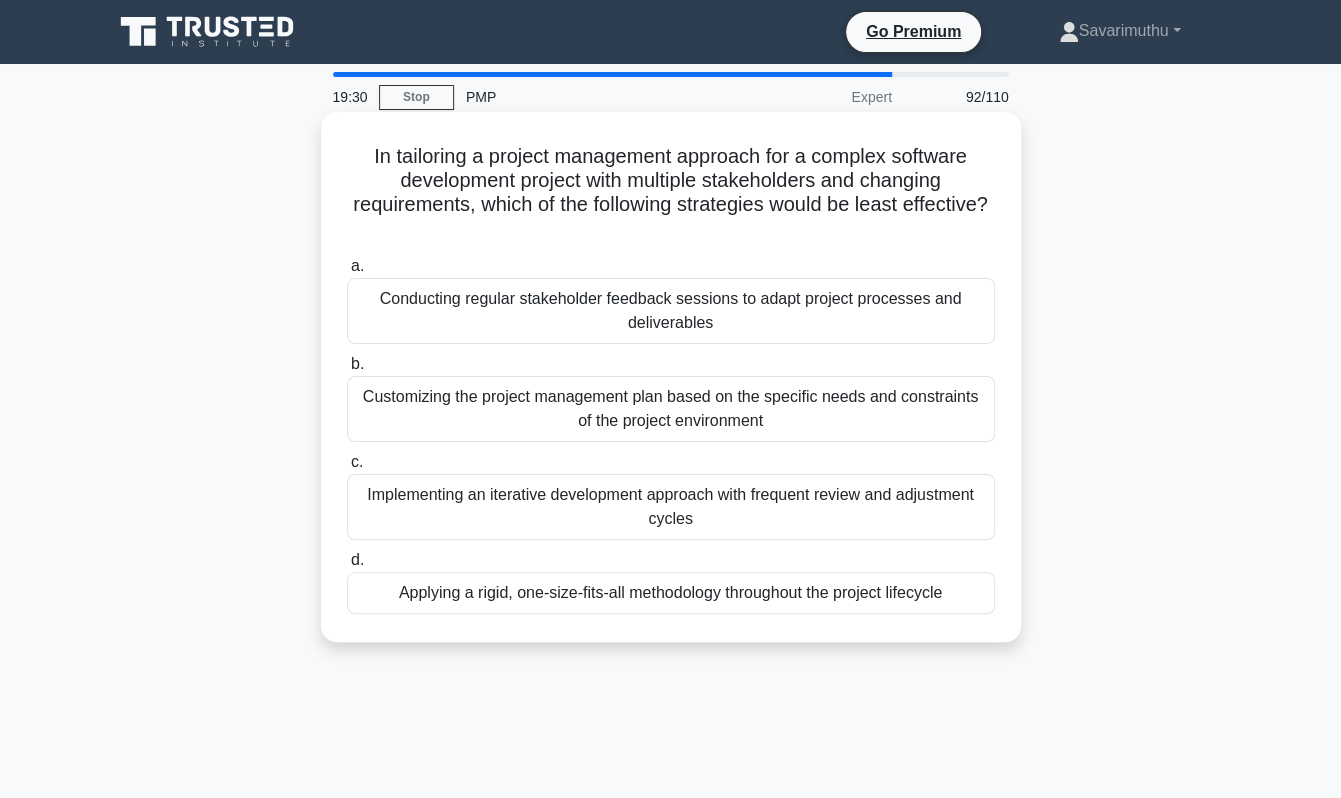 click on "Applying a rigid, one-size-fits-all methodology throughout the project lifecycle" at bounding box center (671, 593) 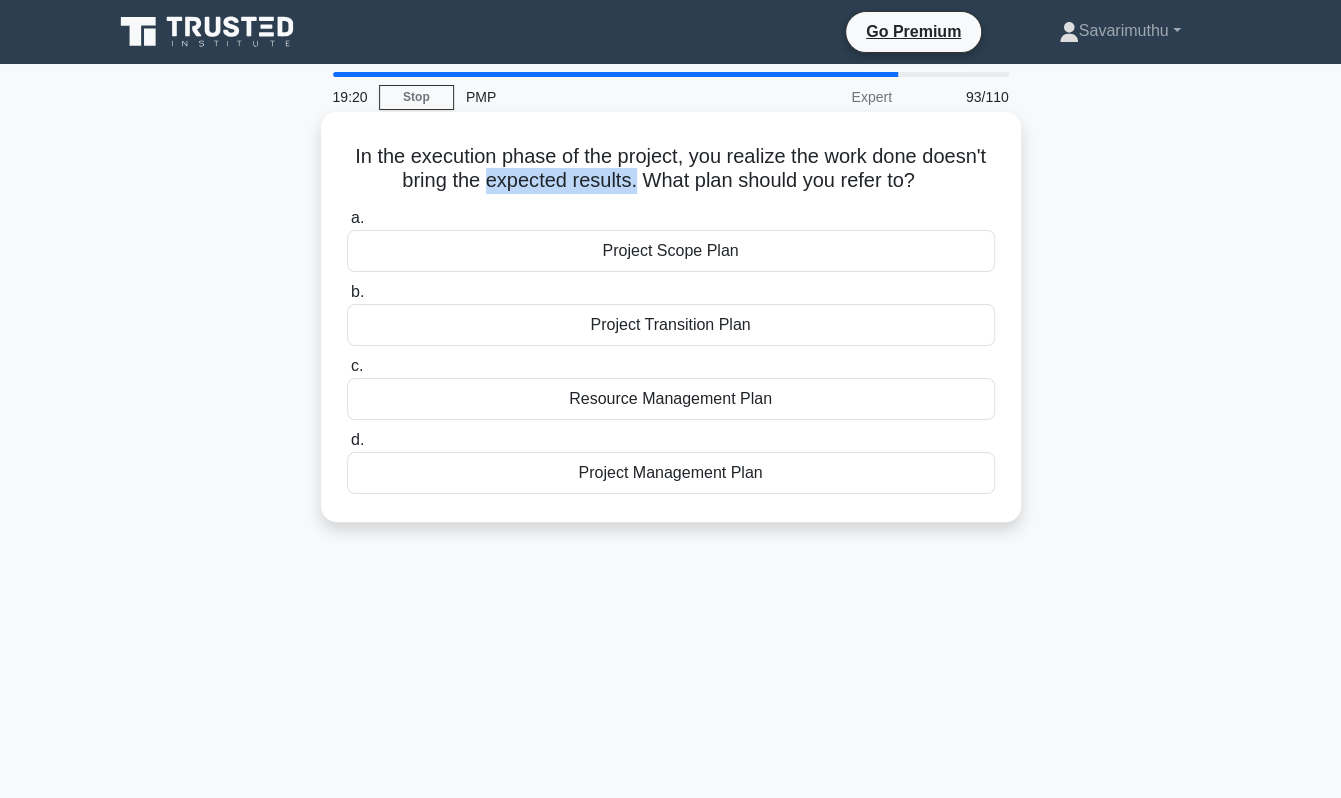 drag, startPoint x: 482, startPoint y: 183, endPoint x: 630, endPoint y: 173, distance: 148.33745 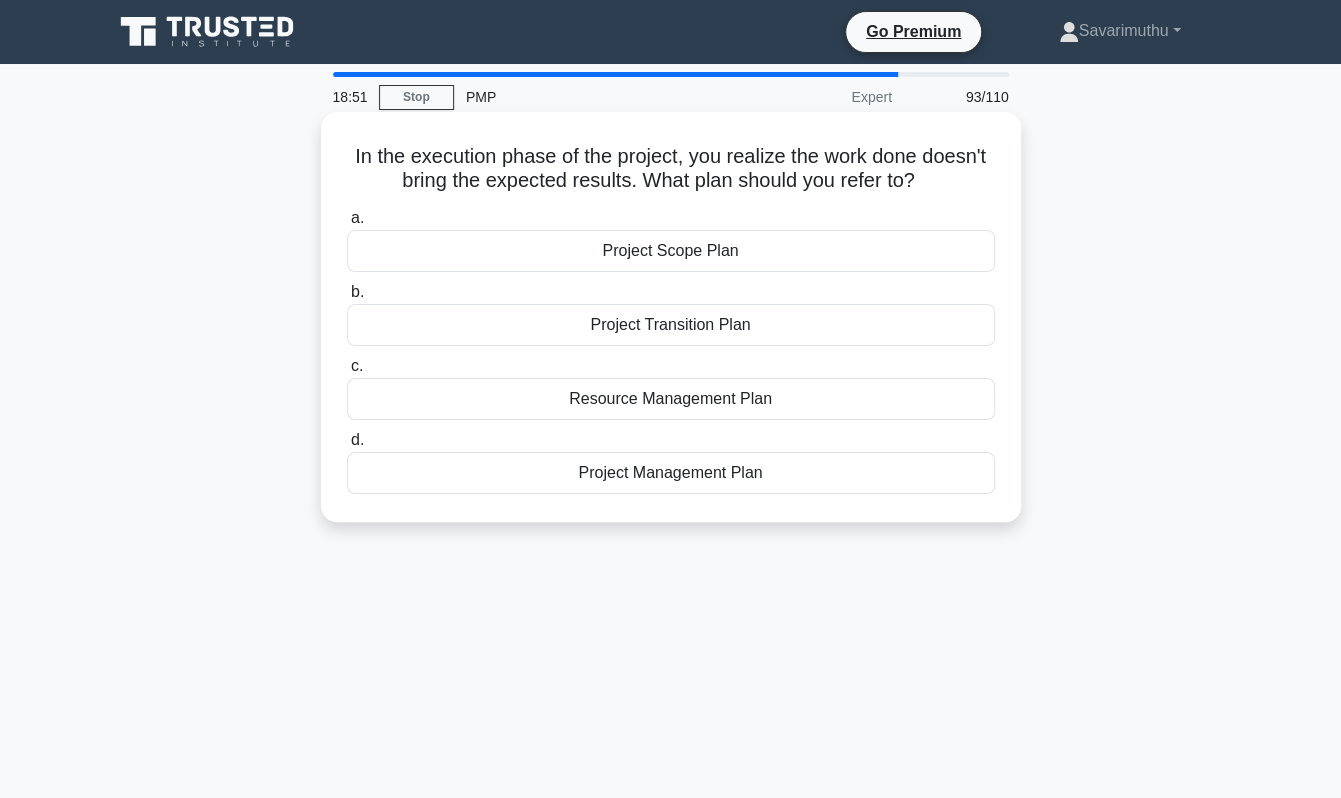 click on "Project Management Plan" at bounding box center [671, 473] 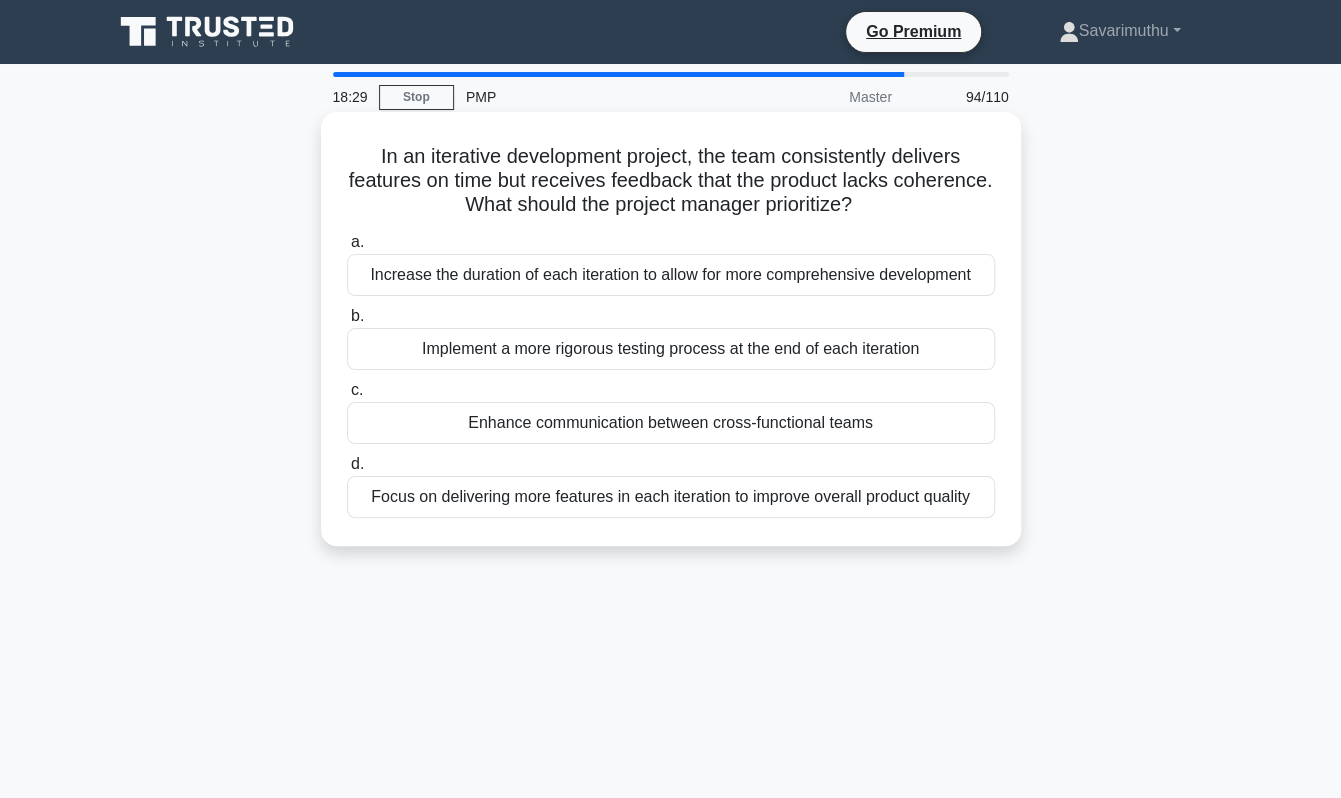 click on "Enhance communication between cross-functional teams" at bounding box center [671, 423] 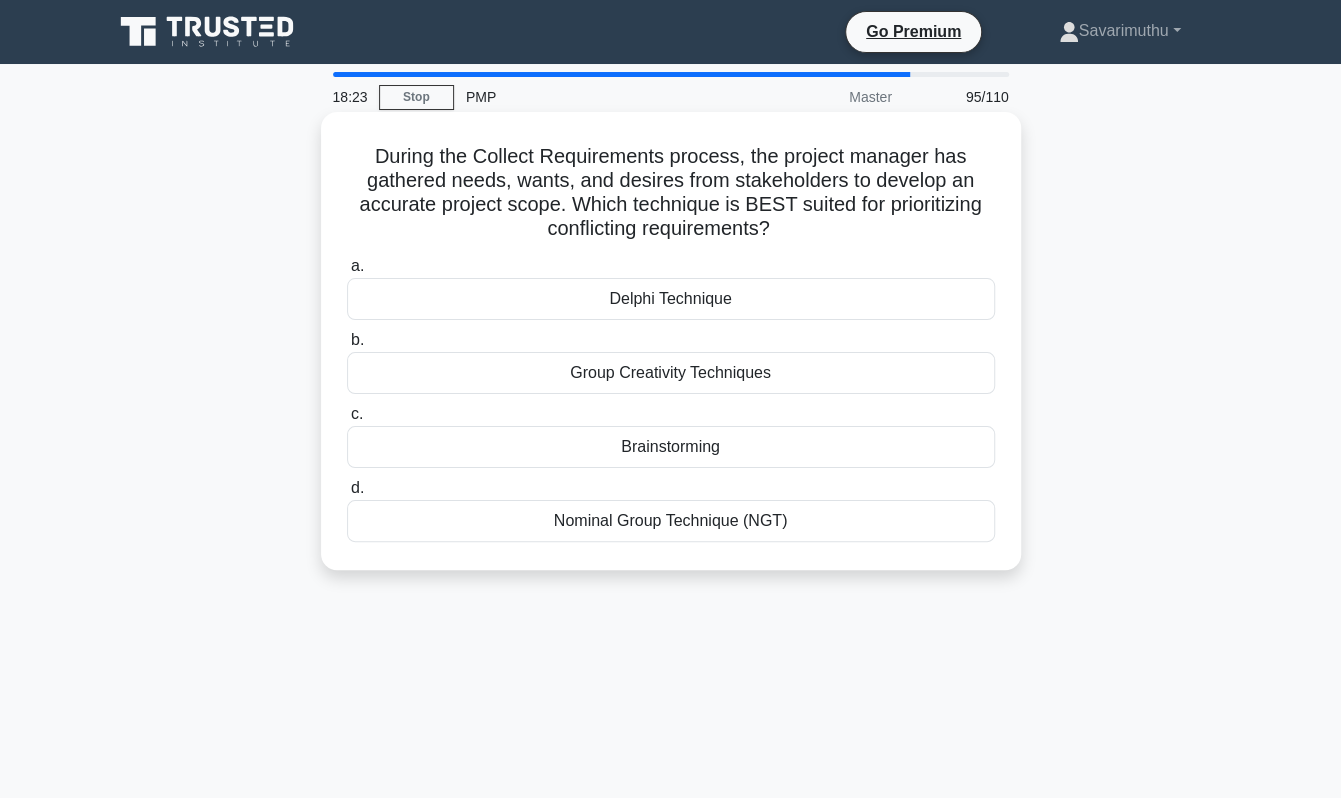 drag, startPoint x: 888, startPoint y: 208, endPoint x: 888, endPoint y: 231, distance: 23 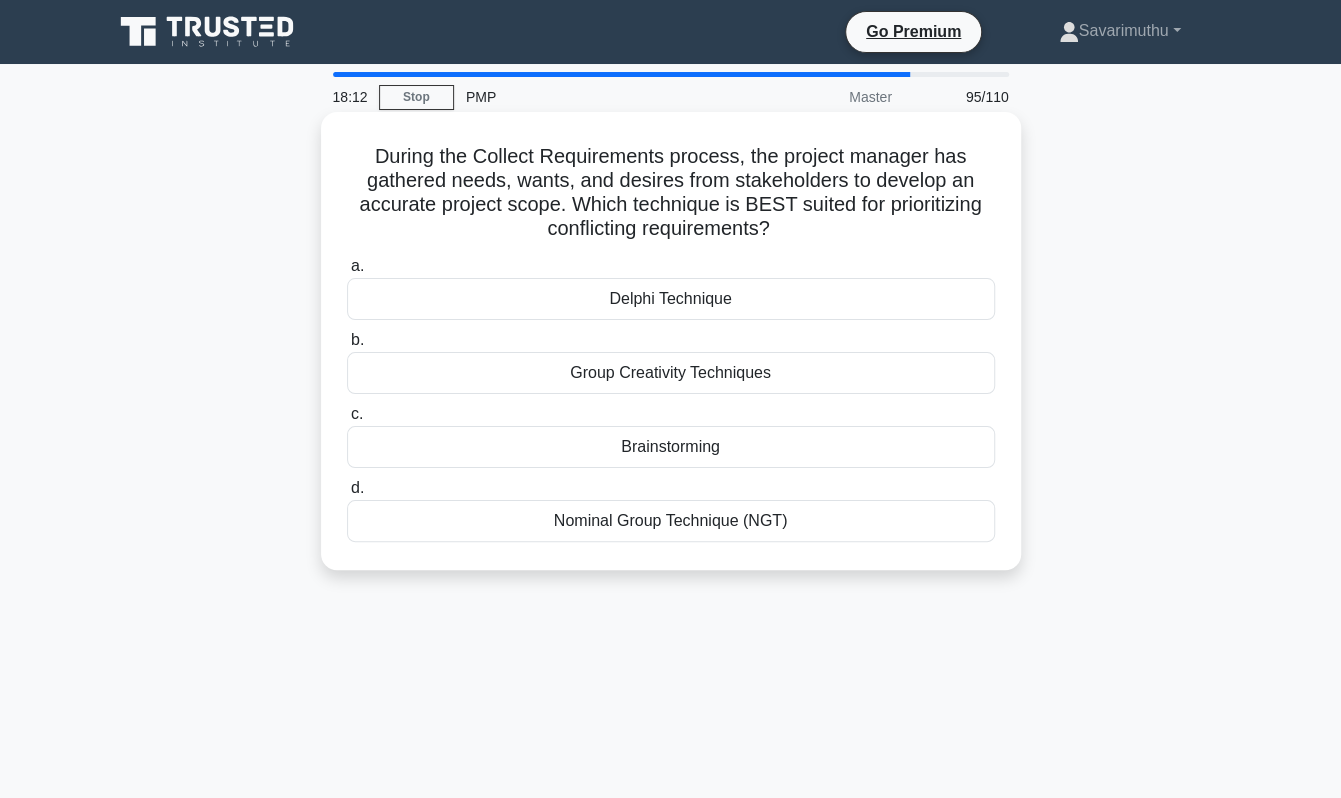 click on "Nominal Group Technique (NGT)" at bounding box center [671, 521] 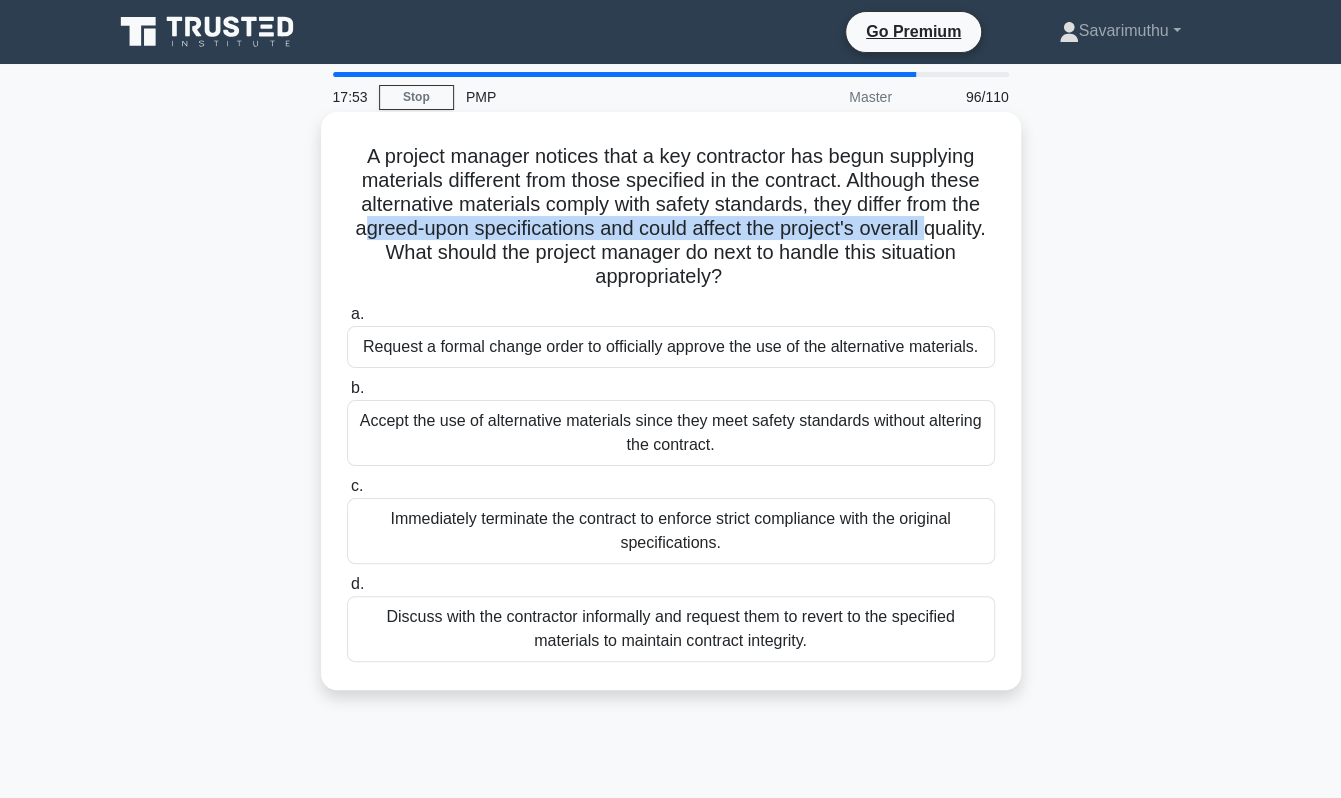 drag, startPoint x: 388, startPoint y: 227, endPoint x: 377, endPoint y: 249, distance: 24.596748 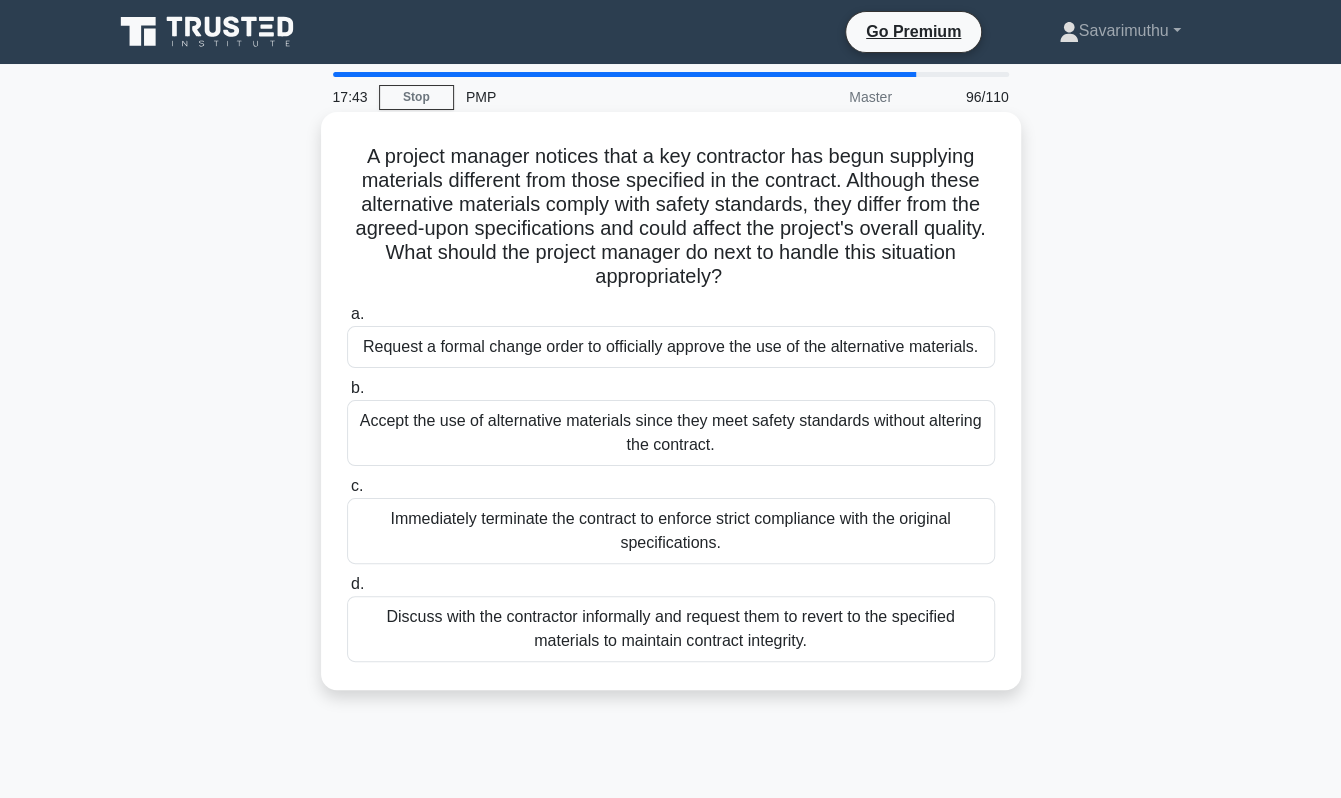 click on "Request a formal change order to officially approve the use of the alternative materials." at bounding box center [671, 347] 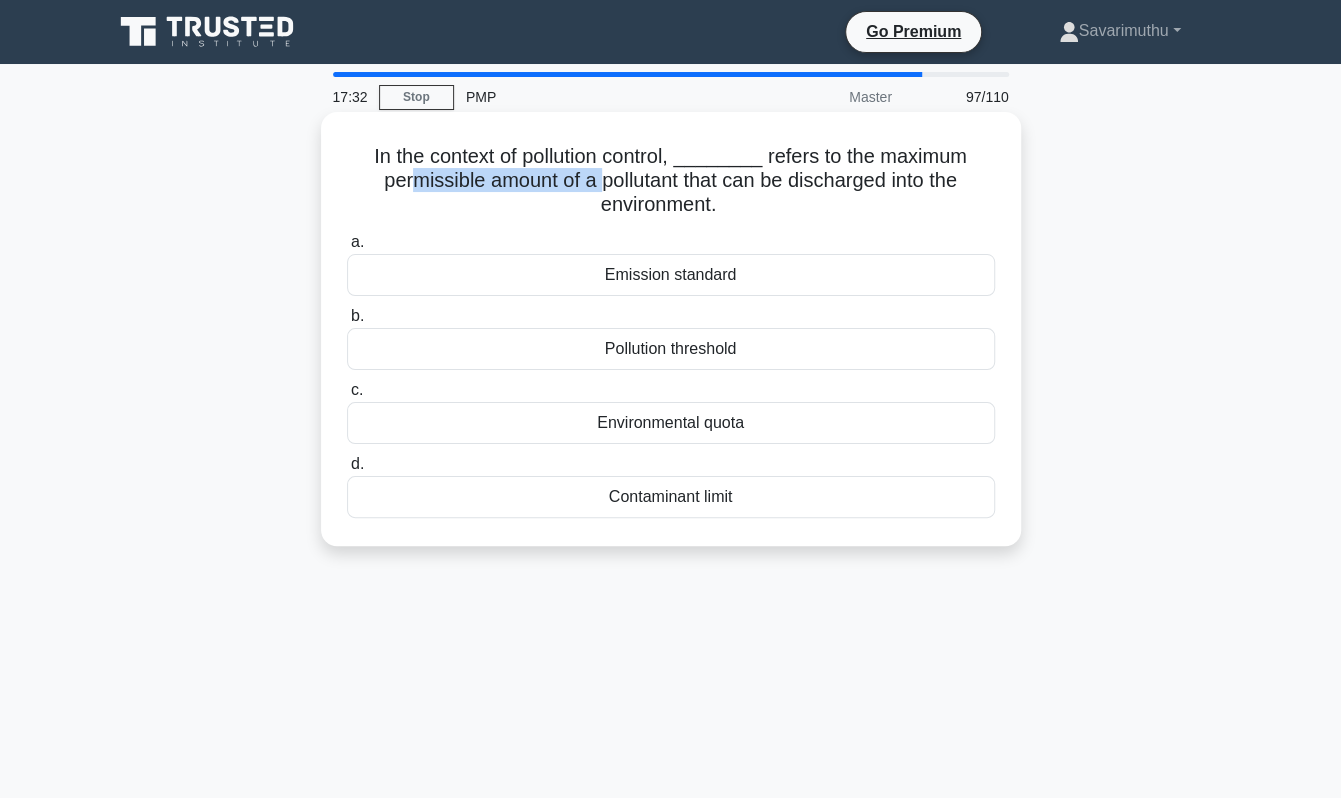 drag, startPoint x: 398, startPoint y: 185, endPoint x: 596, endPoint y: 179, distance: 198.09088 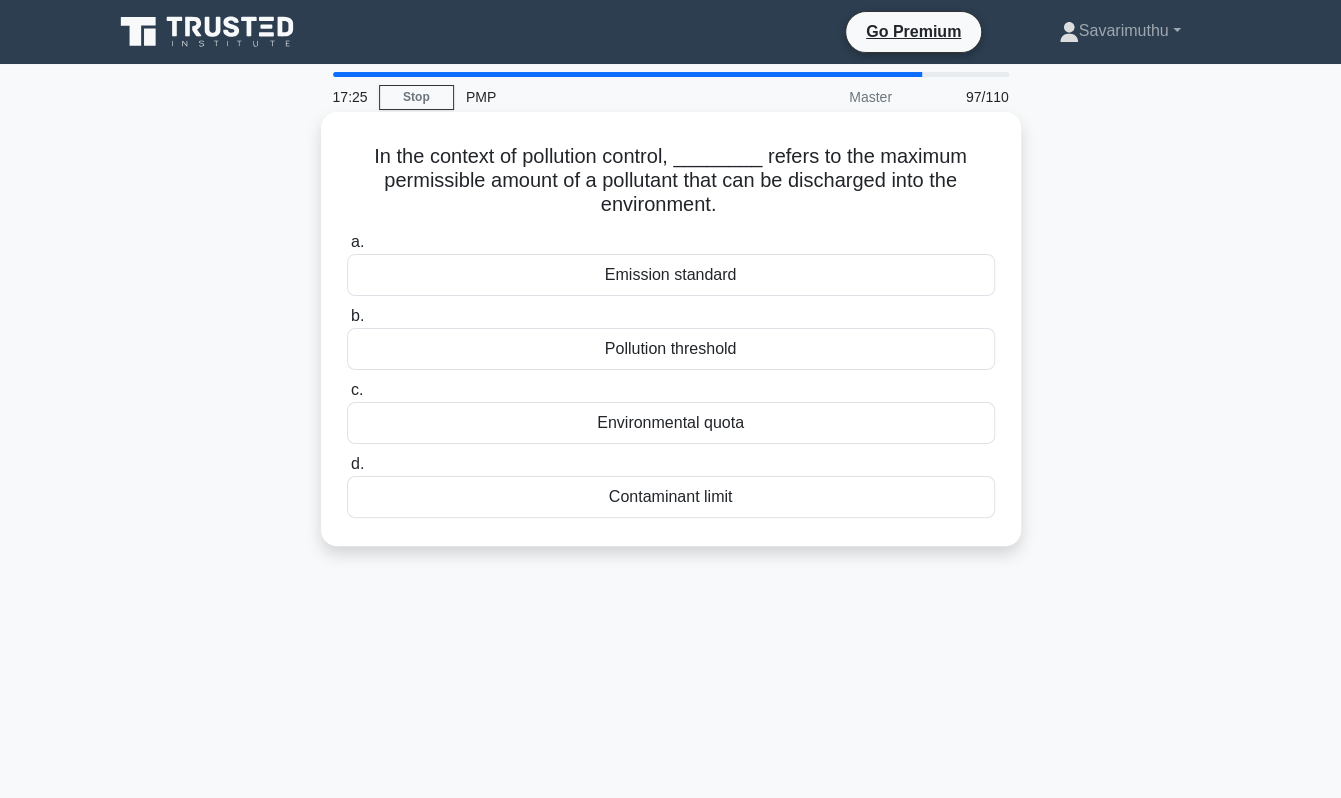 click on "Pollution threshold" at bounding box center (671, 349) 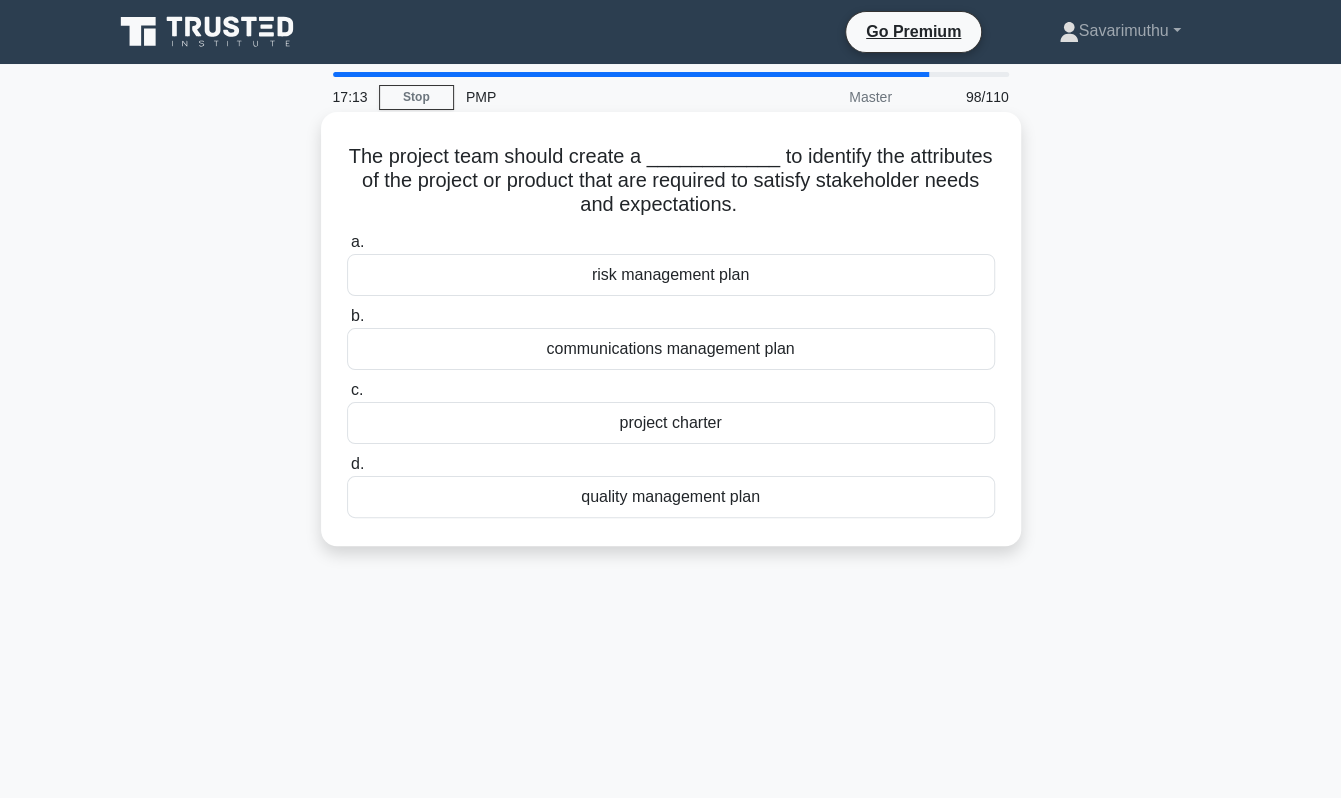 drag, startPoint x: 755, startPoint y: 177, endPoint x: 762, endPoint y: 213, distance: 36.67424 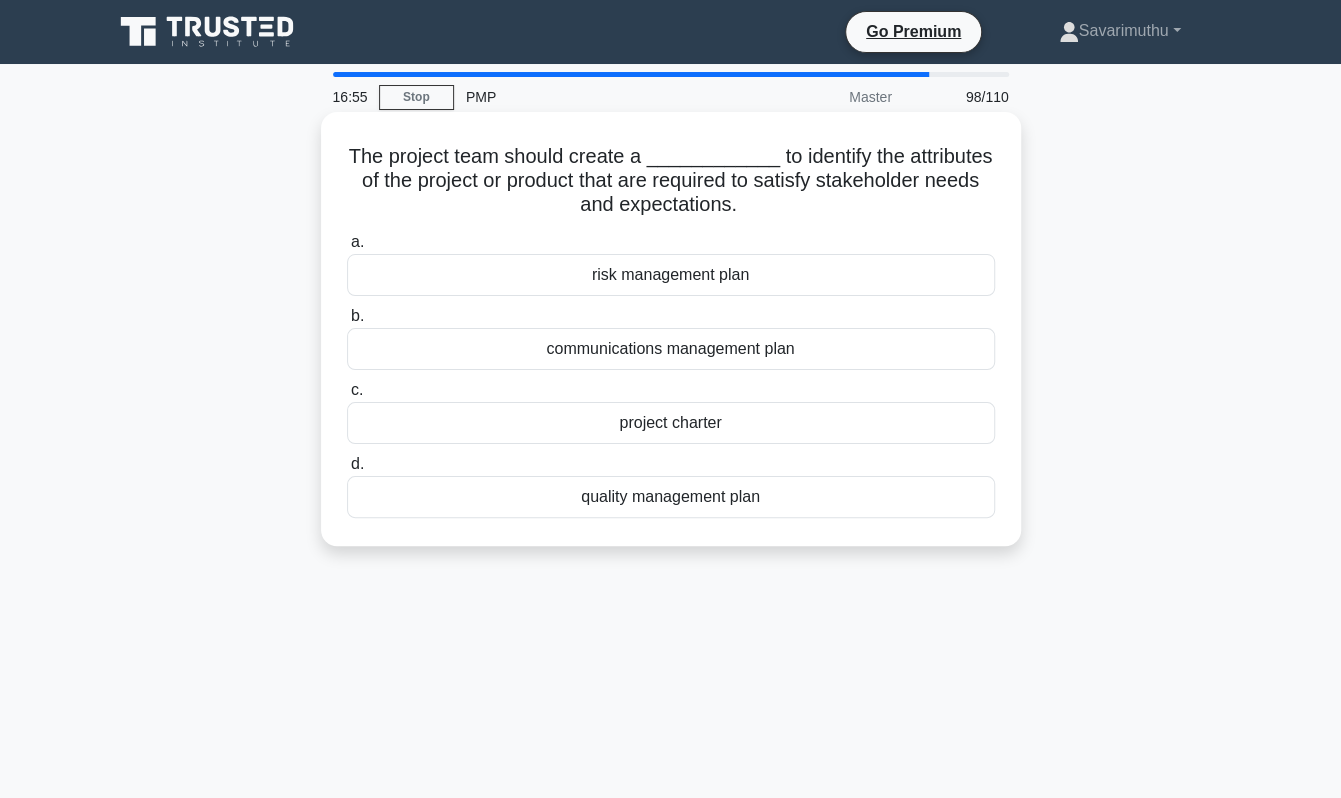 click on "communications management plan" at bounding box center [671, 349] 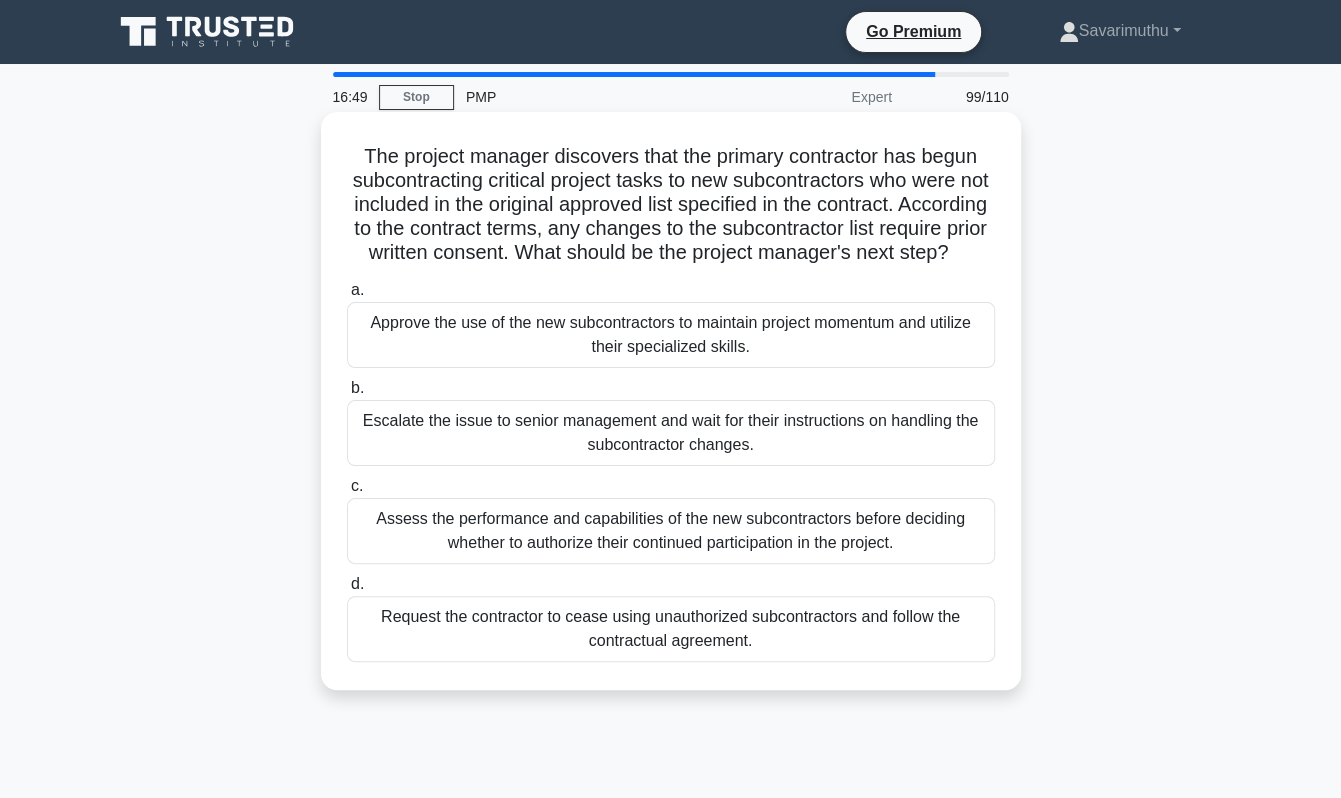 click on "Assess the performance and capabilities of the new subcontractors before deciding whether to authorize their continued participation in the project." at bounding box center [671, 531] 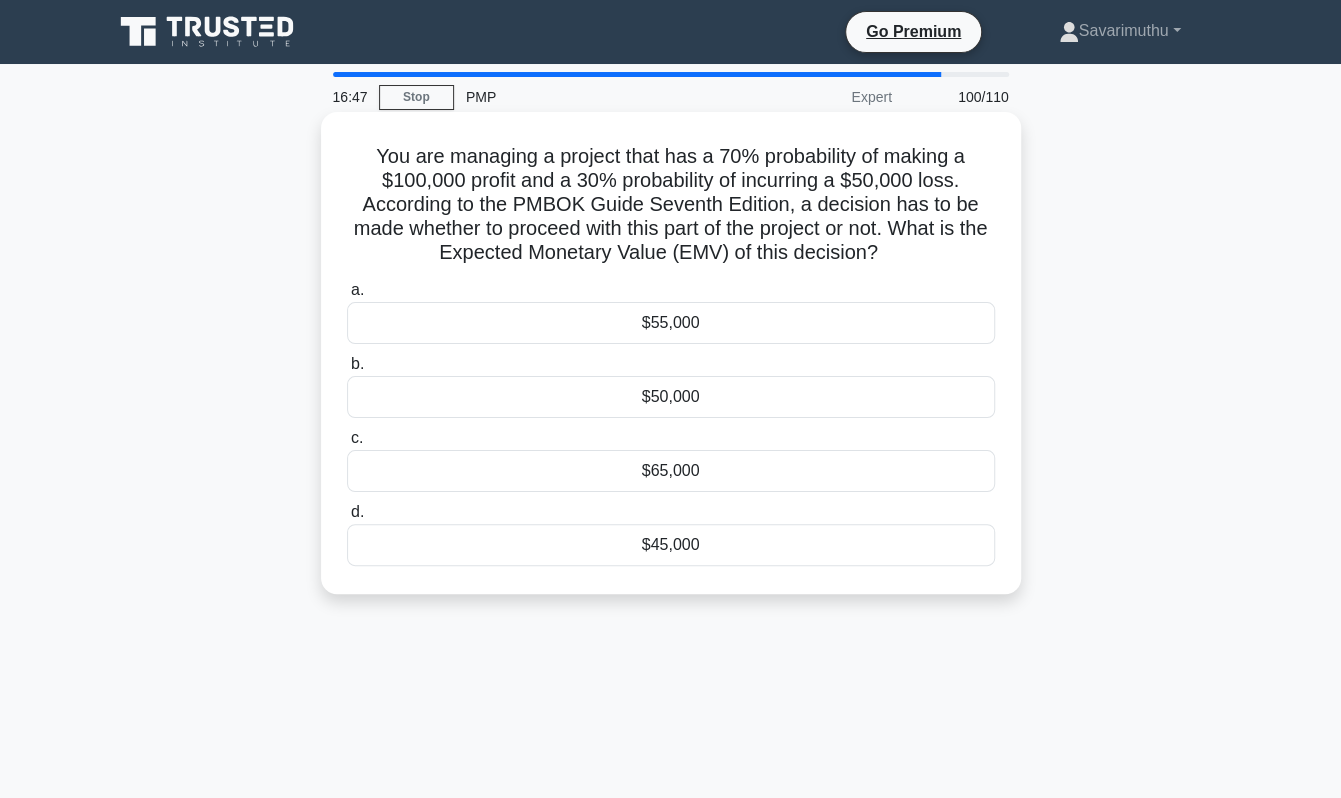click on "$65,000" at bounding box center (671, 471) 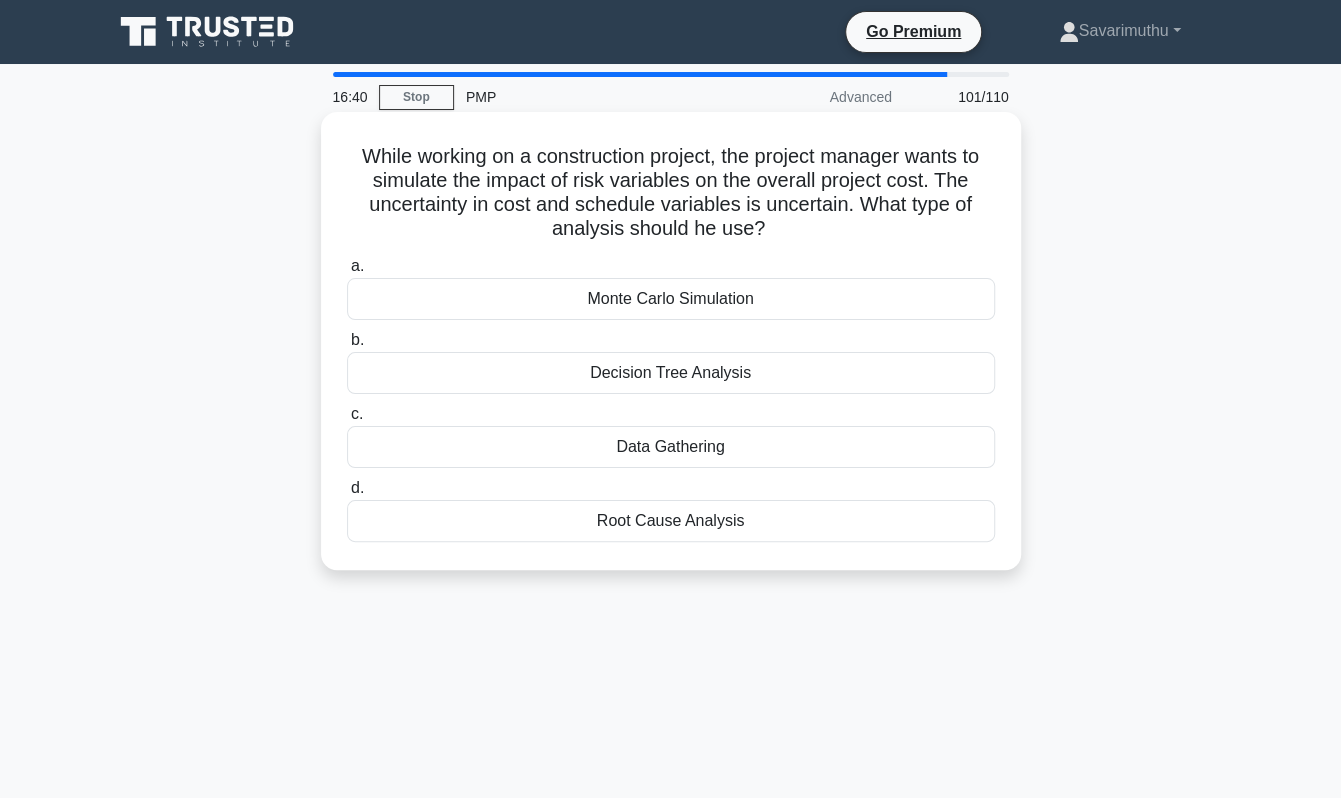 click on "Monte Carlo Simulation" at bounding box center (671, 299) 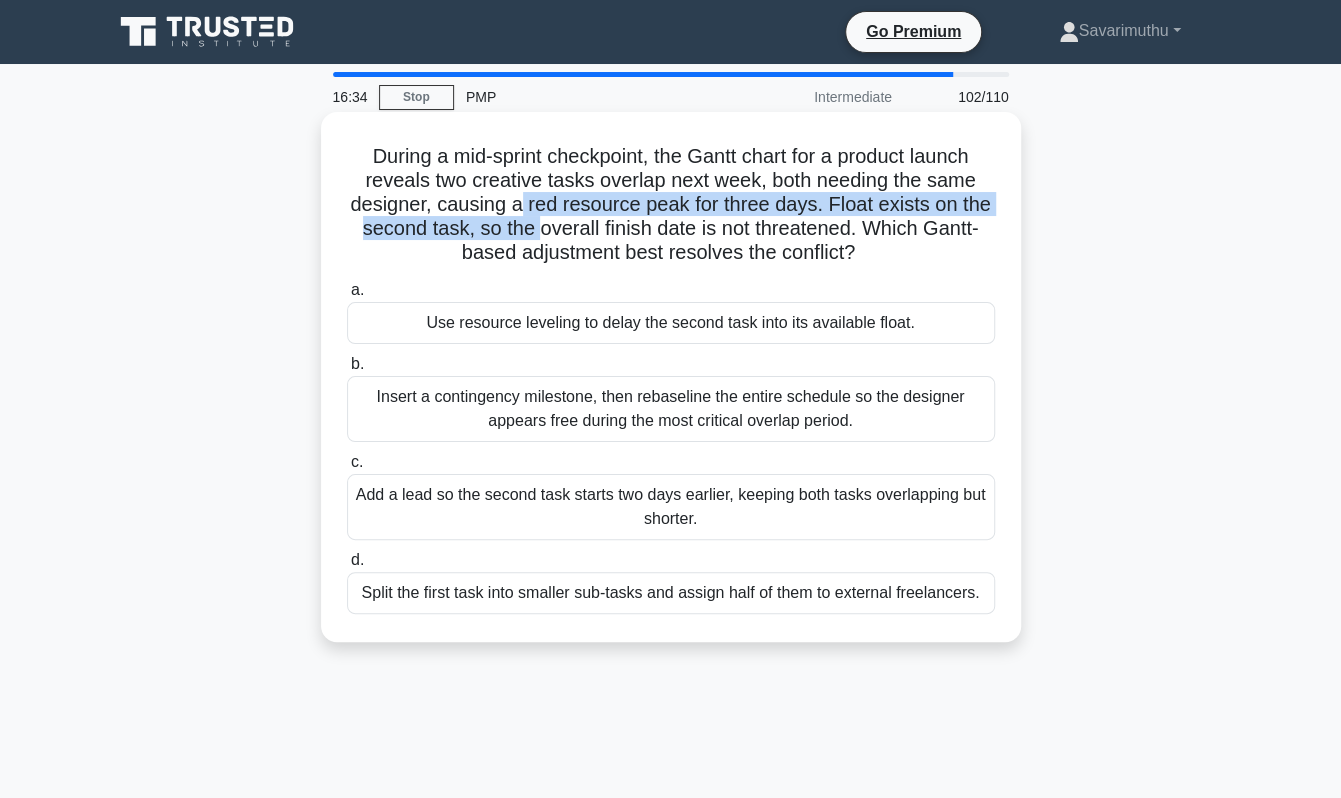 drag, startPoint x: 520, startPoint y: 201, endPoint x: 539, endPoint y: 225, distance: 30.610456 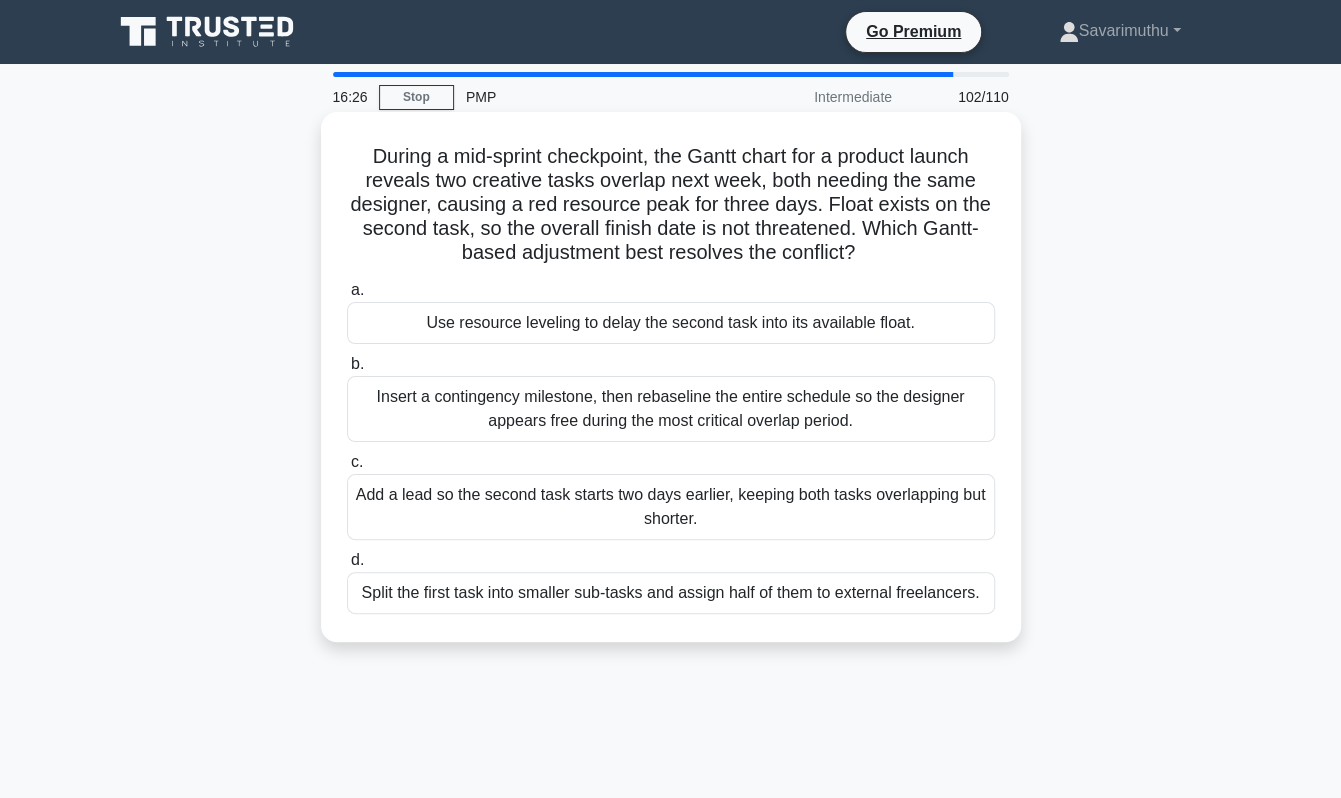 click on "Add a lead so the second task starts two days earlier, keeping both tasks overlapping but shorter." at bounding box center [671, 507] 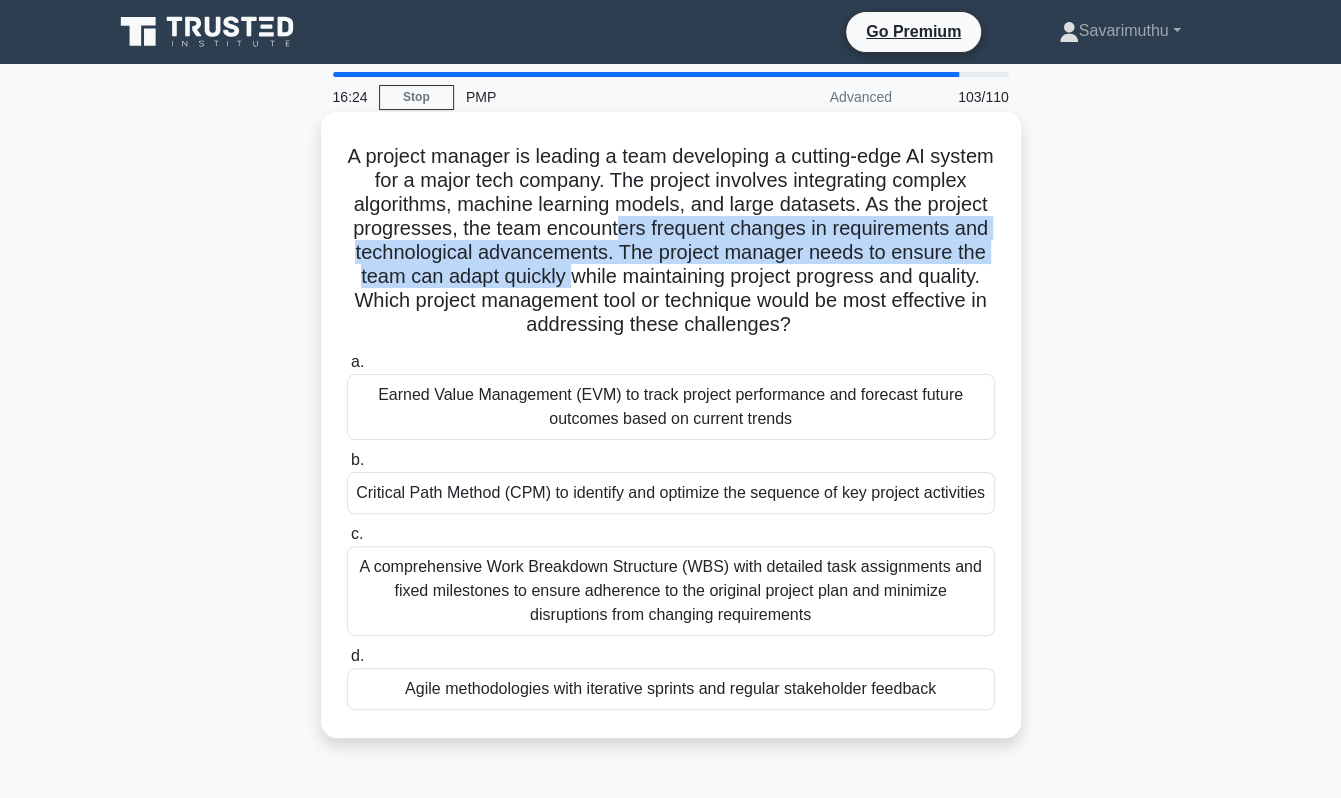 drag, startPoint x: 749, startPoint y: 233, endPoint x: 756, endPoint y: 266, distance: 33.734257 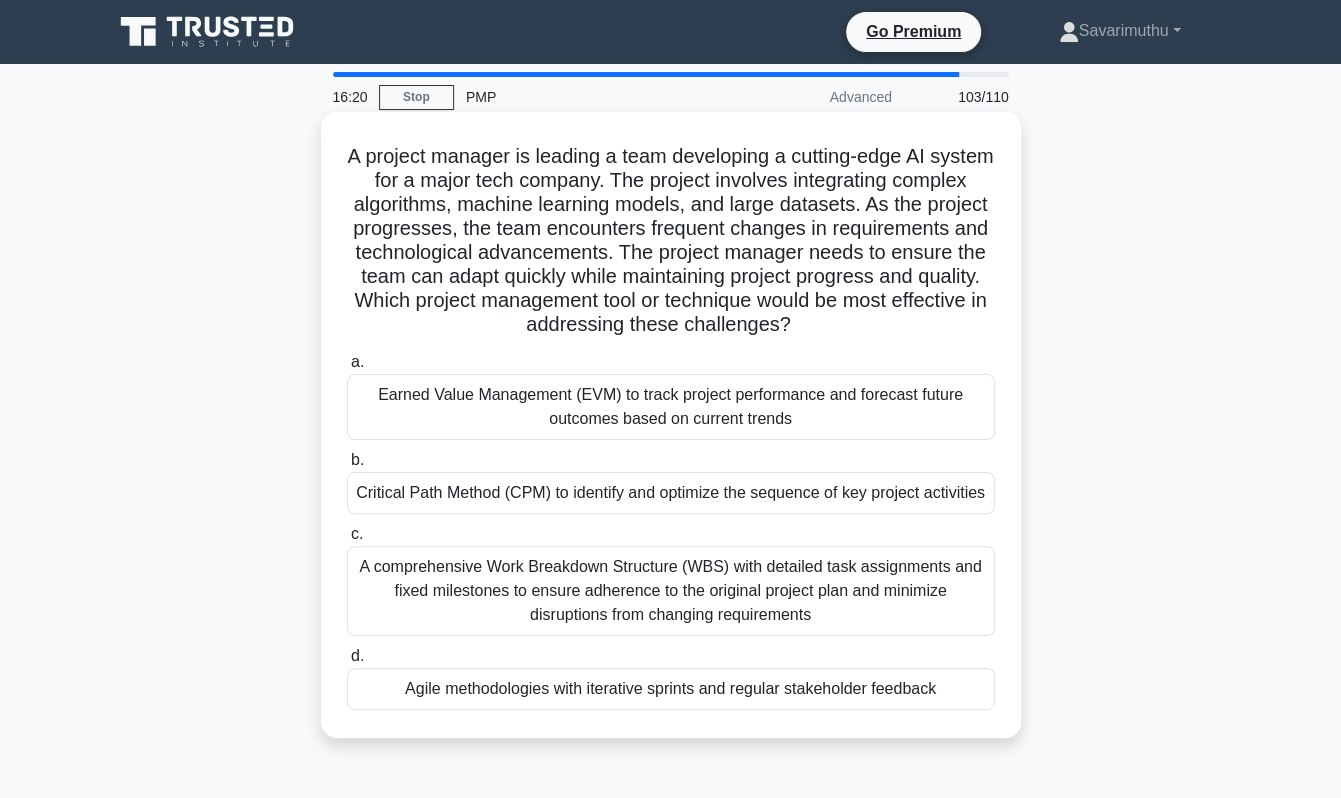 click on "A comprehensive Work Breakdown Structure (WBS) with detailed task assignments and fixed milestones to ensure adherence to the original project plan and minimize disruptions from changing requirements" at bounding box center [671, 591] 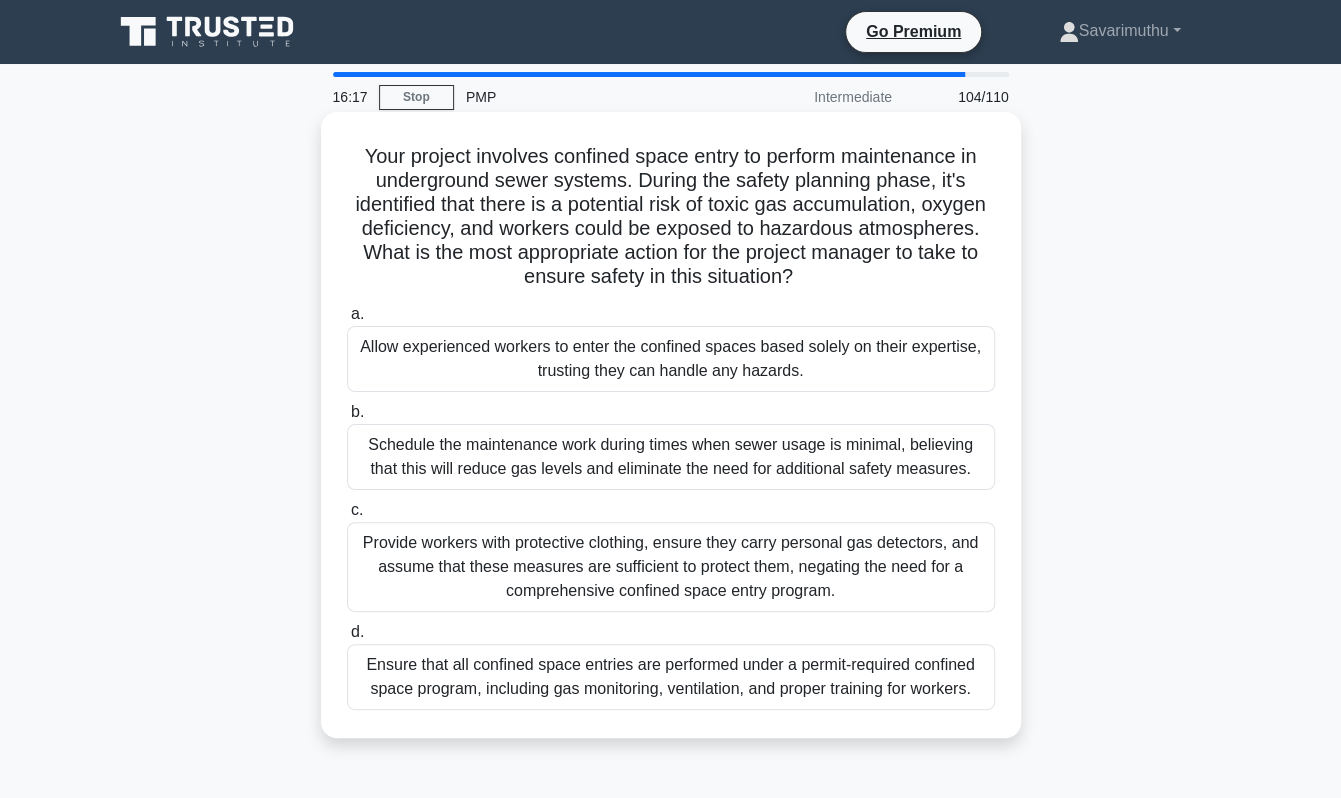 click on "Schedule the maintenance work during times when sewer usage is minimal, believing that this will reduce gas levels and eliminate the need for additional safety measures." at bounding box center [671, 457] 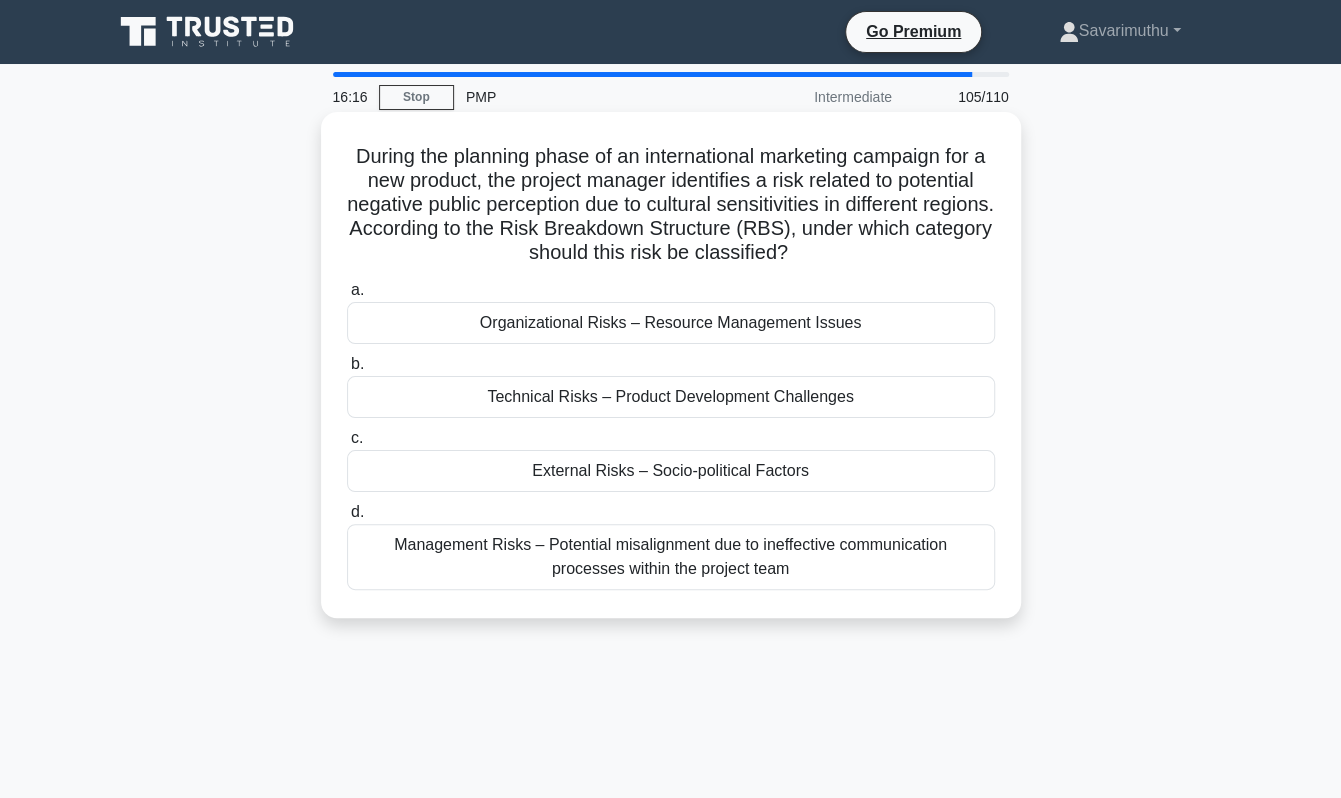 click on "Technical Risks – Product Development Challenges" at bounding box center (671, 397) 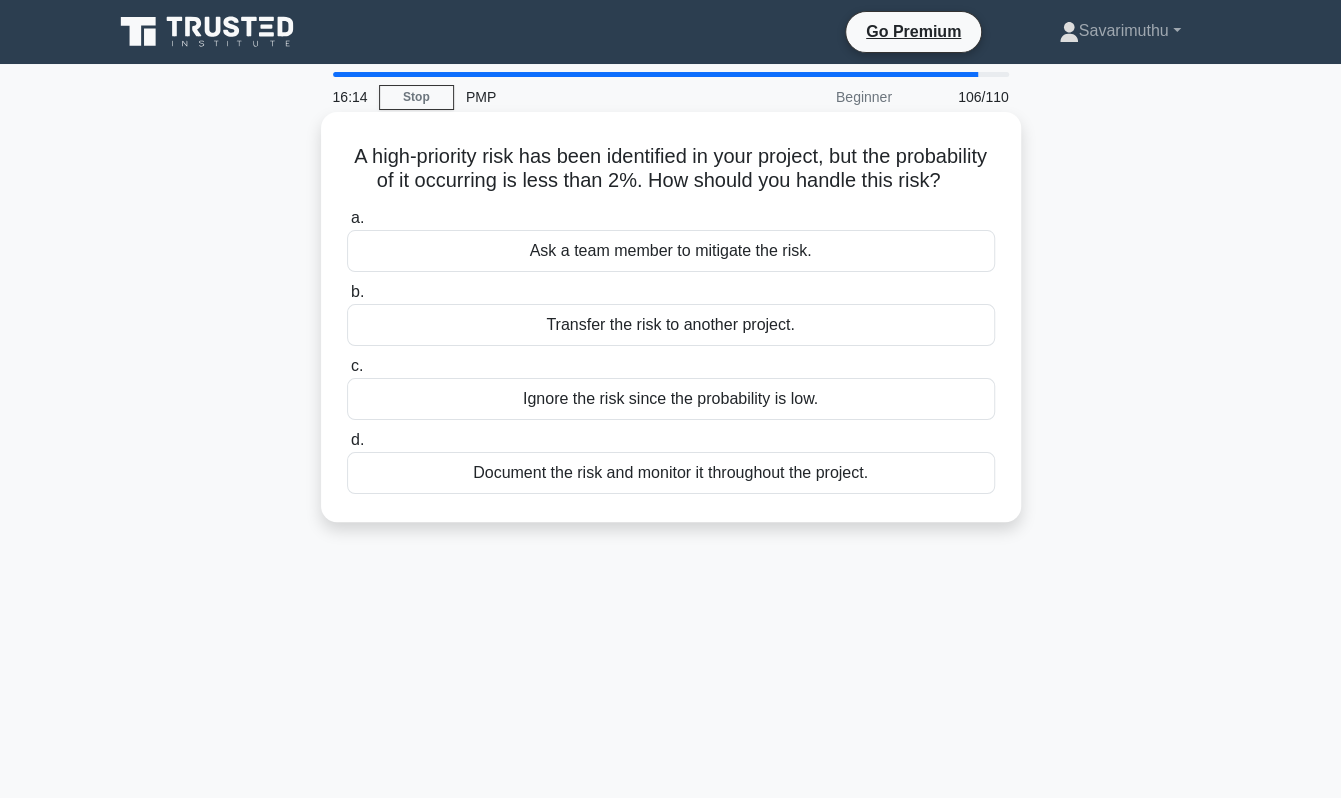 click on "Transfer the risk to another project." at bounding box center (671, 325) 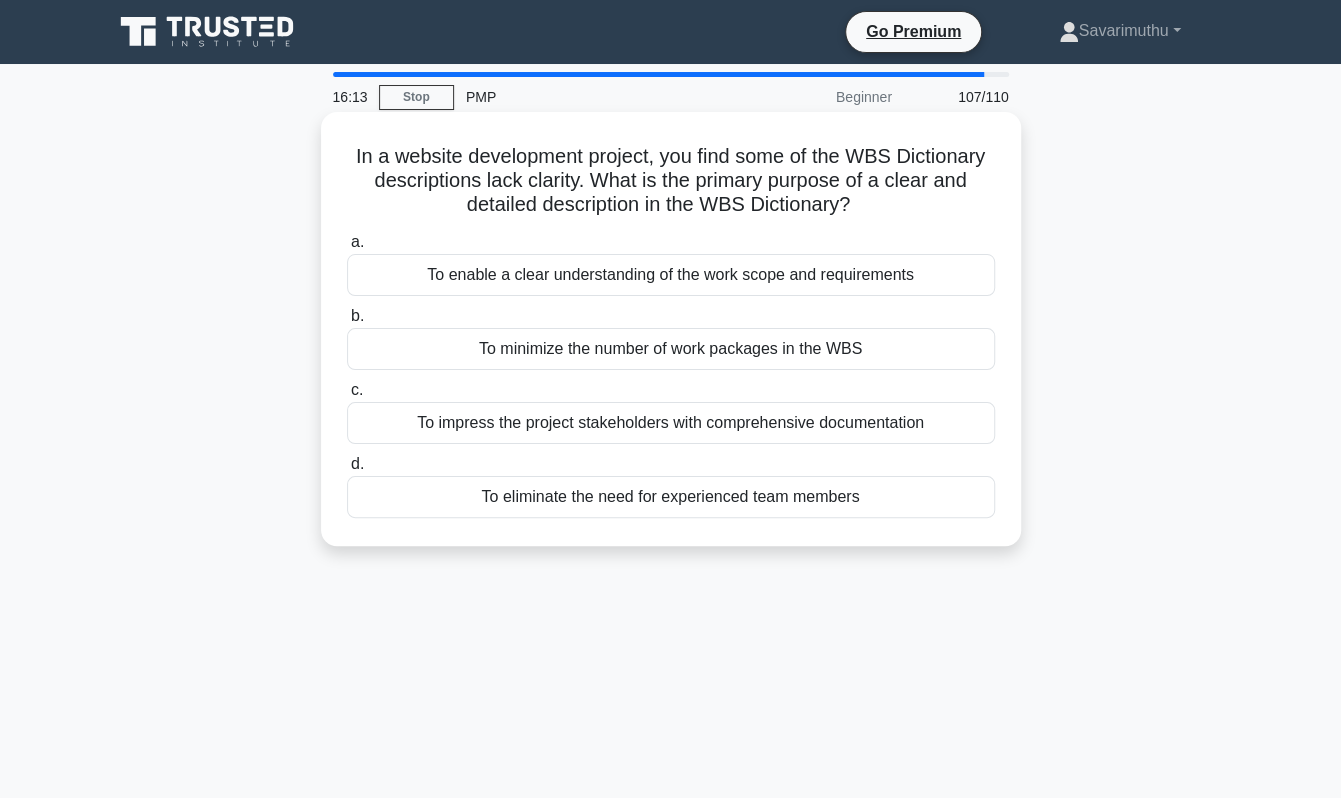 click on "To impress the project stakeholders with comprehensive documentation" at bounding box center (671, 423) 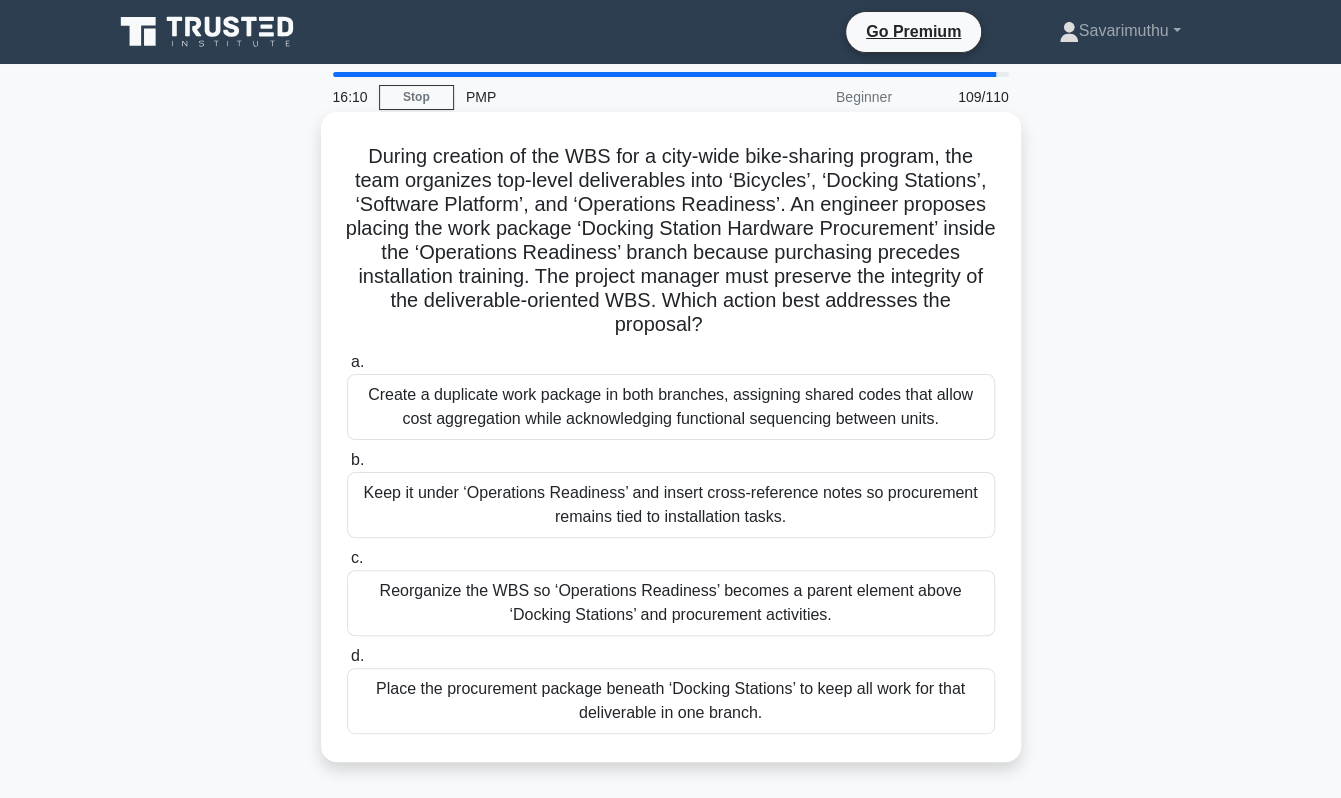 click on "Create a duplicate work package in both branches, assigning shared codes that allow cost aggregation while acknowledging functional sequencing between units." at bounding box center (671, 407) 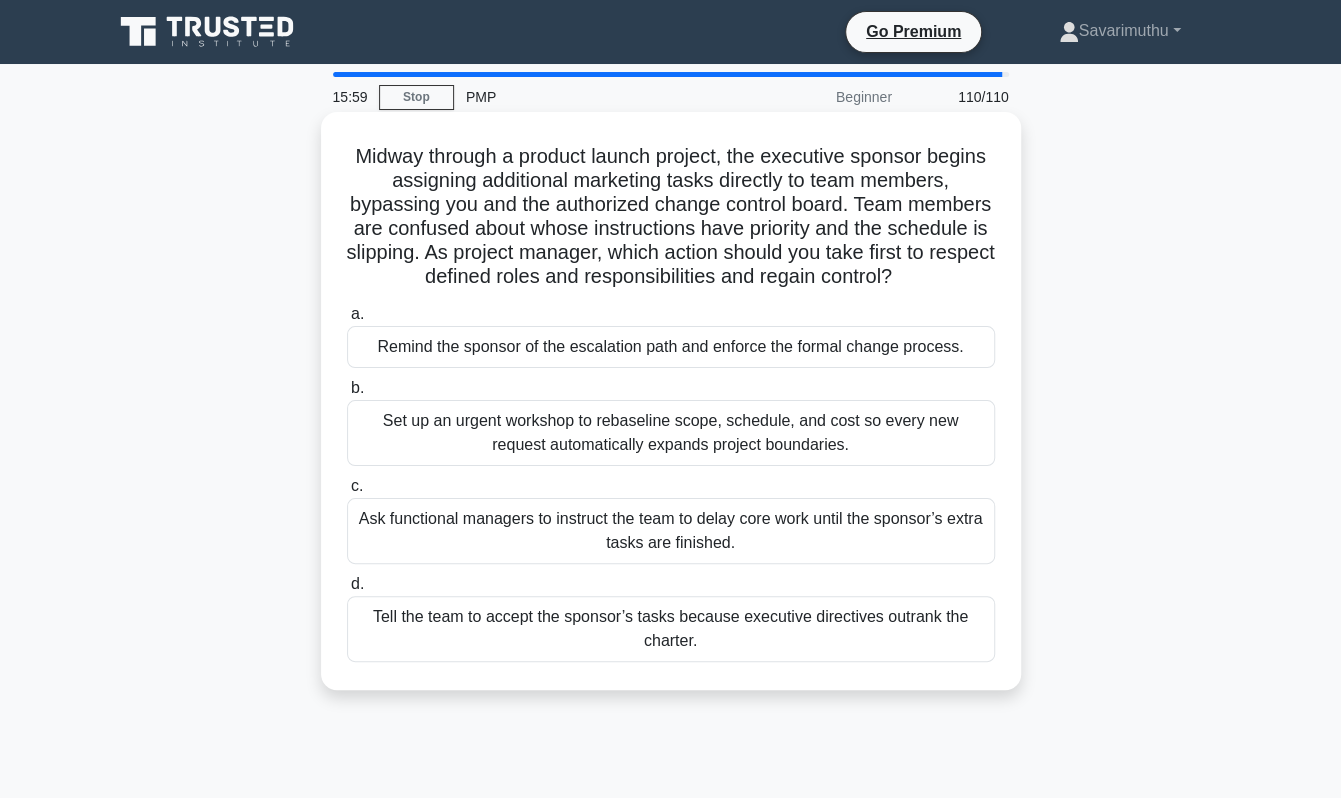 click on "Set up an urgent workshop to rebaseline scope, schedule, and cost so every new request automatically expands project boundaries." at bounding box center [671, 433] 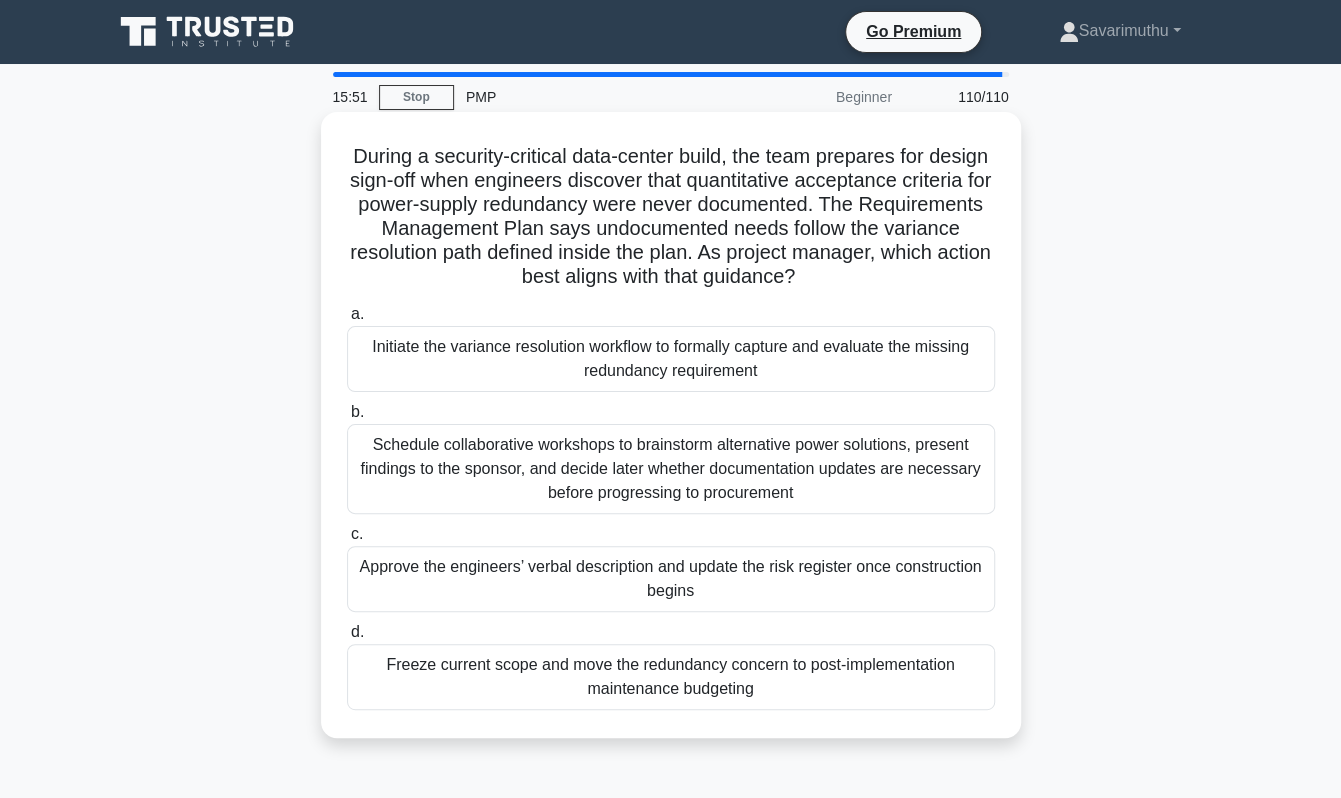 click on "Schedule collaborative workshops to brainstorm alternative power solutions, present findings to the sponsor, and decide later whether documentation updates are necessary before progressing to procurement" at bounding box center [671, 469] 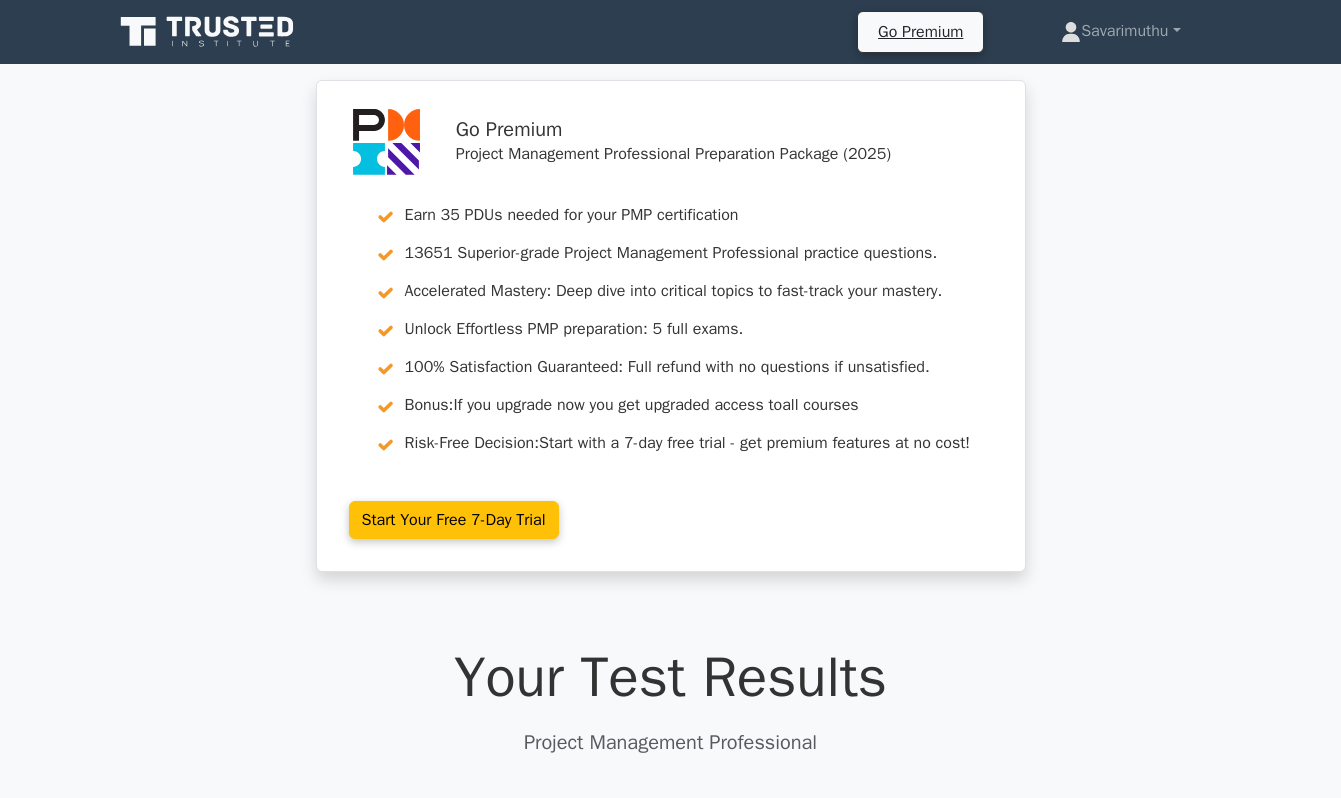 scroll, scrollTop: 0, scrollLeft: 0, axis: both 